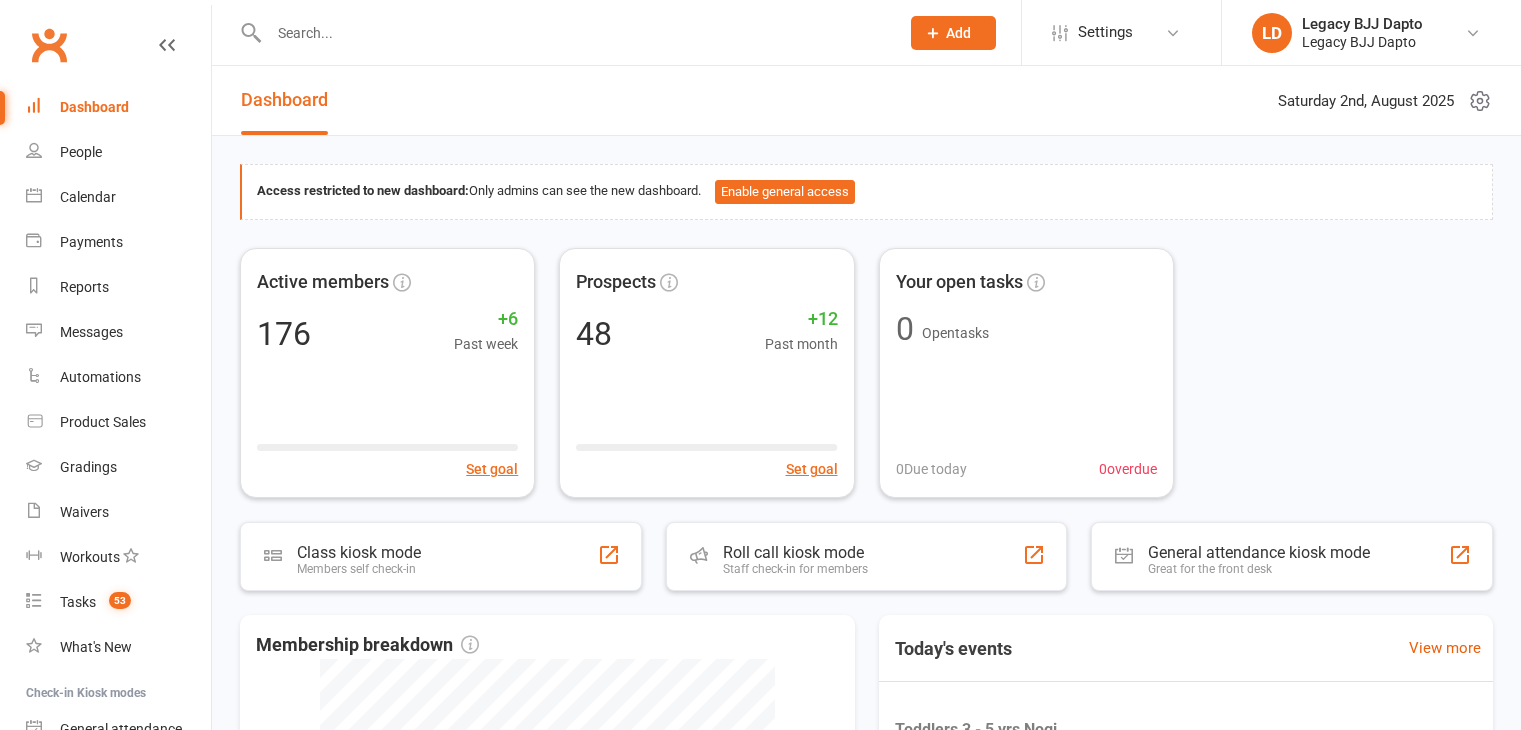 scroll, scrollTop: 0, scrollLeft: 0, axis: both 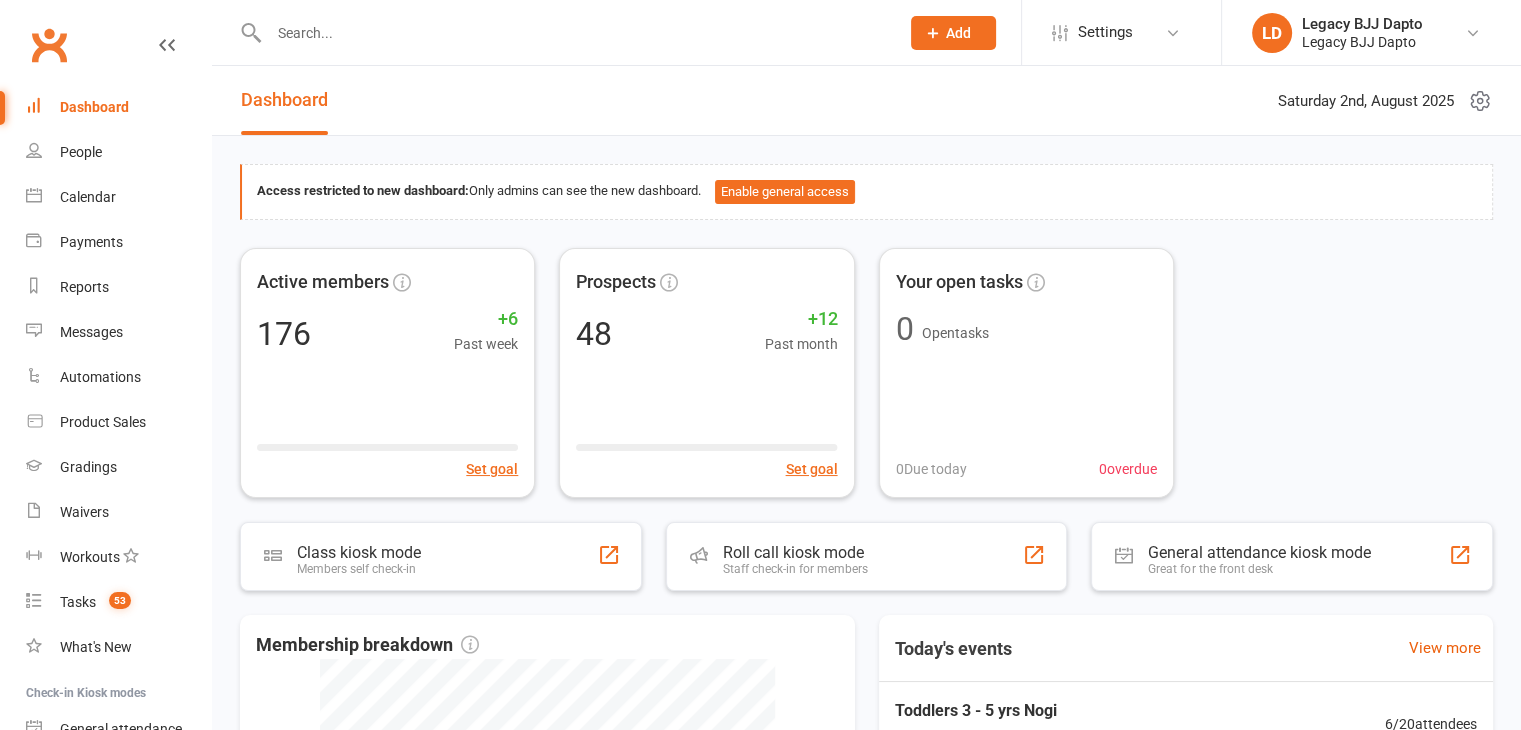 click at bounding box center [574, 33] 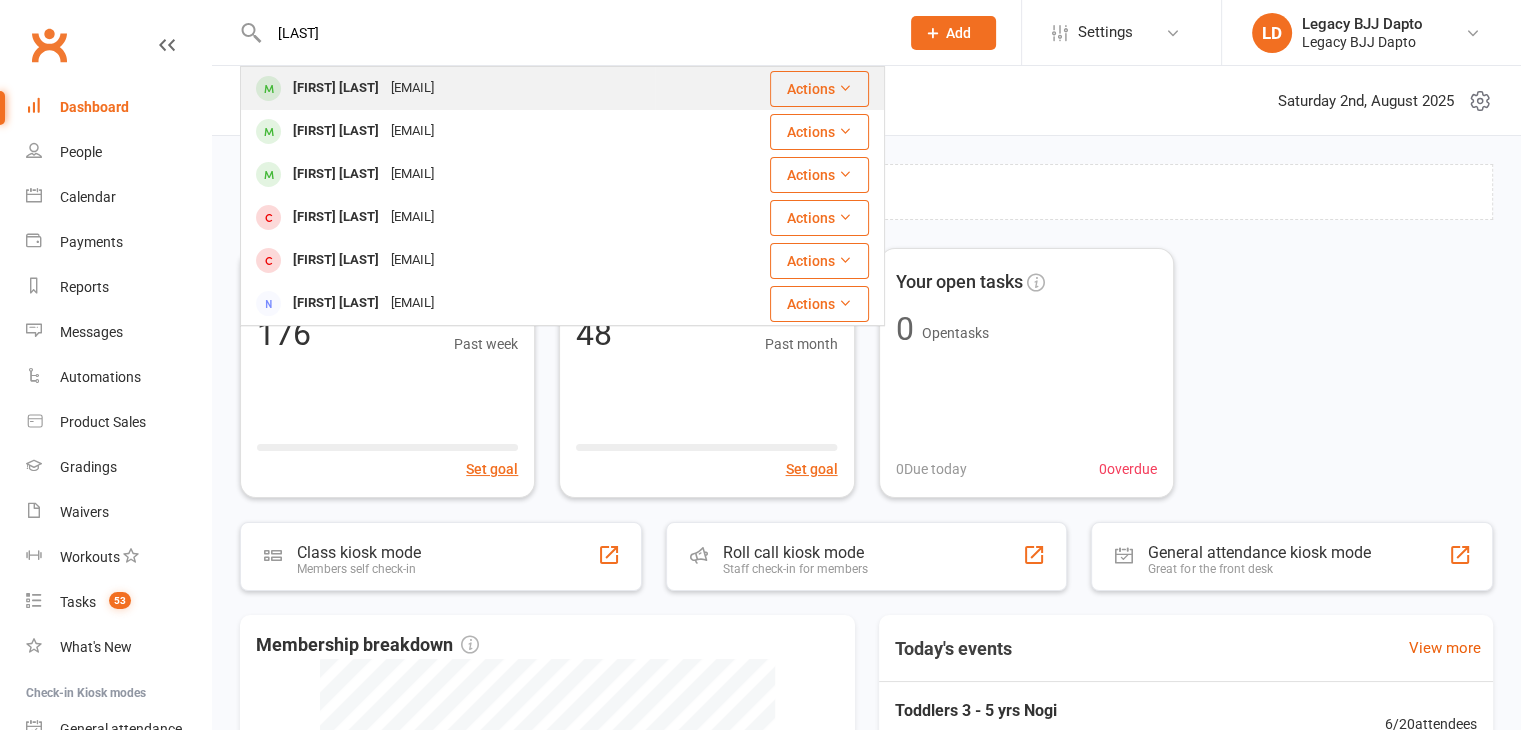 type on "[LAST]" 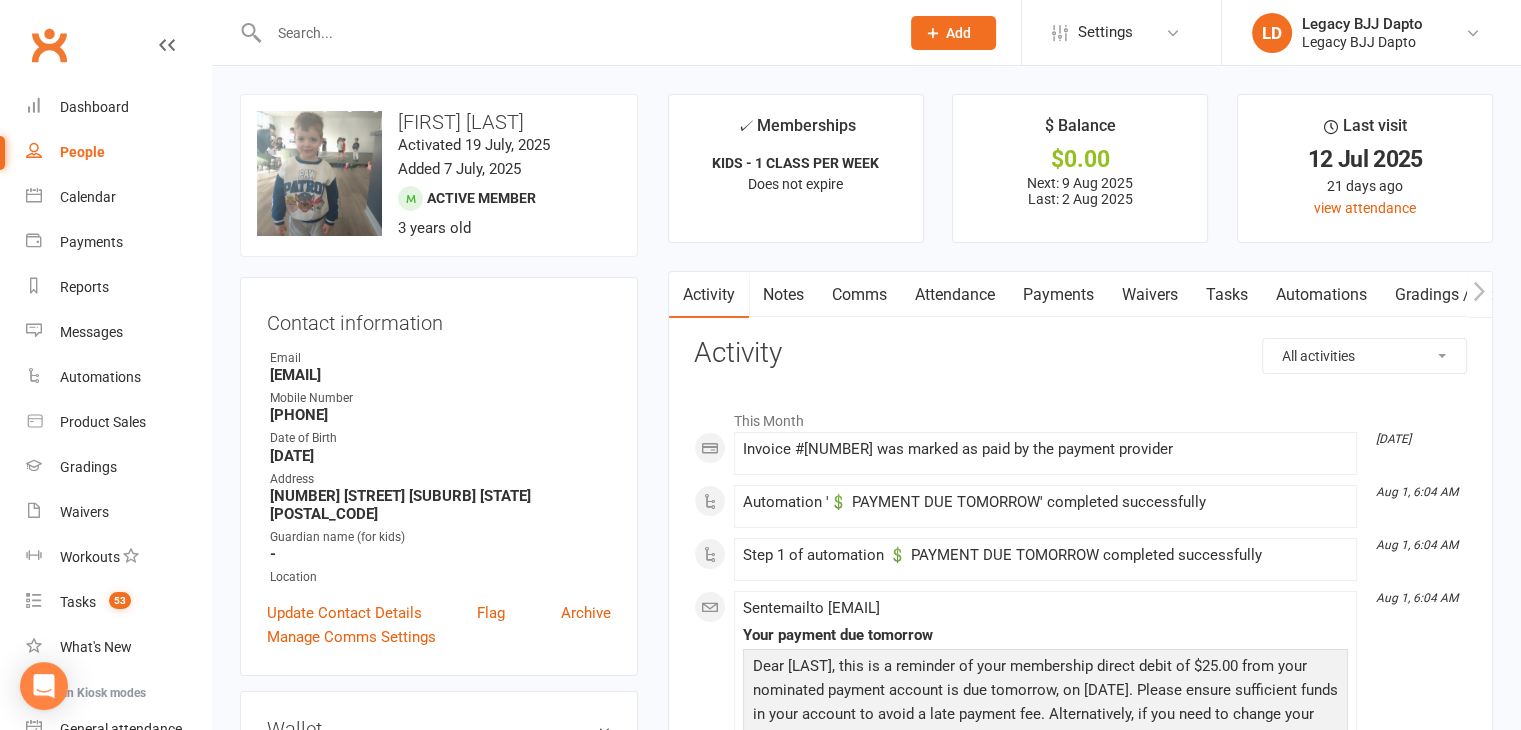 click on "Payments" at bounding box center (1058, 295) 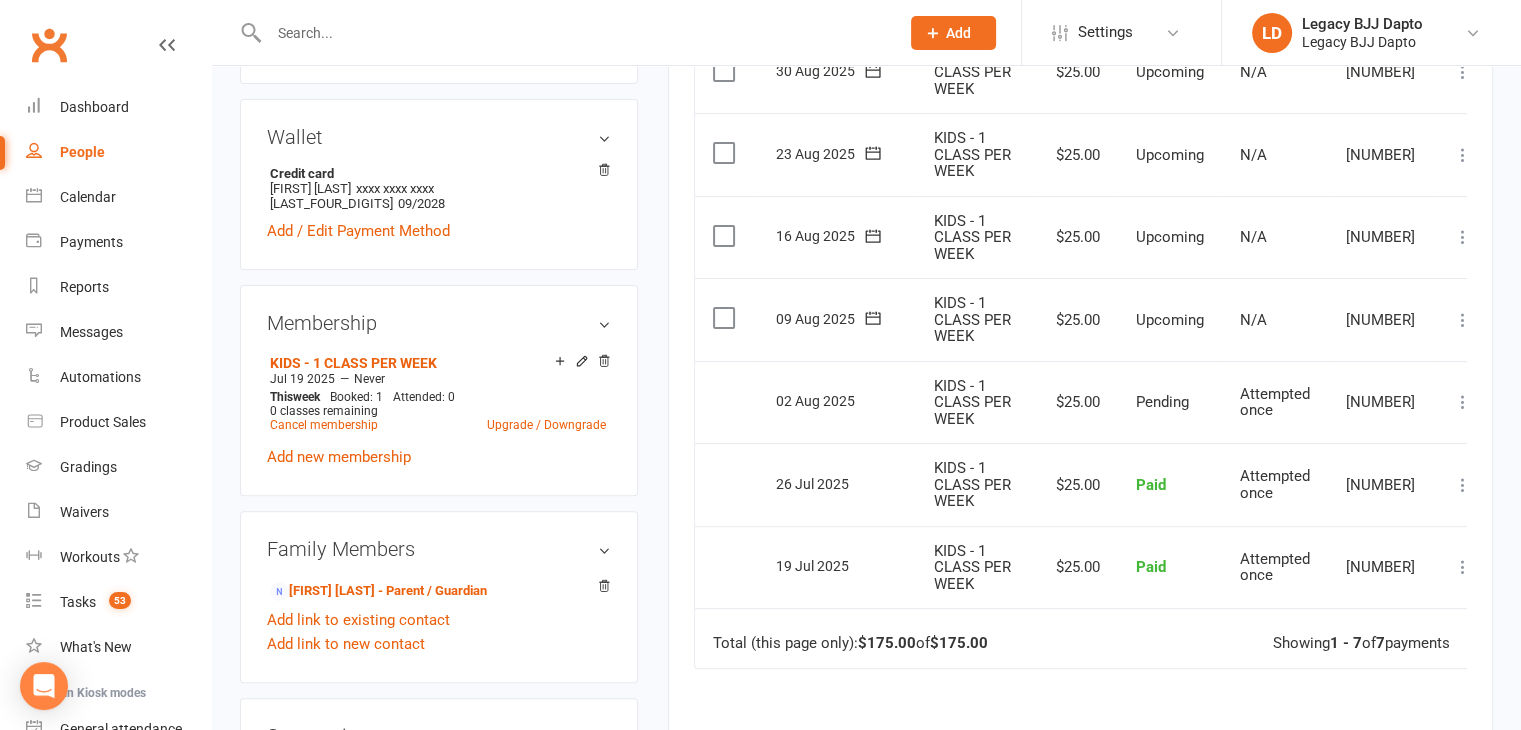 scroll, scrollTop: 592, scrollLeft: 0, axis: vertical 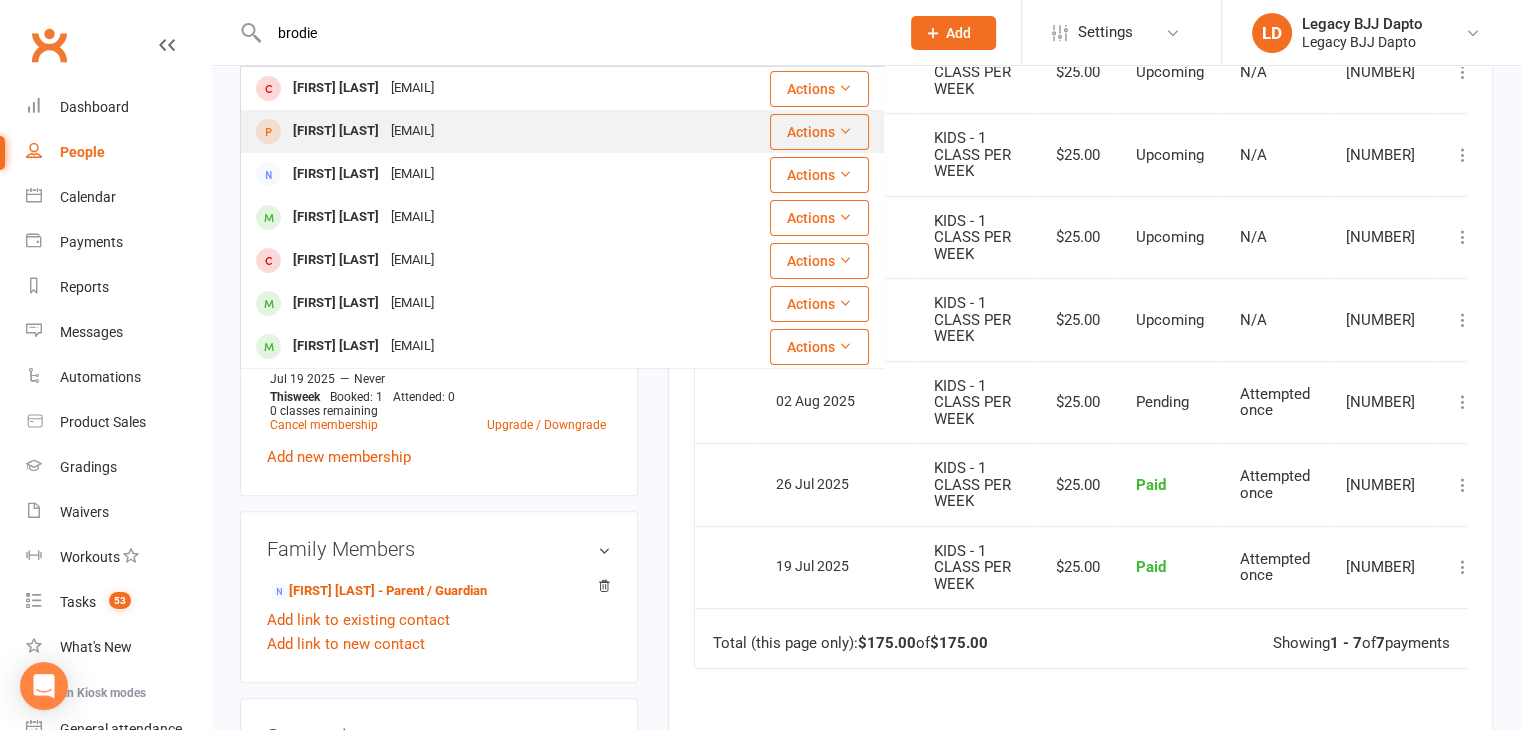 type on "brodie" 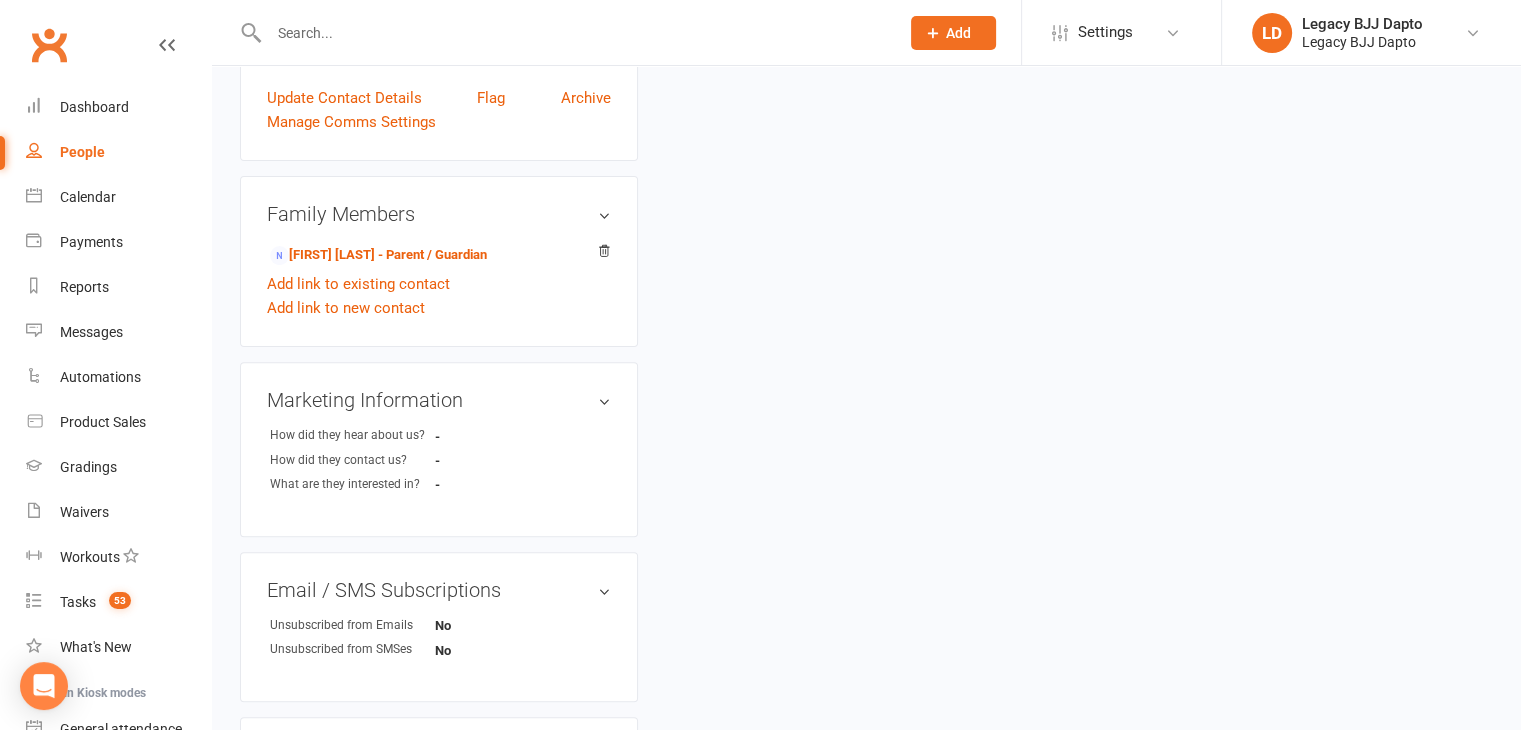 scroll, scrollTop: 0, scrollLeft: 0, axis: both 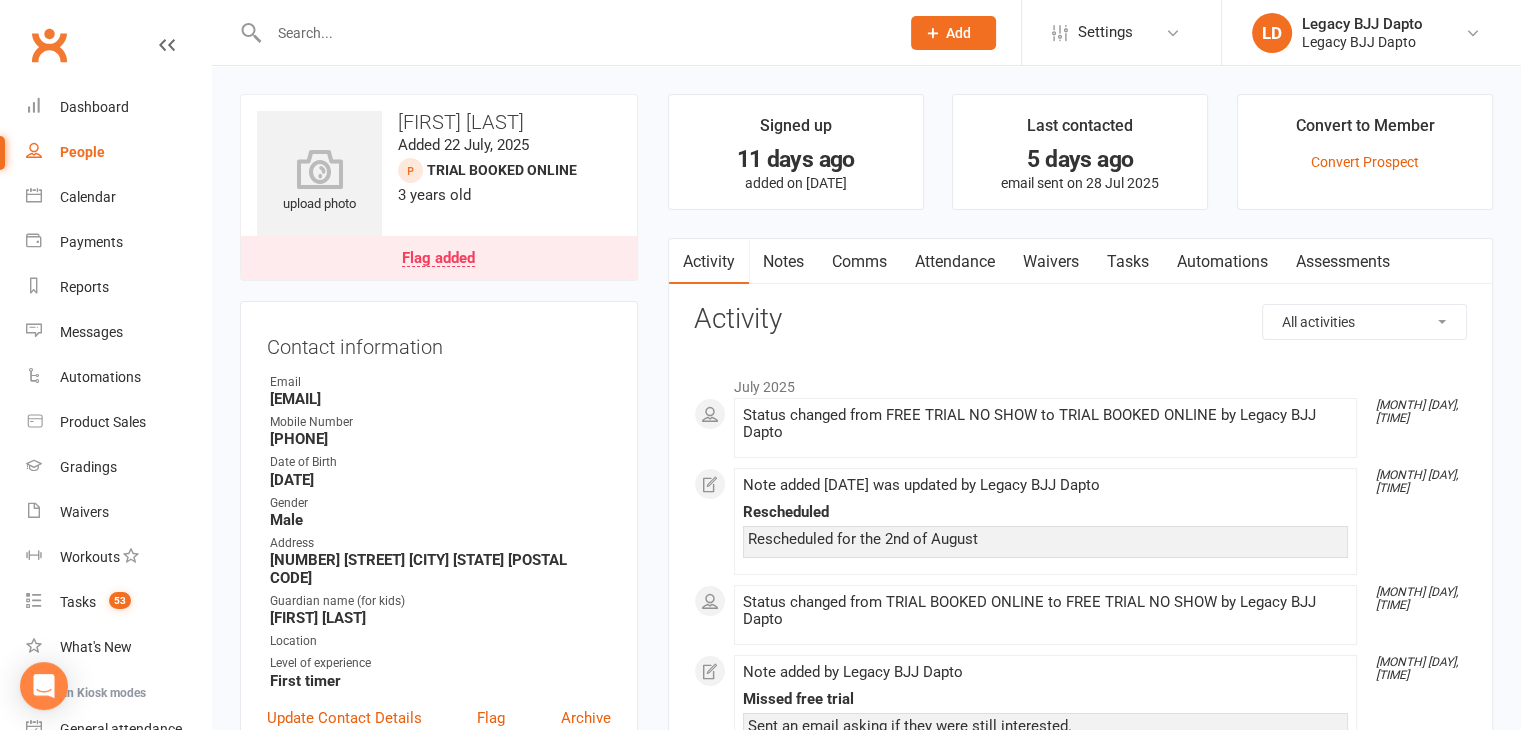 click on "Waivers" at bounding box center (1051, 262) 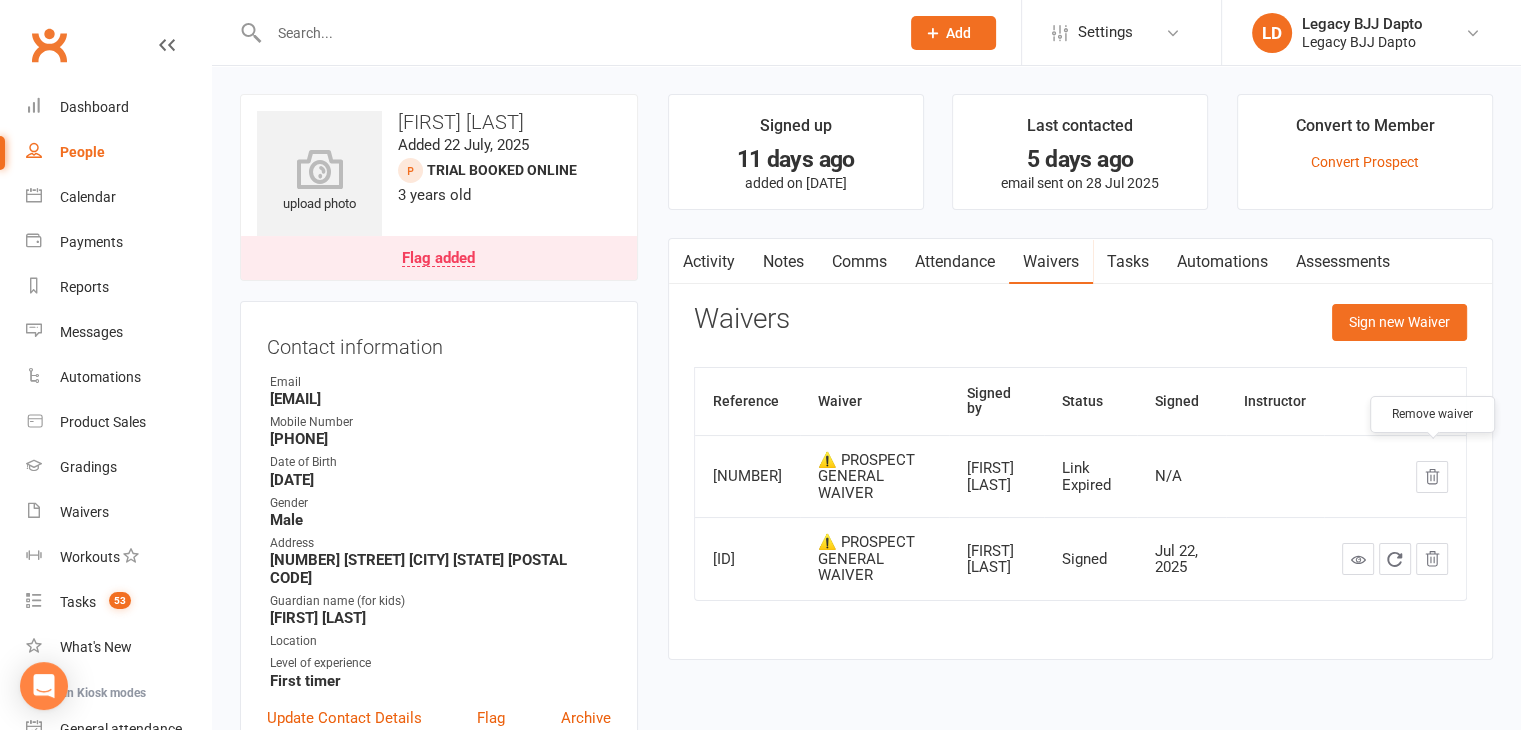 click 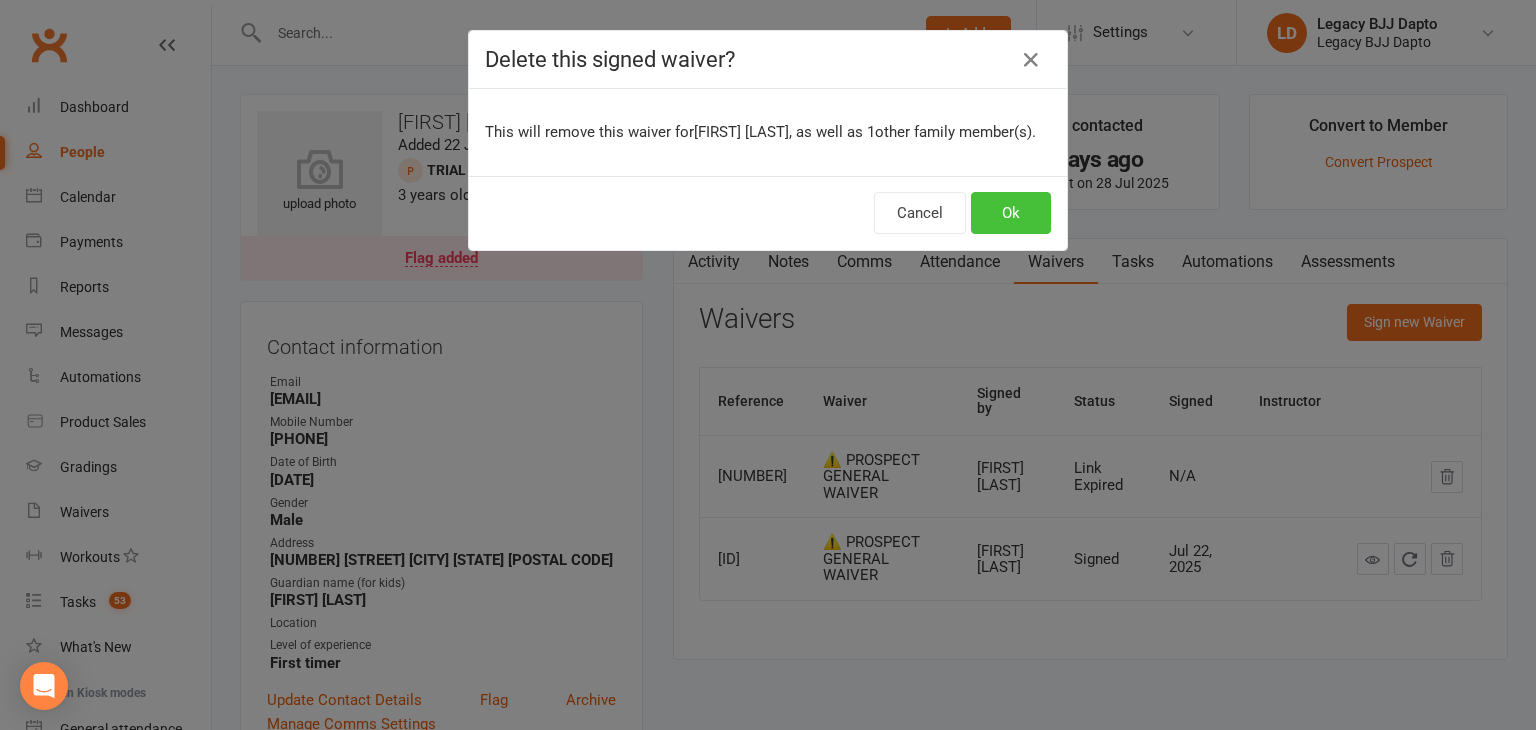 click on "Ok" at bounding box center [1011, 213] 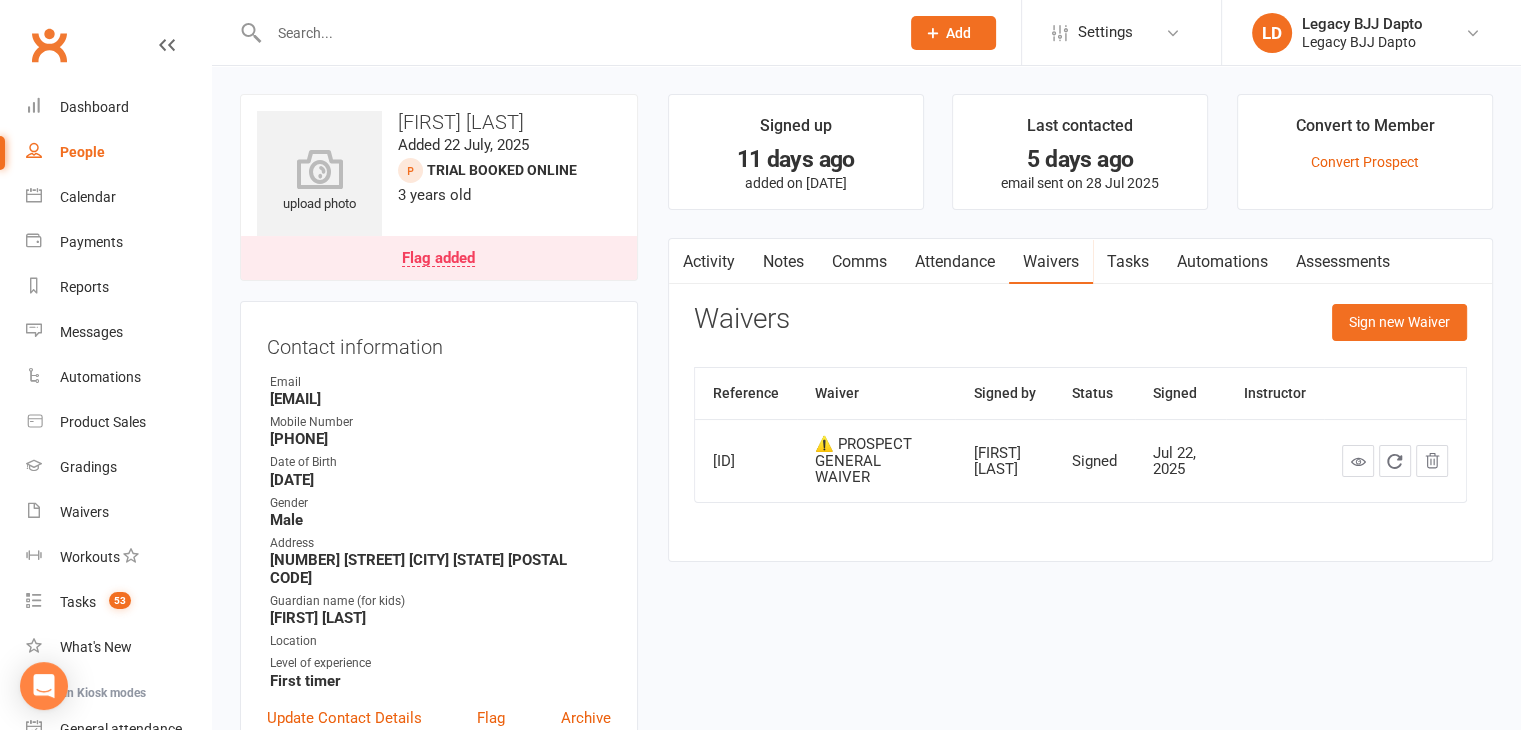 click on "Flag added" at bounding box center (438, 259) 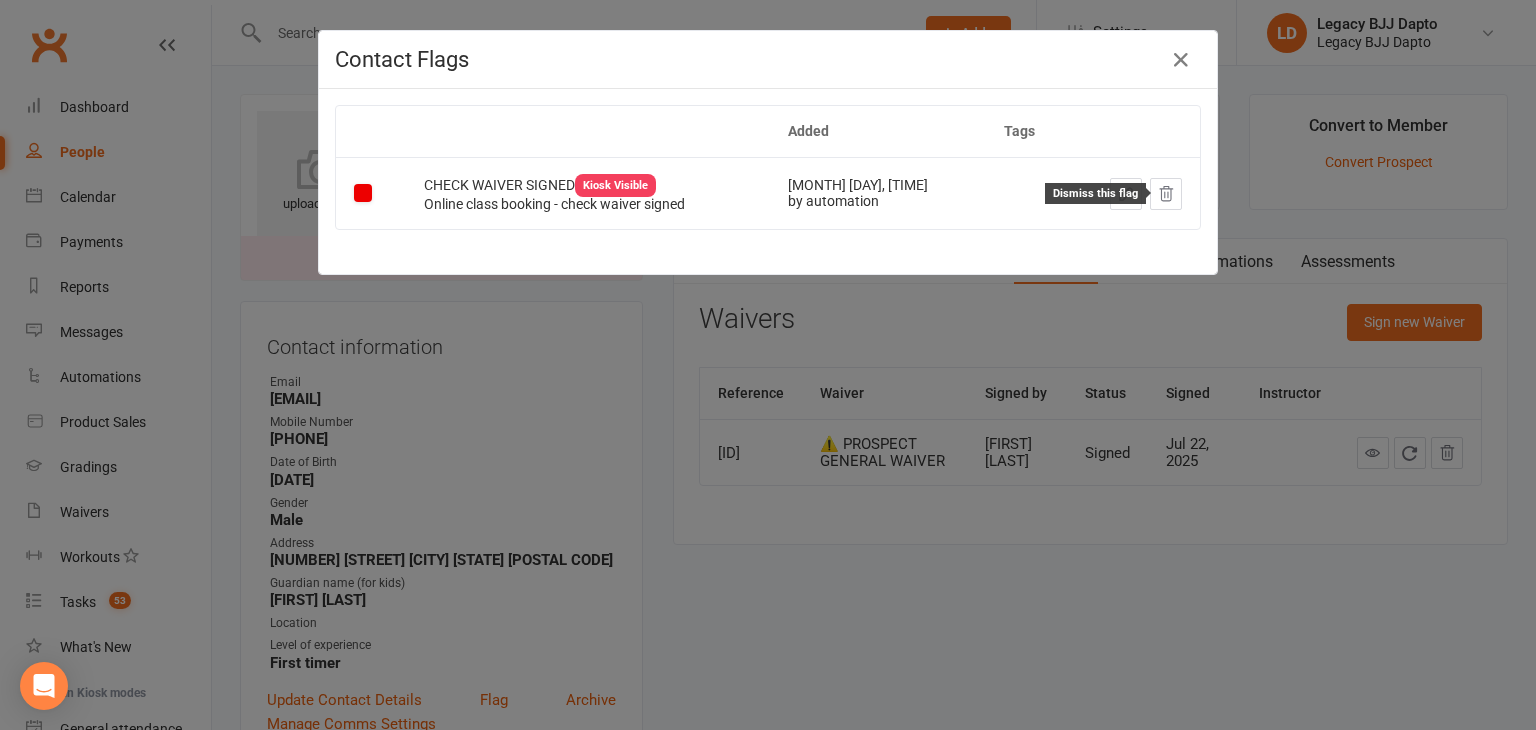 click 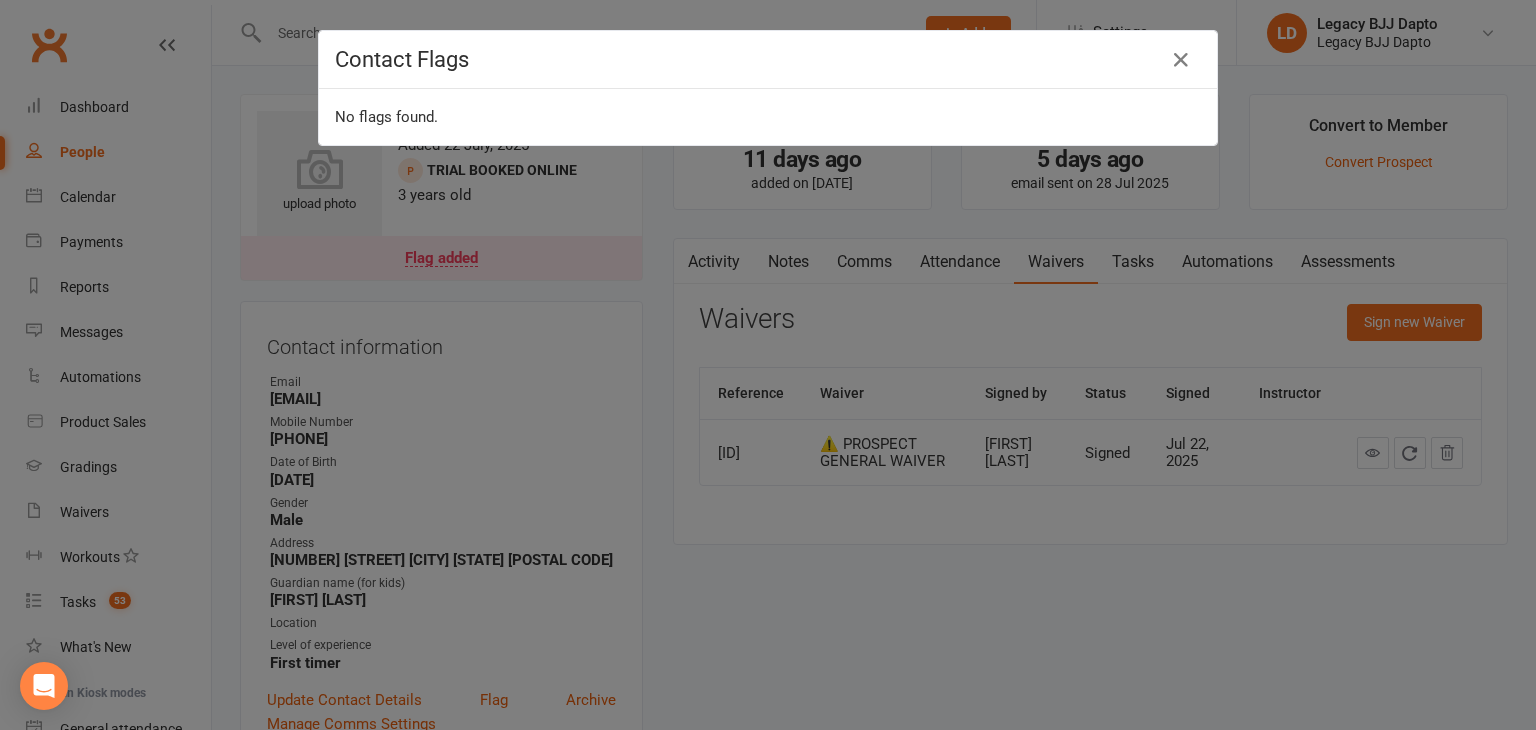 click on "Contact Flags No flags found." at bounding box center [768, 365] 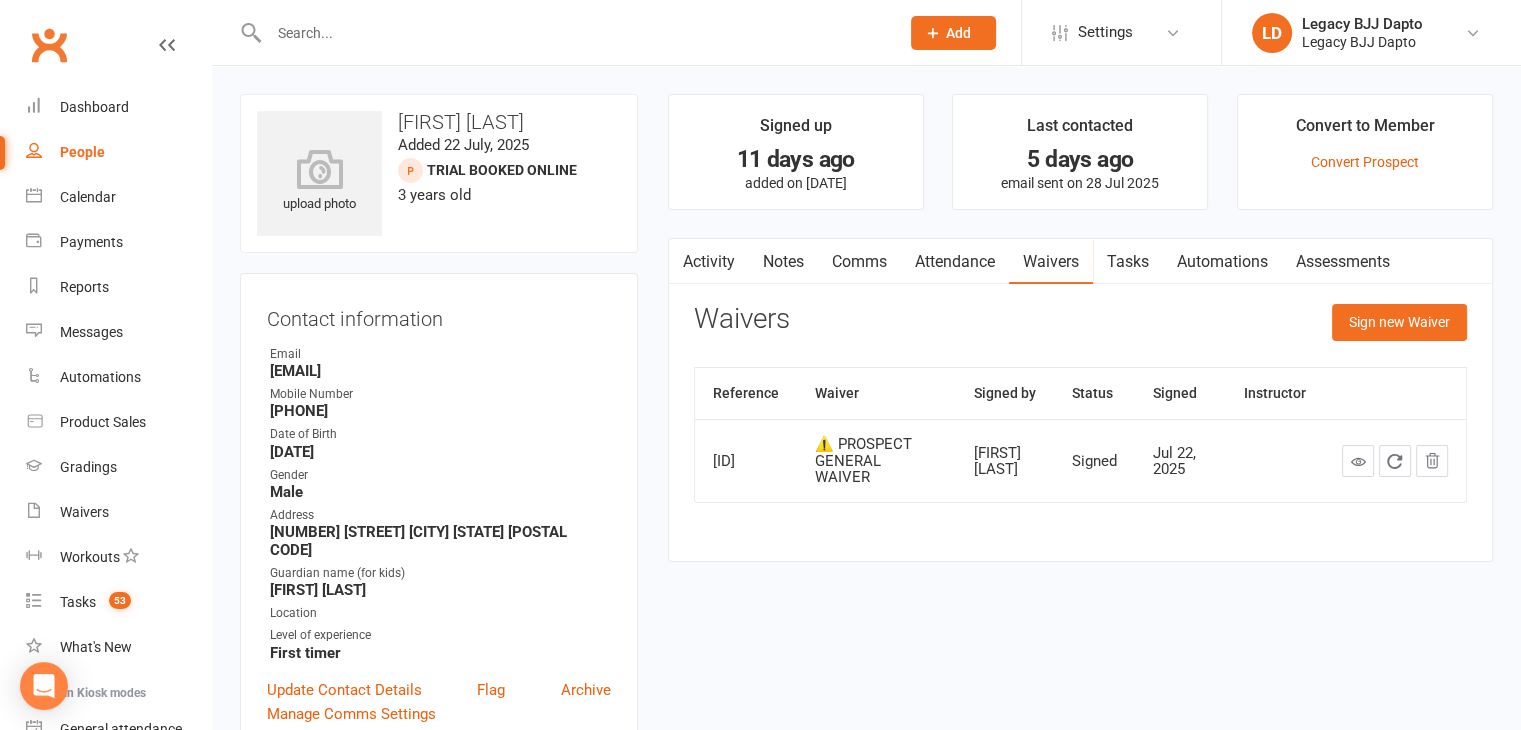 click on "Attendance" at bounding box center (955, 262) 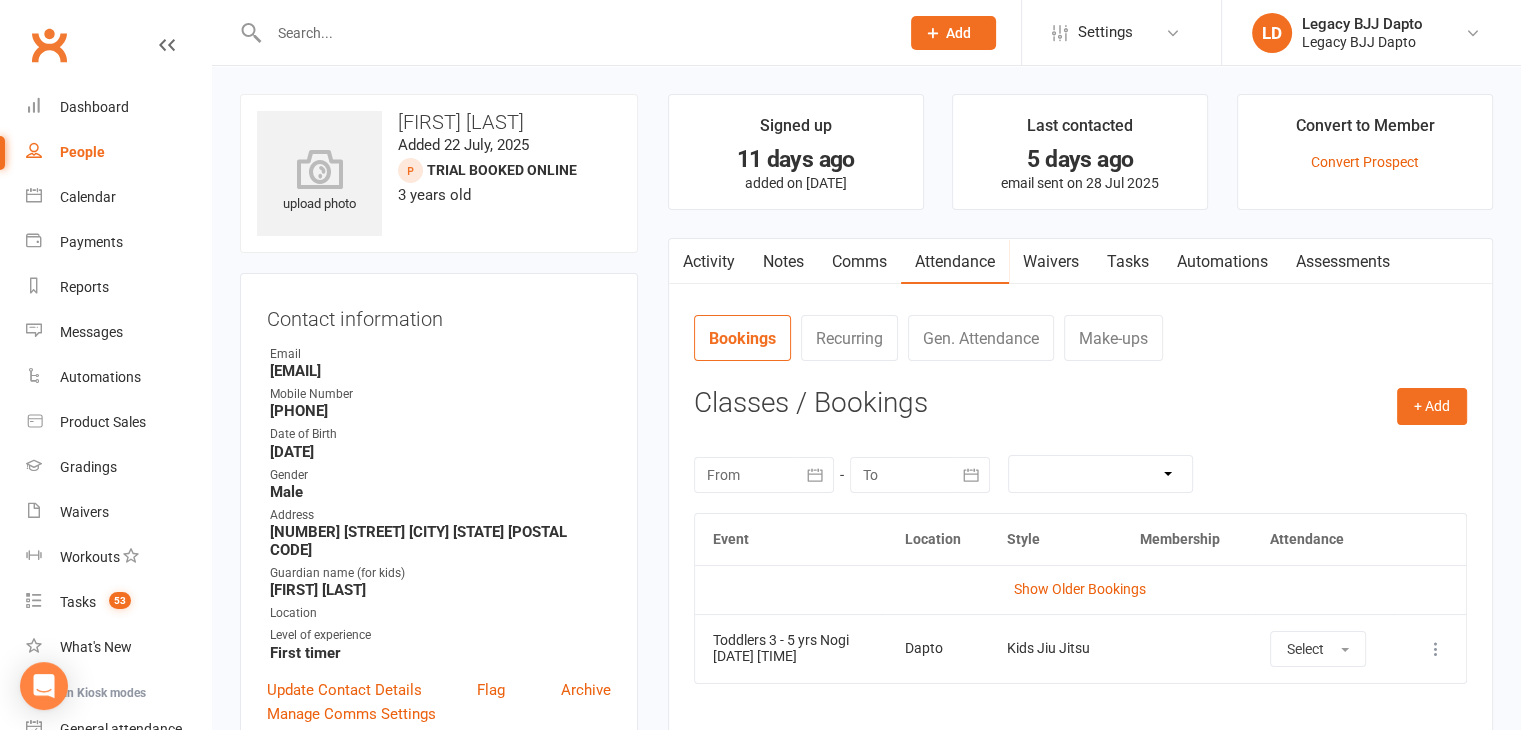 click at bounding box center [574, 33] 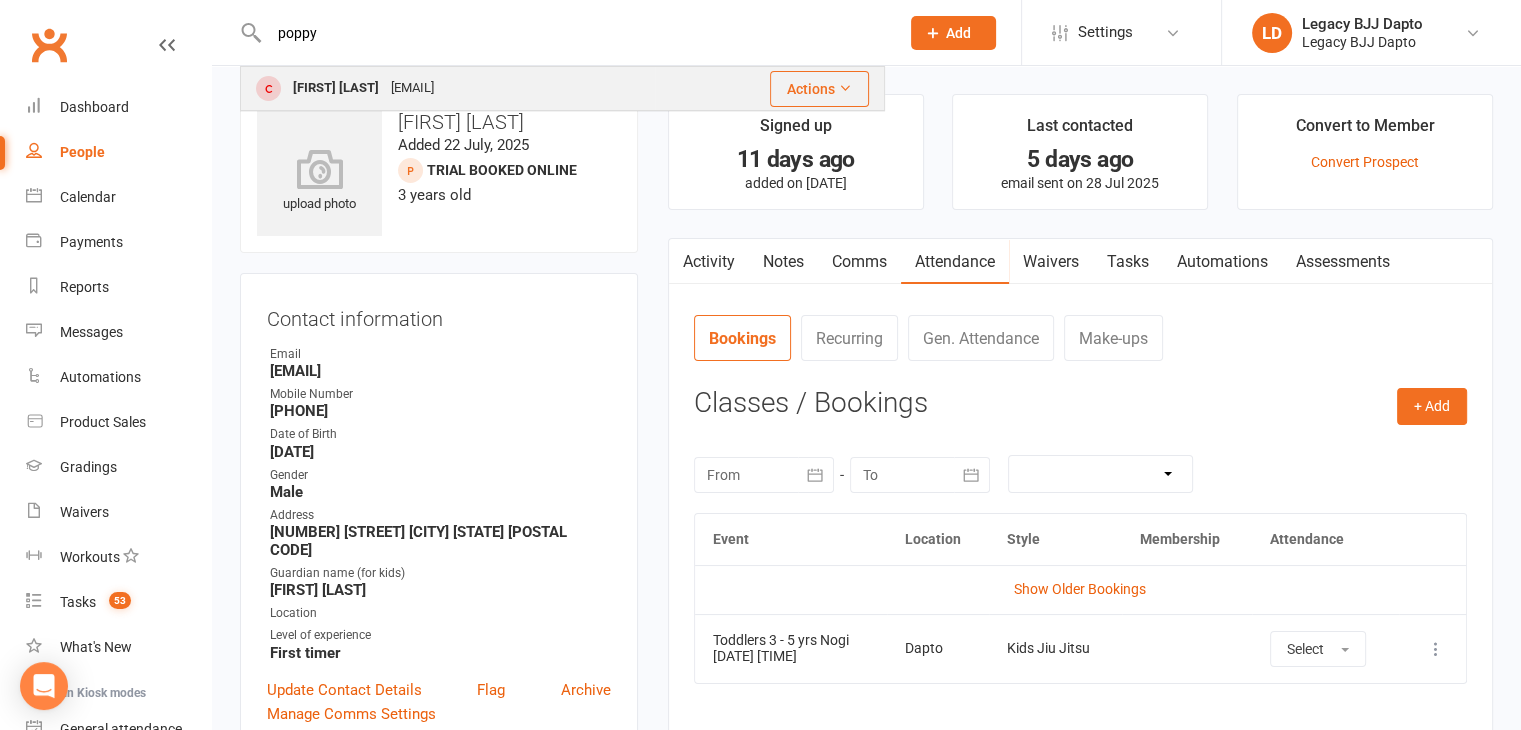 type on "poppy" 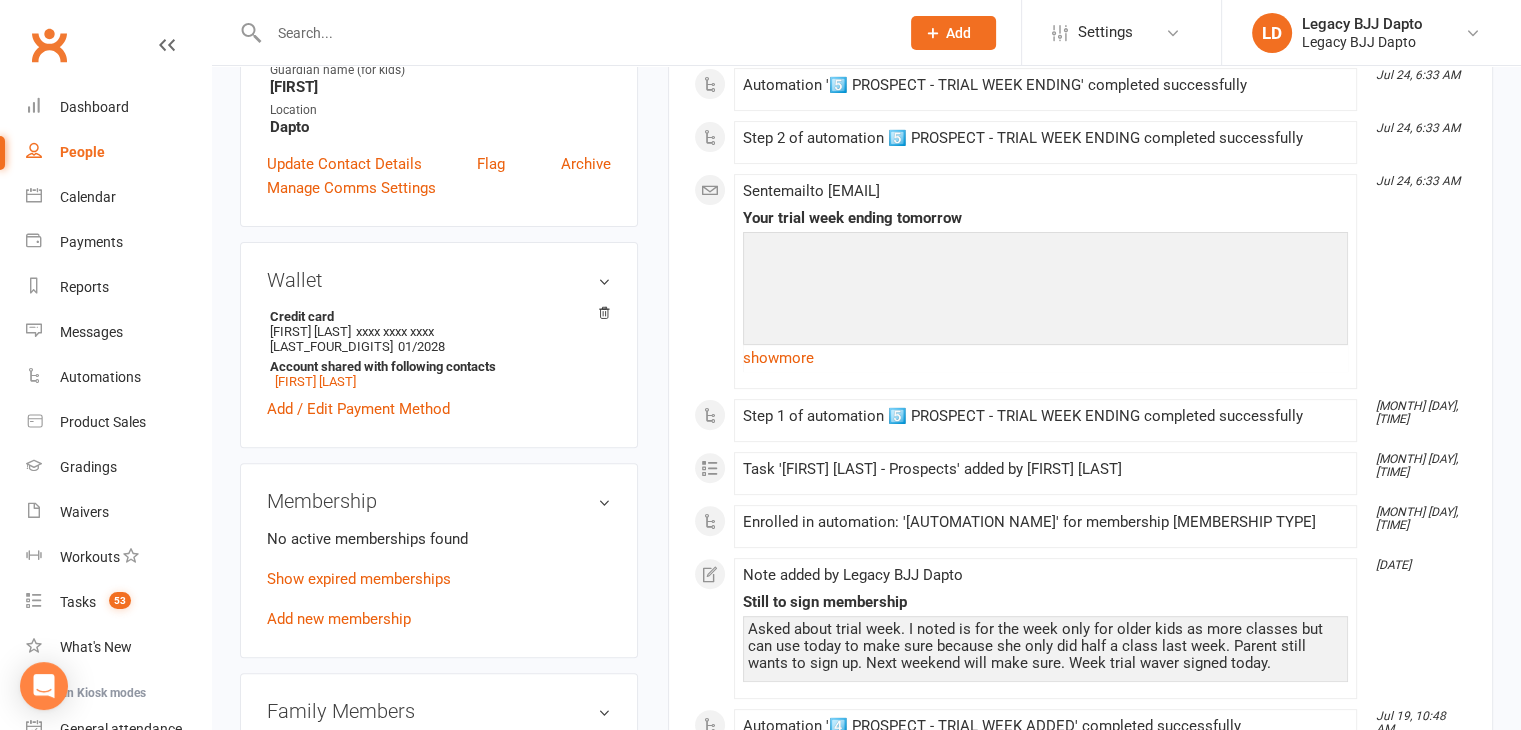 scroll, scrollTop: 0, scrollLeft: 0, axis: both 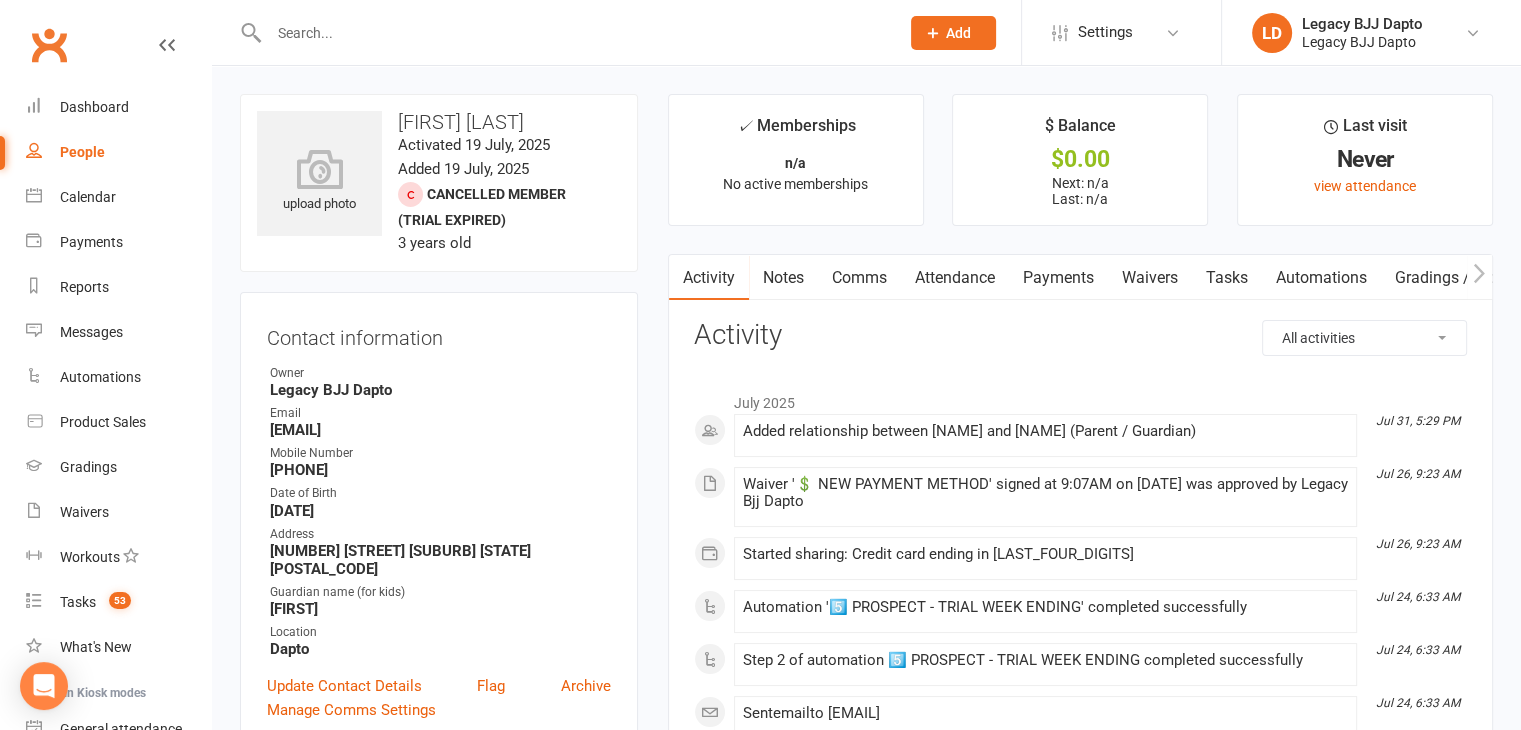 click at bounding box center (574, 33) 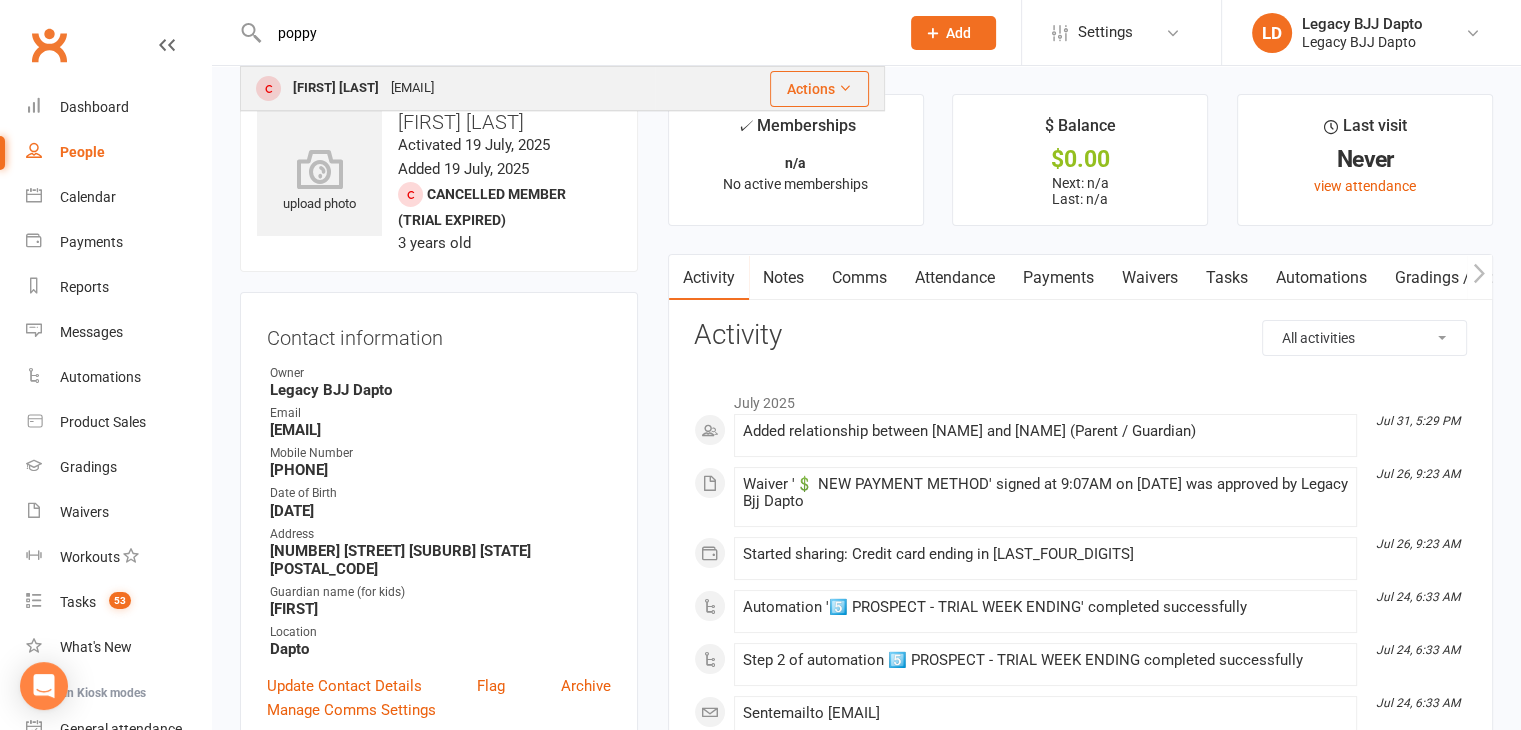 type on "poppy" 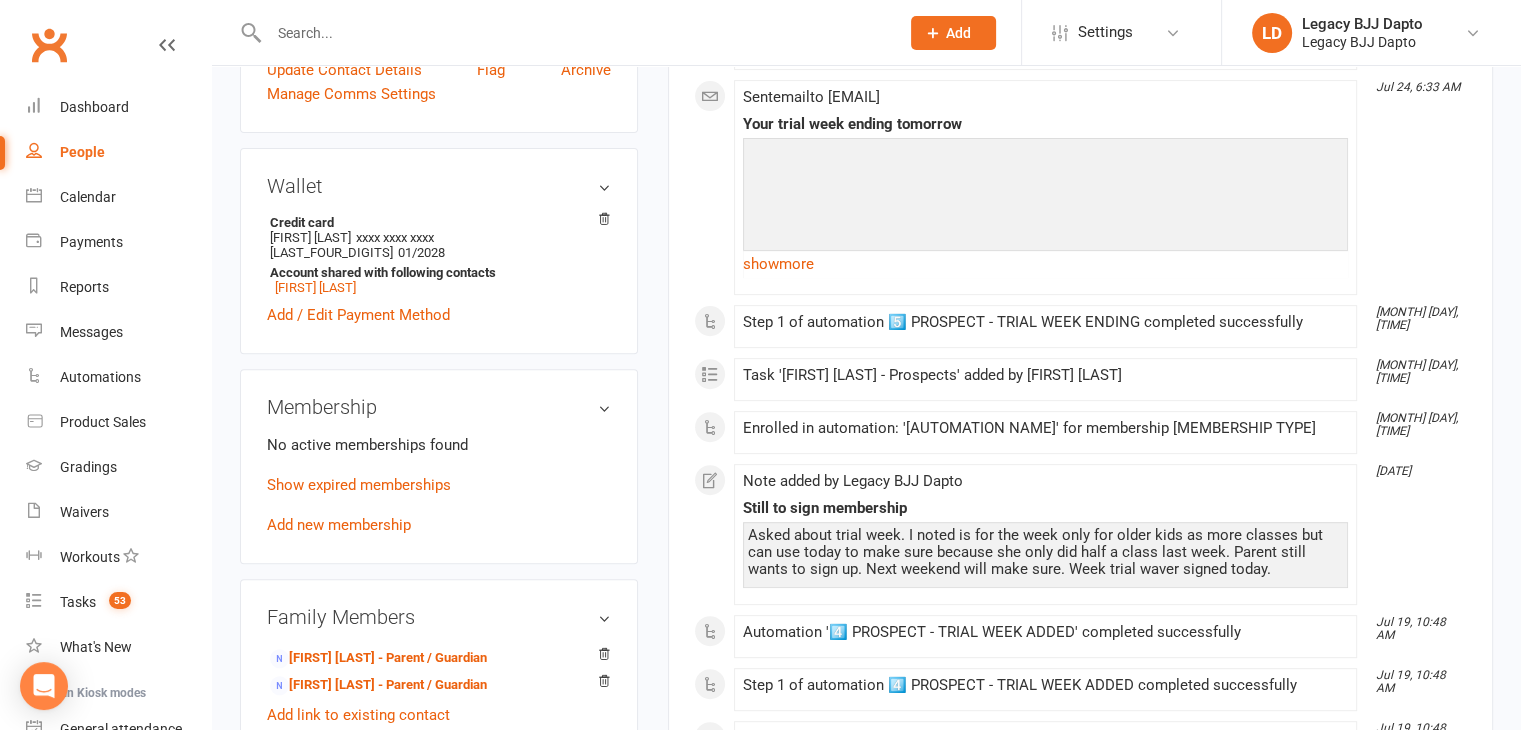 scroll, scrollTop: 619, scrollLeft: 0, axis: vertical 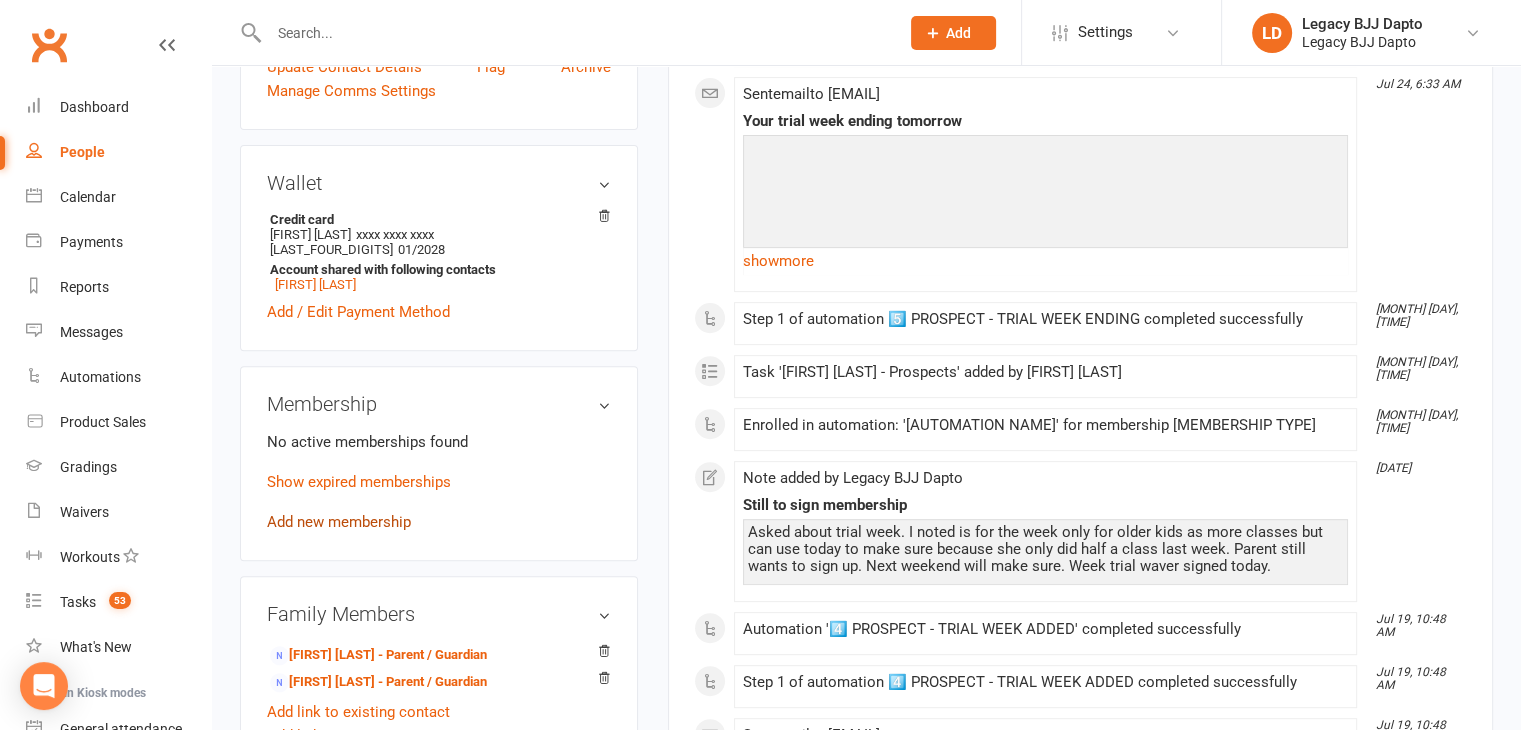 click on "Add new membership" at bounding box center (339, 522) 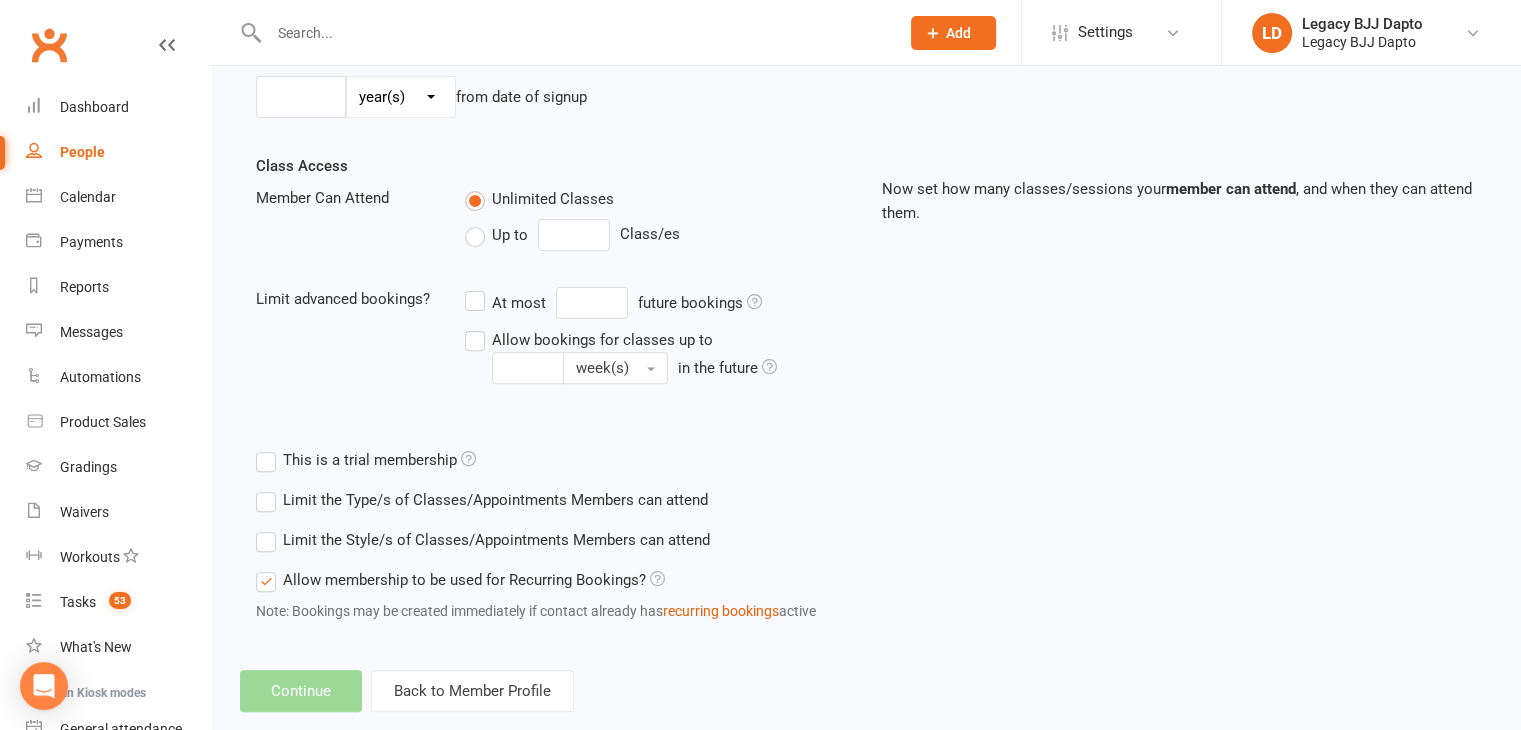 scroll, scrollTop: 0, scrollLeft: 0, axis: both 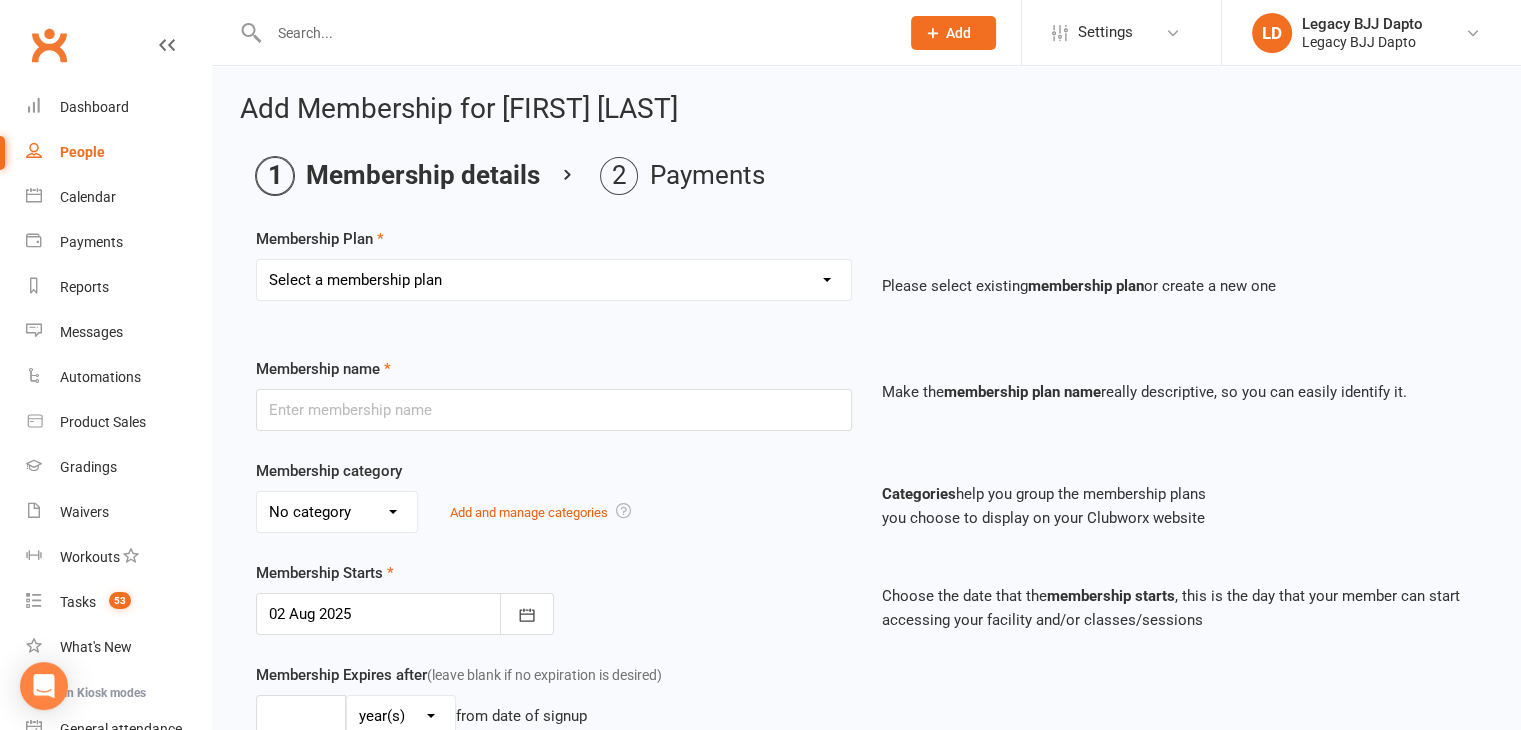 click on "Select a membership plan Create new Membership Plan ADULT - CASUAL ADULT - FOUNDATION 1 ADULT - 6 MONTHS ADULT - 9 MONTHS ADULT - NO CONTRACT STUDENT - NO CONTRACT KIDS - CASUAL KIDS - 1 CLASS PER WEEK KIDS - 2 CLASSES PER WEEK KIDS - UNLIMITED TRIAL - FREE TRIAL WEEK TRIAL - SECOND WEEK $25 PRIVATE CLASS PRIVATE CLASS - 10 PACK ADULT - OTHER LEGACY ADULT - EXEMPT KIDS - EXEMPT KIDS - FOUNDATION 1 ADULT - FOUNDATION 2 KIDS - FOUNDATION 2 KIDS - OTHER LEGACY ADULT - 1 CLASS PER WEEK" at bounding box center (554, 280) 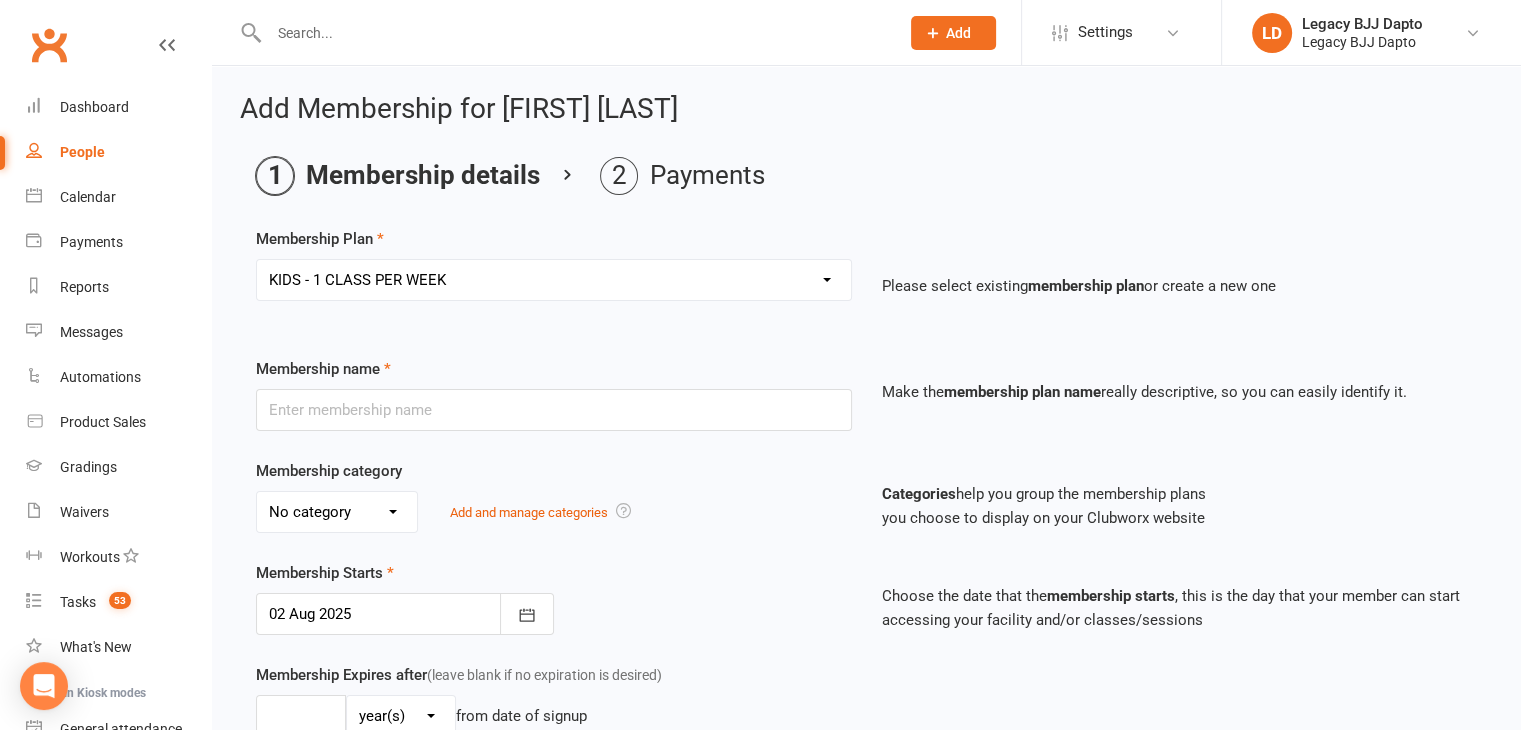 click on "Select a membership plan Create new Membership Plan ADULT - CASUAL ADULT - FOUNDATION 1 ADULT - 6 MONTHS ADULT - 9 MONTHS ADULT - NO CONTRACT STUDENT - NO CONTRACT KIDS - CASUAL KIDS - 1 CLASS PER WEEK KIDS - 2 CLASSES PER WEEK KIDS - UNLIMITED TRIAL - FREE TRIAL WEEK TRIAL - SECOND WEEK $25 PRIVATE CLASS PRIVATE CLASS - 10 PACK ADULT - OTHER LEGACY ADULT - EXEMPT KIDS - EXEMPT KIDS - FOUNDATION 1 ADULT - FOUNDATION 2 KIDS - FOUNDATION 2 KIDS - OTHER LEGACY ADULT - 1 CLASS PER WEEK" at bounding box center [554, 280] 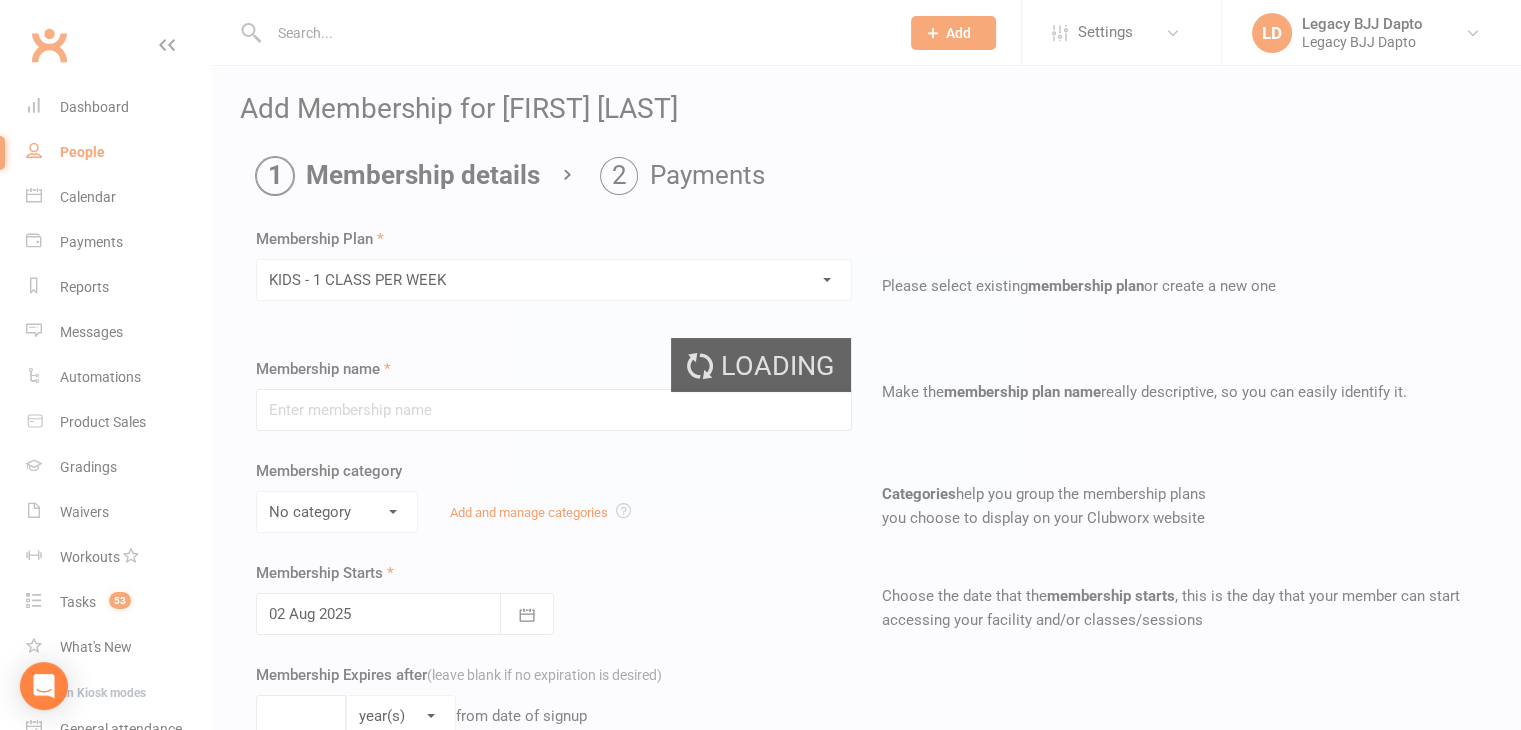type on "KIDS - 1 CLASS PER WEEK" 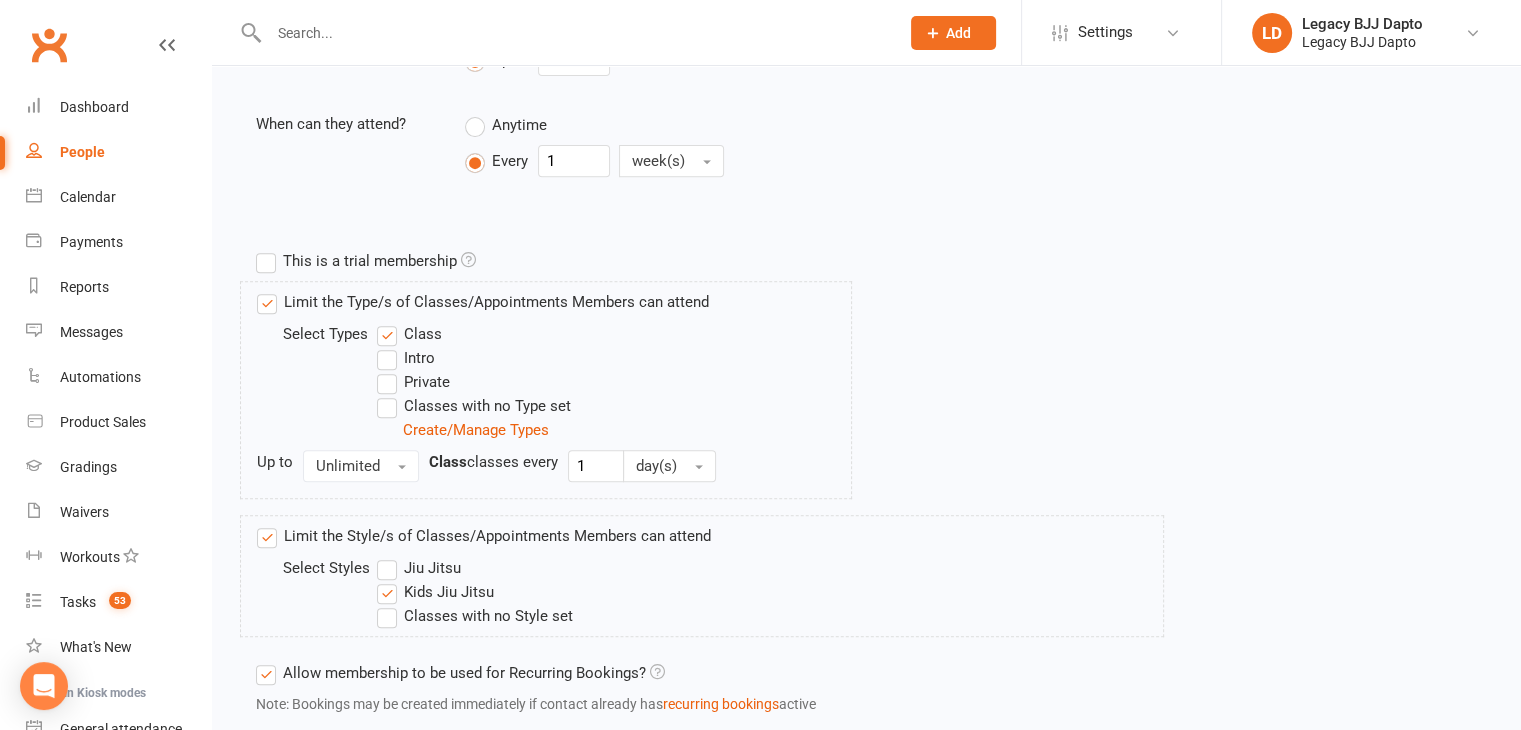 scroll, scrollTop: 974, scrollLeft: 0, axis: vertical 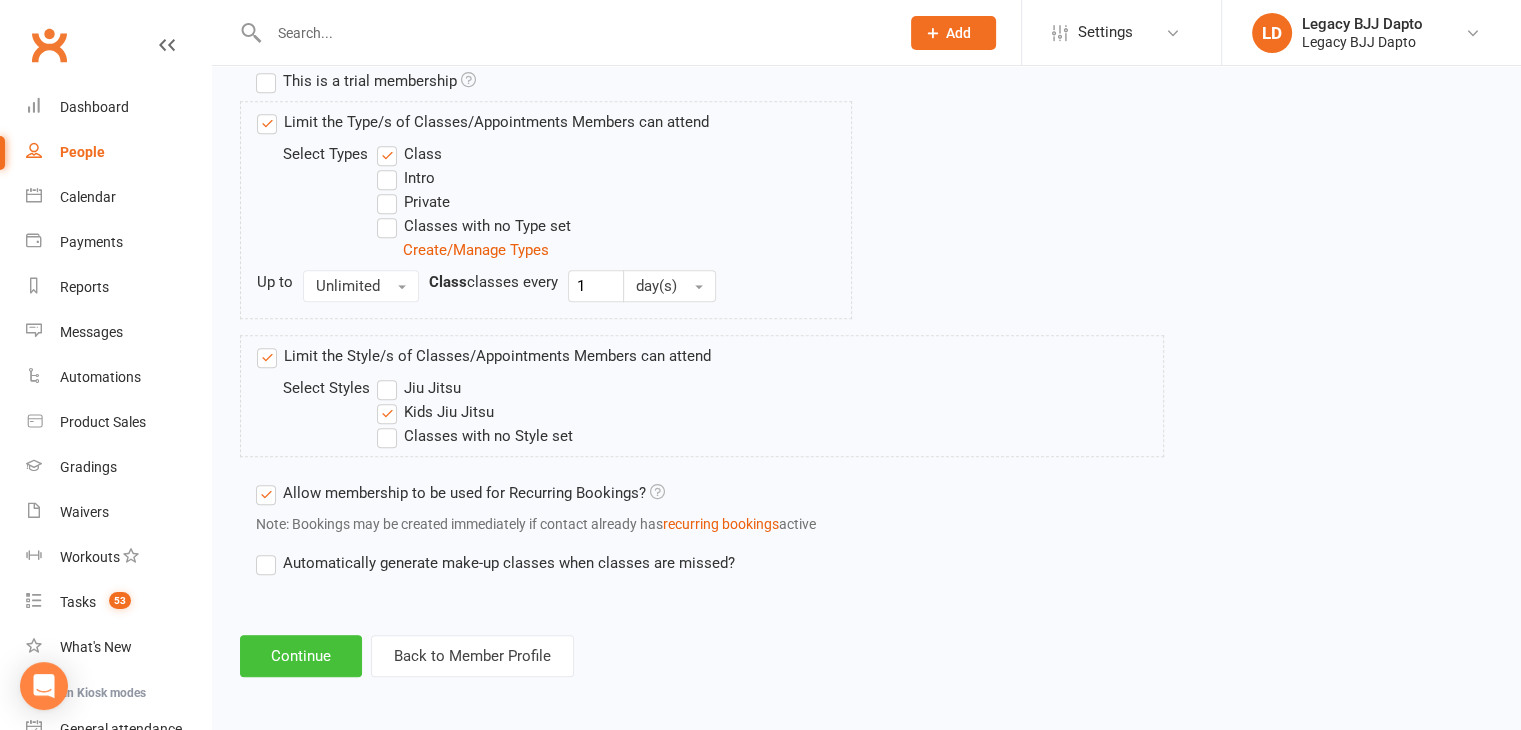 click on "Continue" at bounding box center [301, 656] 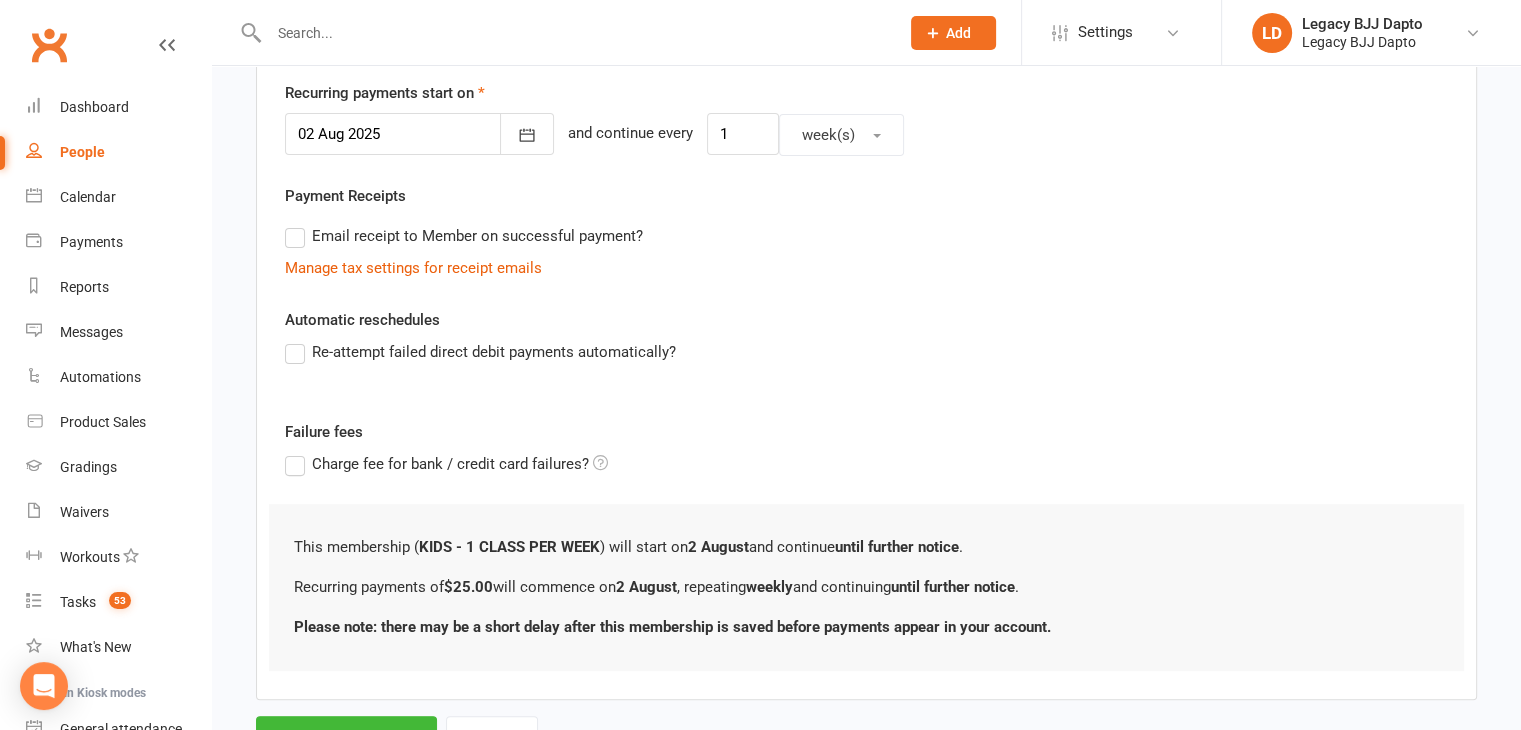 scroll, scrollTop: 562, scrollLeft: 0, axis: vertical 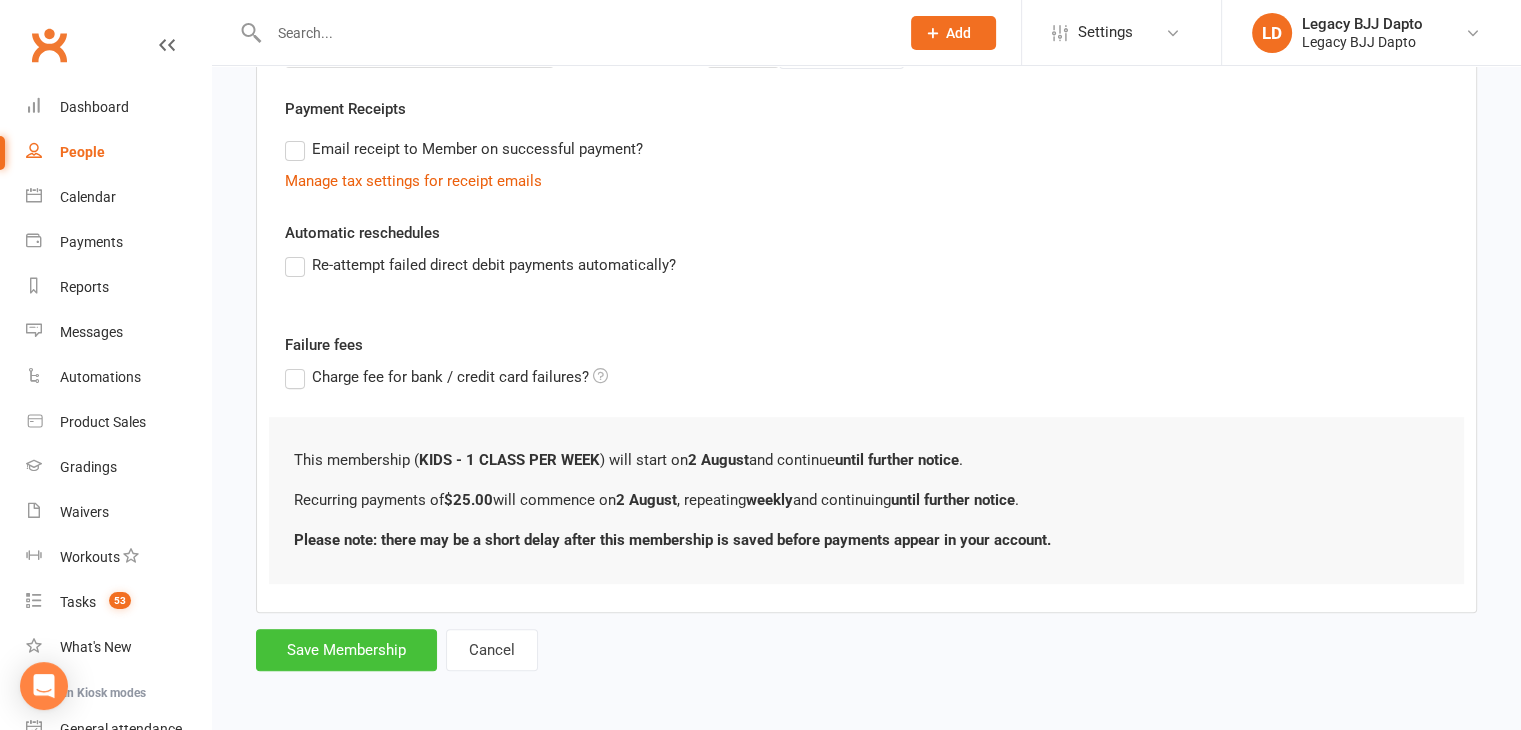 click on "Save Membership" at bounding box center [346, 650] 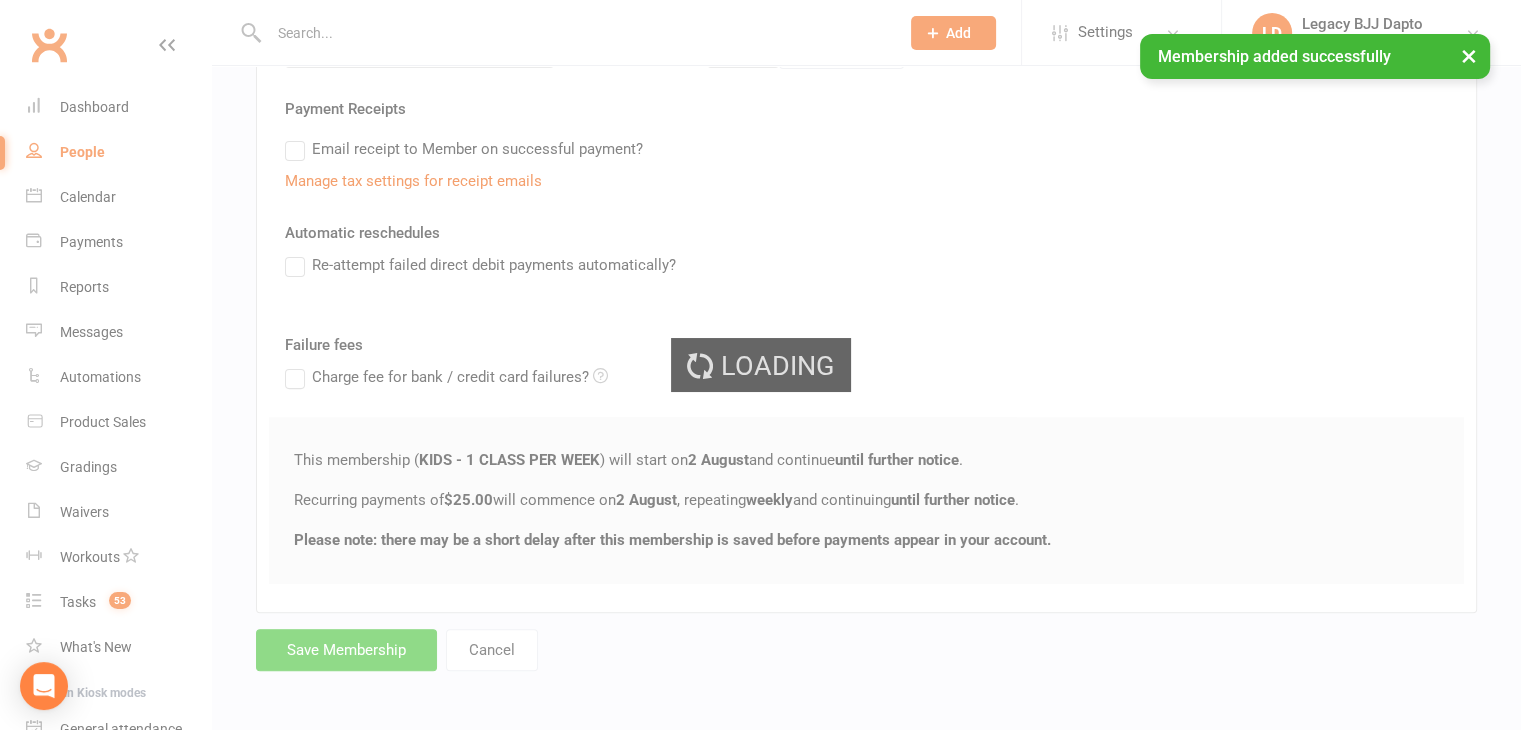 scroll, scrollTop: 0, scrollLeft: 0, axis: both 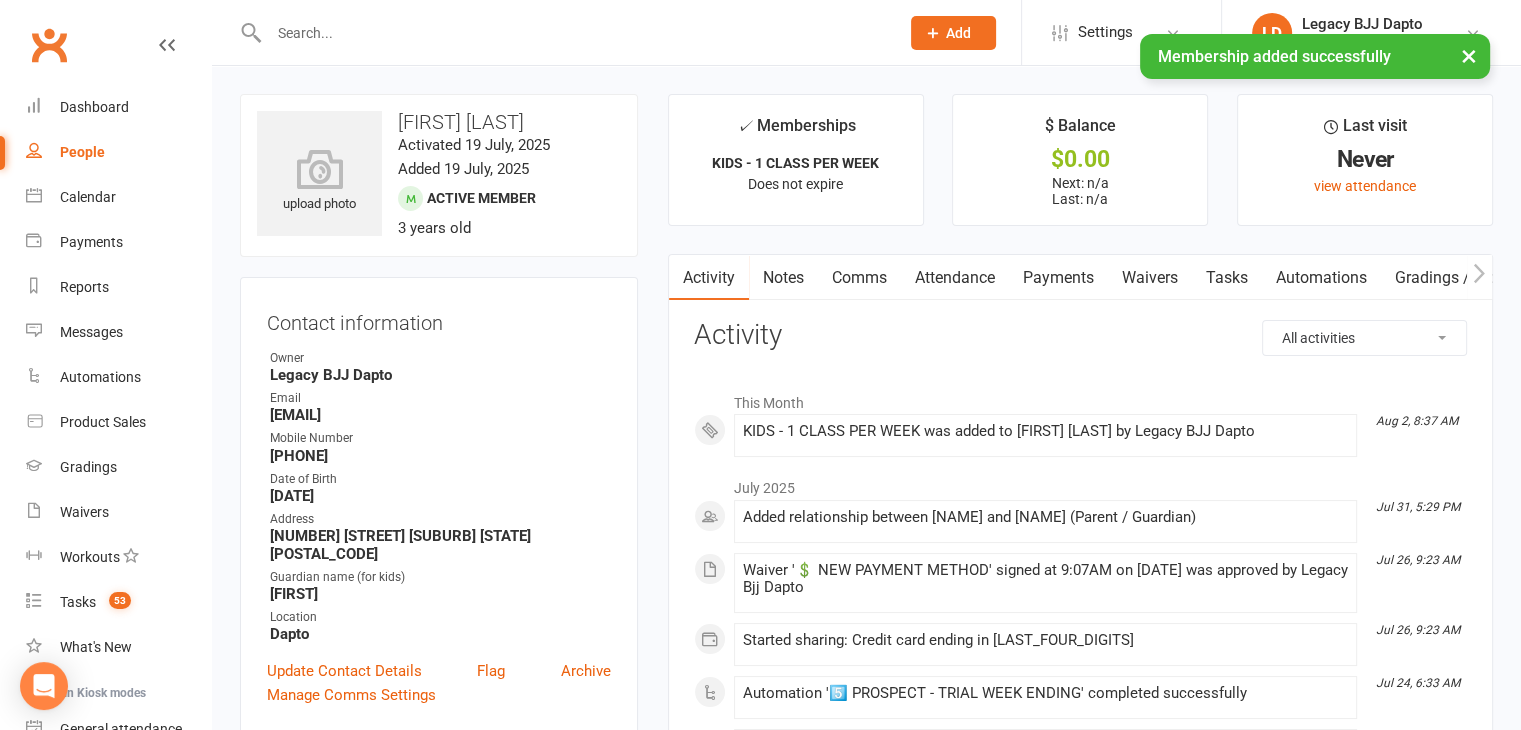 click on "Payments" at bounding box center [1058, 278] 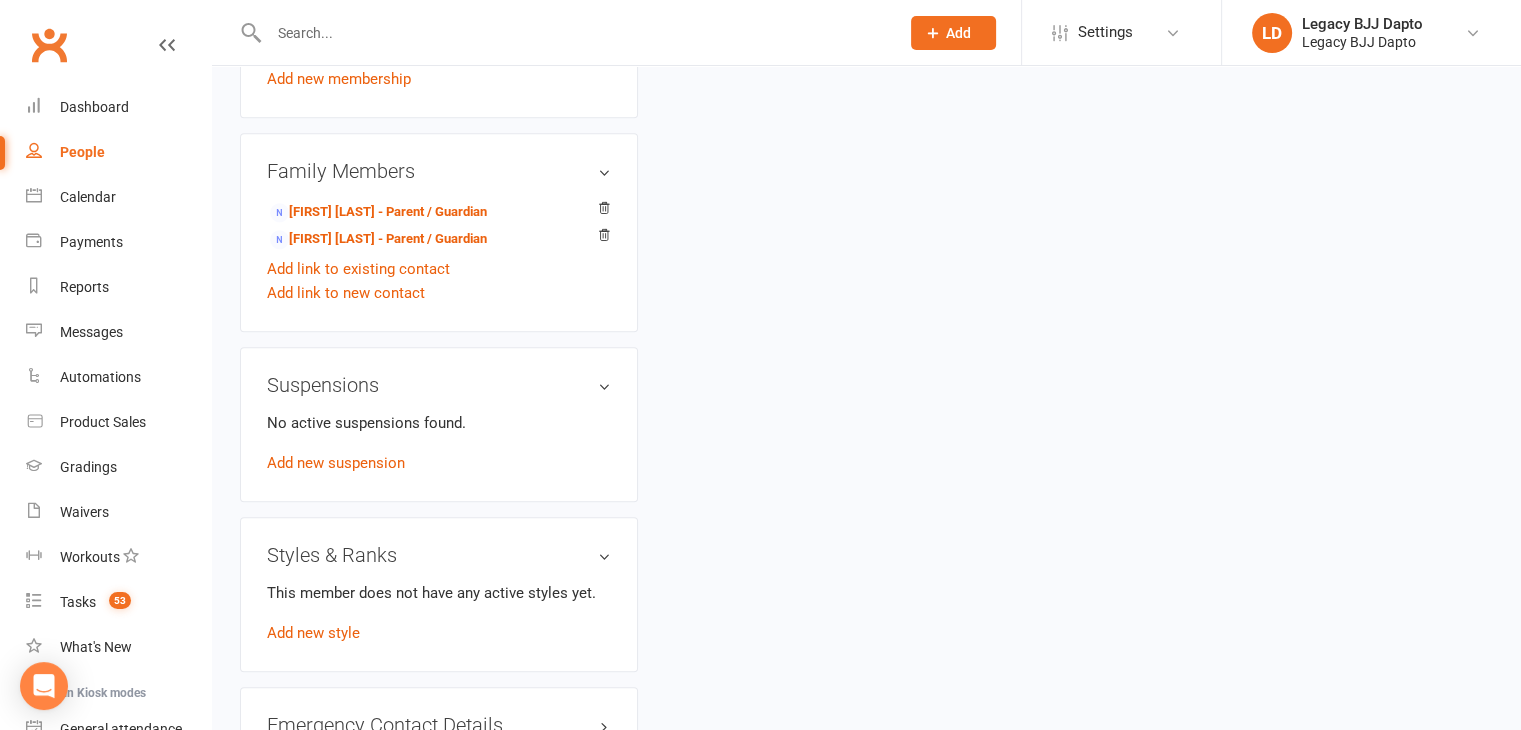 scroll, scrollTop: 1294, scrollLeft: 0, axis: vertical 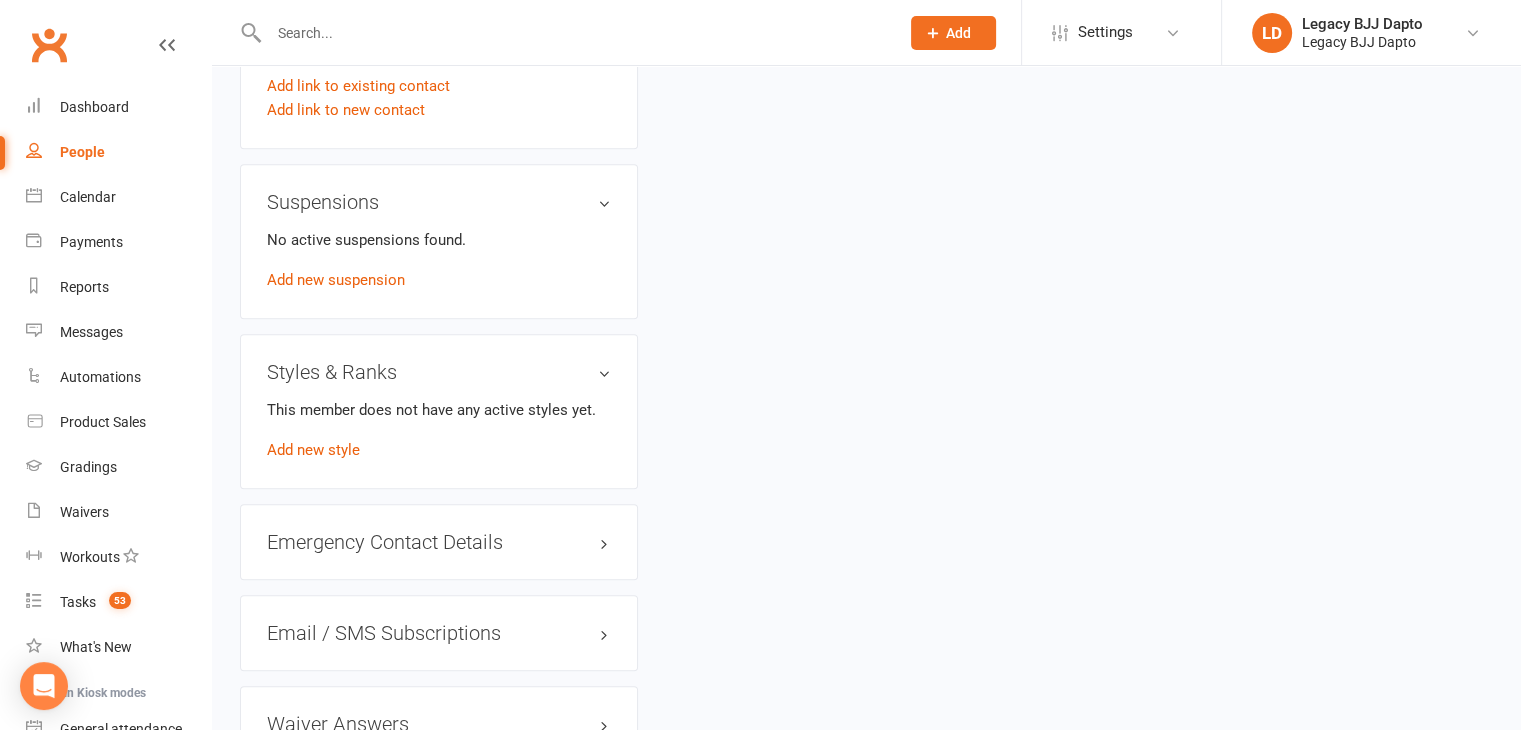 click on "This member does not have any active styles yet. Add new style" at bounding box center (439, 430) 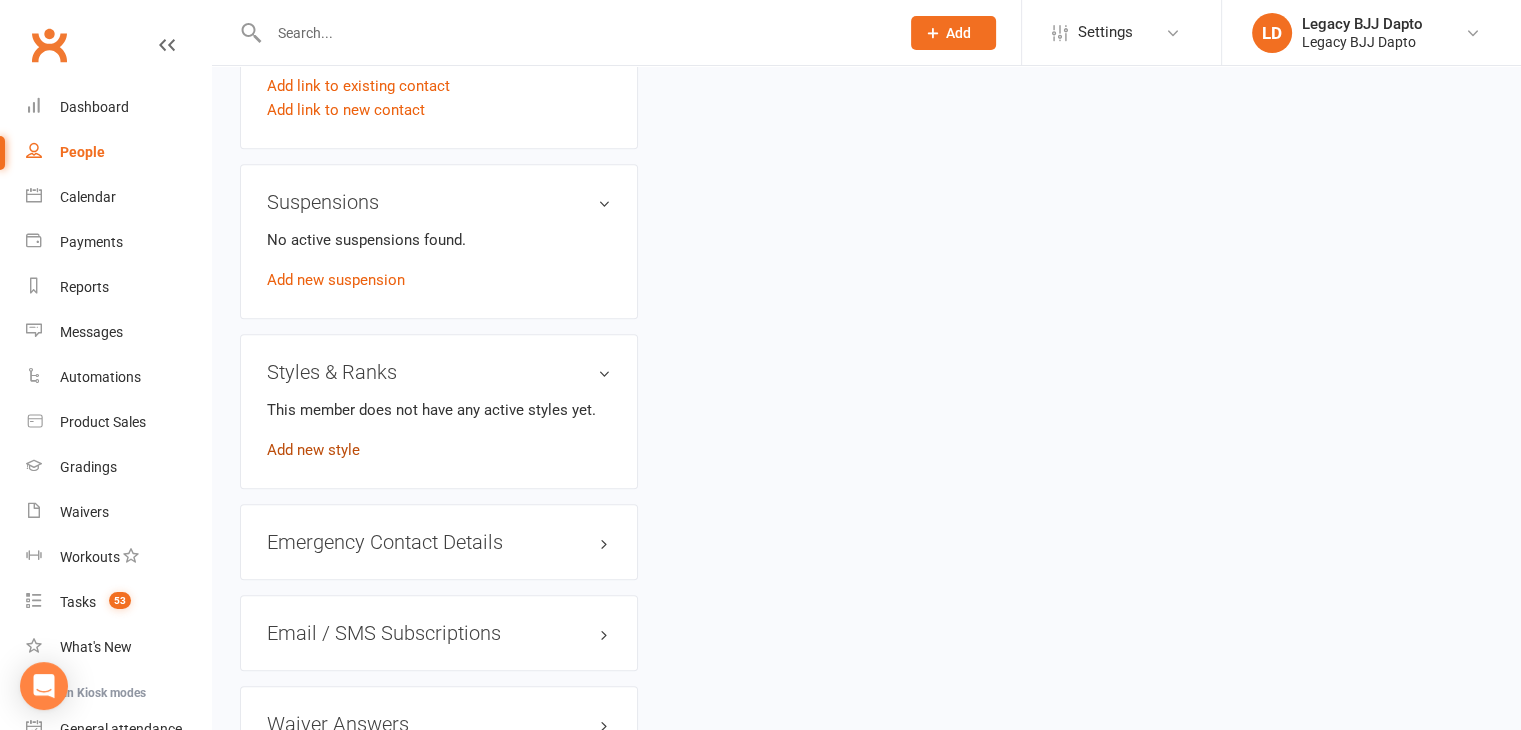 click on "Add new style" at bounding box center (313, 450) 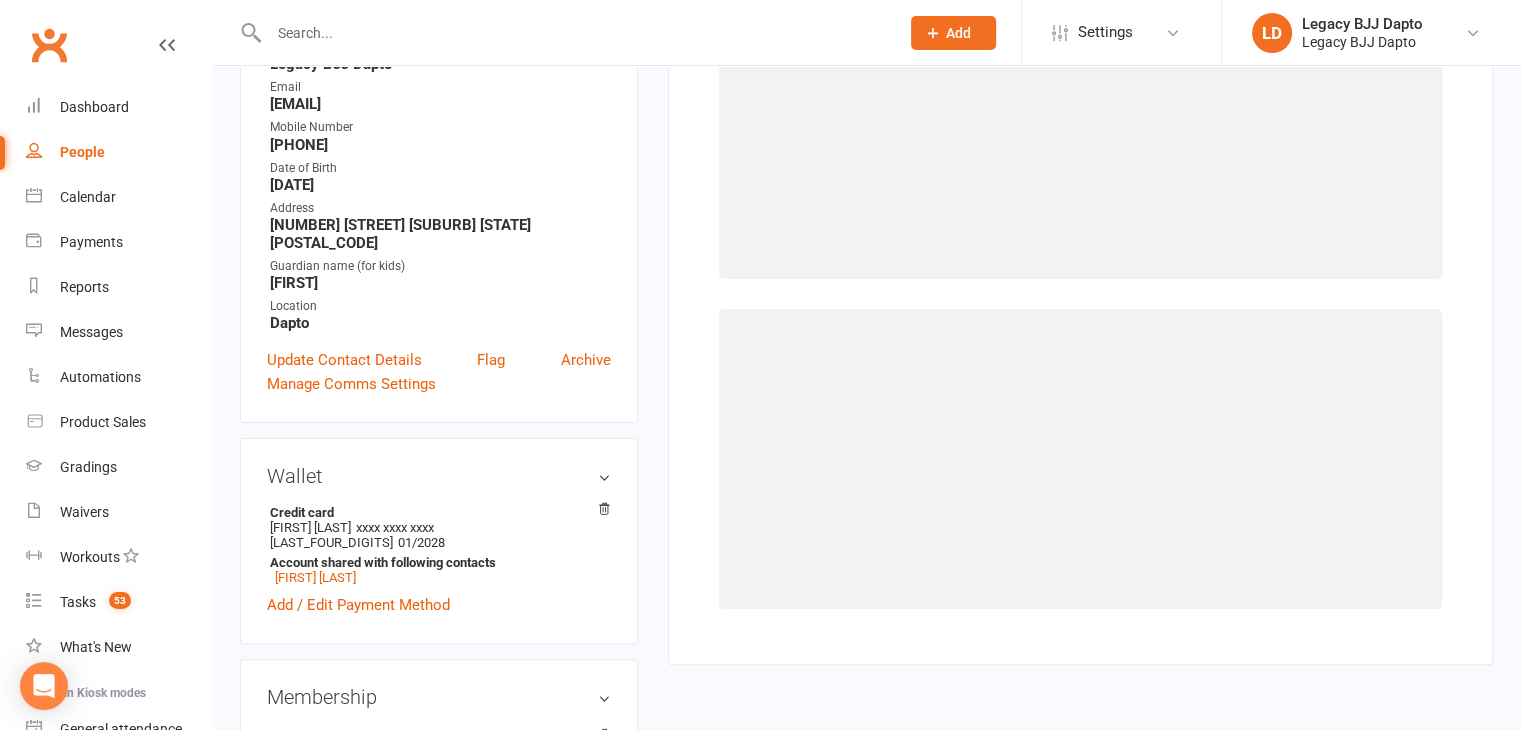 scroll, scrollTop: 152, scrollLeft: 0, axis: vertical 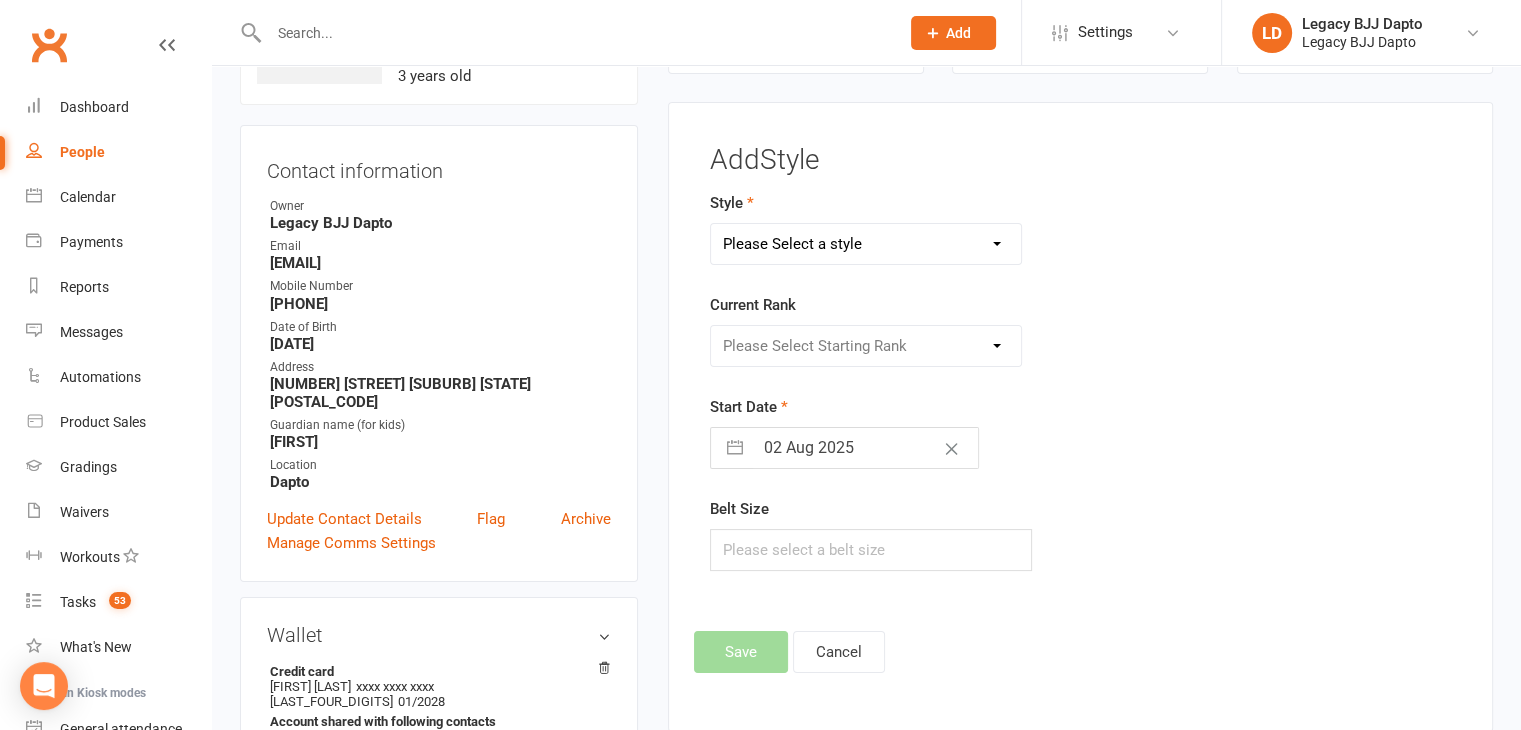 click on "Please Select a style Jiu Jitsu Kids Jiu Jitsu" at bounding box center (866, 244) 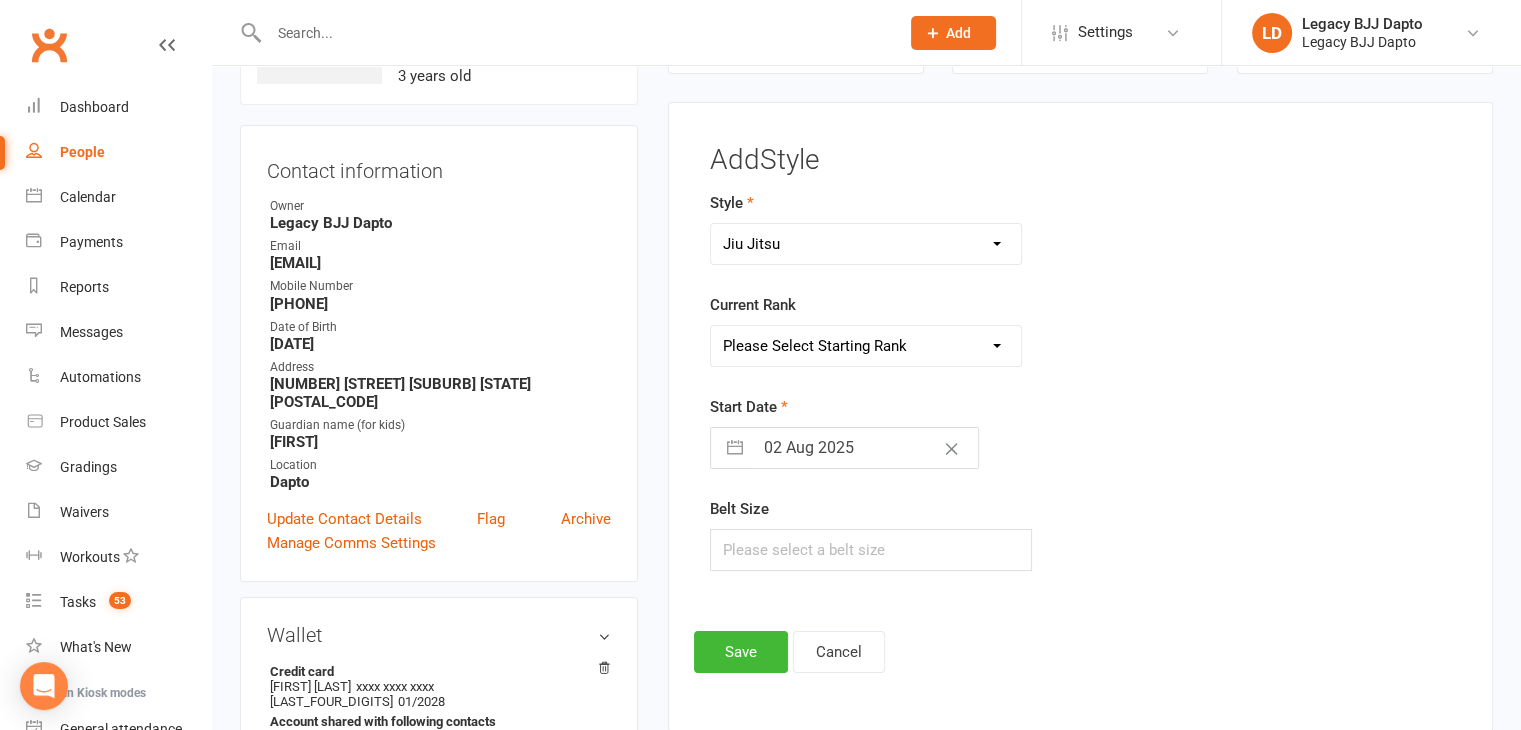 click on "Style Jiu Jitsu Kids Jiu Jitsu Current Rank Please Select Starting Rank White Belt White Belt - 1 Stripe White Belt - 2 Stripe White Belt - 3 Stripe White Belt - 4 Stripe Grey/White Belt Grey/White Belt - 1 Stripe Grey/White Belt - 2 Stripe Grey/White Belt 3 Stripe Grey/White Belt 4 Stripe Grey Belt Grey Belt 1 Stripe Grey Belt 2 Stripe Grey Belt 3 Stripe Grey Belt 4 Stripe Grey/Black Belt Grey/Black Belt 1 Stripe Grey/Black Belt 2 Stripe Grey/Black Belt 3 Stripe Grey/Black Belt 4 Stripe Yellow/White Belt Yellow/White Belt 1 Stripe Yellow/White Belt 2 Stripe Yellow/White Belt 3 Stripe Yellow/White Belt 4 Stripe Yellow Belt Yellow Belt 1 Stripe Yellow Belt 2 Stripe Yellow Belt 3 Stripe Yellow Belt 4 Stripe Yellow/Black Belt Yellow/Black Belt - 1 Stripe Yellow/Black Belt - 2 Stripe Yellow/Black Belt - 3 Stripe Yellow/Black Belt - 4 Stripe Orange White Belt Orange/White Belt - 1 Stripe Orange/White Belt - 2 Stripe Orange/White Belt - 3 Stripe Orange/White Belt - 4 Stripe Orangee Belt Orange Belt - 1 Stripe" at bounding box center [952, 395] 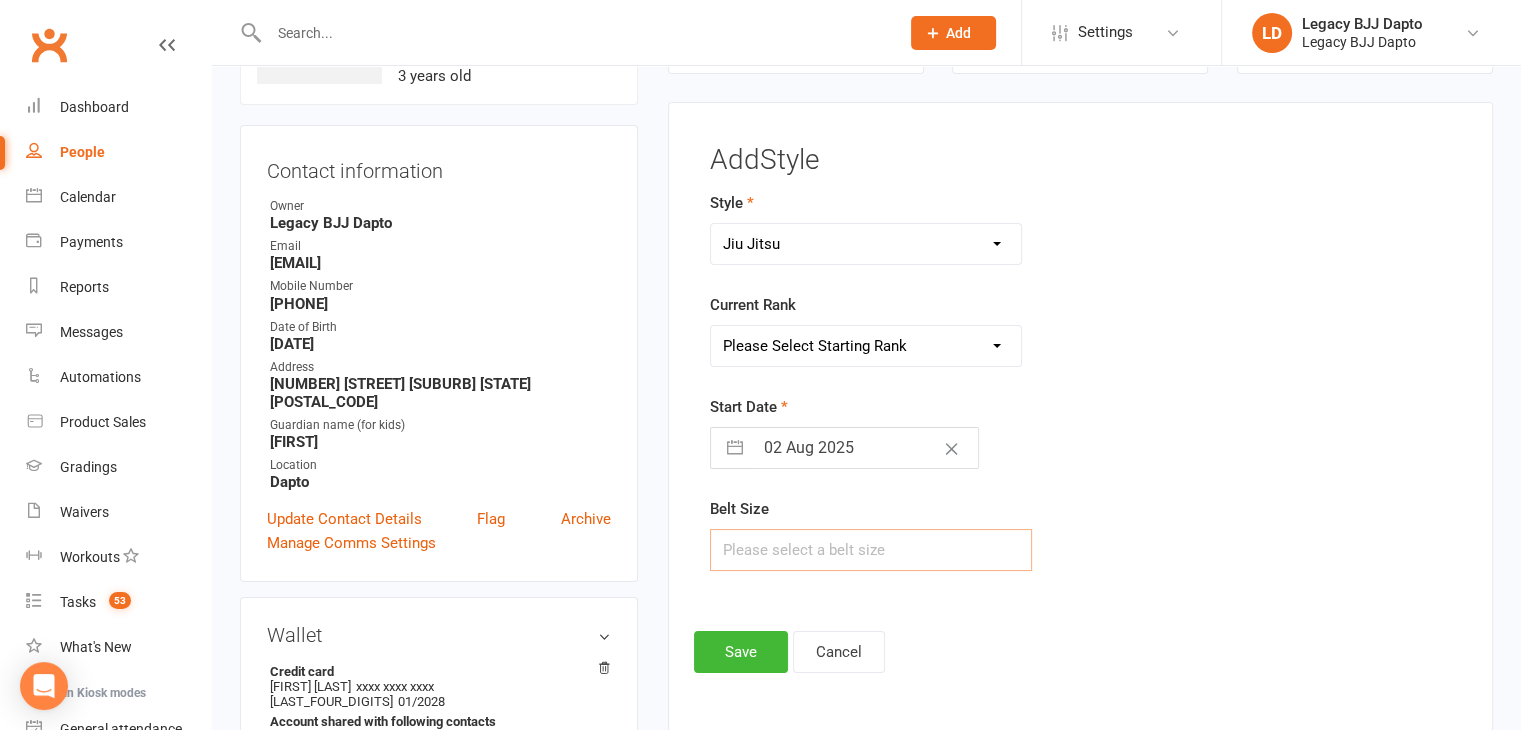 click at bounding box center (871, 550) 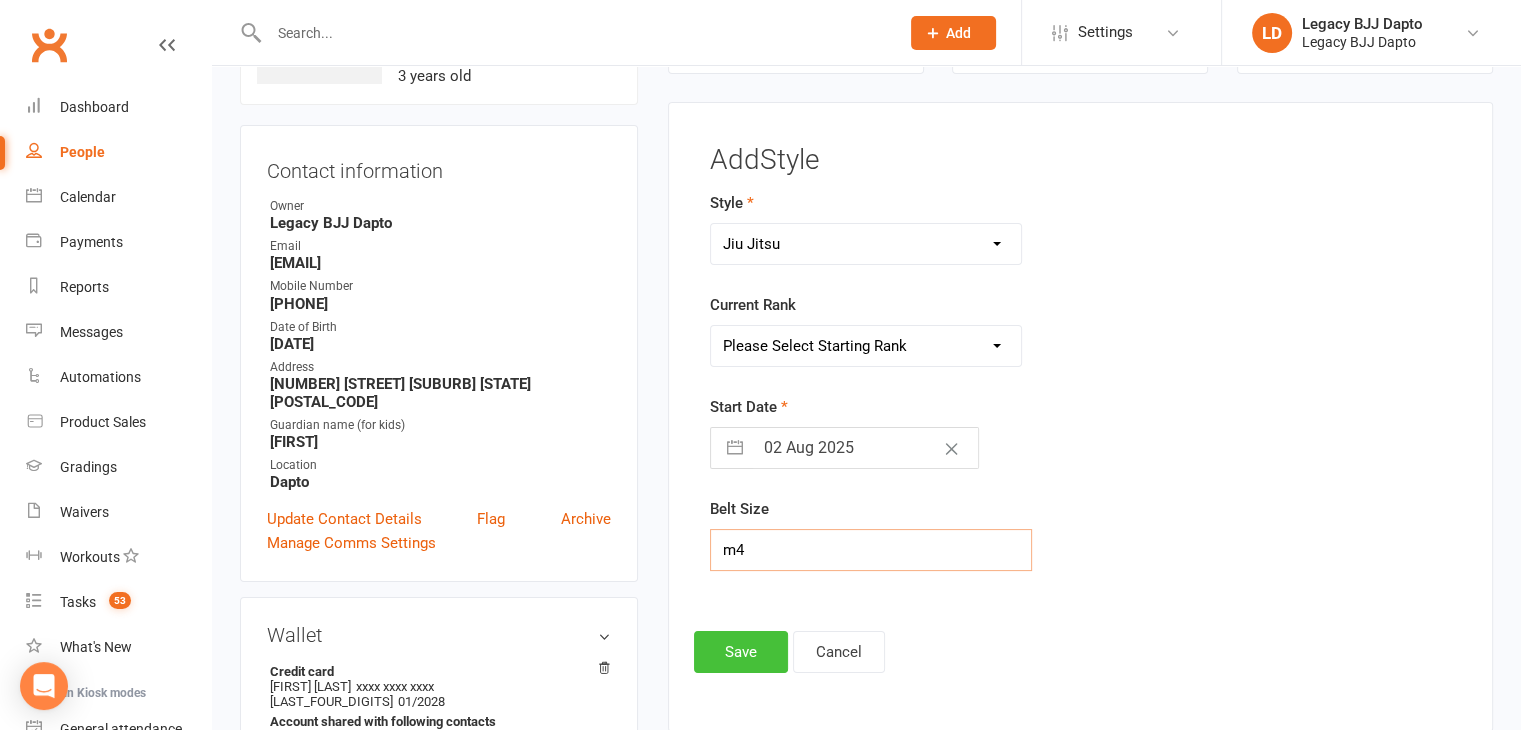 type on "m4" 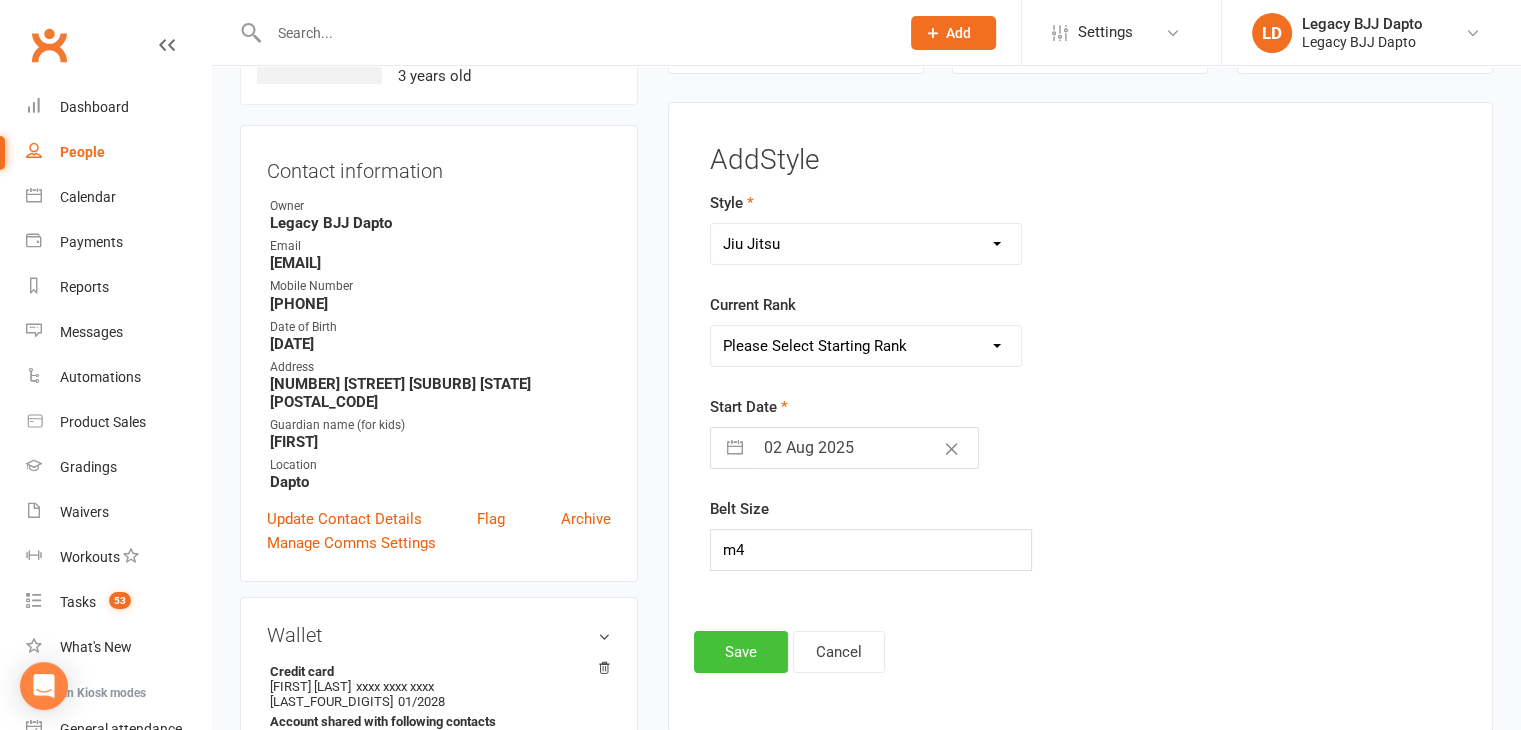 click on "Save" at bounding box center (741, 652) 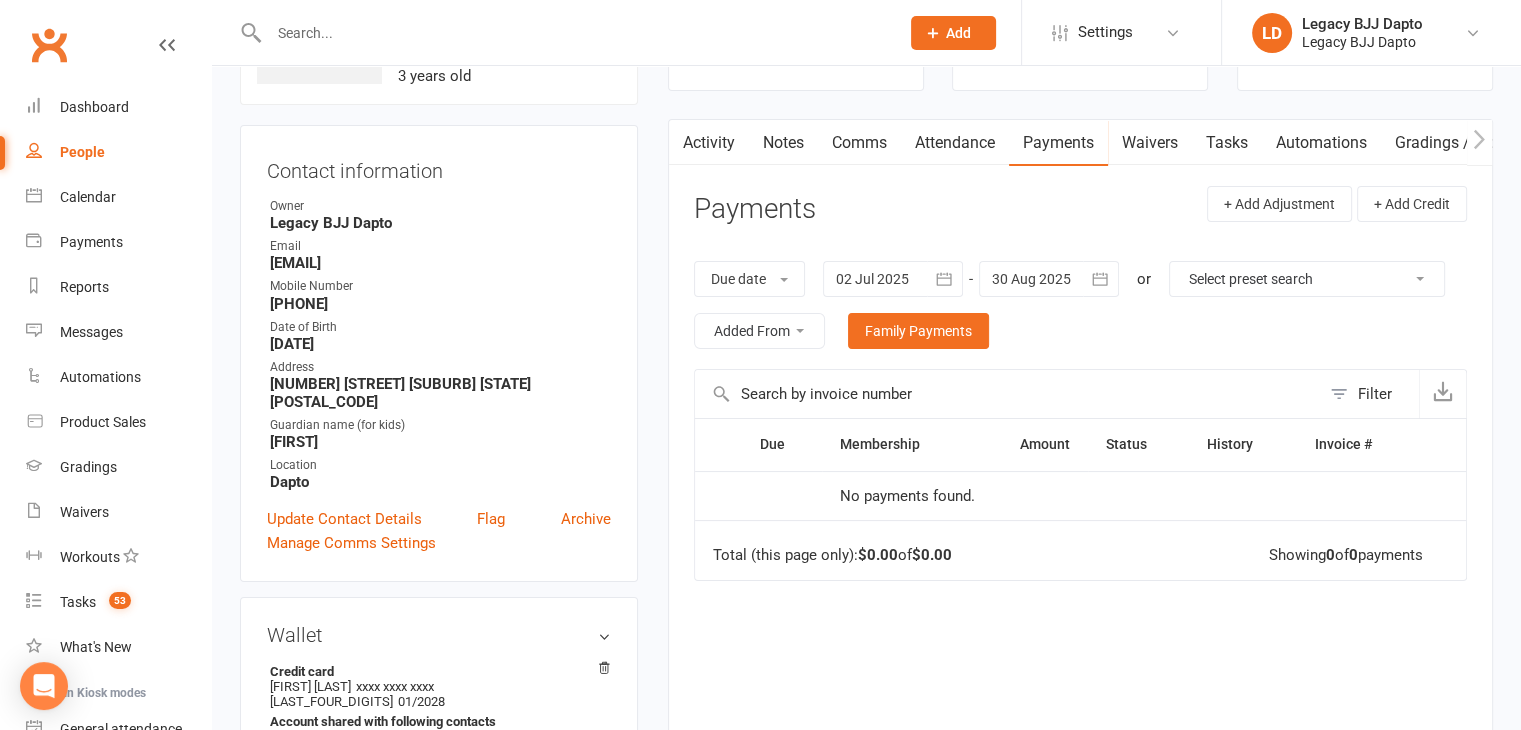 scroll, scrollTop: 0, scrollLeft: 0, axis: both 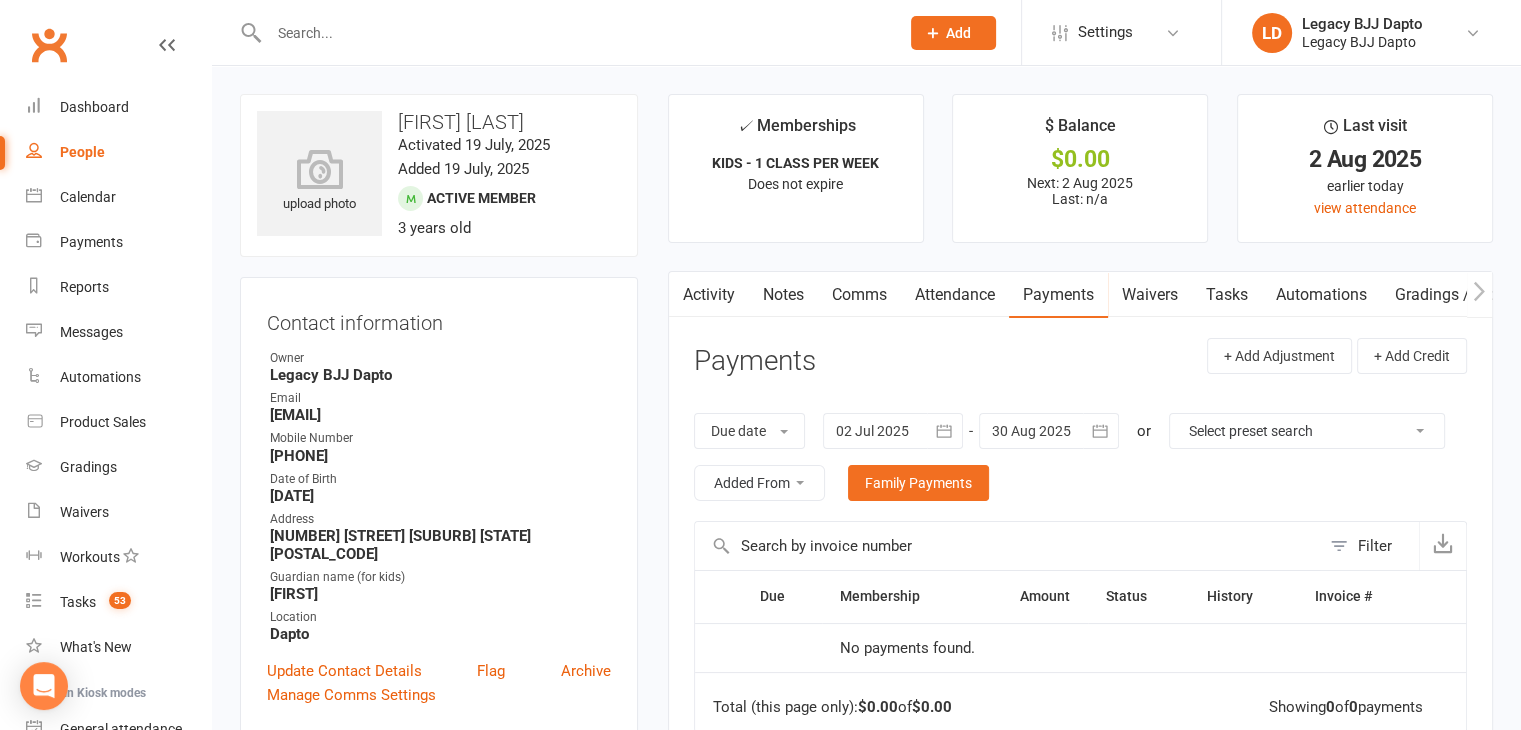 click at bounding box center [574, 33] 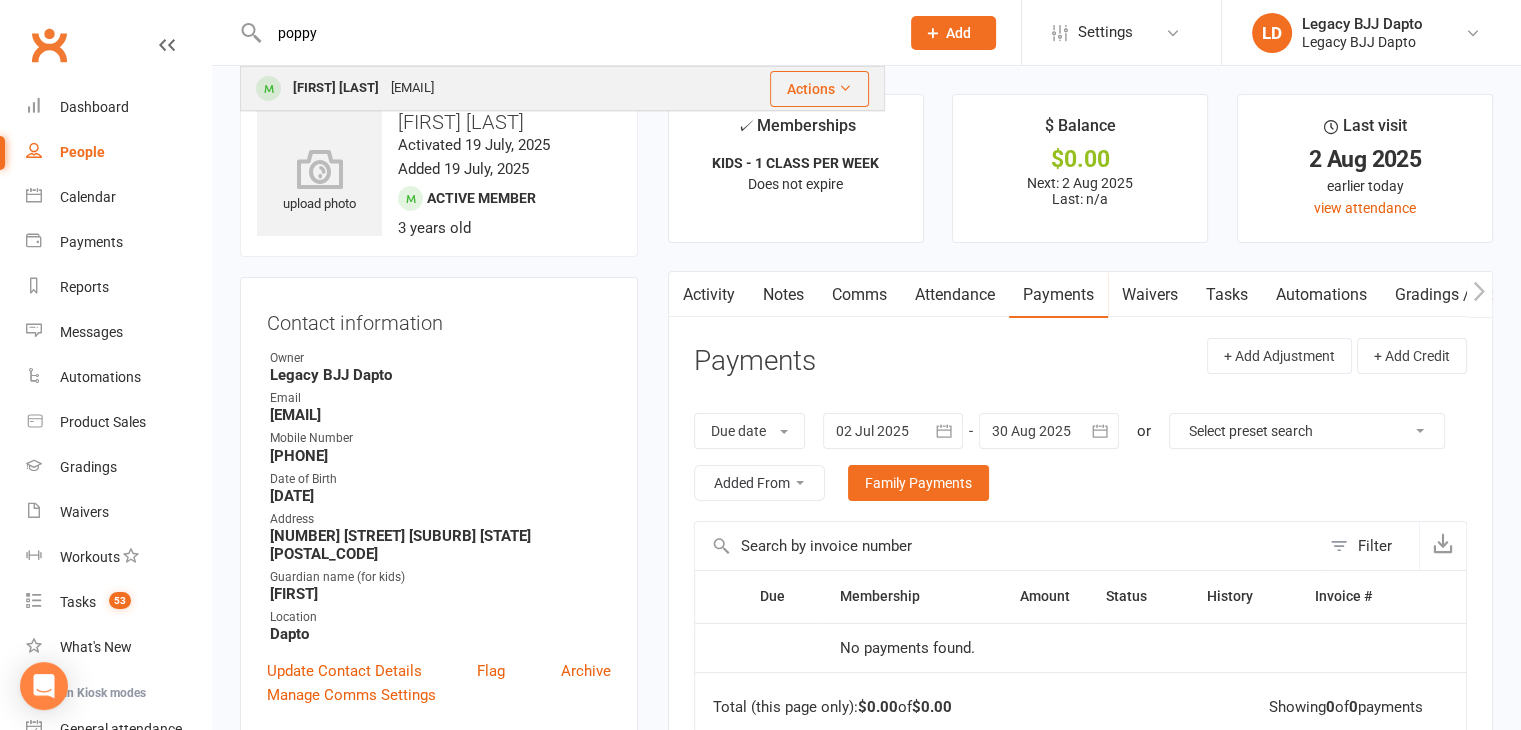 type on "poppy" 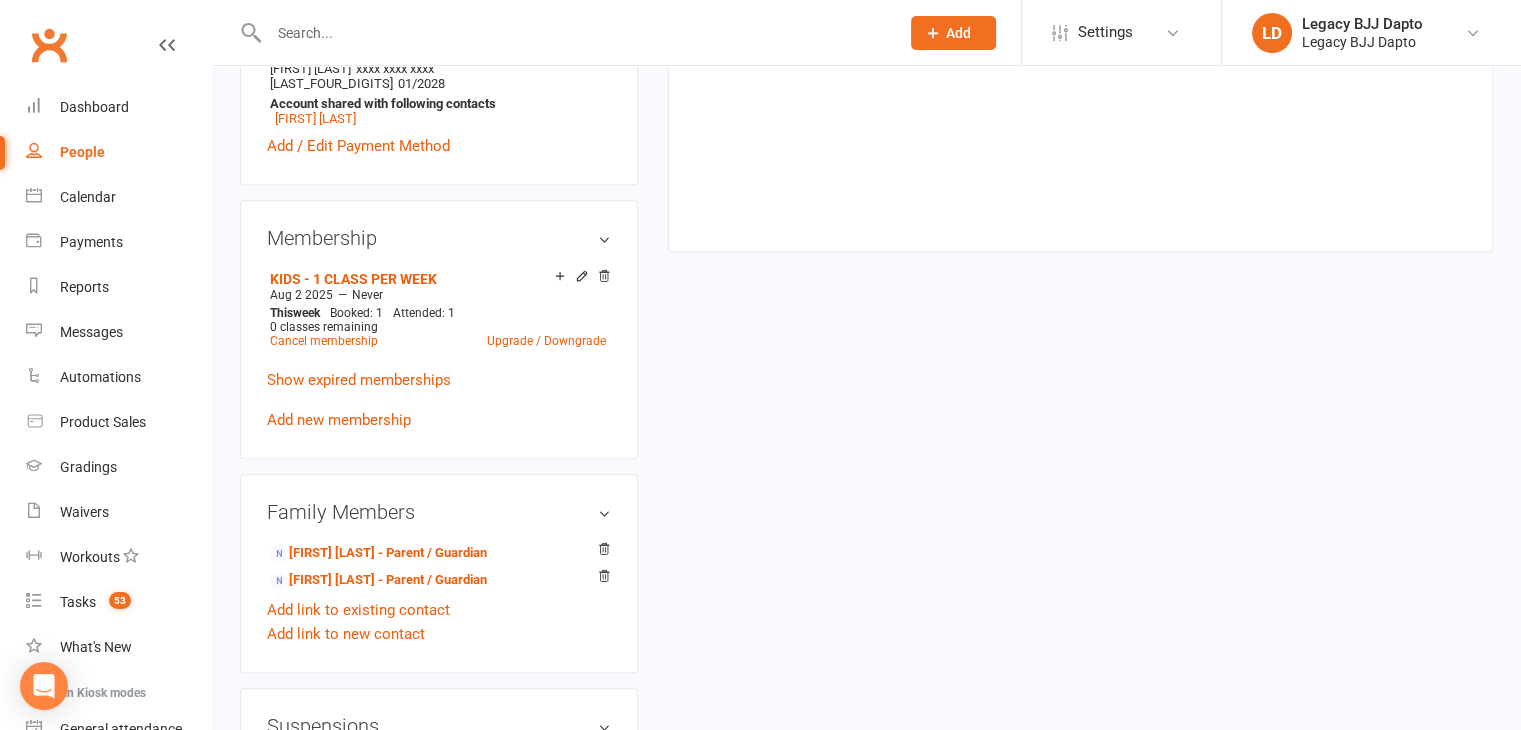 scroll, scrollTop: 771, scrollLeft: 0, axis: vertical 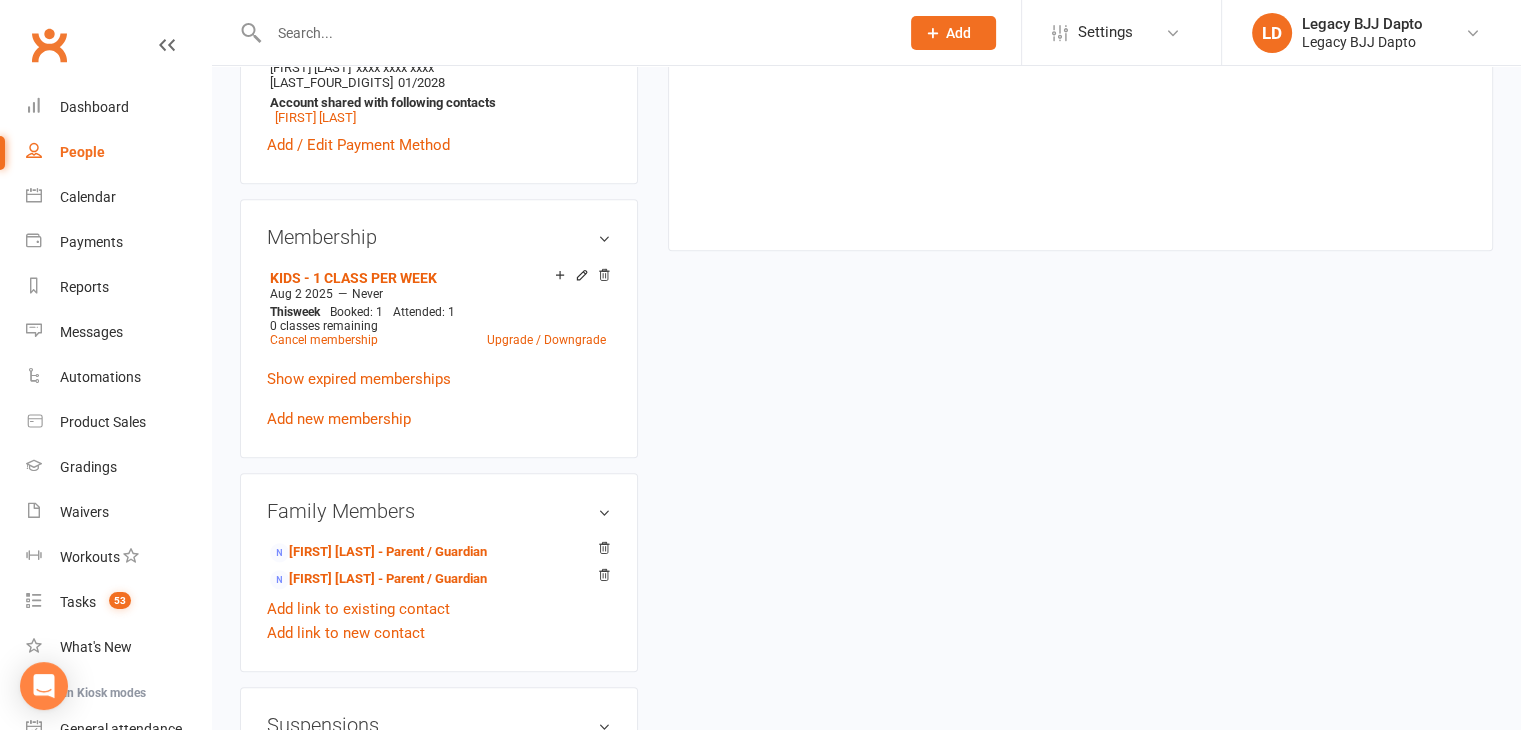 click on "People" at bounding box center [82, 152] 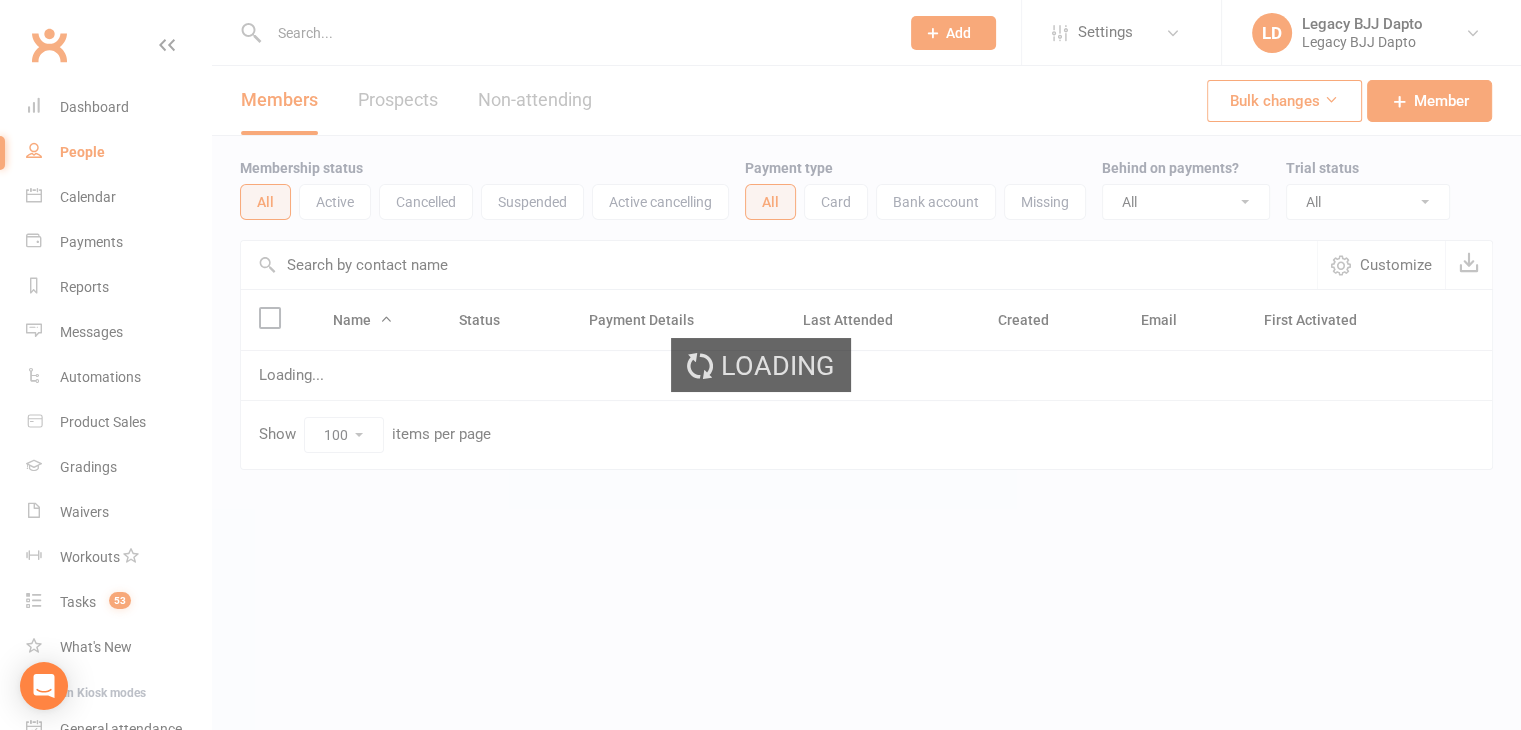 scroll, scrollTop: 0, scrollLeft: 0, axis: both 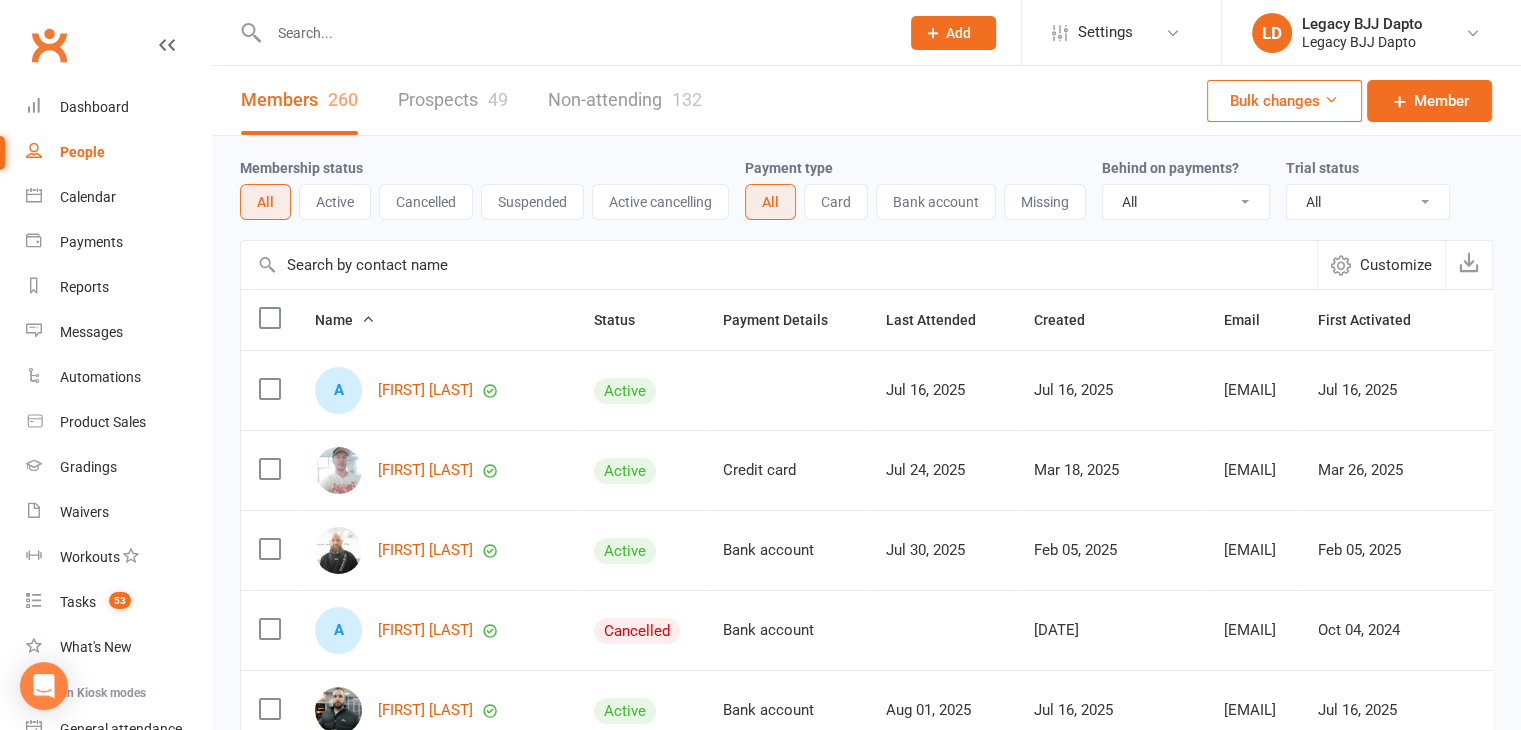 click at bounding box center [574, 33] 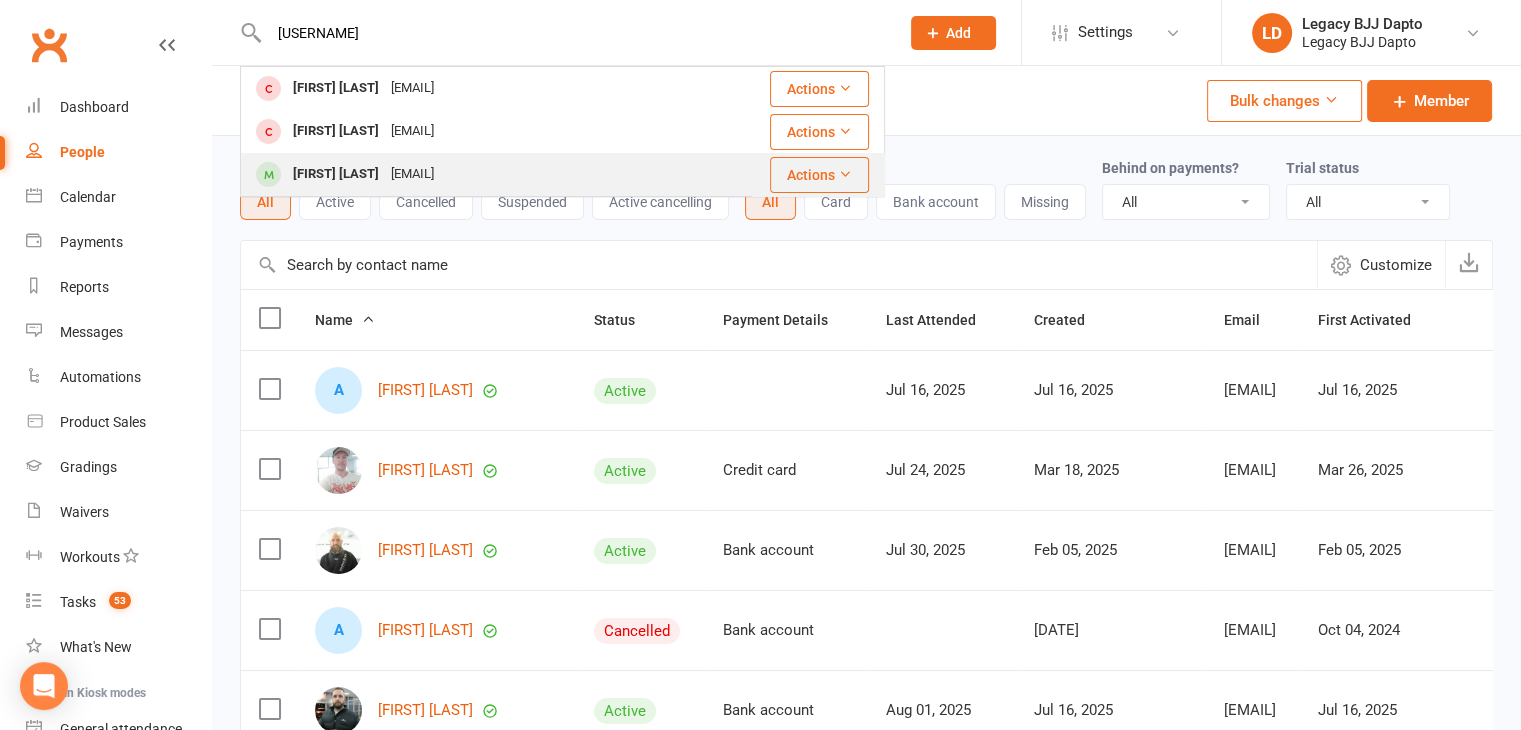 type on "ryder" 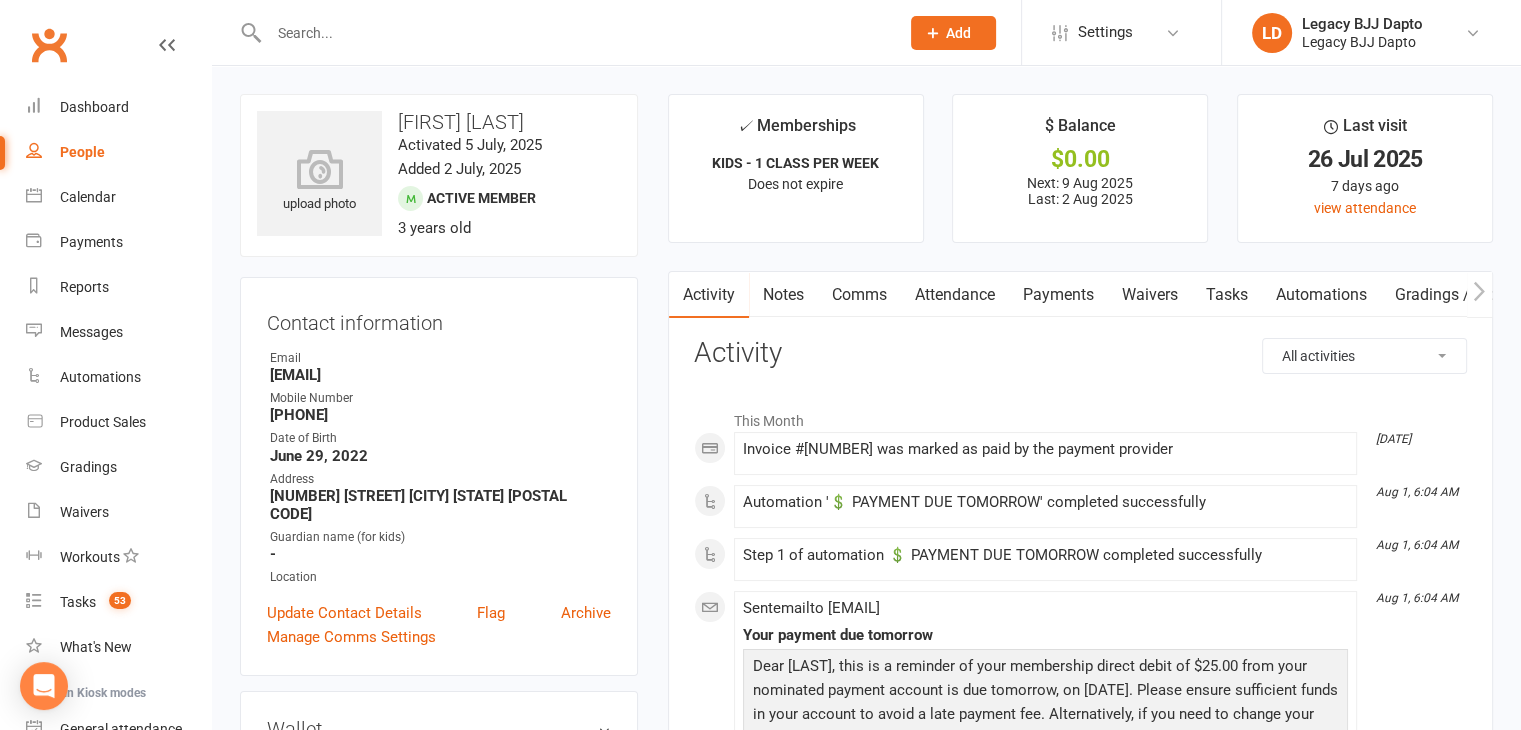 click on "Payments" at bounding box center (1058, 295) 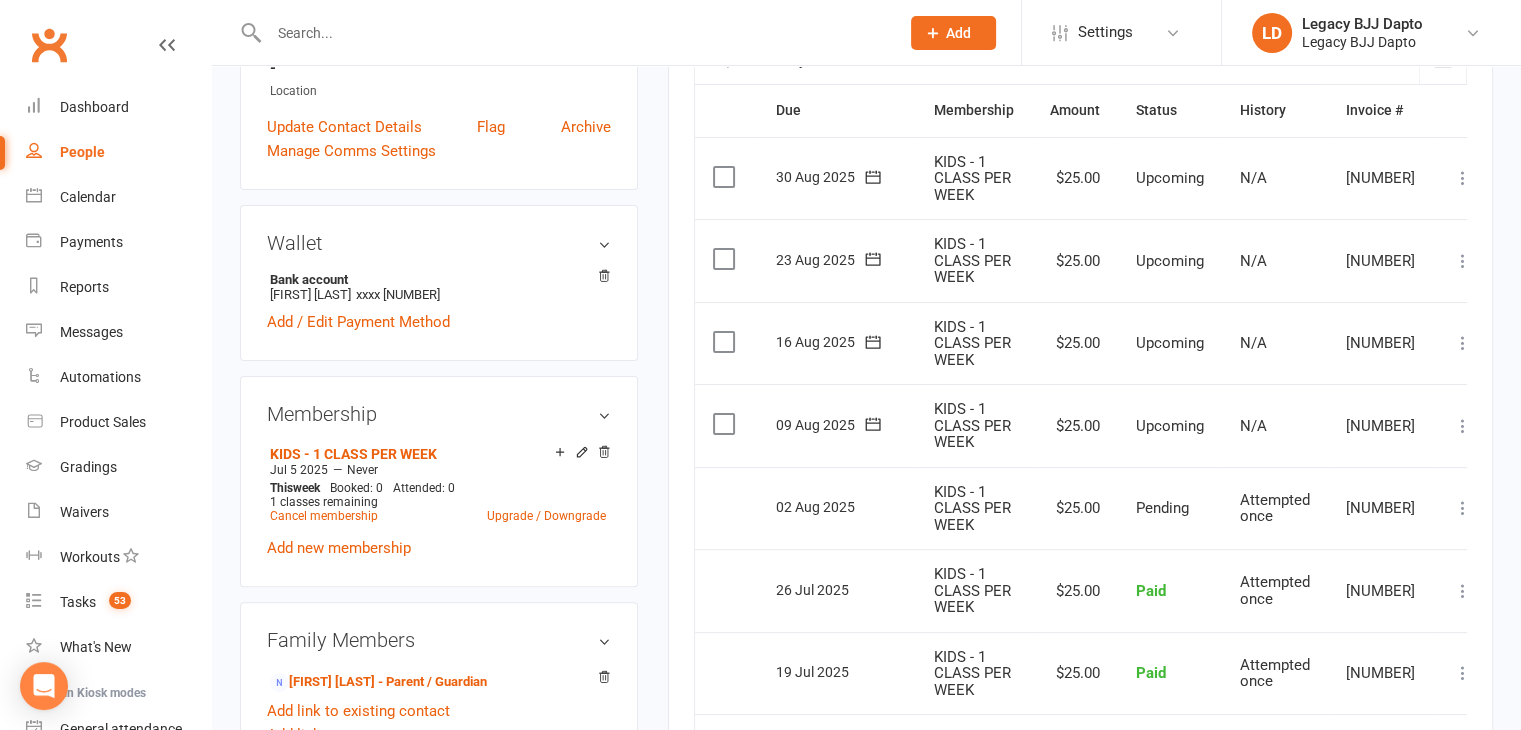 scroll, scrollTop: 756, scrollLeft: 0, axis: vertical 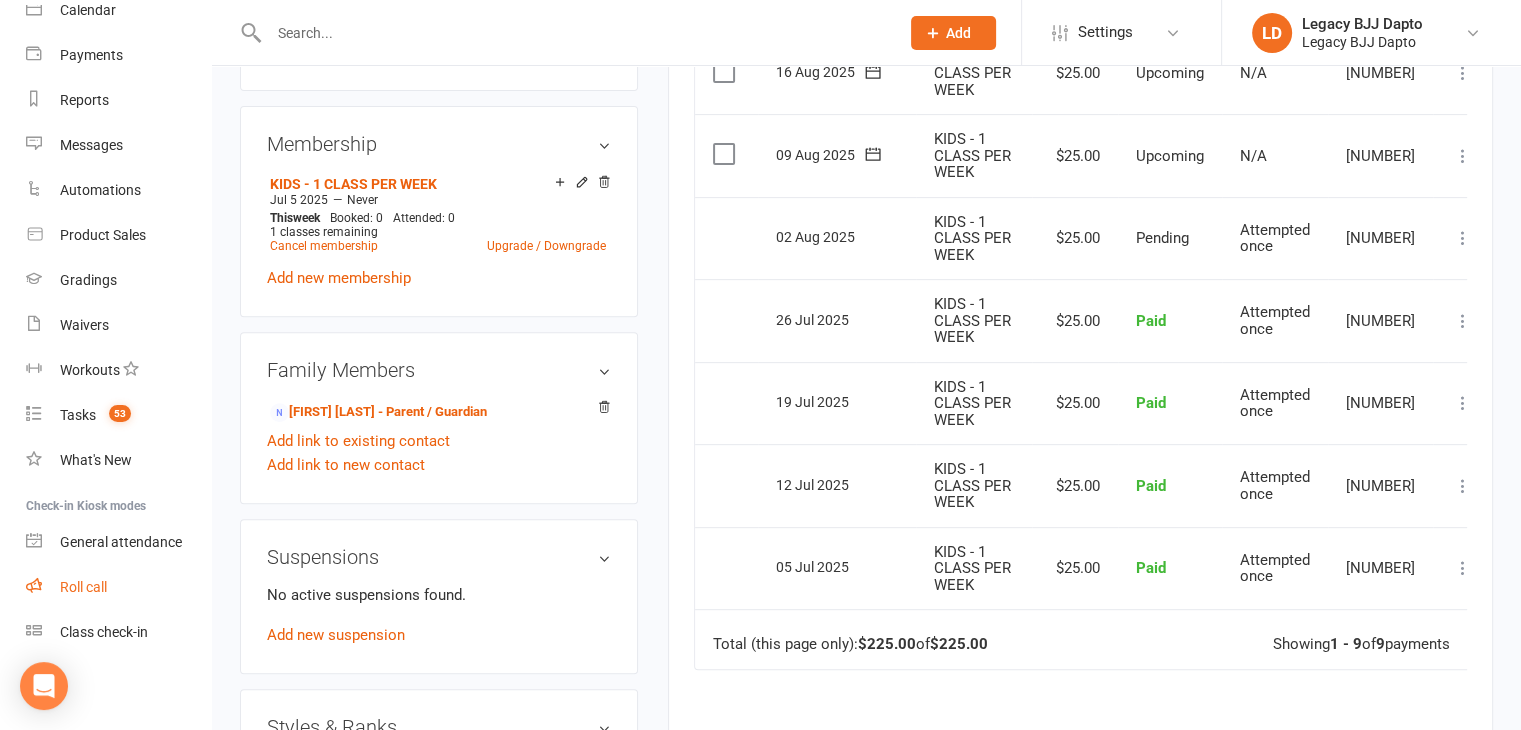 click on "Roll call" at bounding box center (83, 587) 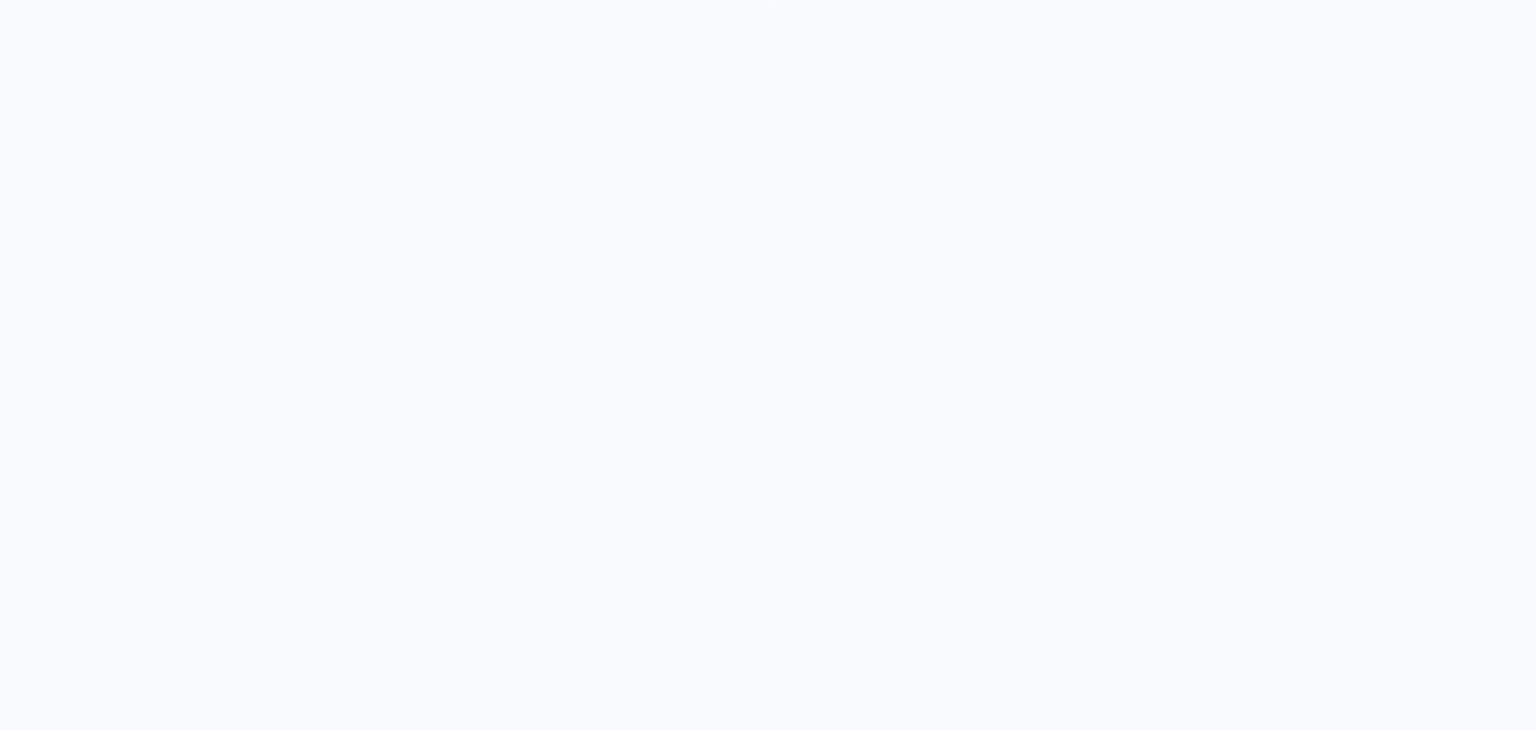 scroll, scrollTop: 0, scrollLeft: 0, axis: both 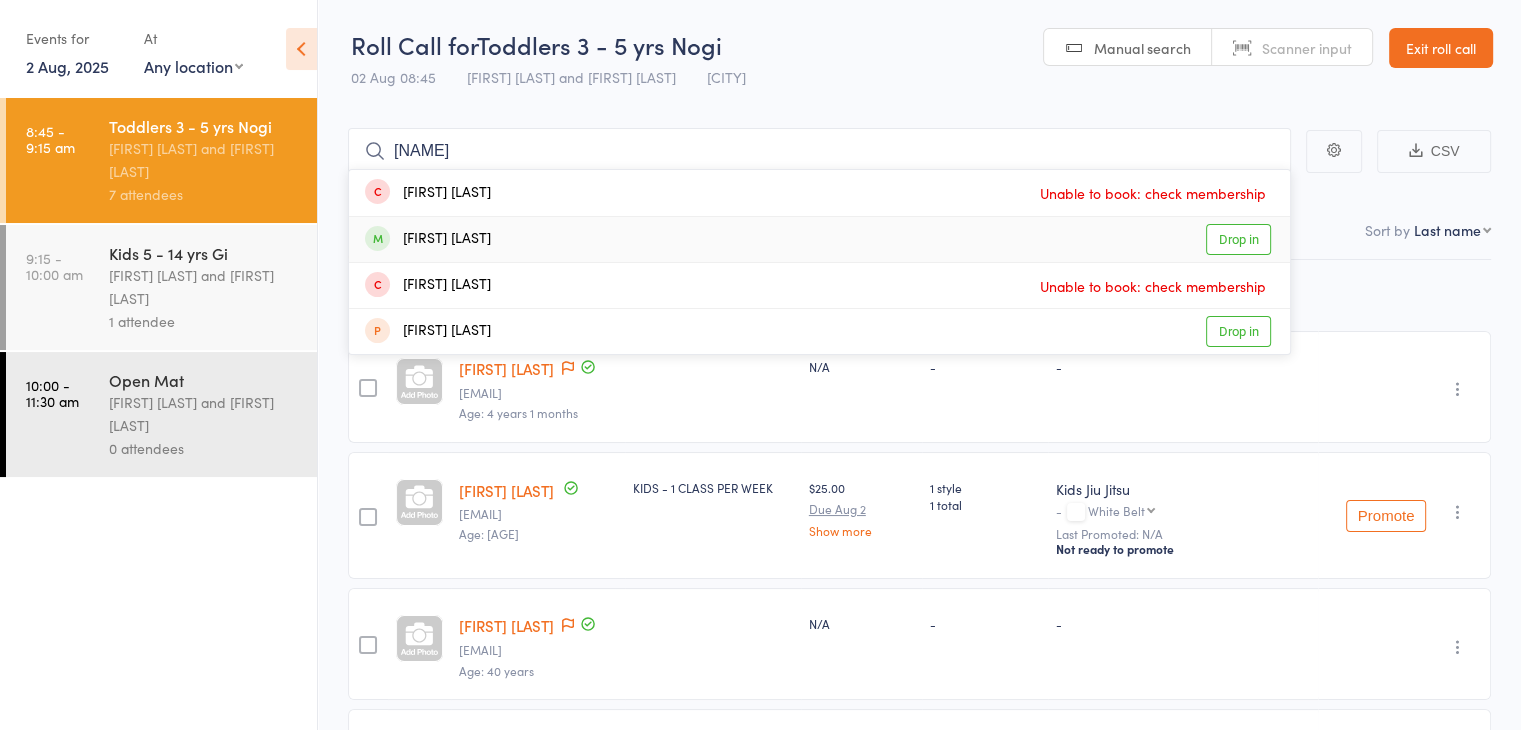 type on "[USERNAME]" 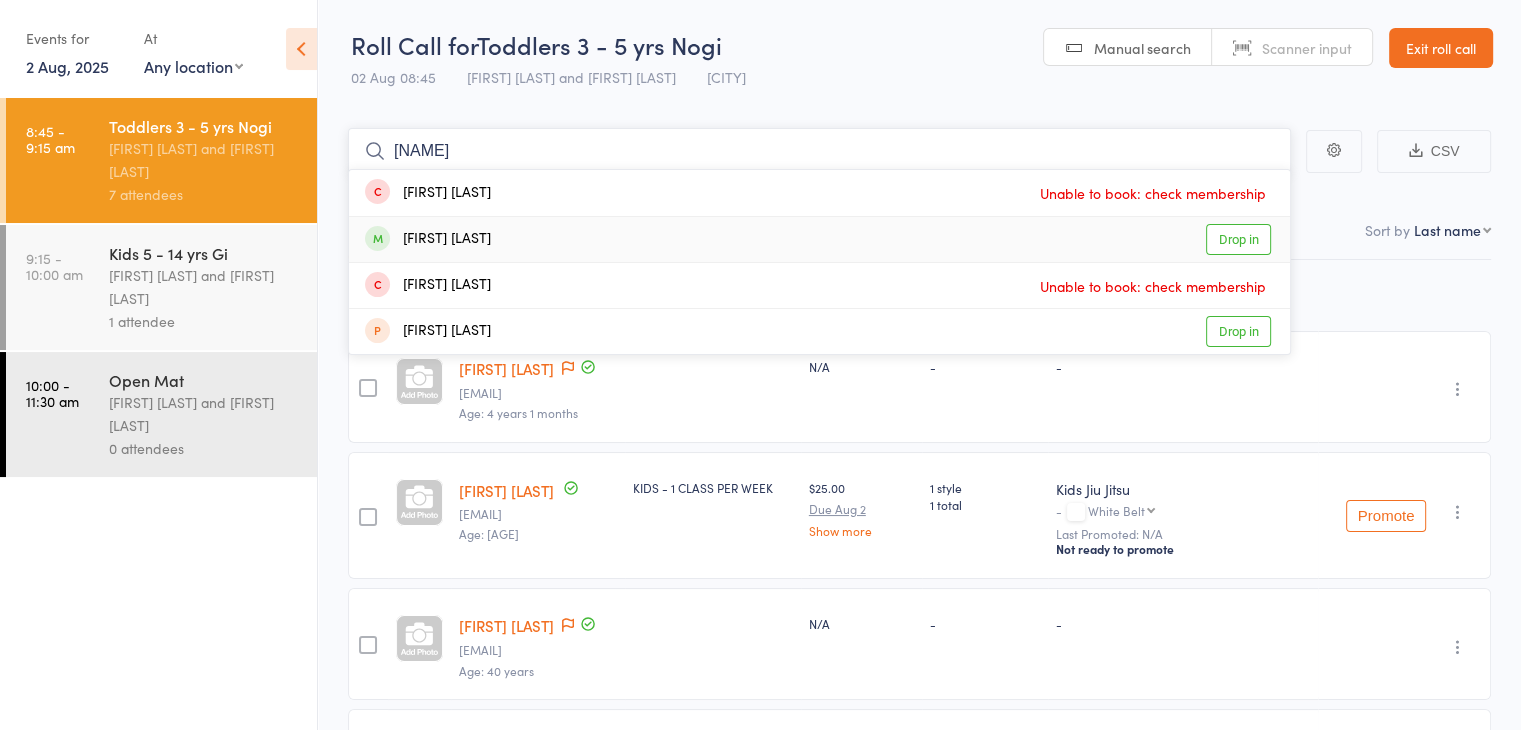 type 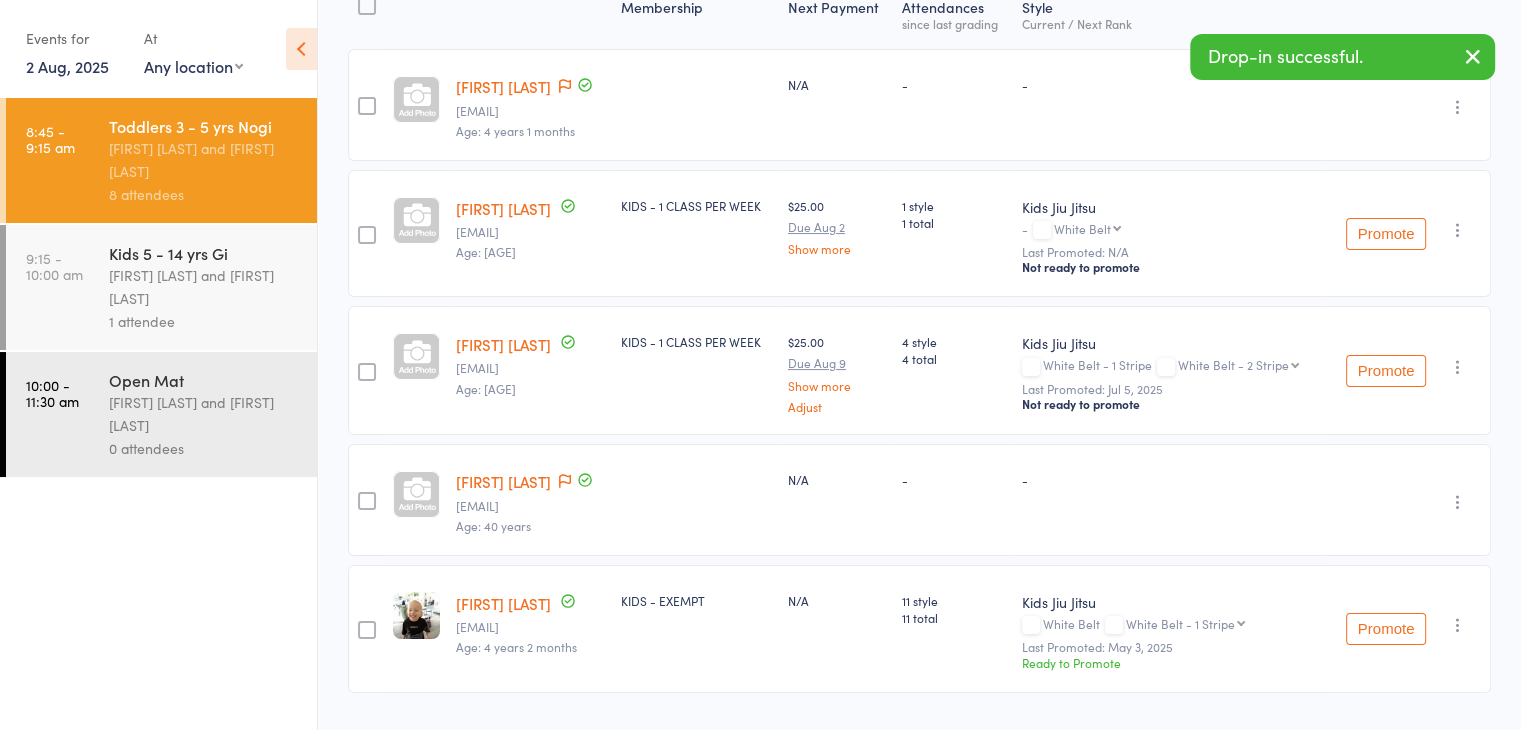 scroll, scrollTop: 330, scrollLeft: 0, axis: vertical 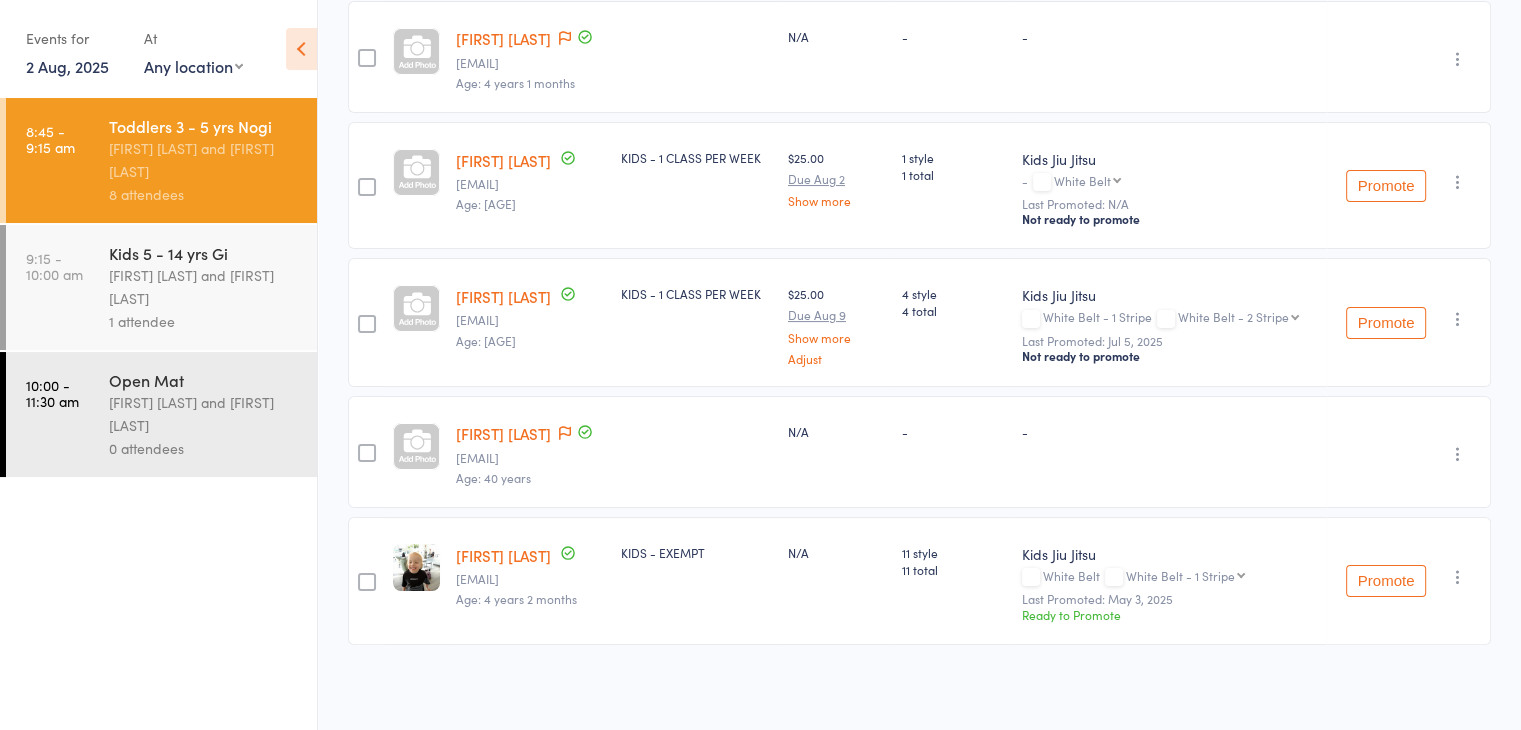 click on "Dani Matthews" at bounding box center (503, 433) 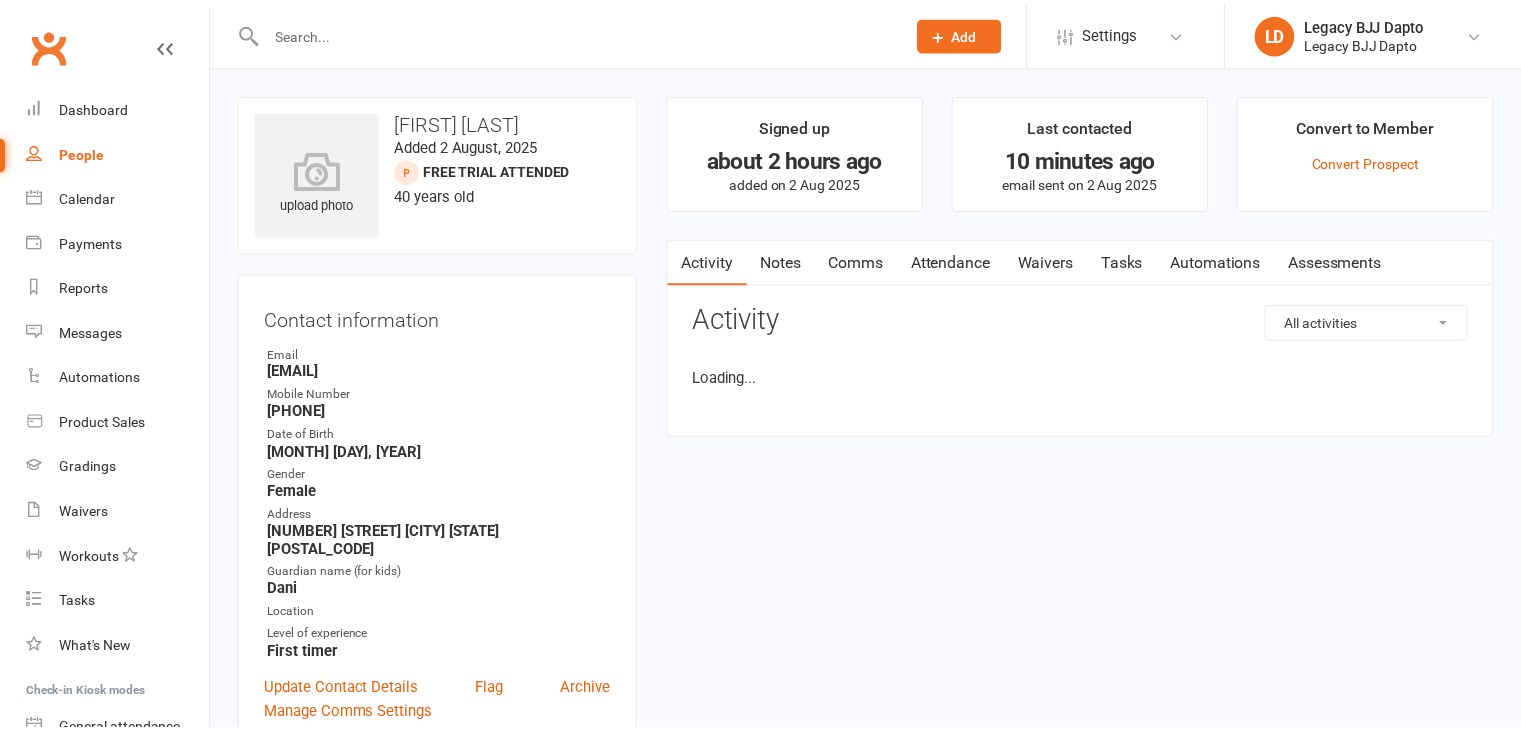 scroll, scrollTop: 0, scrollLeft: 0, axis: both 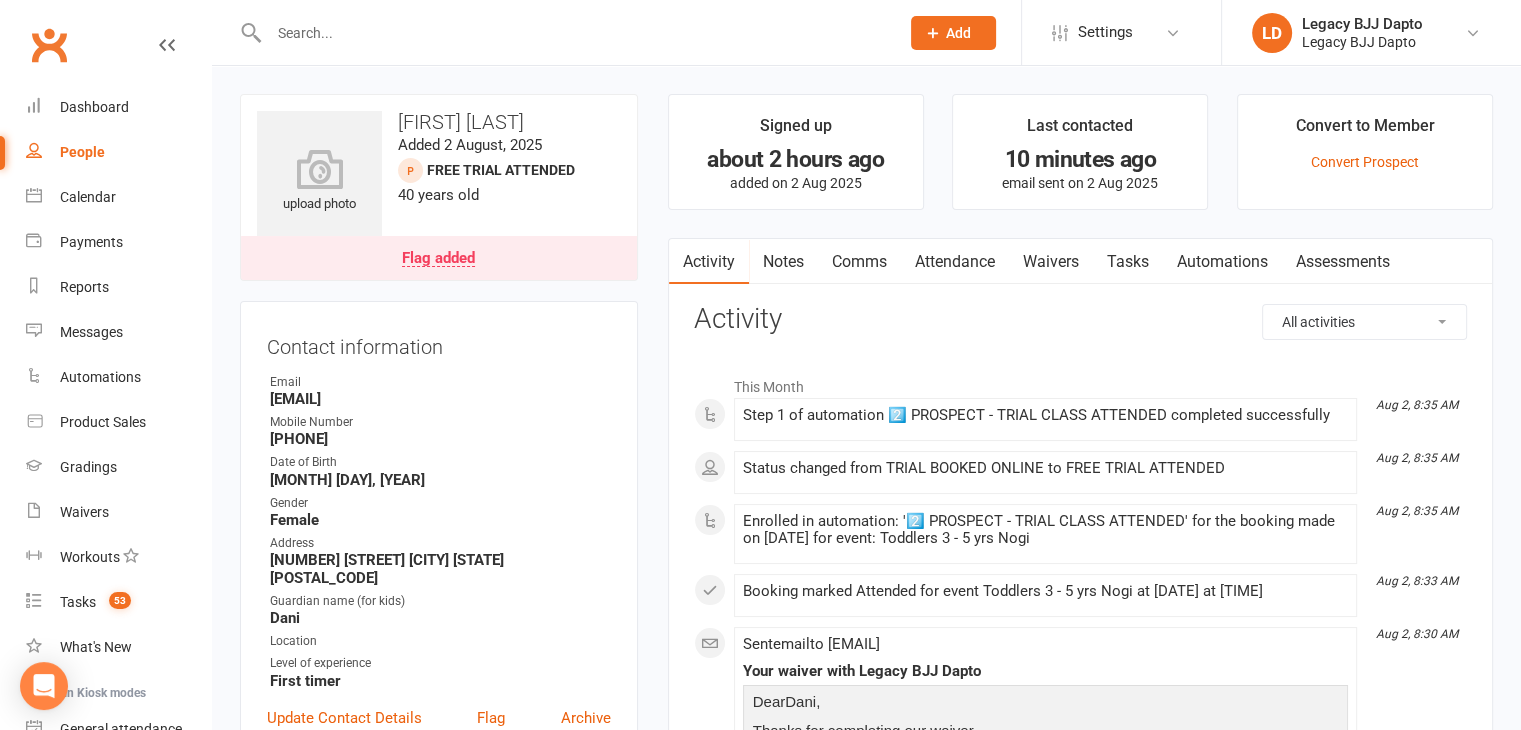 click on "Waivers" at bounding box center (1051, 262) 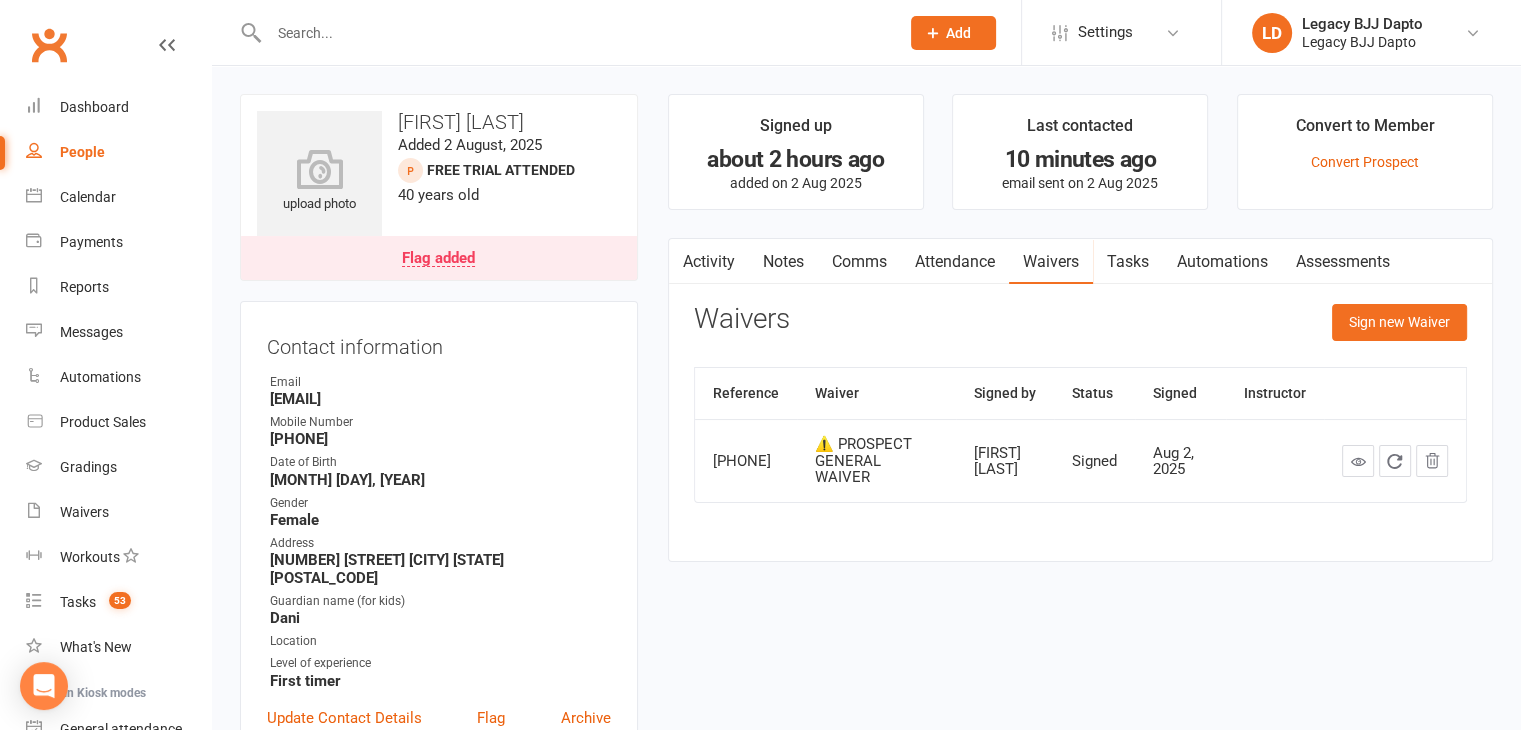 click on "Flag added" at bounding box center [439, 258] 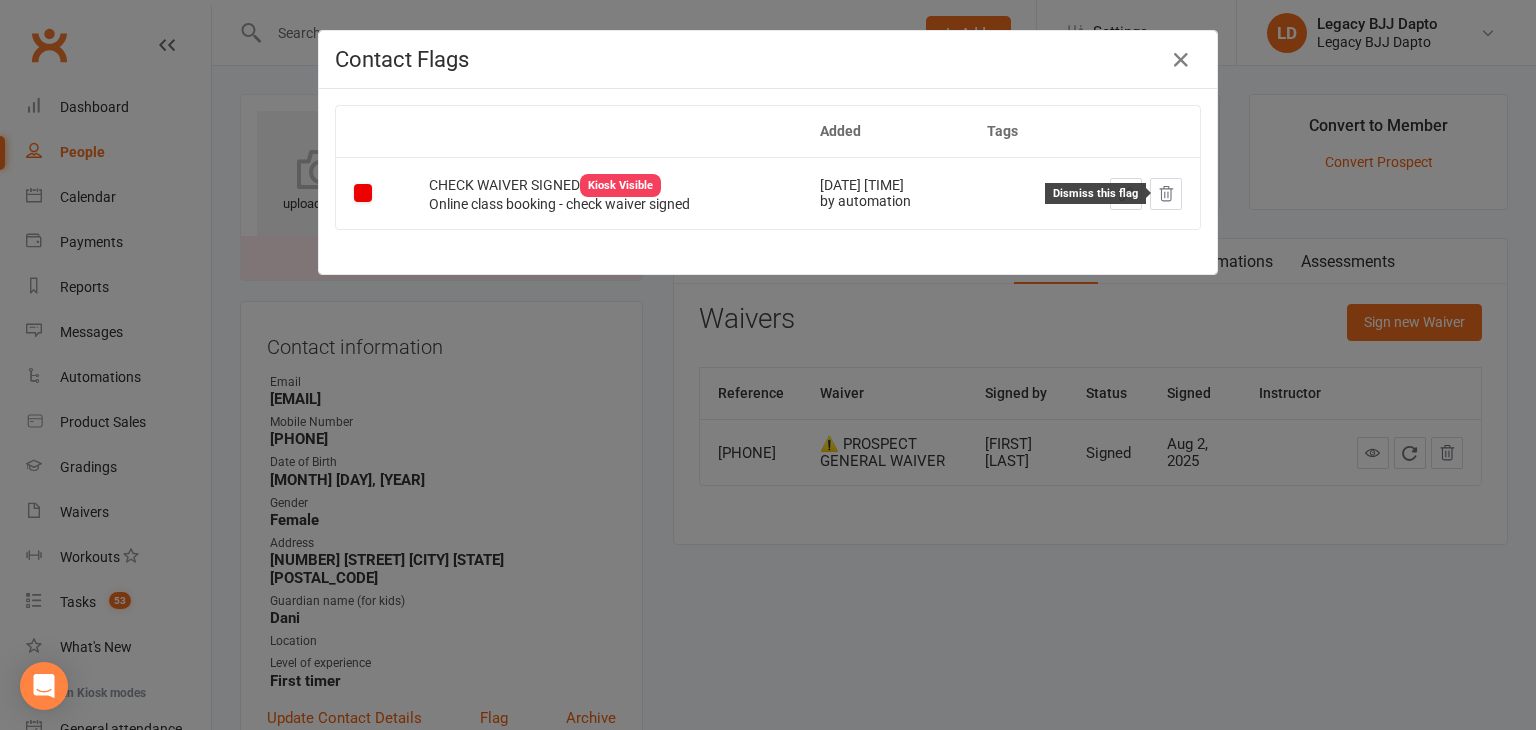 click 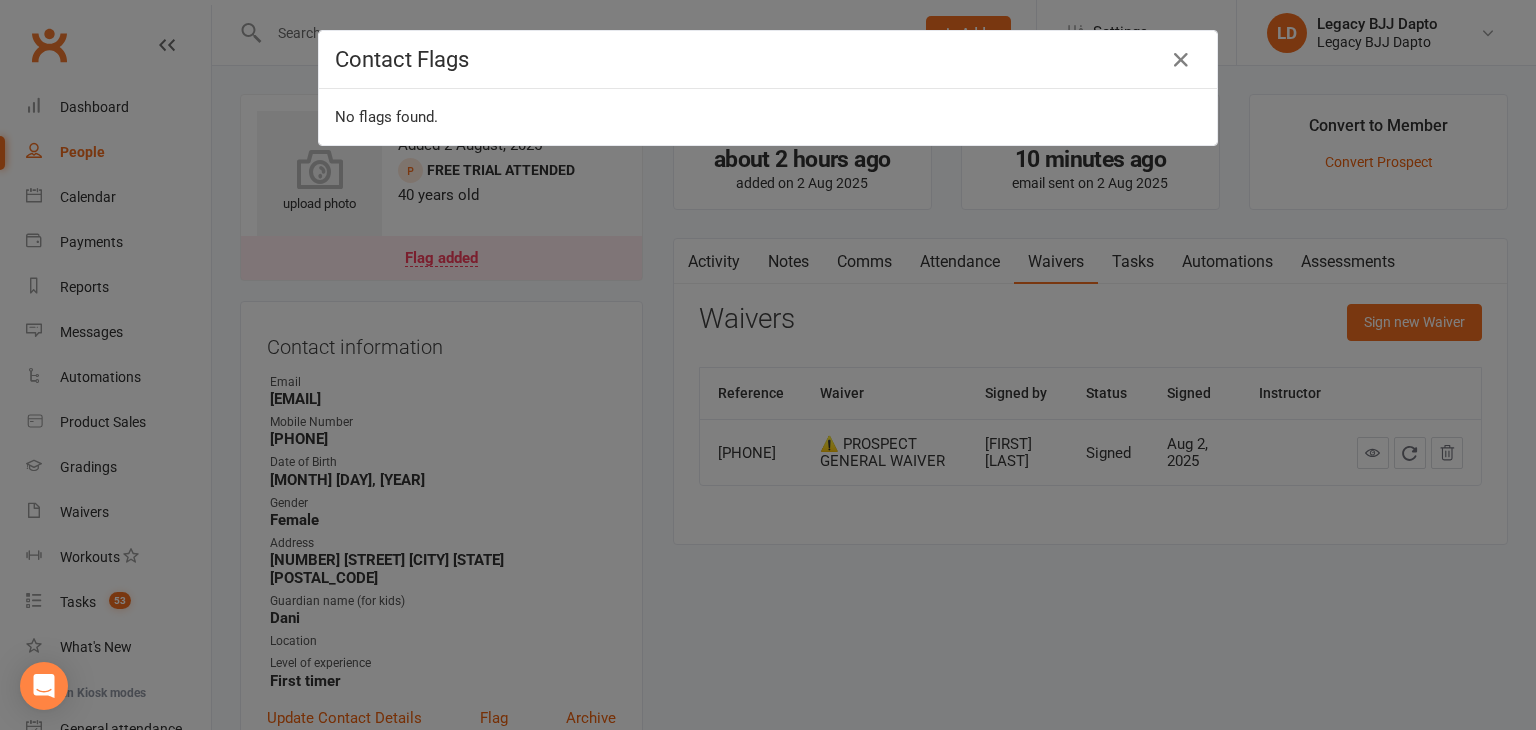 click on "Contact Flags No flags found." at bounding box center [768, 365] 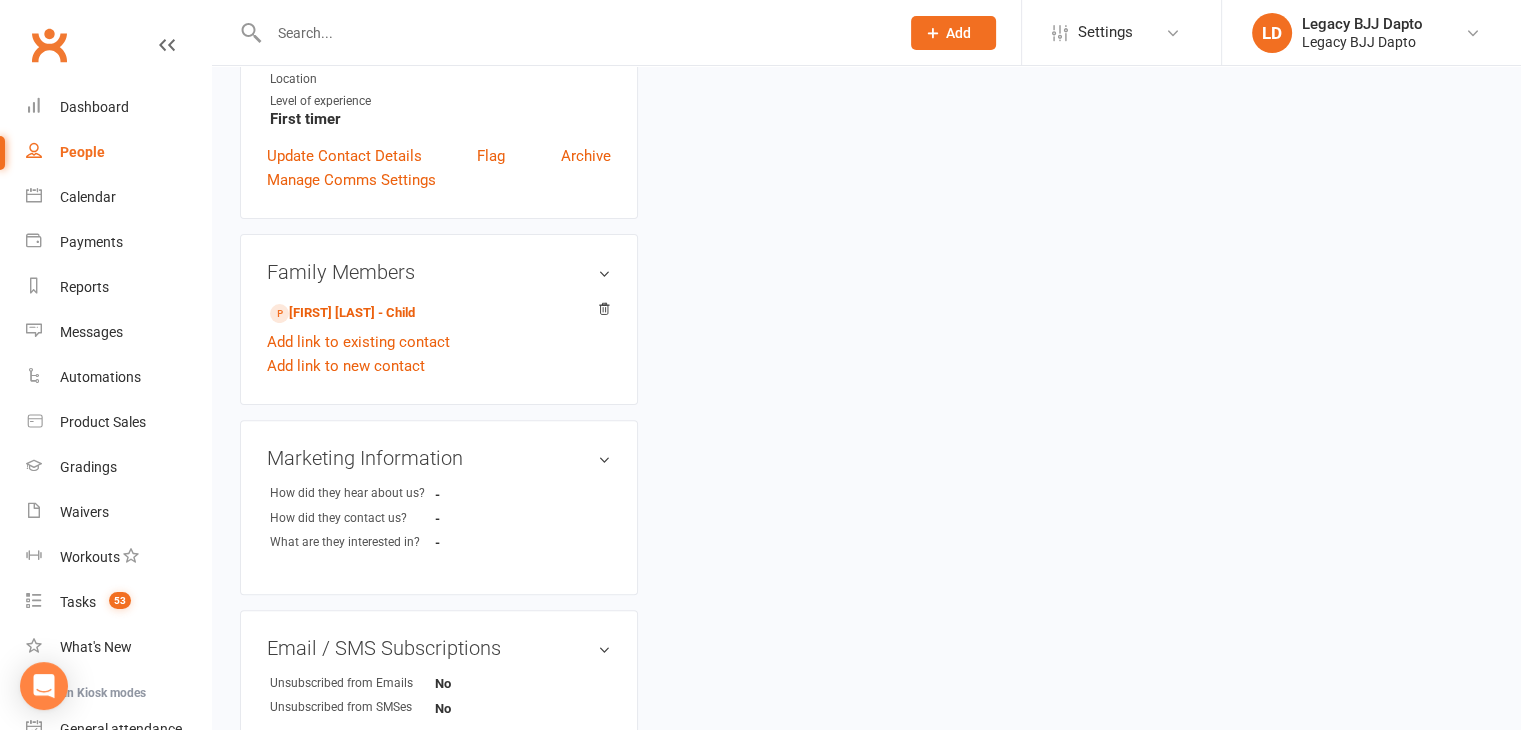 scroll, scrollTop: 536, scrollLeft: 0, axis: vertical 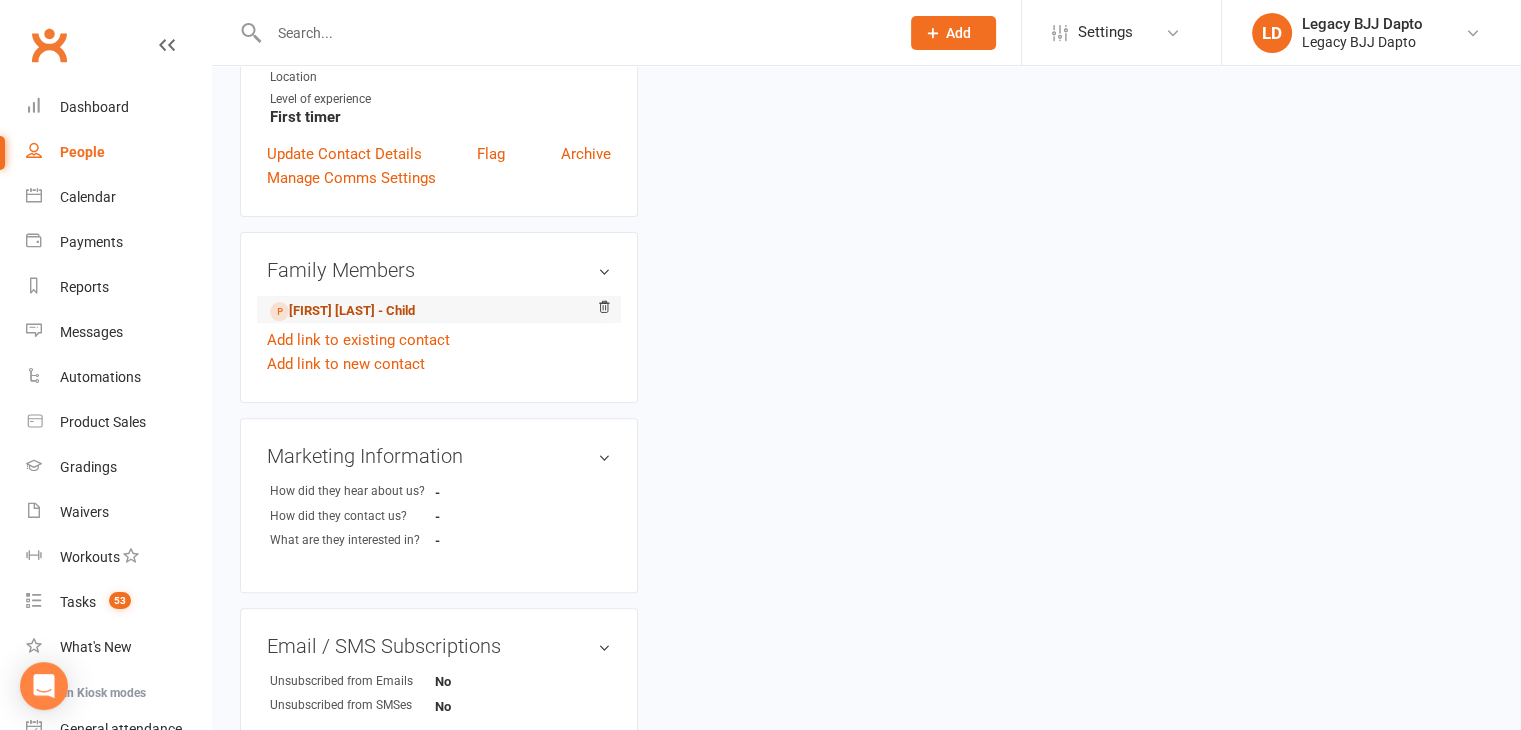 click on "Elias Naqau - Child" at bounding box center (342, 311) 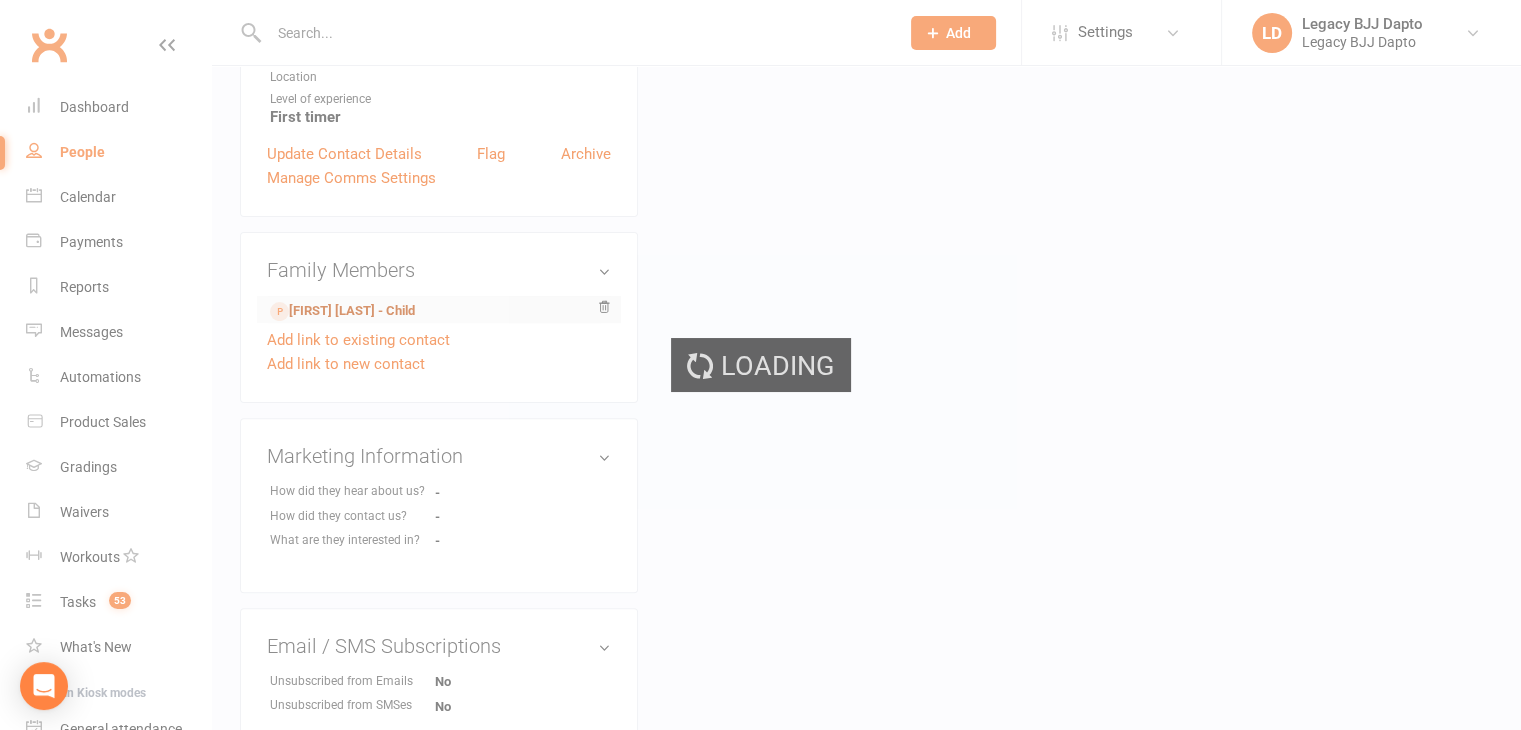 scroll, scrollTop: 0, scrollLeft: 0, axis: both 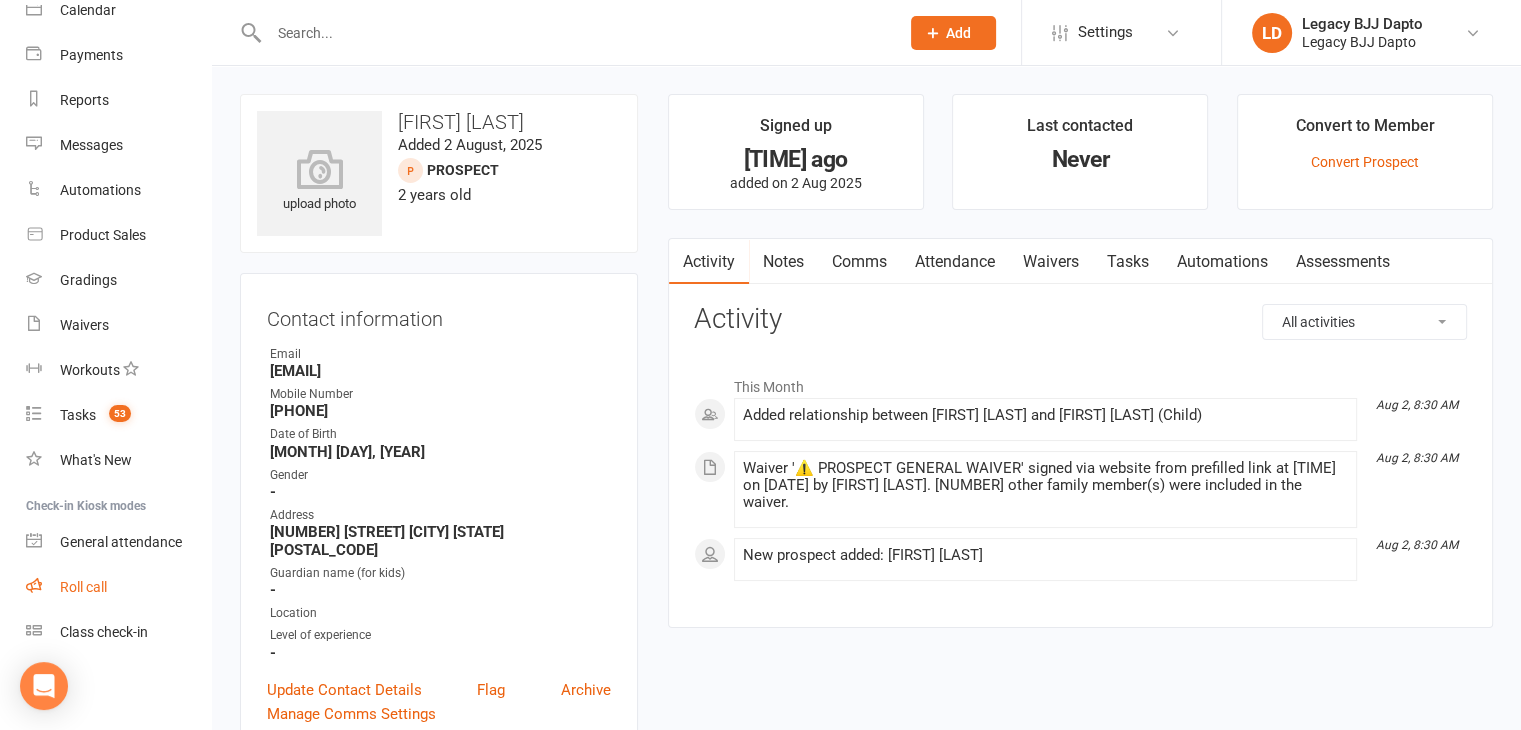 click on "Roll call" at bounding box center [83, 587] 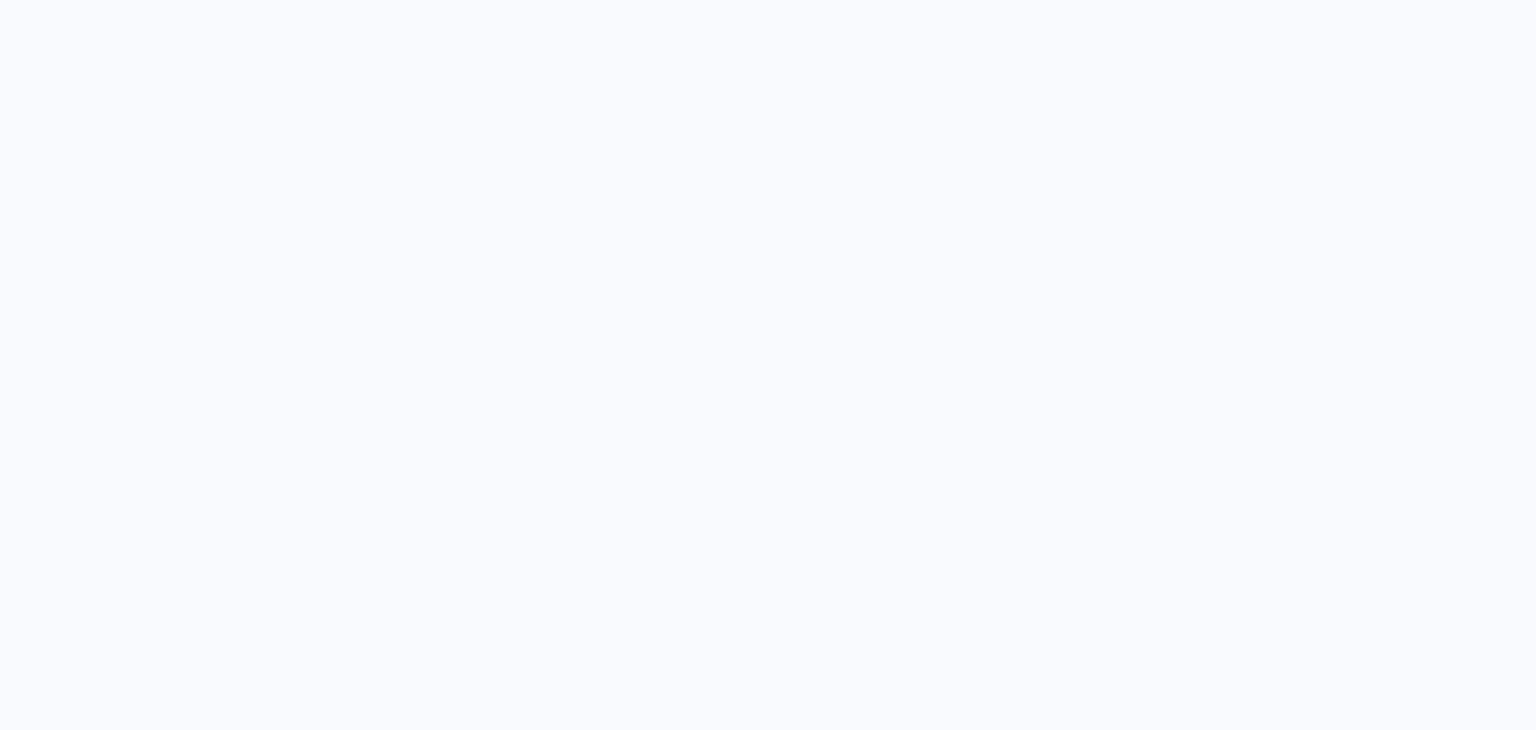 scroll, scrollTop: 0, scrollLeft: 0, axis: both 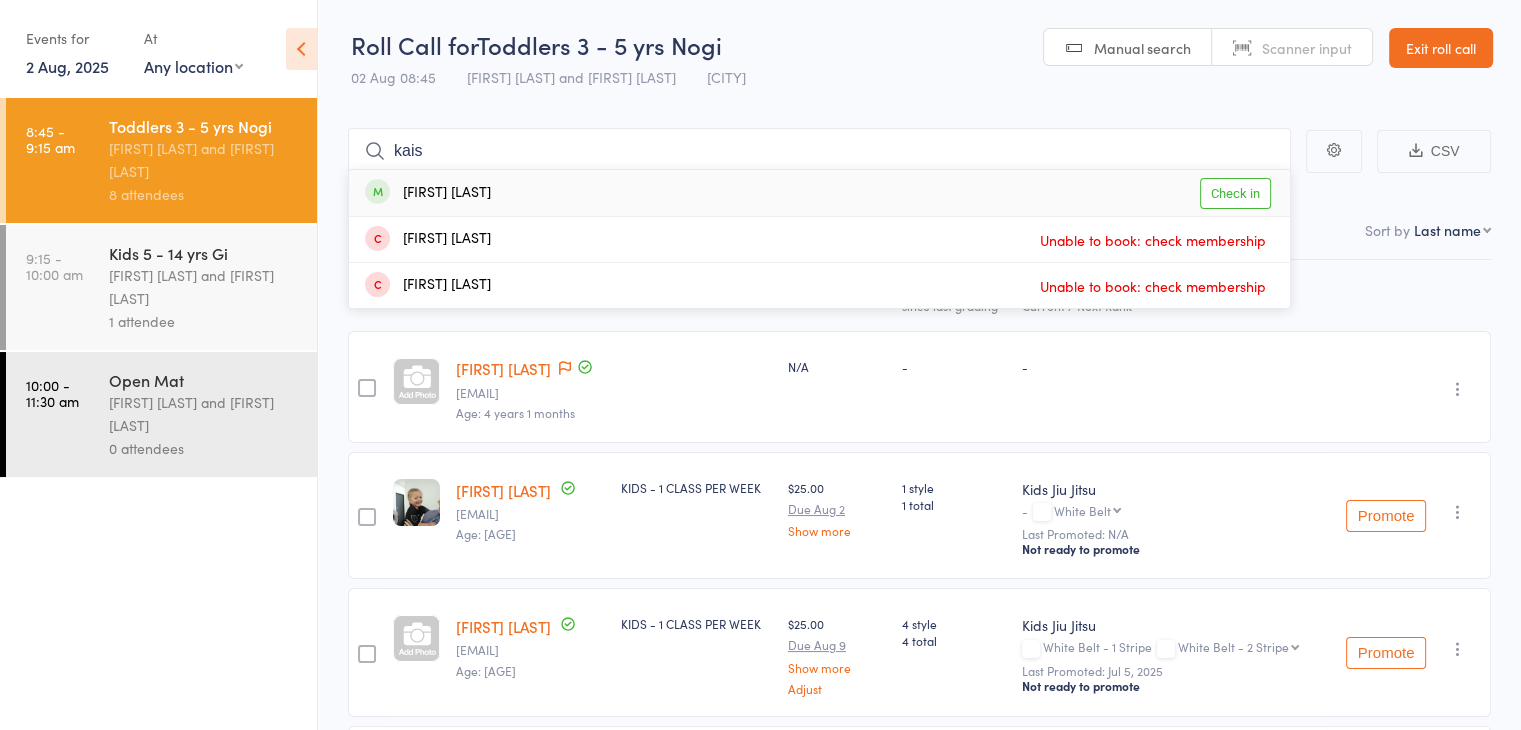 type on "kais" 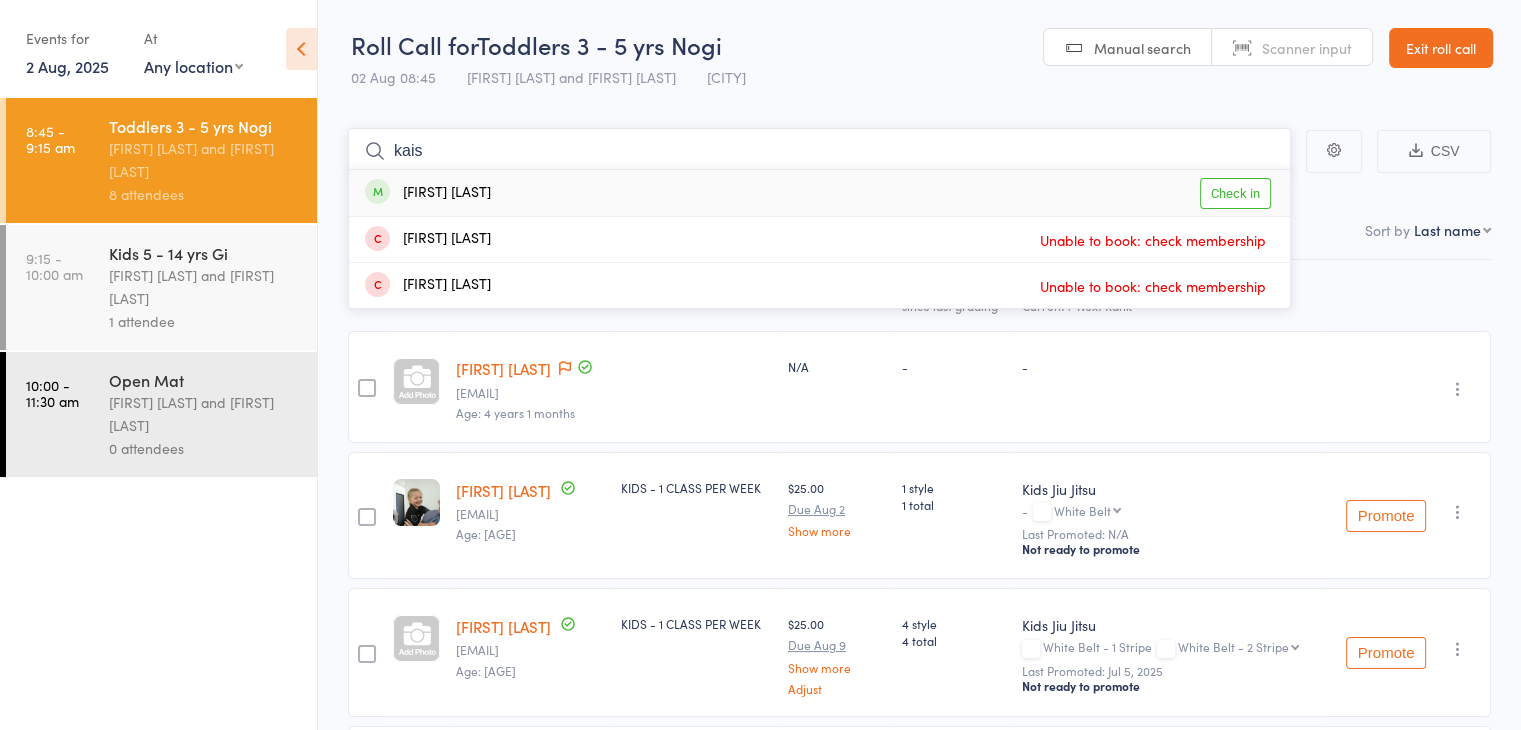 type 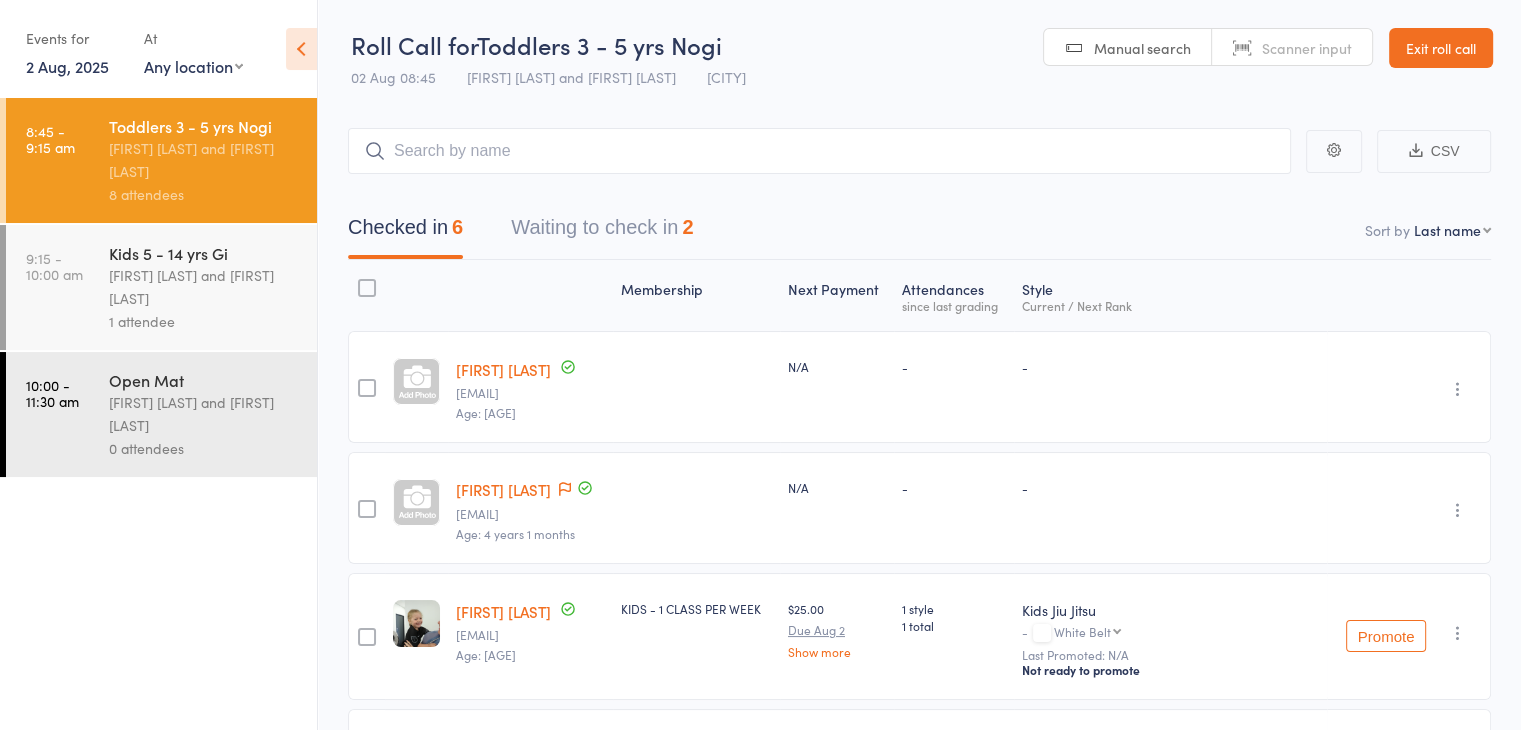 click on "[FIRST] [LAST]" at bounding box center (503, 489) 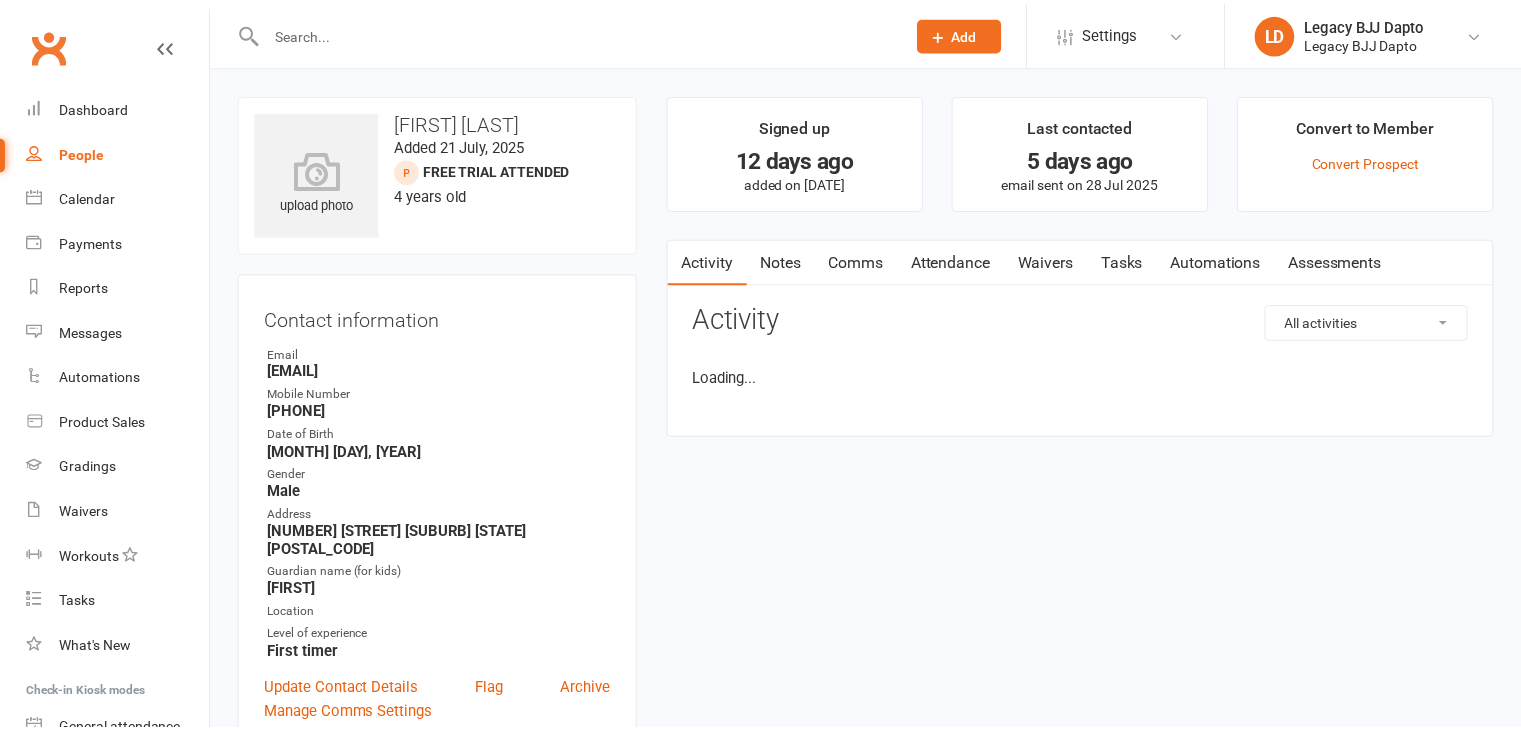 scroll, scrollTop: 0, scrollLeft: 0, axis: both 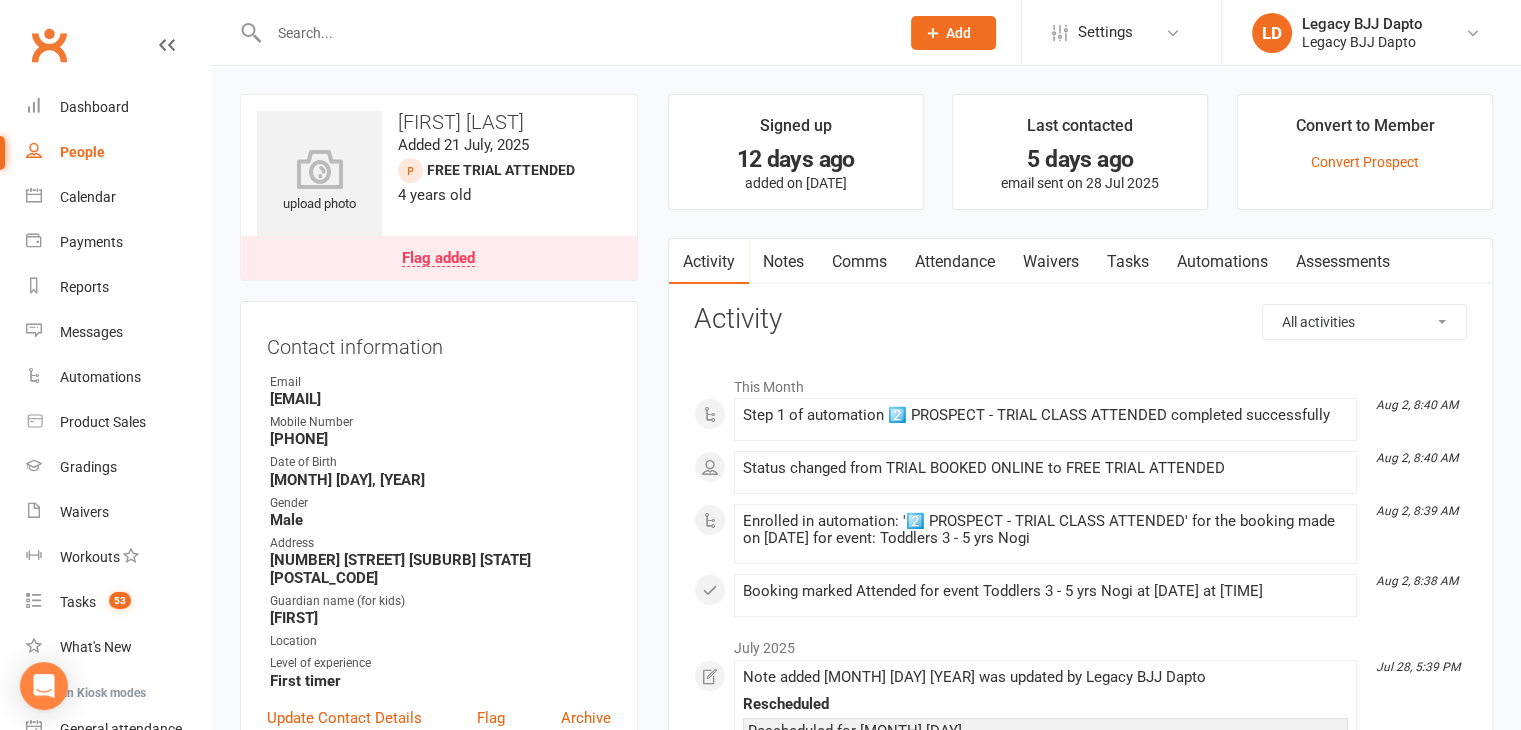 click on "Waivers" at bounding box center (1051, 262) 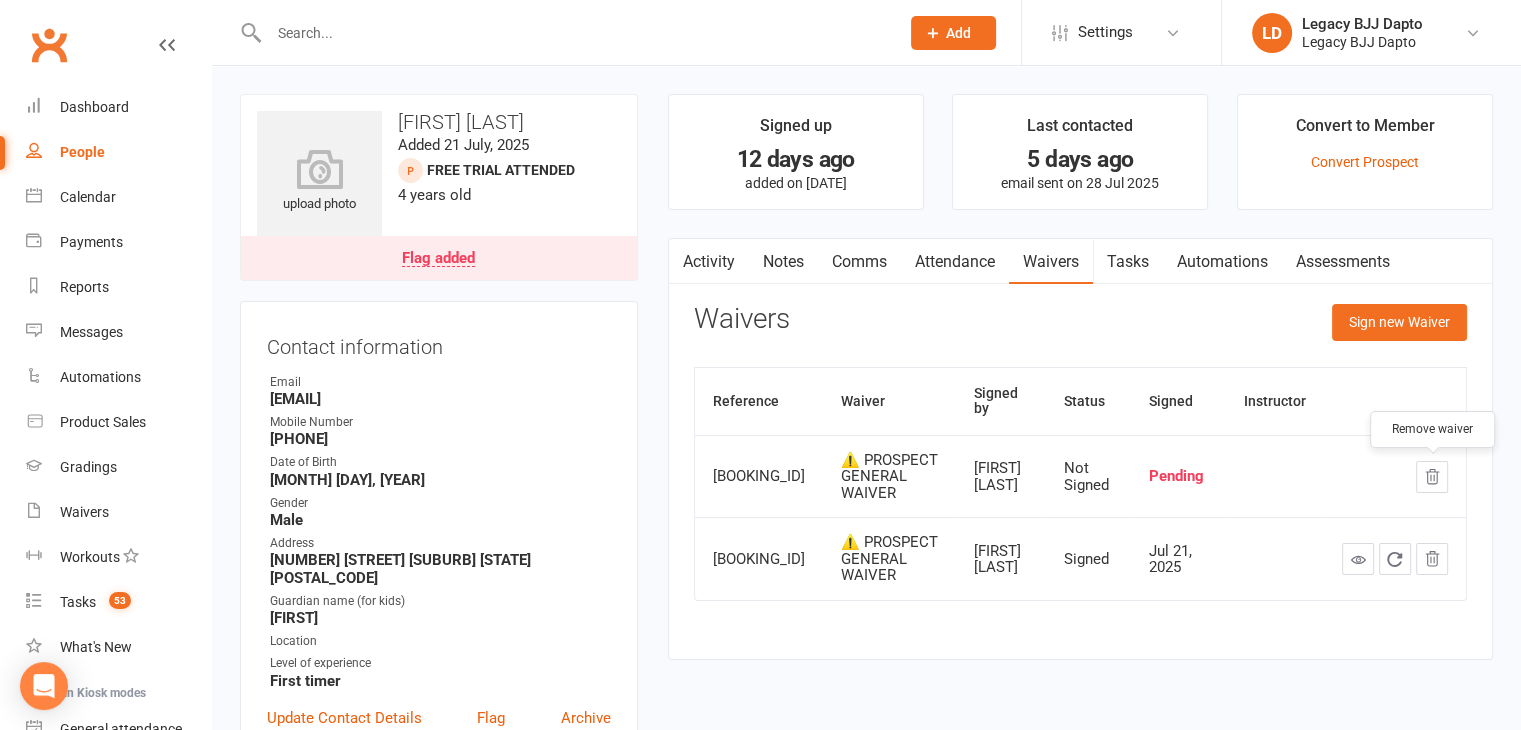 click 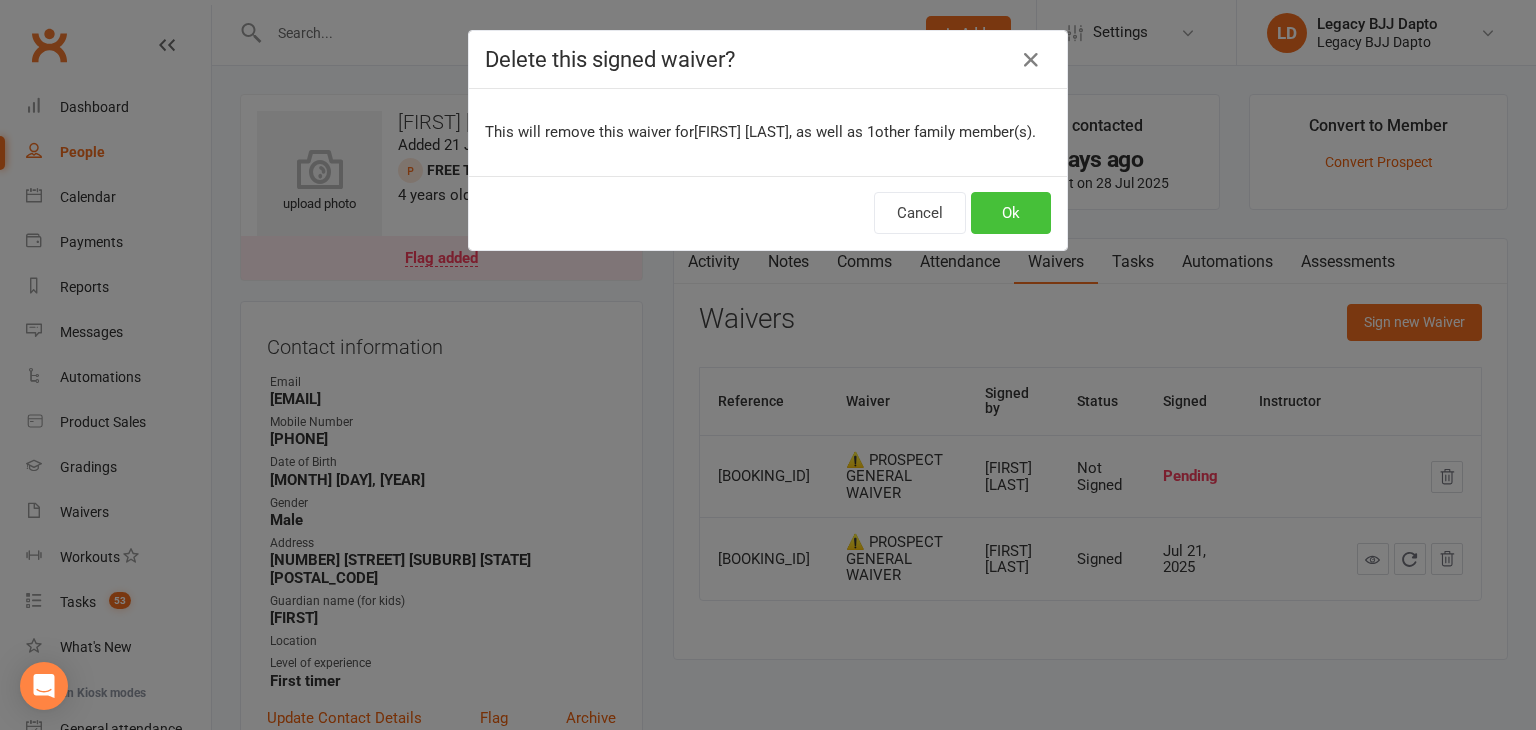 click on "Ok" at bounding box center (1011, 213) 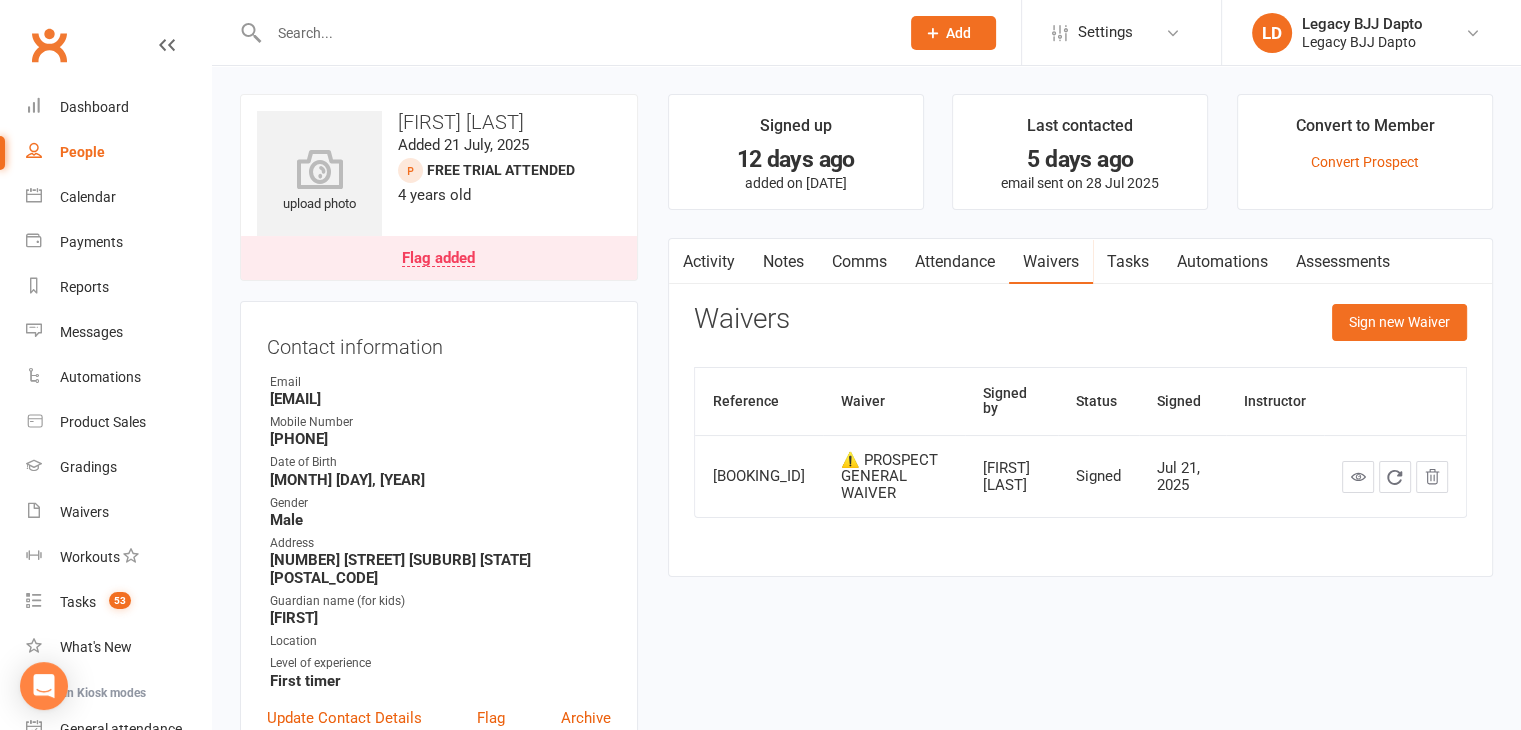 click on "Flag added" at bounding box center [438, 259] 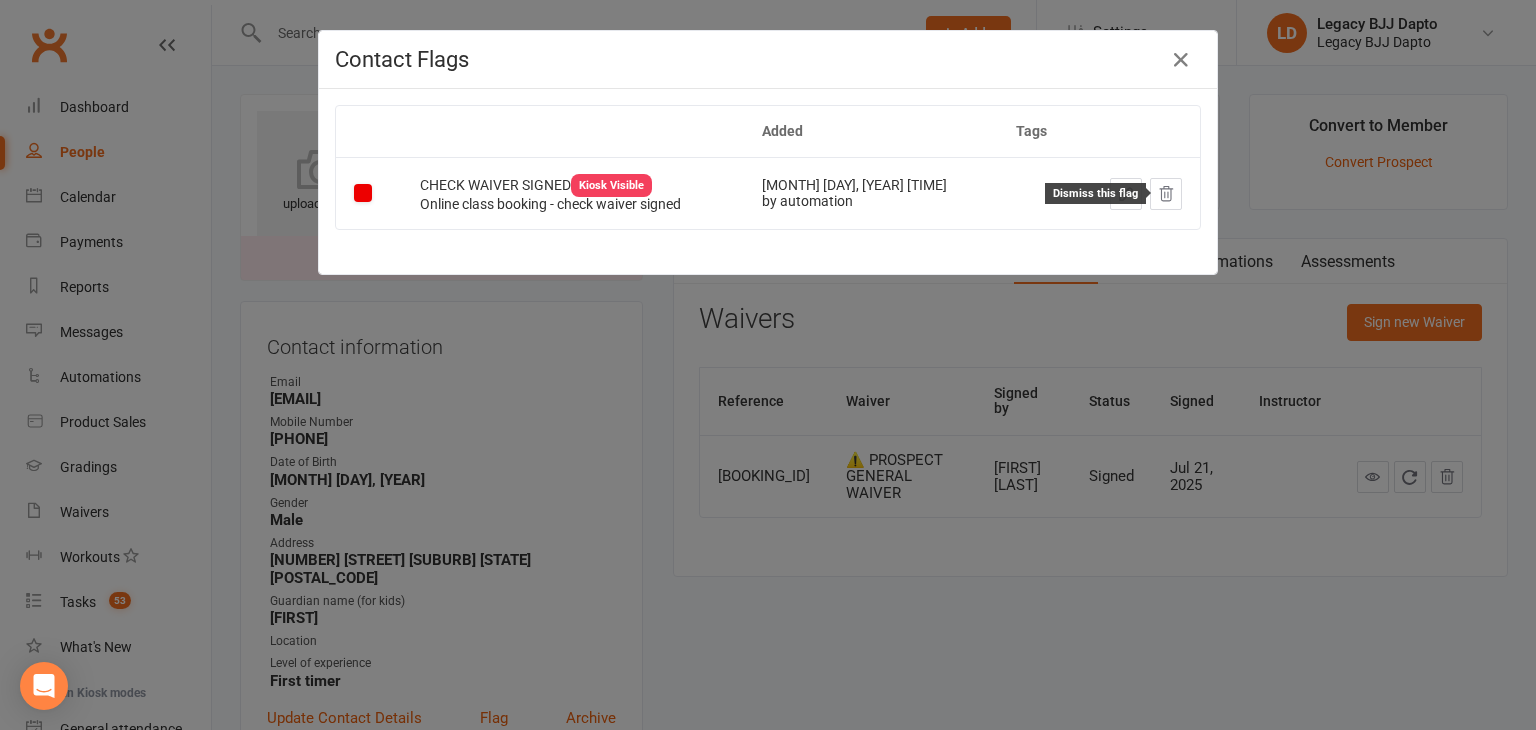 click at bounding box center (1166, 194) 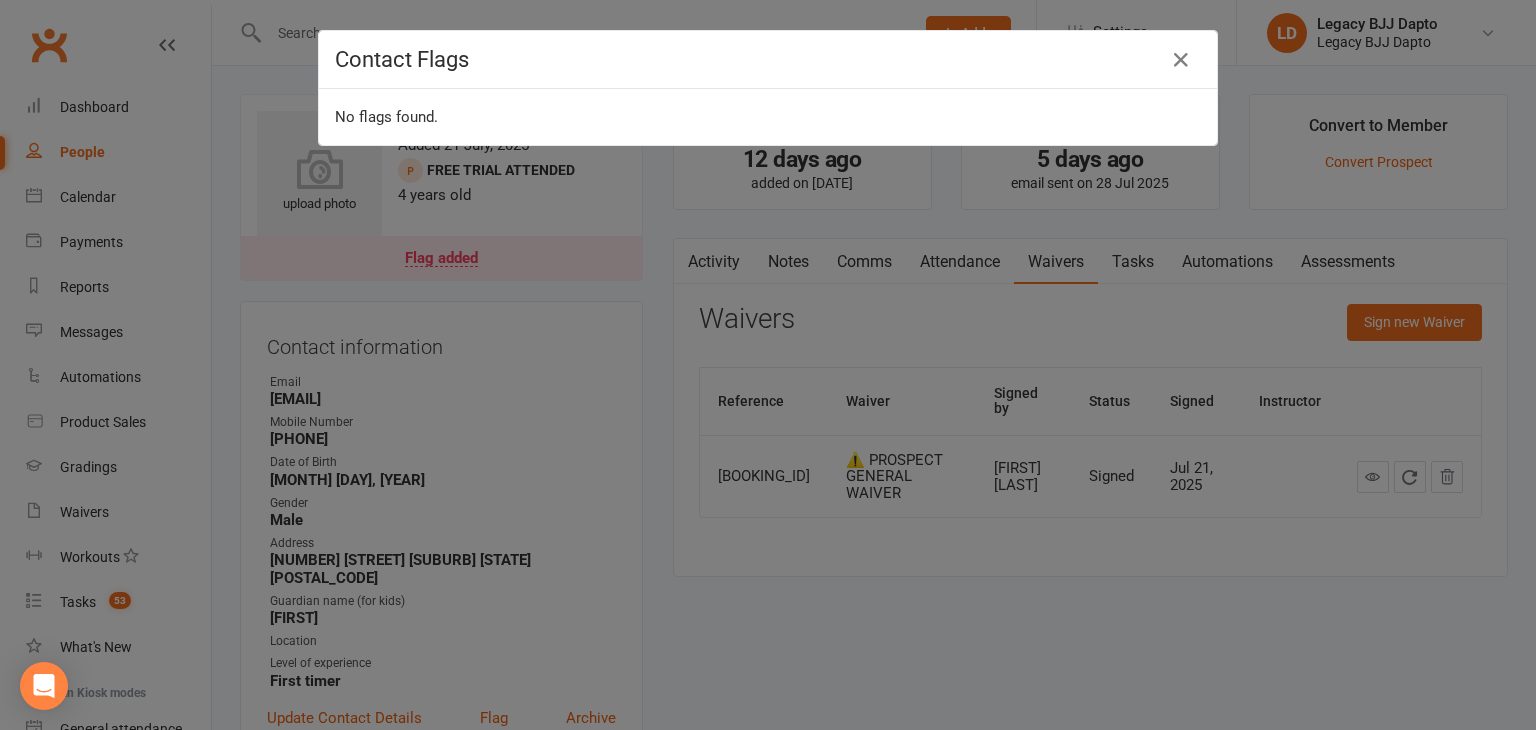 click on "Contact Flags No flags found." at bounding box center [768, 365] 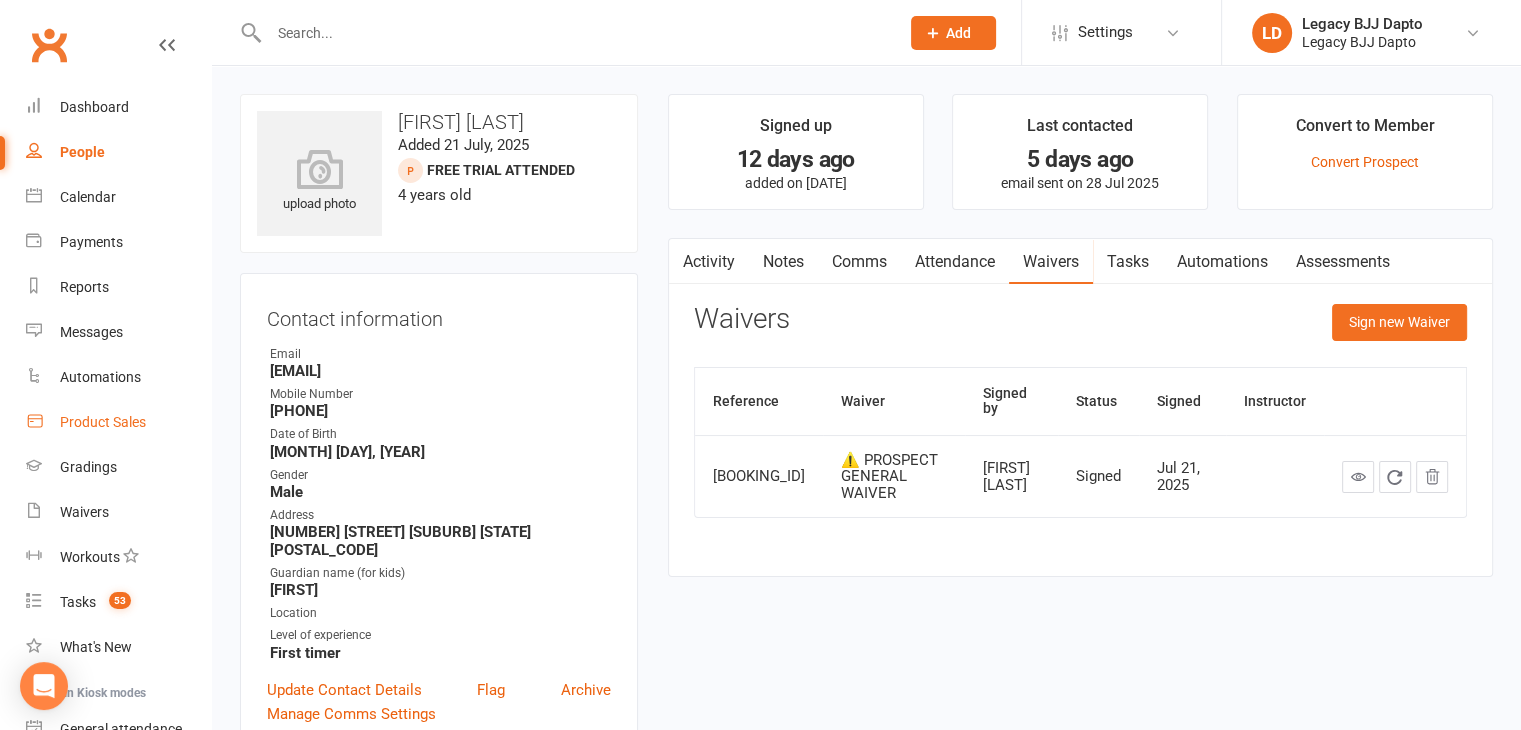 scroll, scrollTop: 187, scrollLeft: 0, axis: vertical 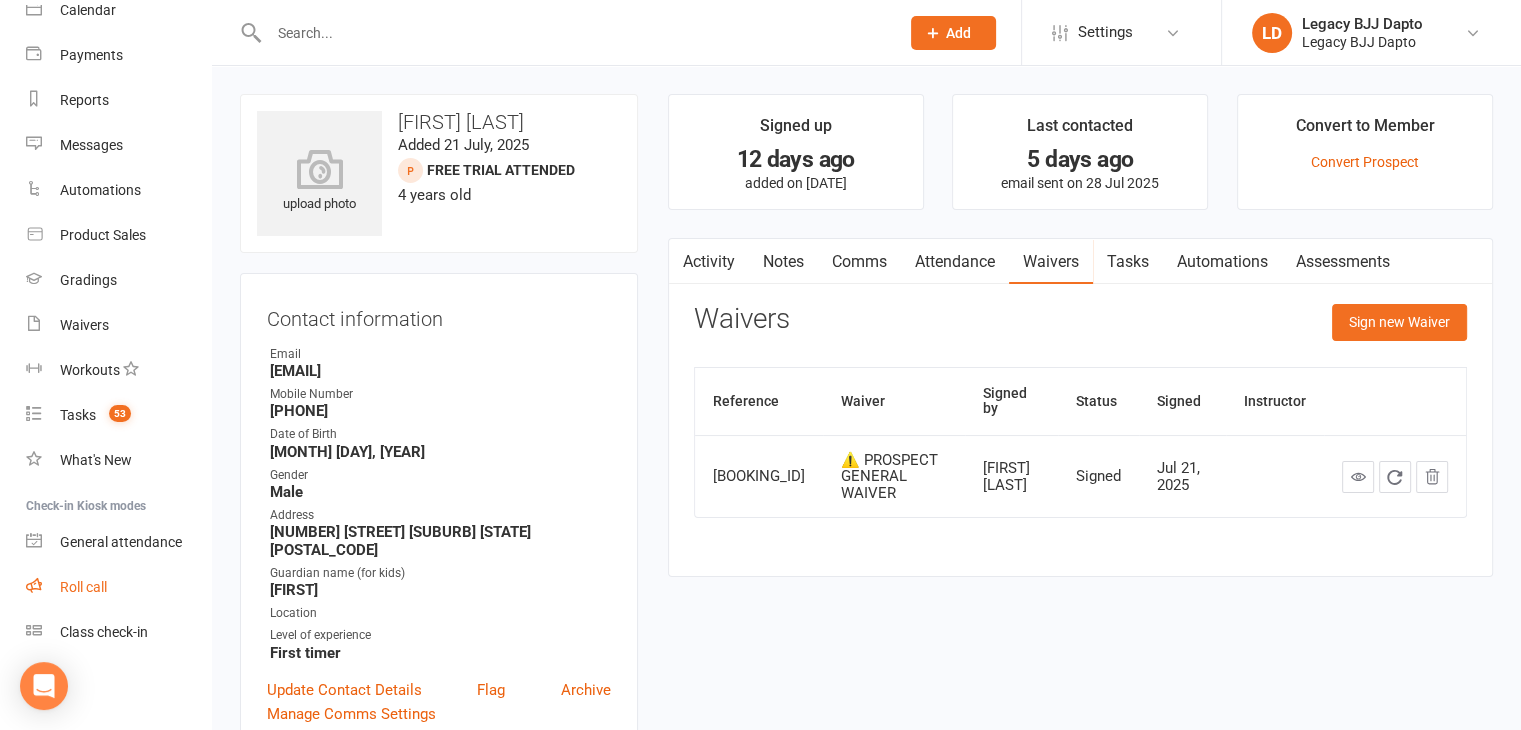 click on "Roll call" at bounding box center (83, 587) 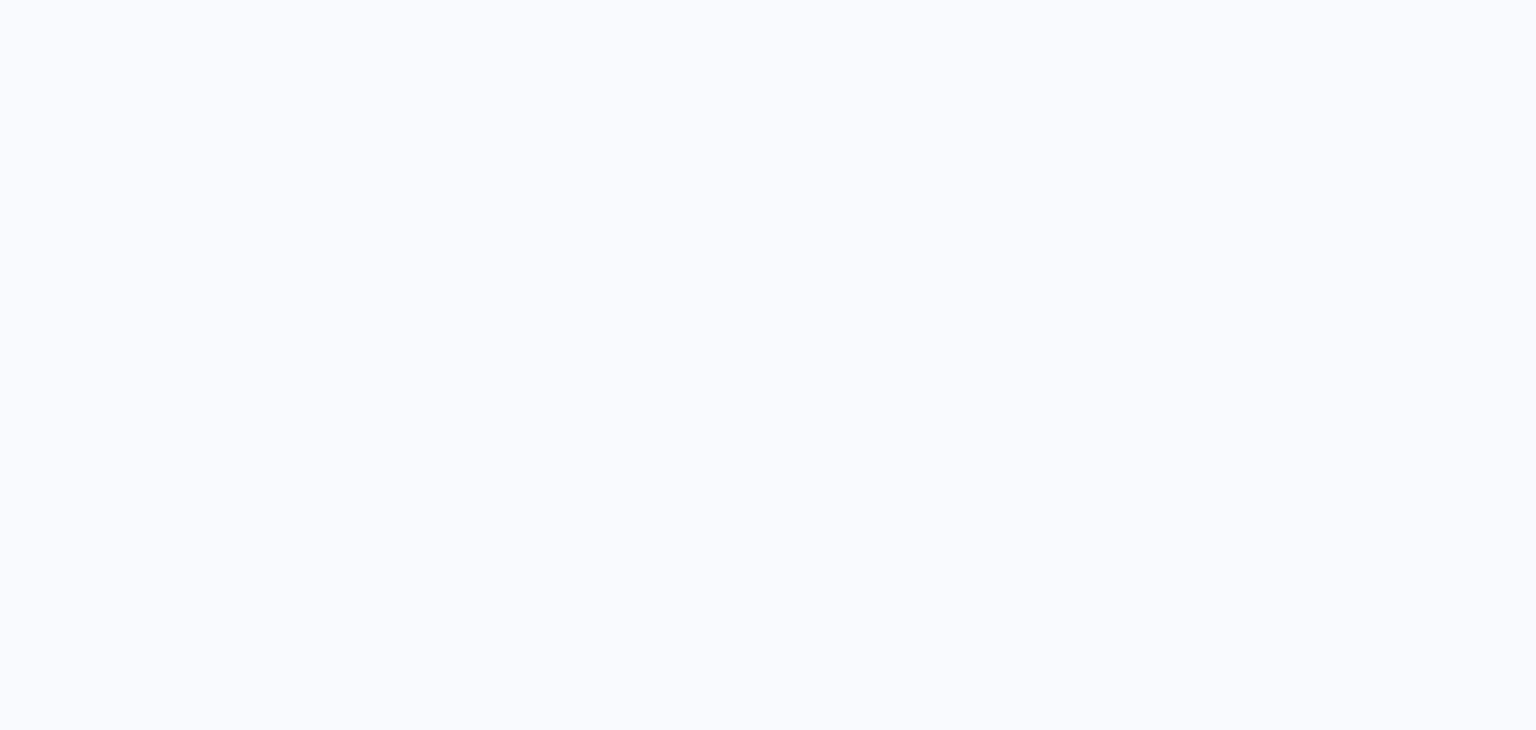 scroll, scrollTop: 0, scrollLeft: 0, axis: both 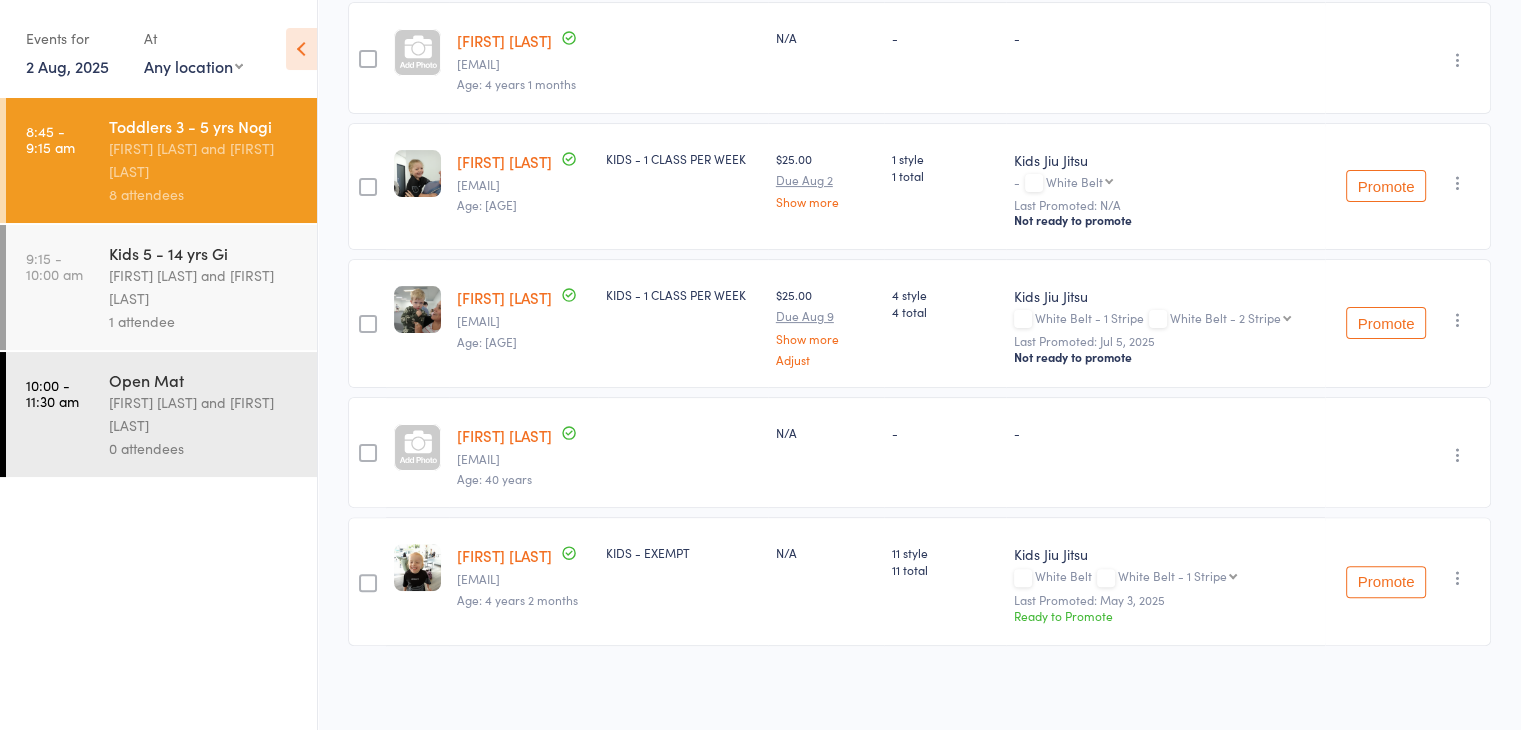click on "[FIRST] [LAST]" at bounding box center (504, 435) 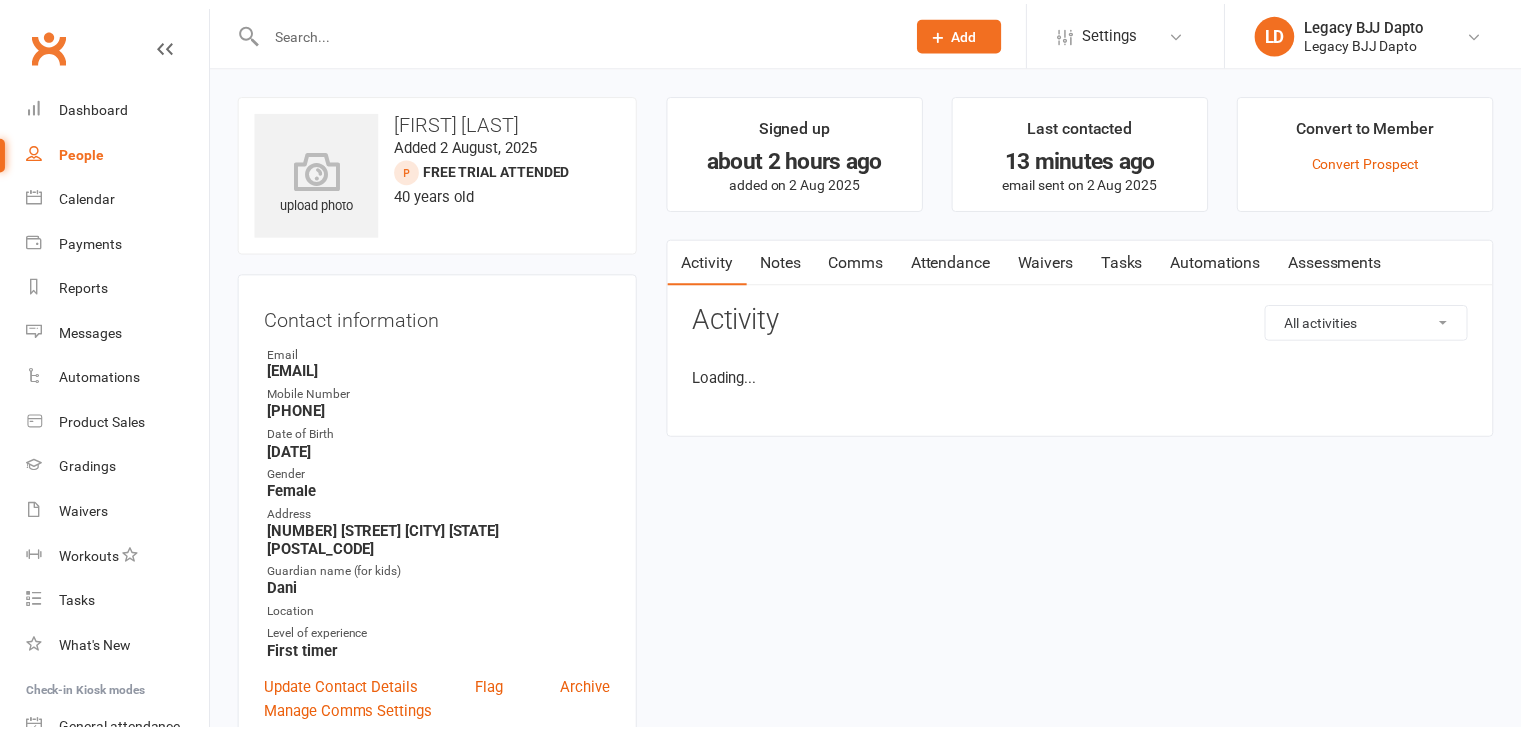 scroll, scrollTop: 0, scrollLeft: 0, axis: both 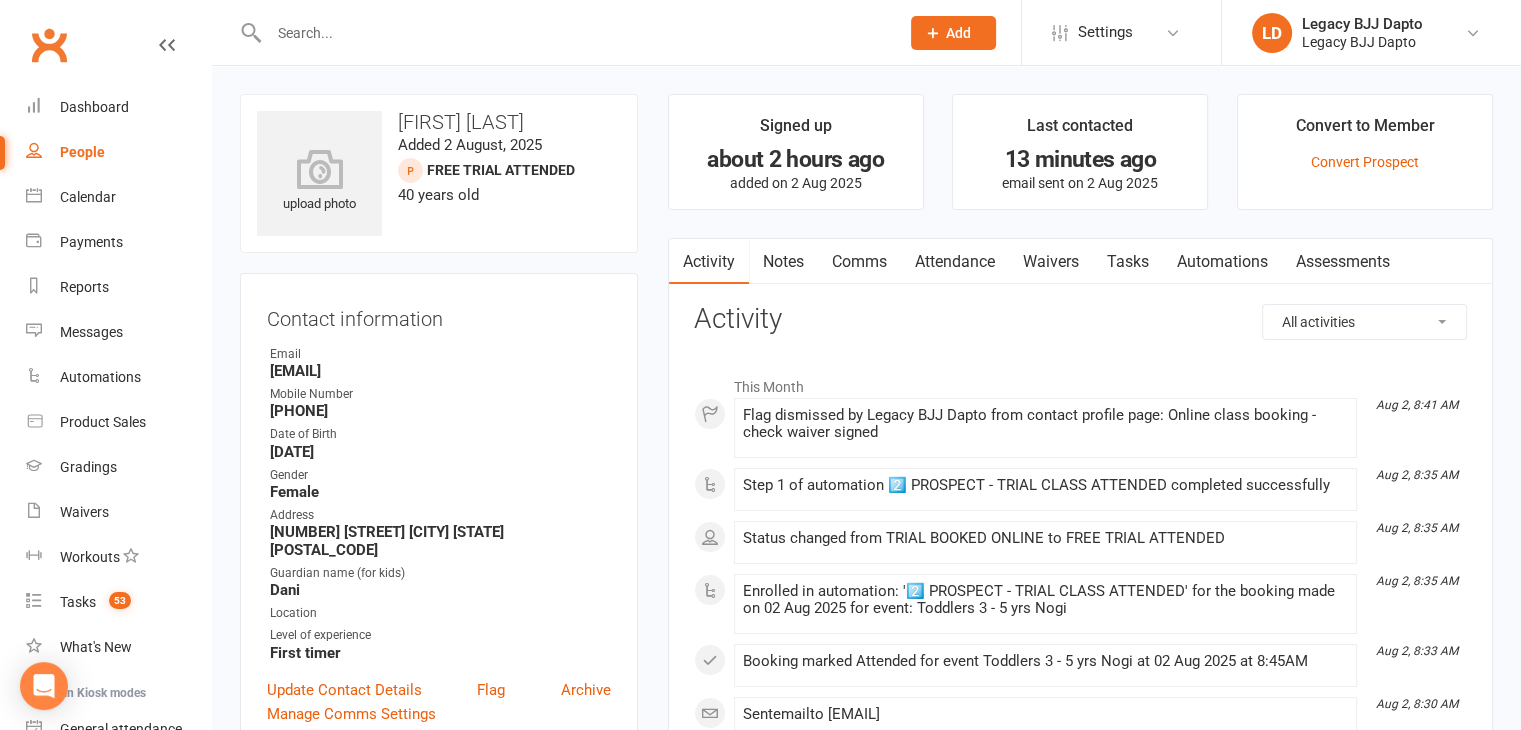 click on "Waivers" at bounding box center (1051, 262) 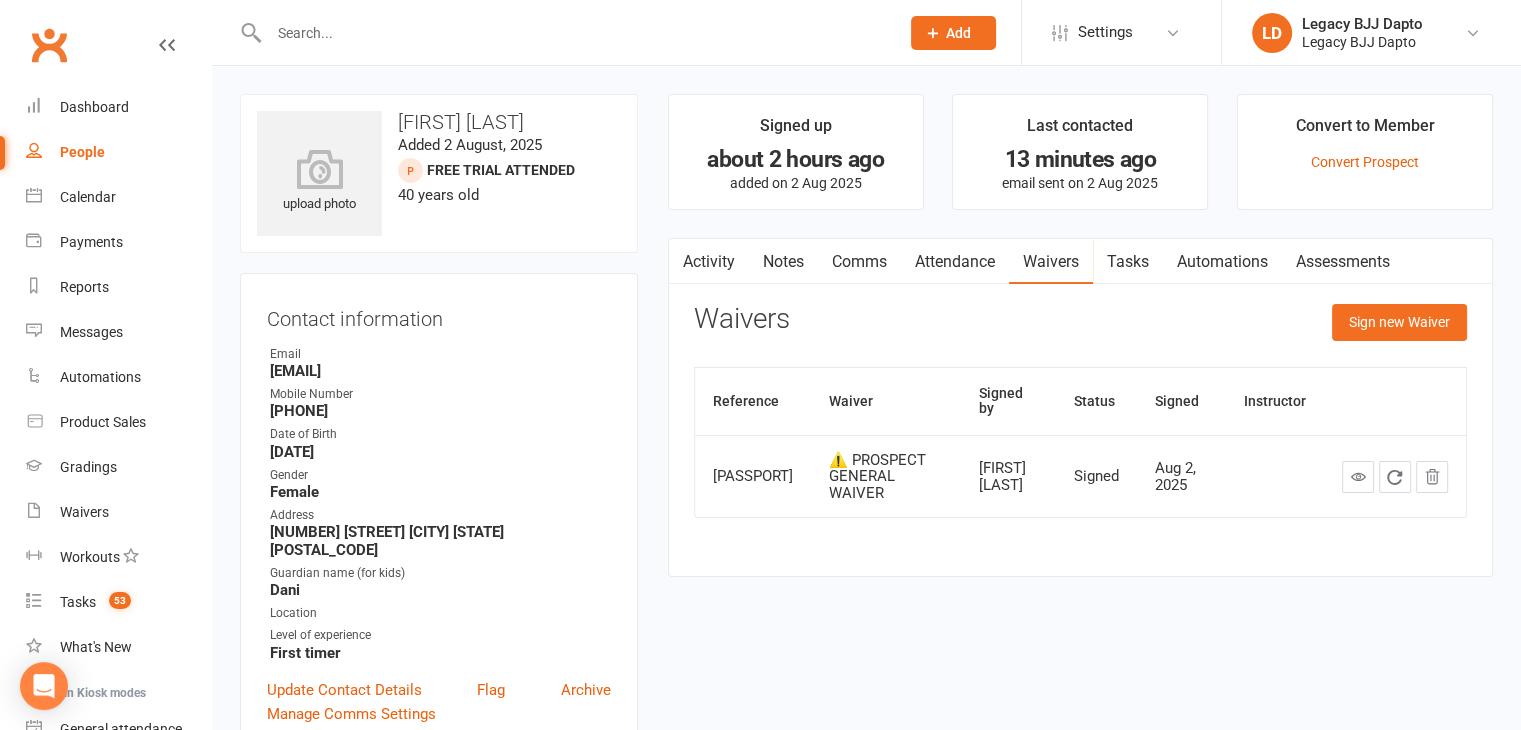 scroll, scrollTop: 0, scrollLeft: 0, axis: both 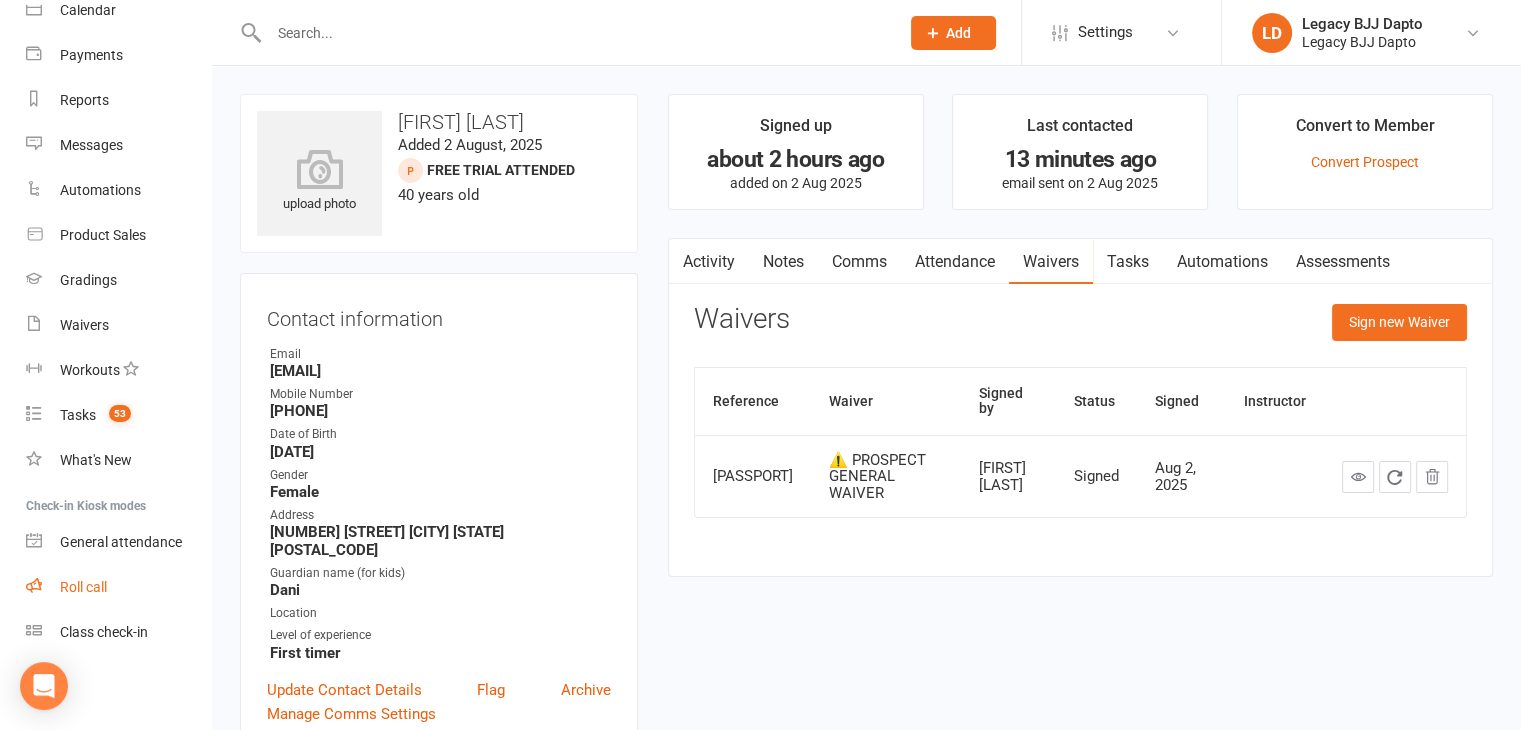 click on "Roll call" at bounding box center [118, 587] 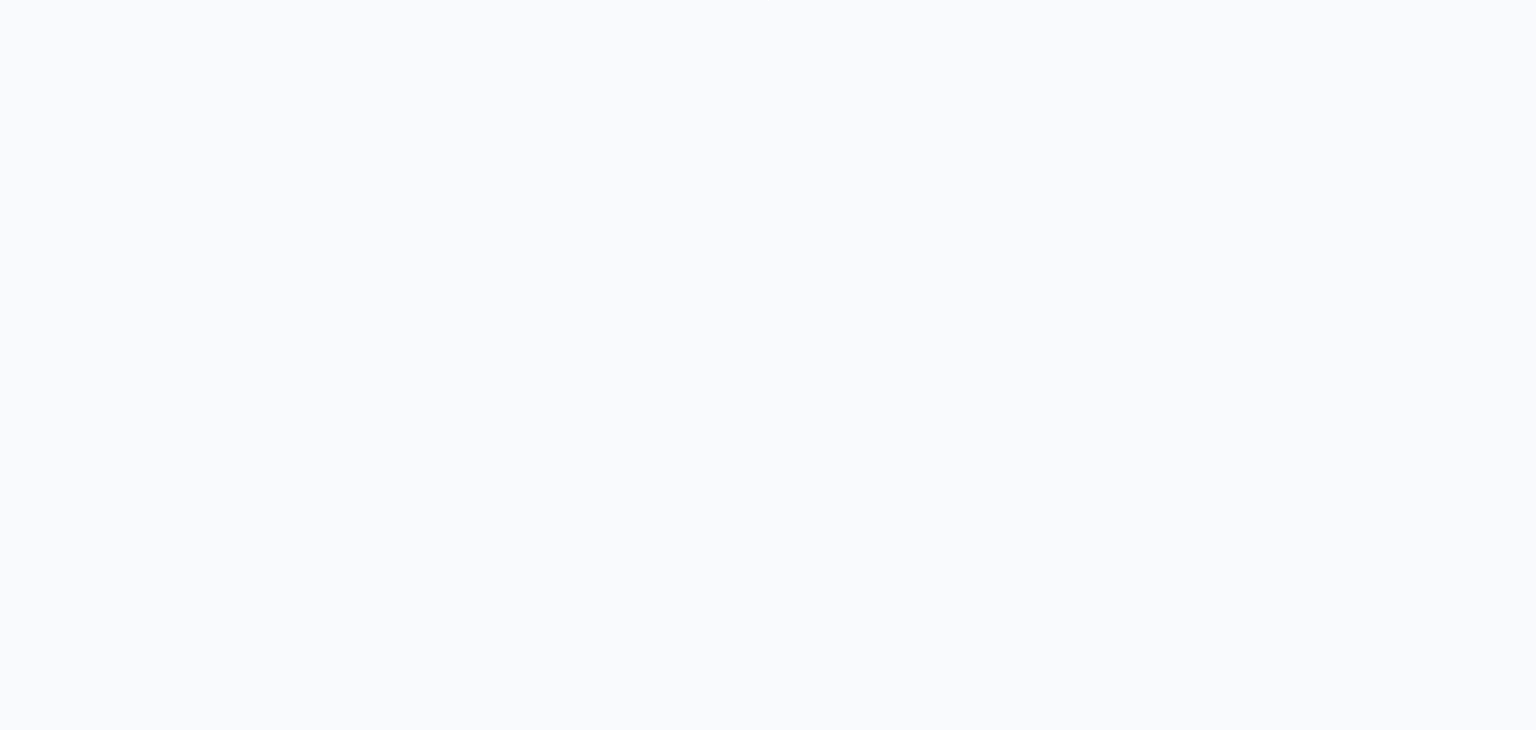 scroll, scrollTop: 0, scrollLeft: 0, axis: both 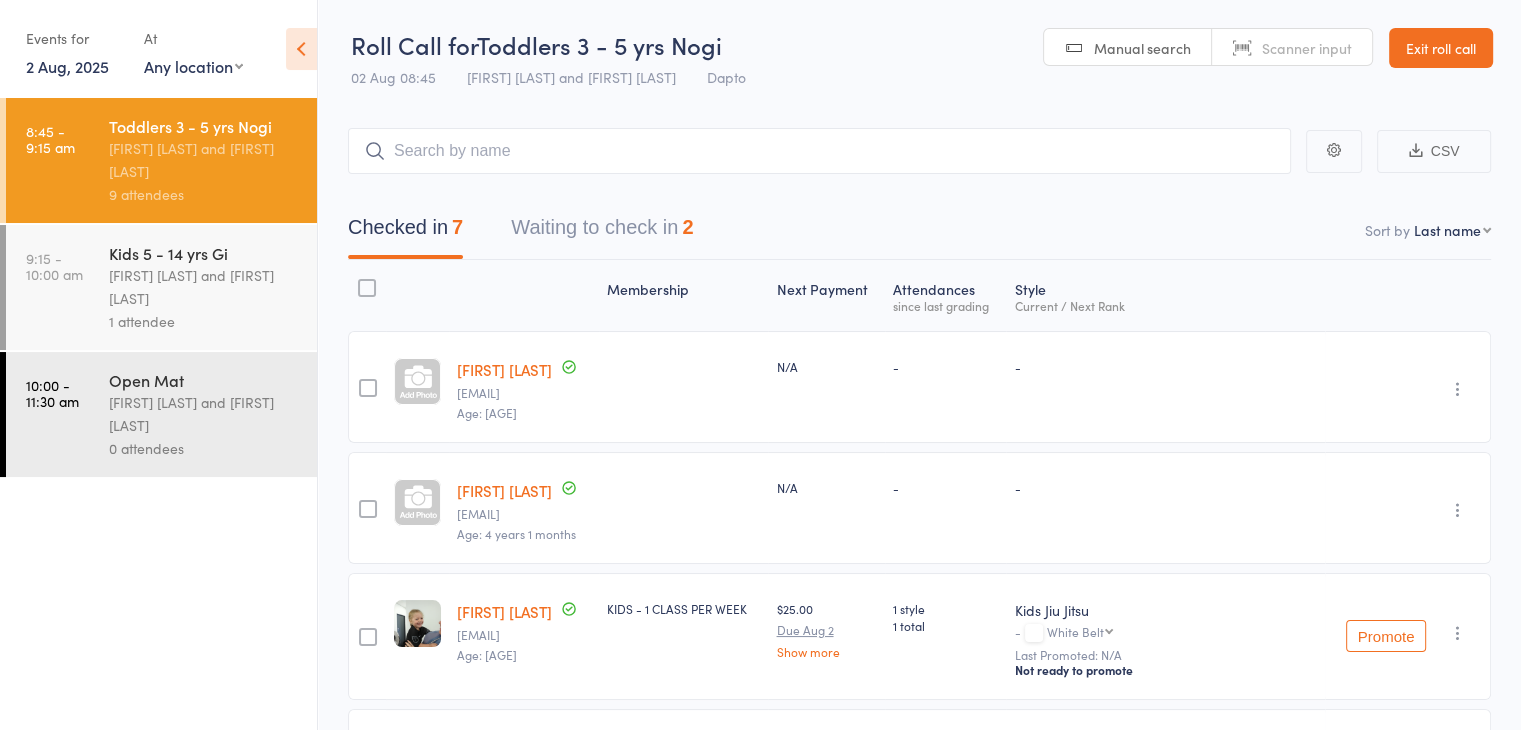 click on "[FIRST] [LAST]" at bounding box center (504, 490) 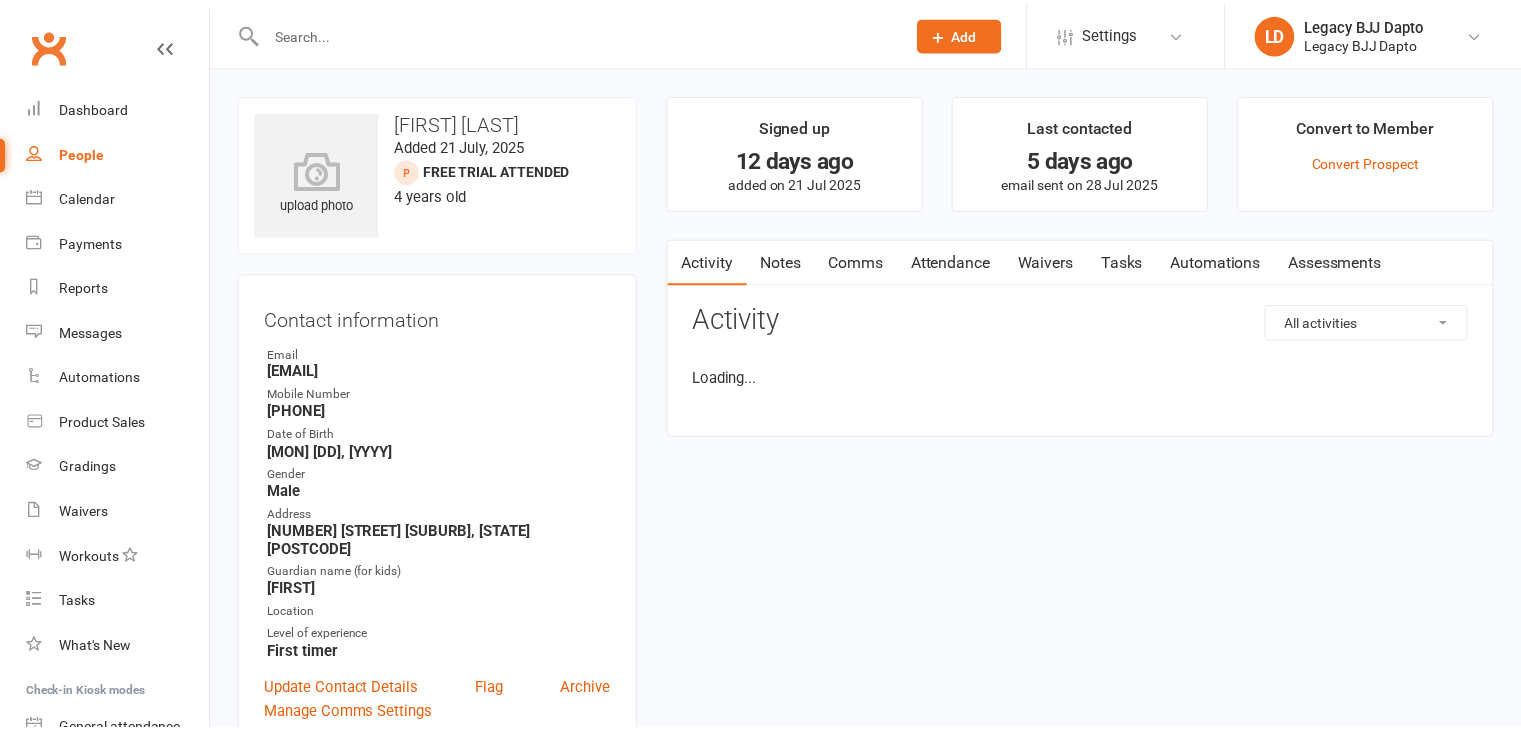 scroll, scrollTop: 0, scrollLeft: 0, axis: both 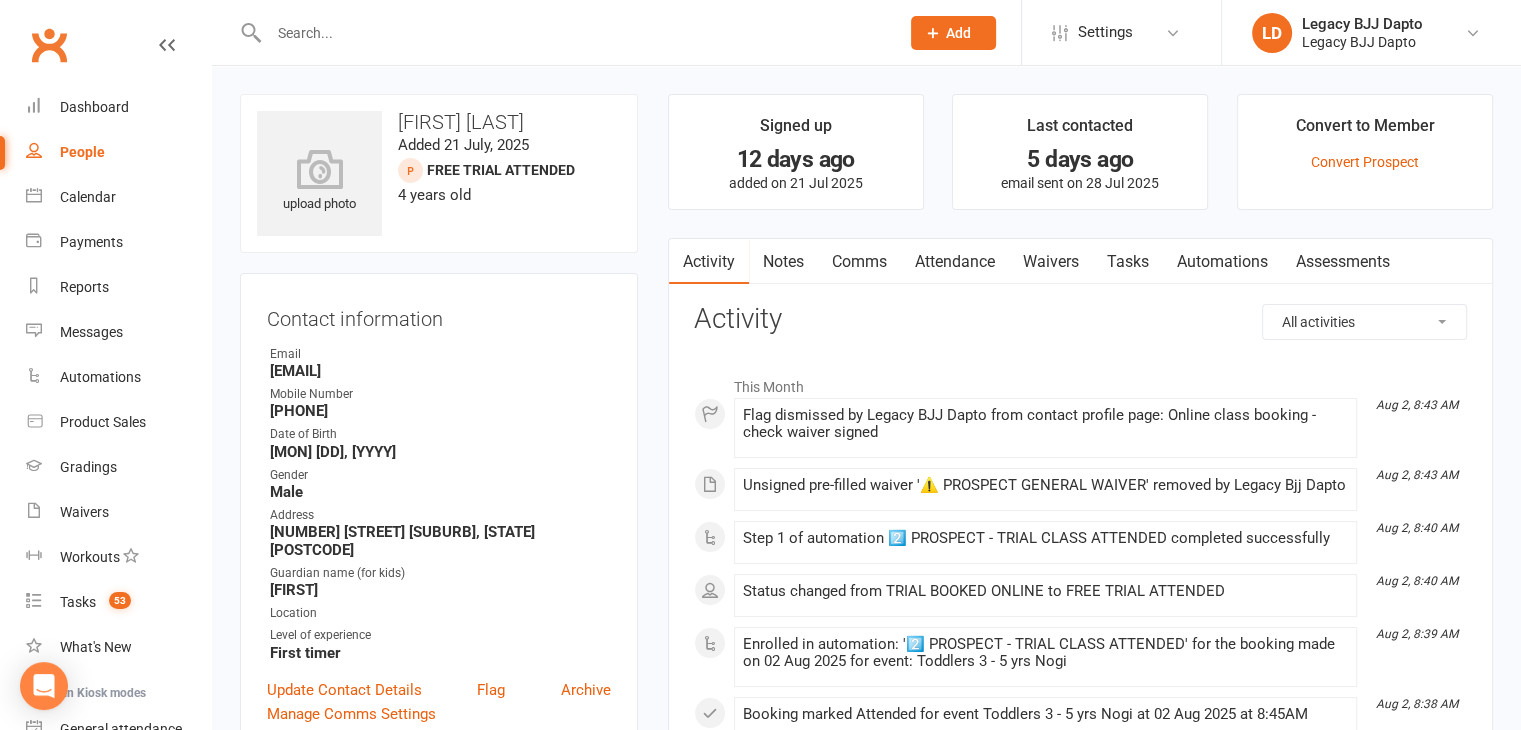 click on "Attendance" at bounding box center [955, 262] 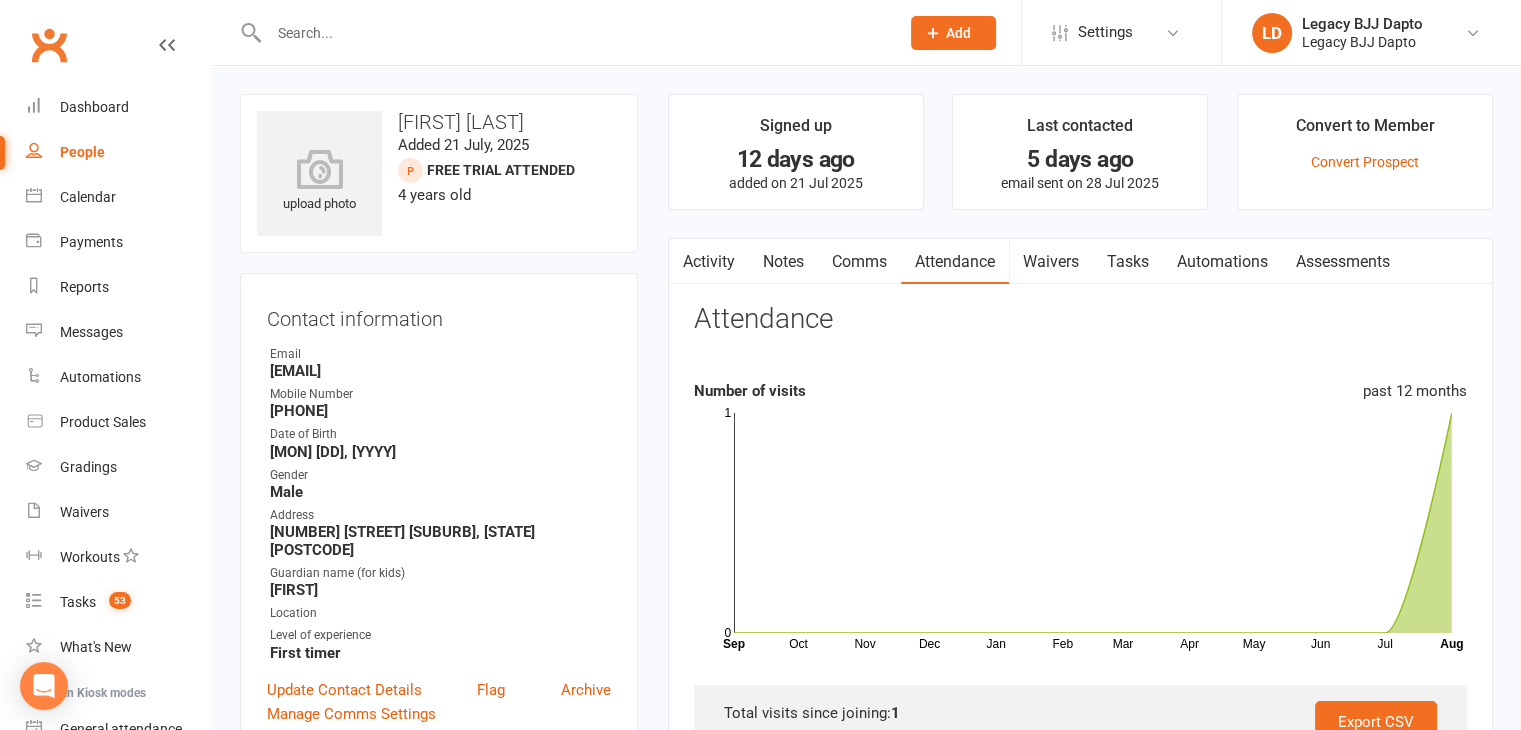 click on "Comms" at bounding box center [859, 262] 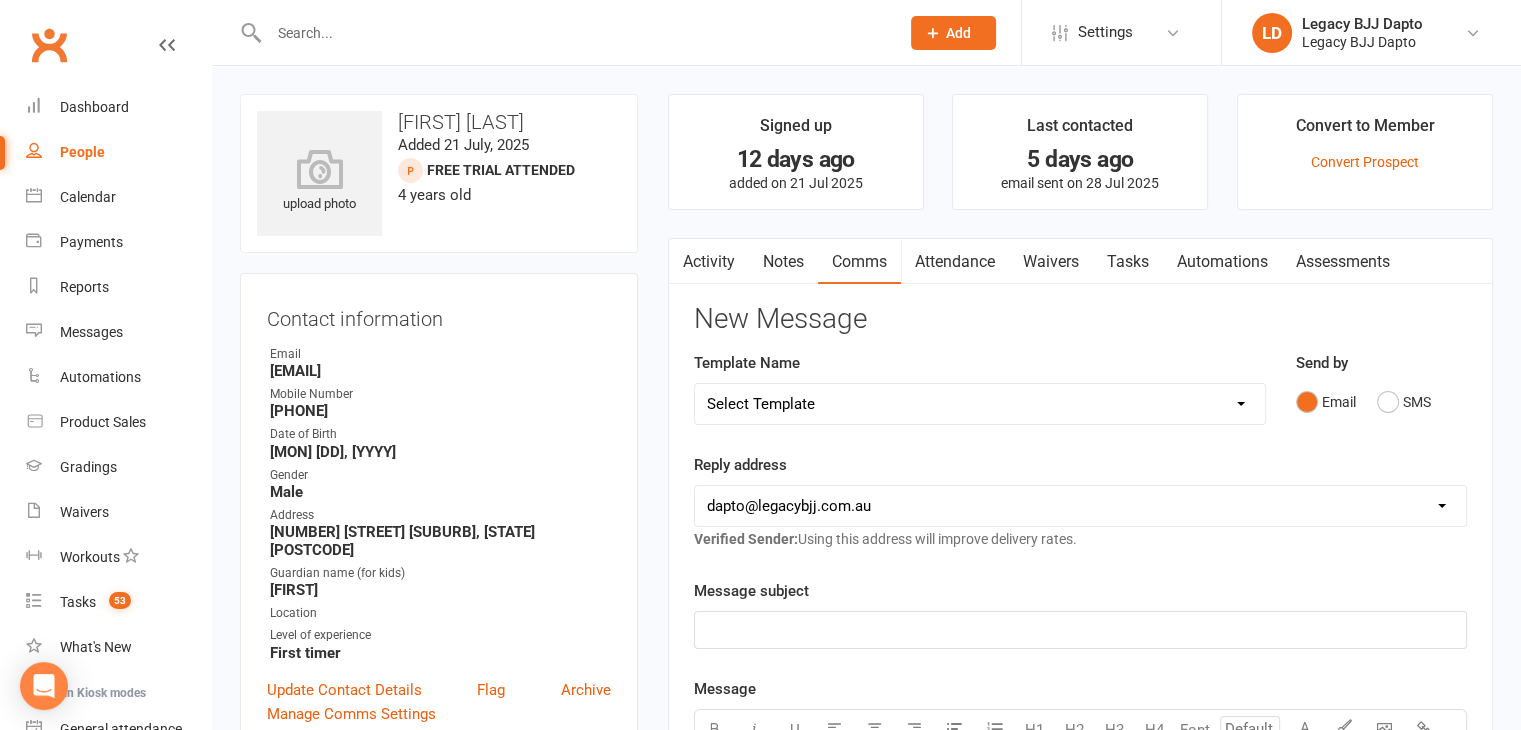 click on "Notes" at bounding box center [783, 262] 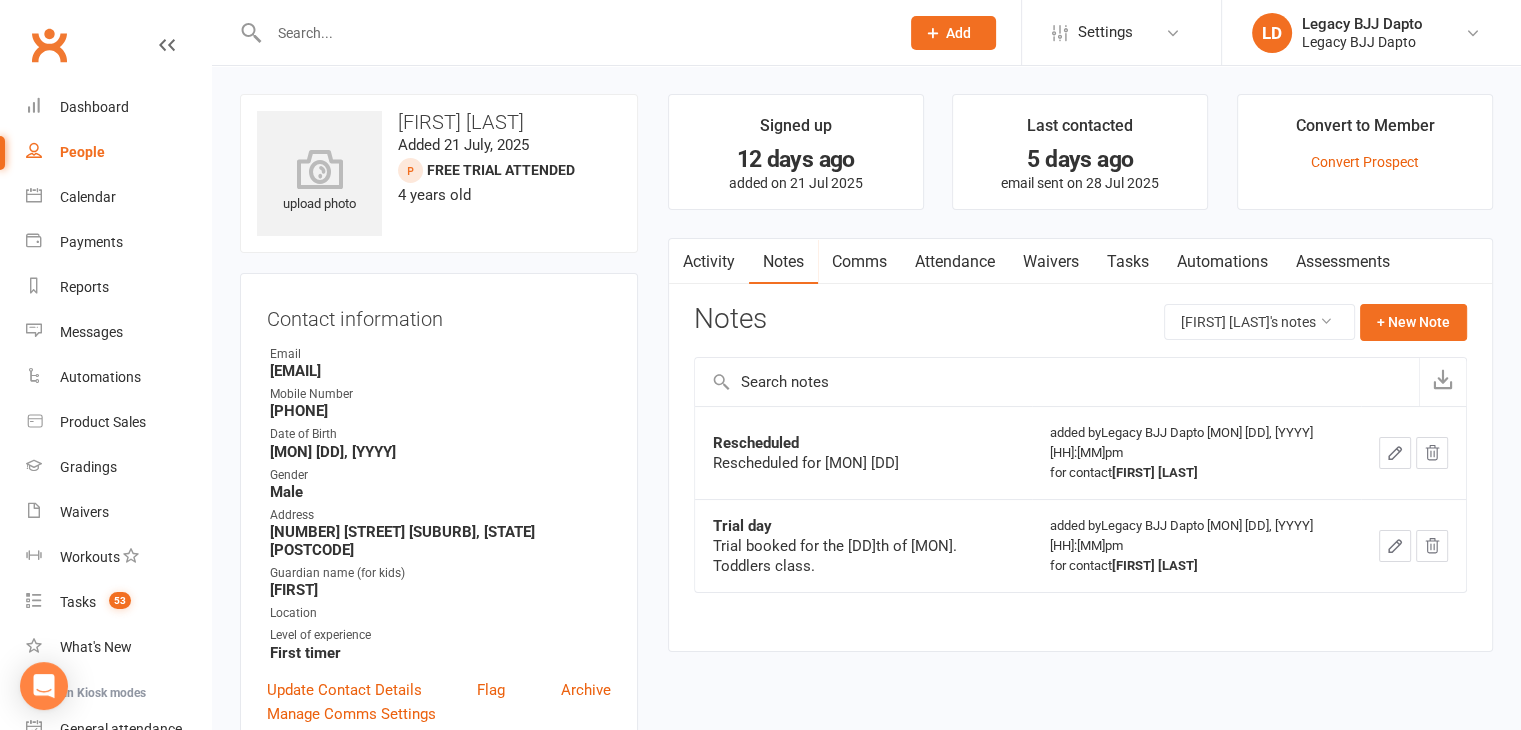 click on "People" at bounding box center [82, 152] 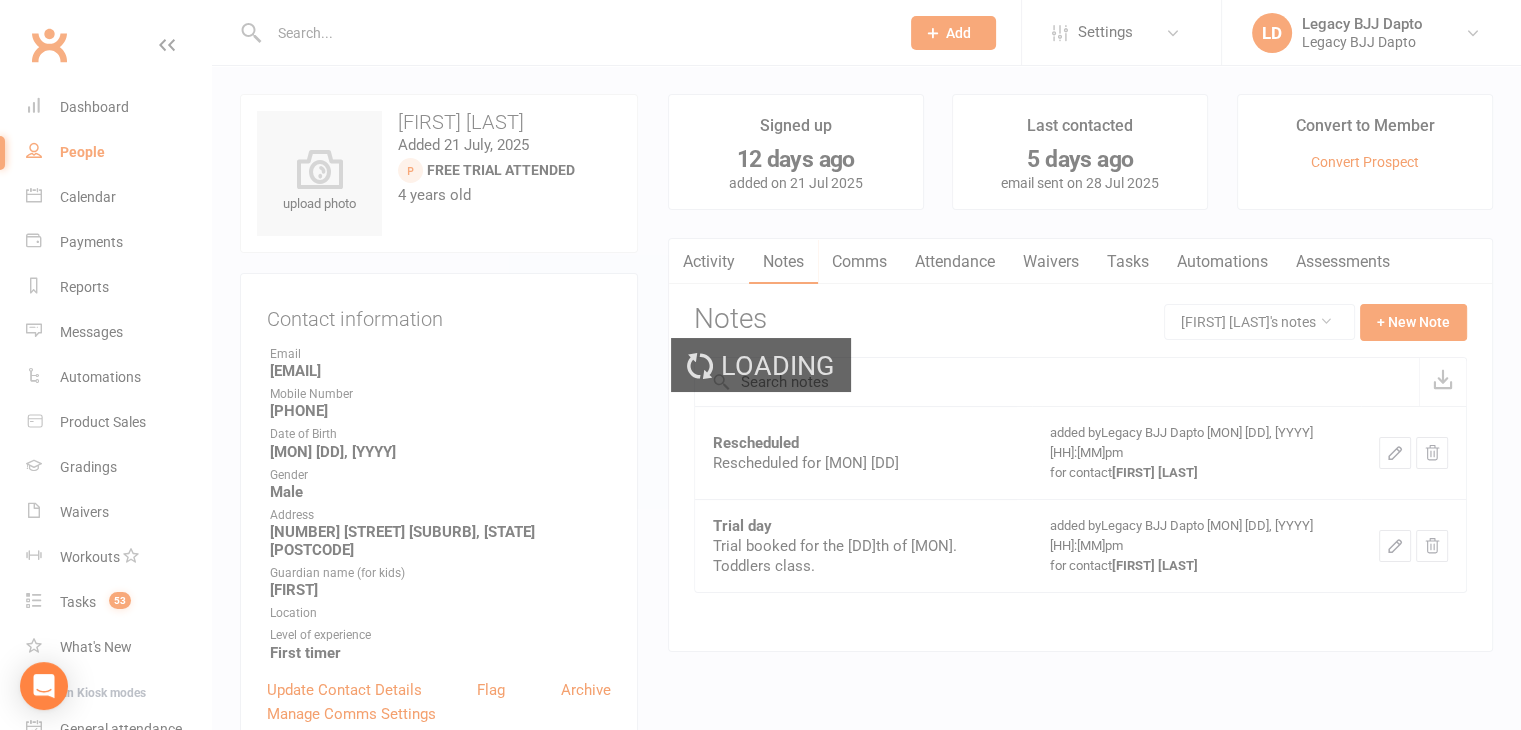 select on "100" 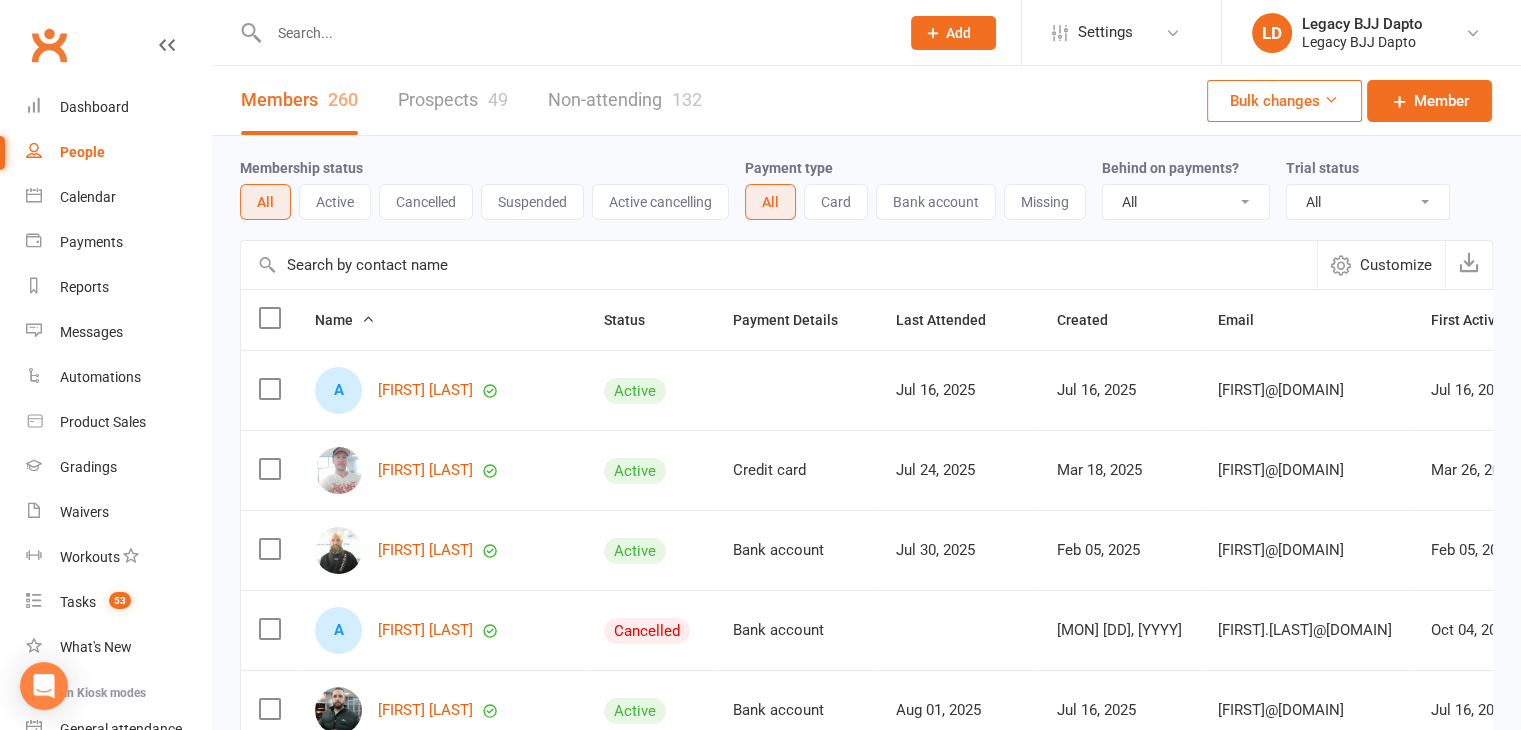 click at bounding box center [574, 33] 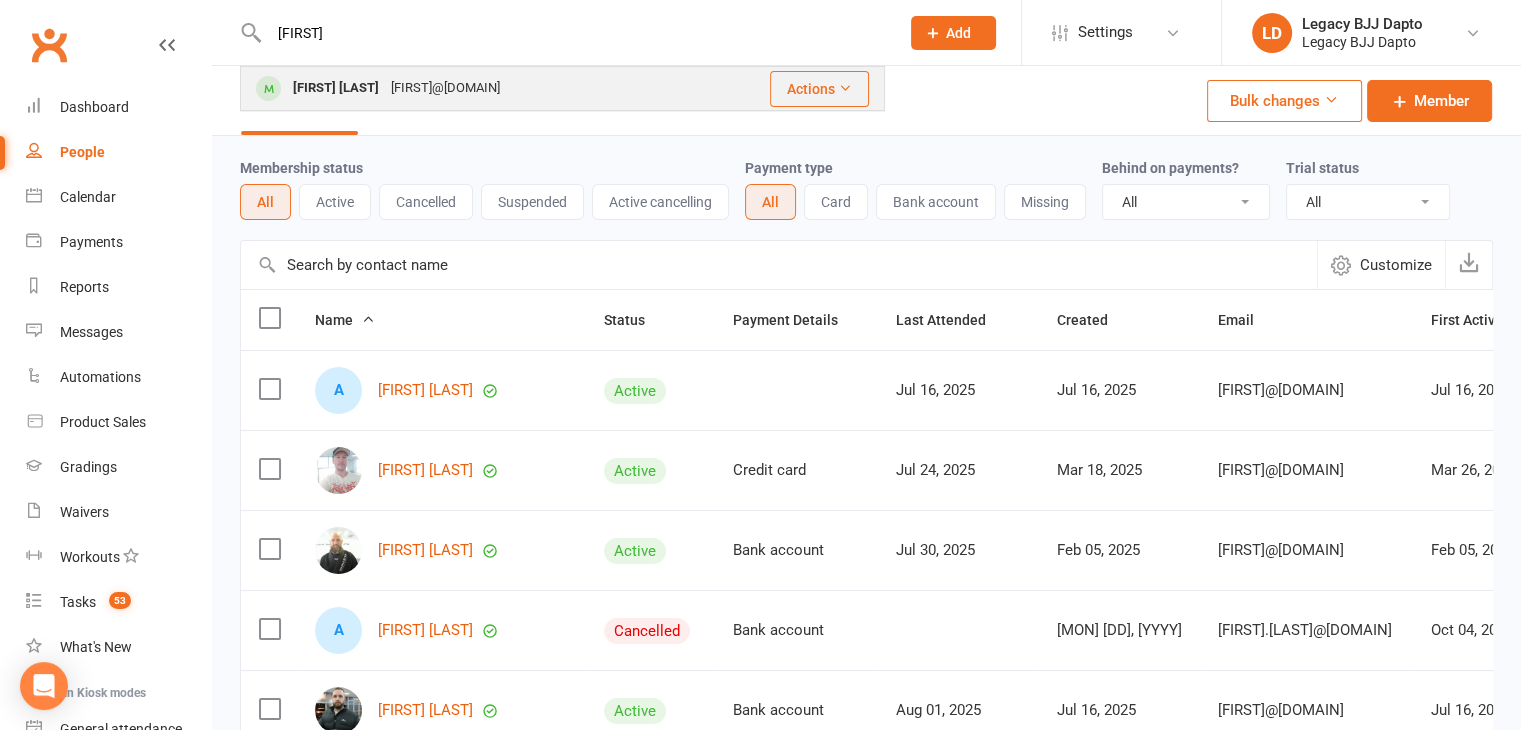type on "ryken" 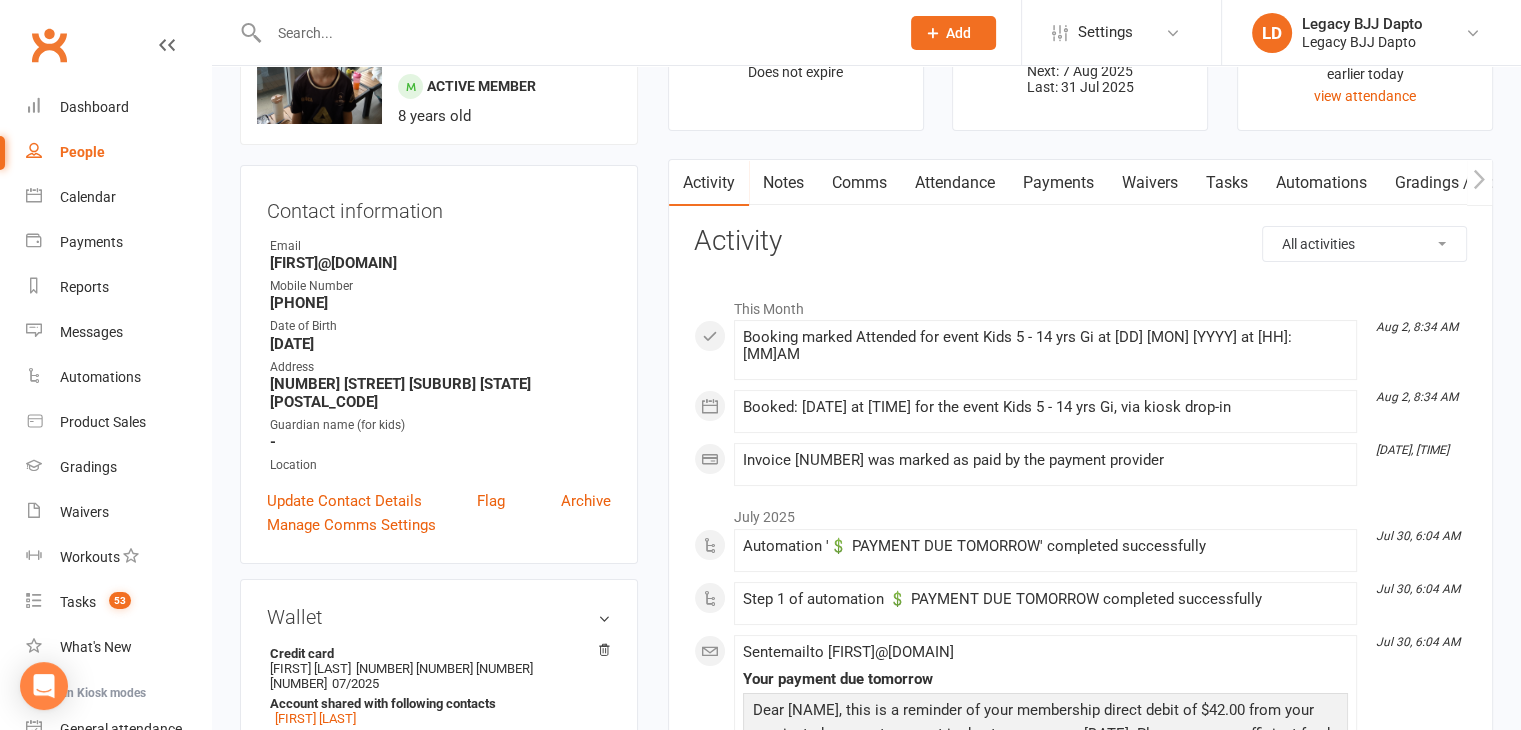 scroll, scrollTop: 0, scrollLeft: 0, axis: both 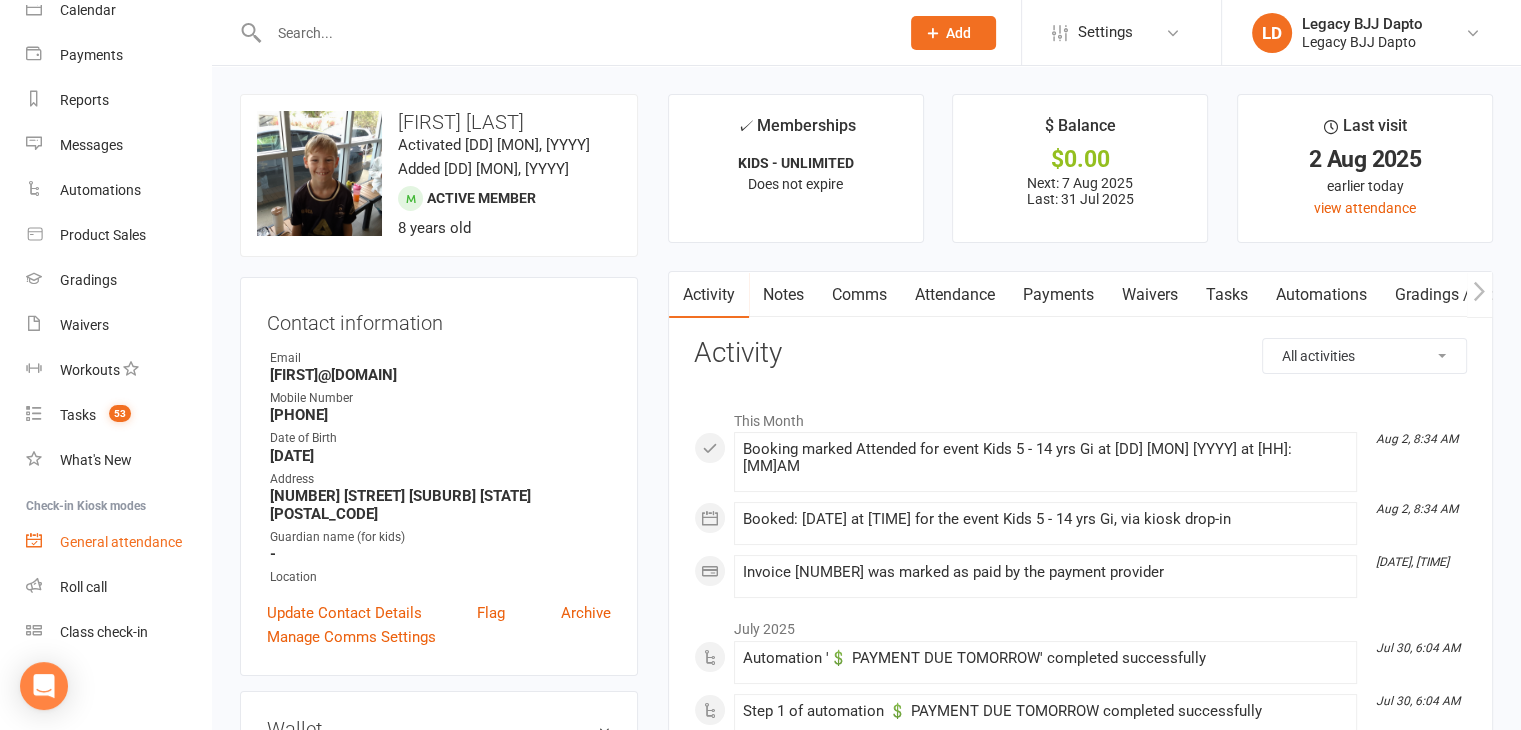 click on "General attendance" at bounding box center (118, 542) 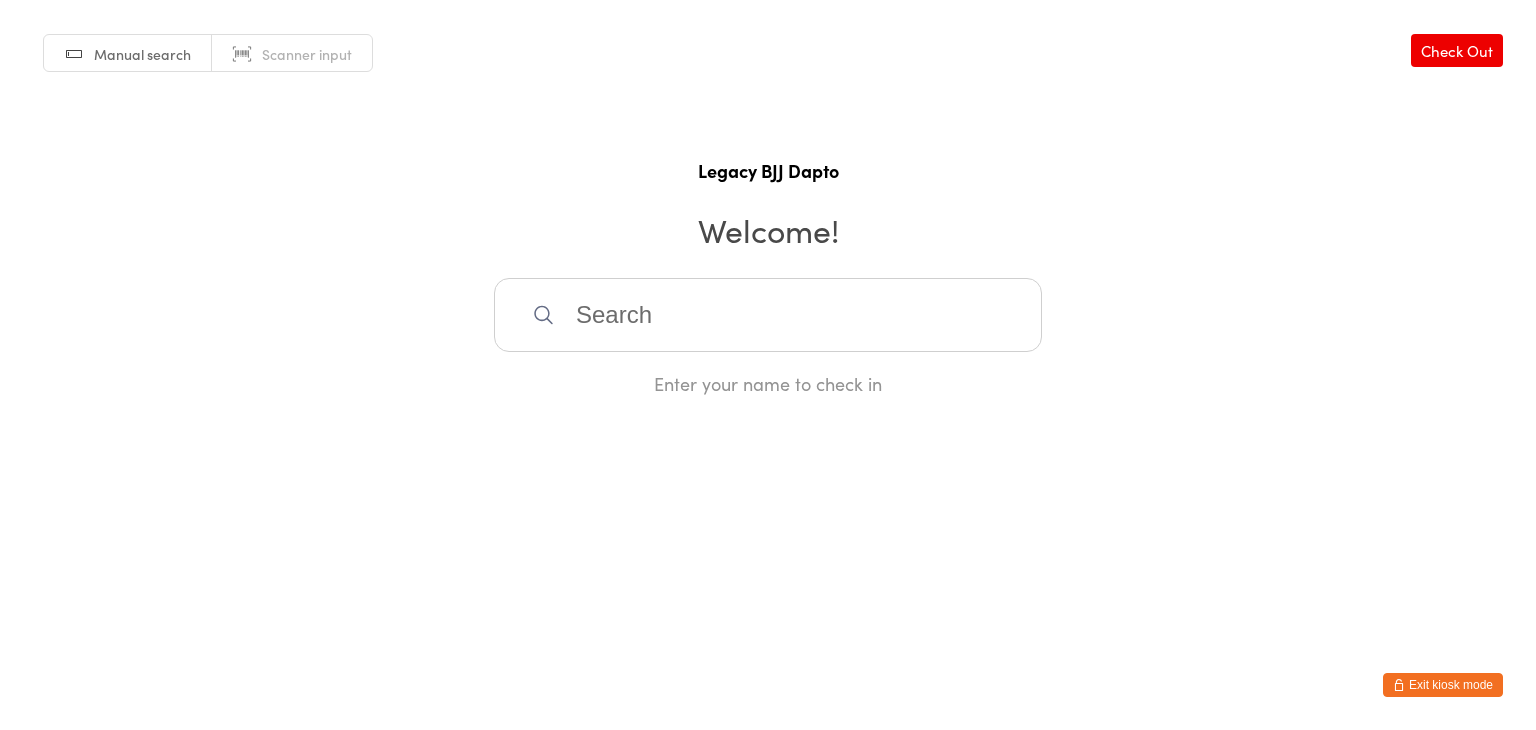 scroll, scrollTop: 0, scrollLeft: 0, axis: both 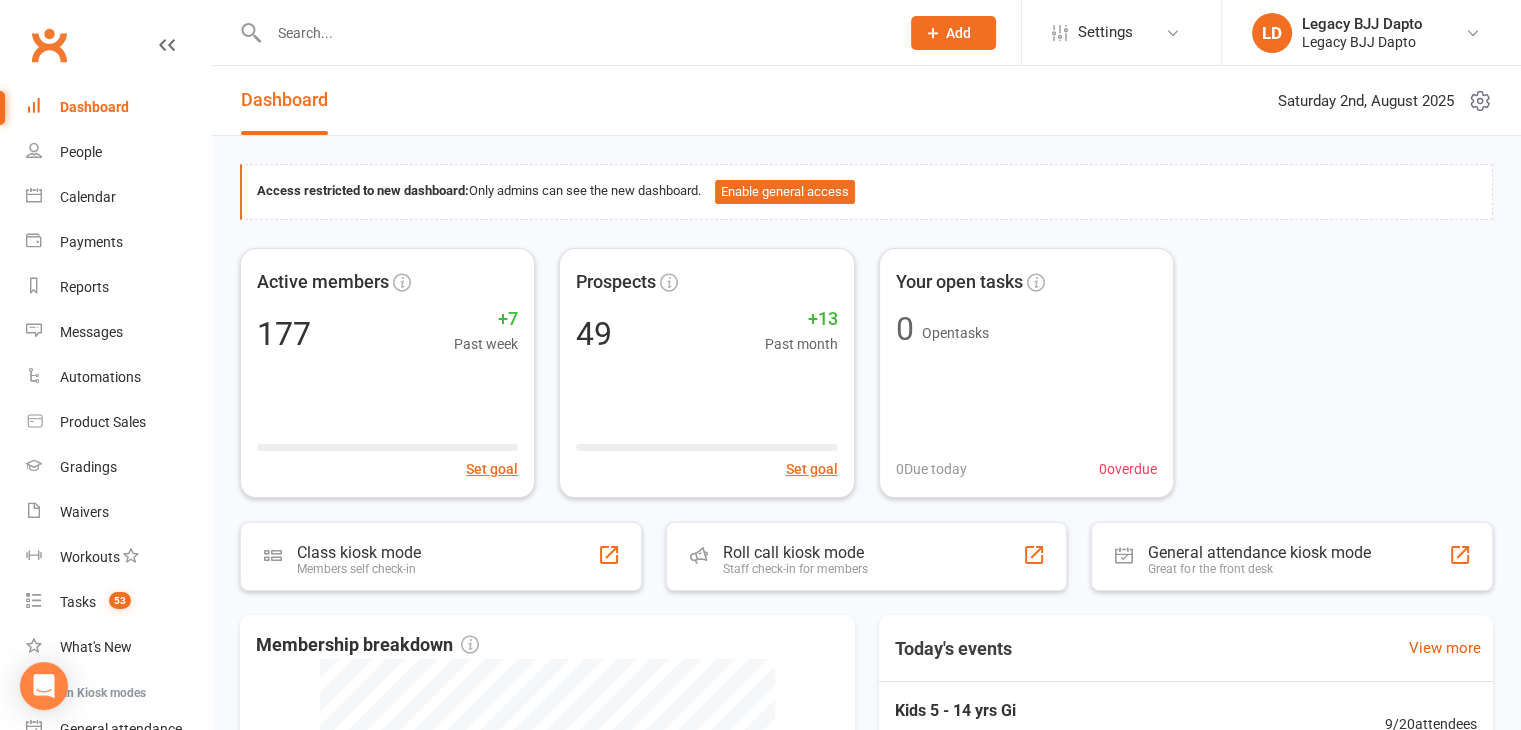 click at bounding box center (574, 33) 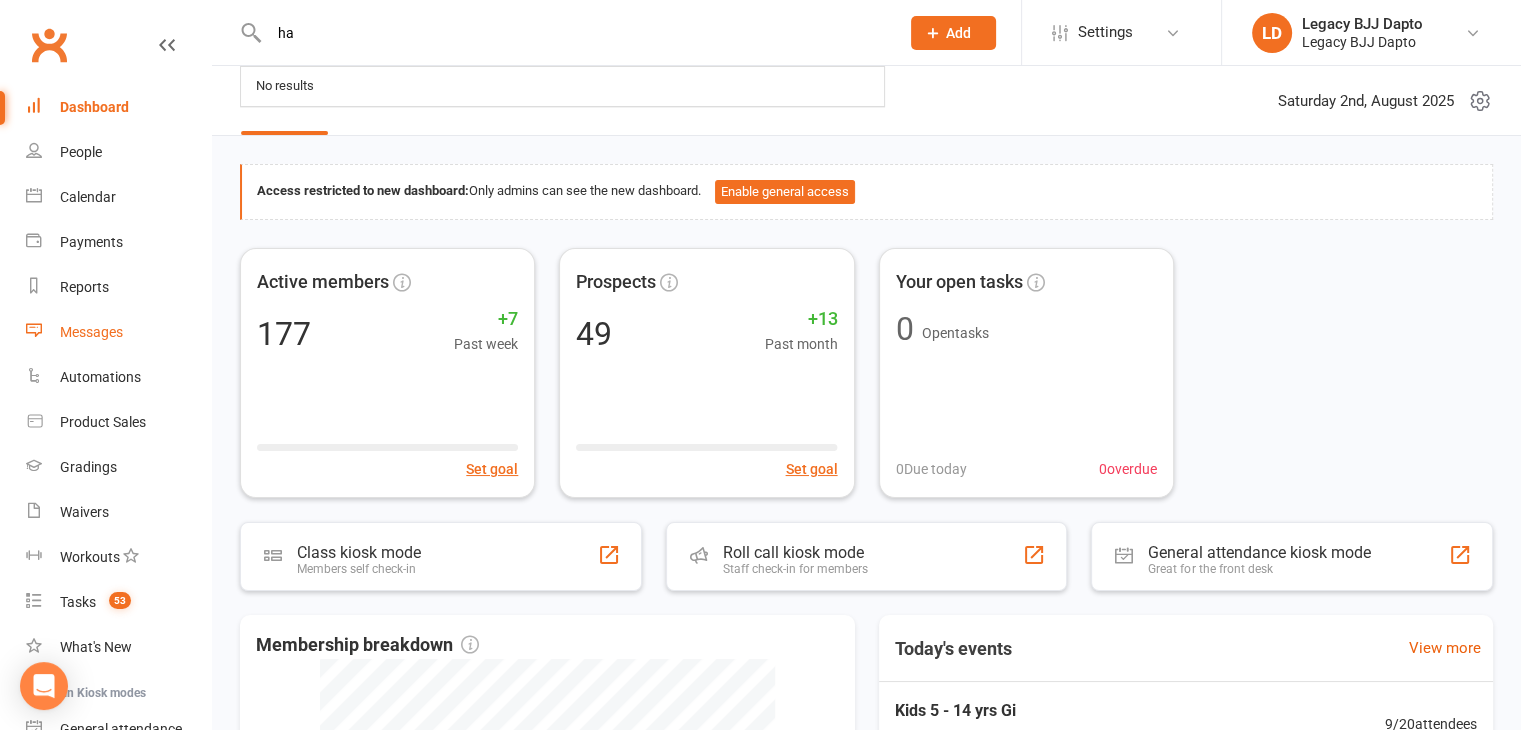 scroll, scrollTop: 187, scrollLeft: 0, axis: vertical 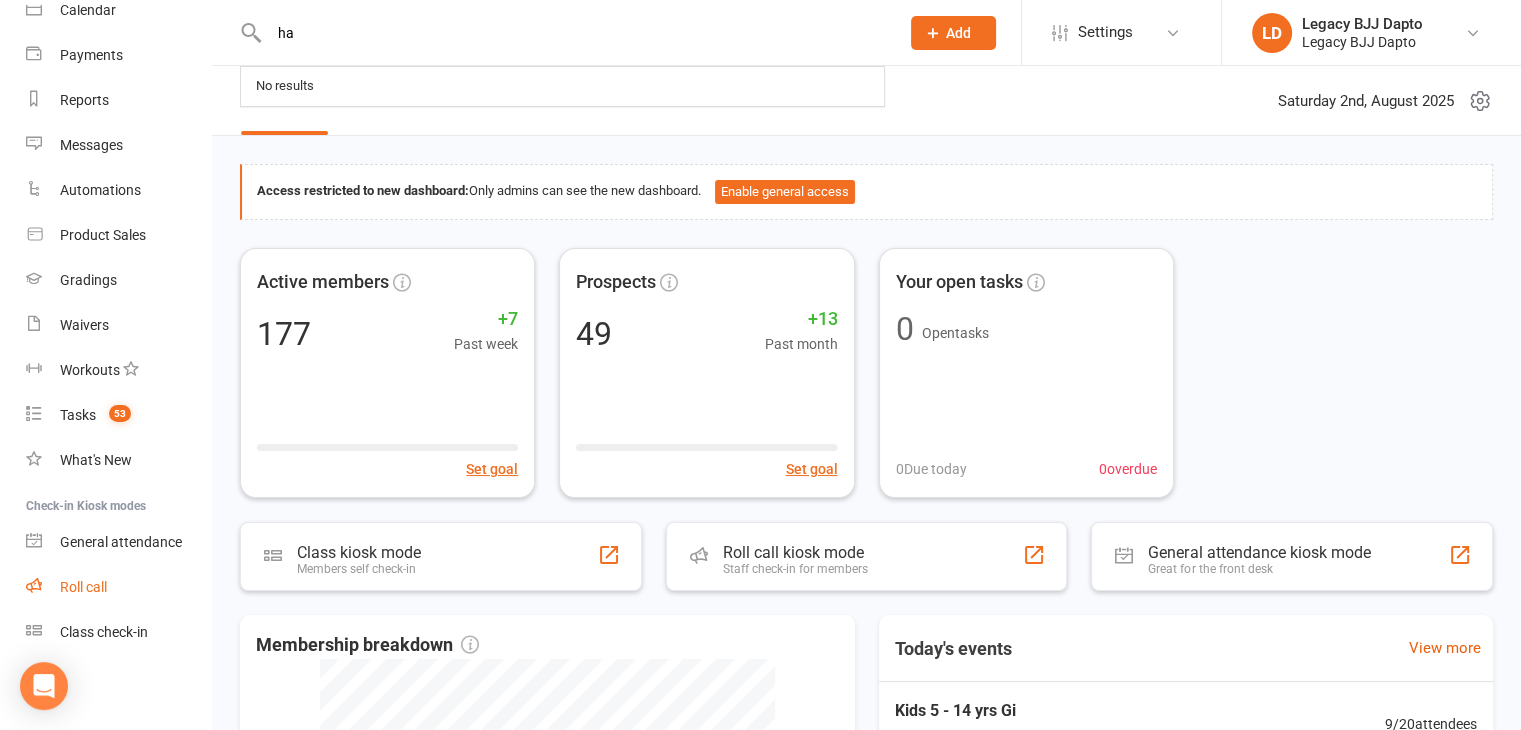 type on "ha" 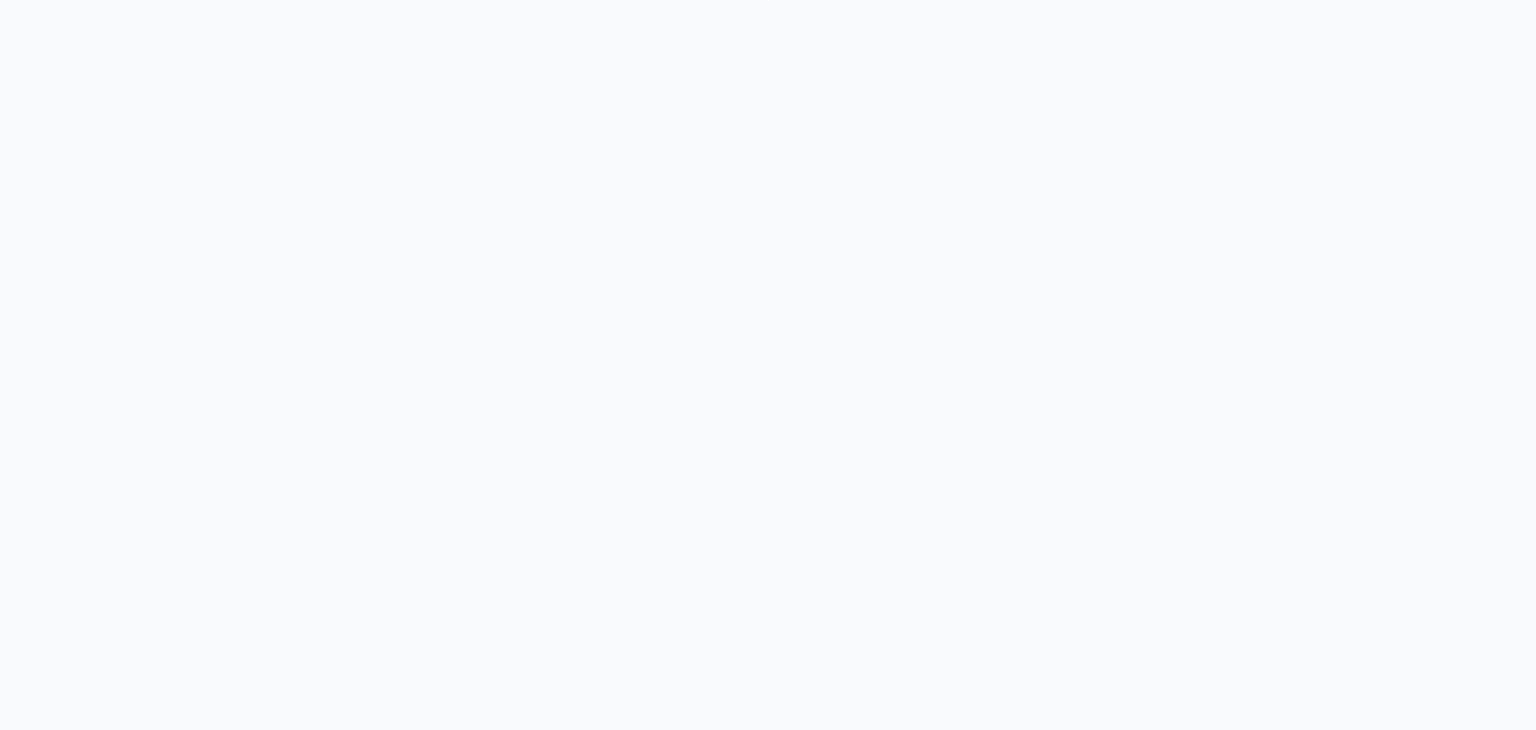 scroll, scrollTop: 0, scrollLeft: 0, axis: both 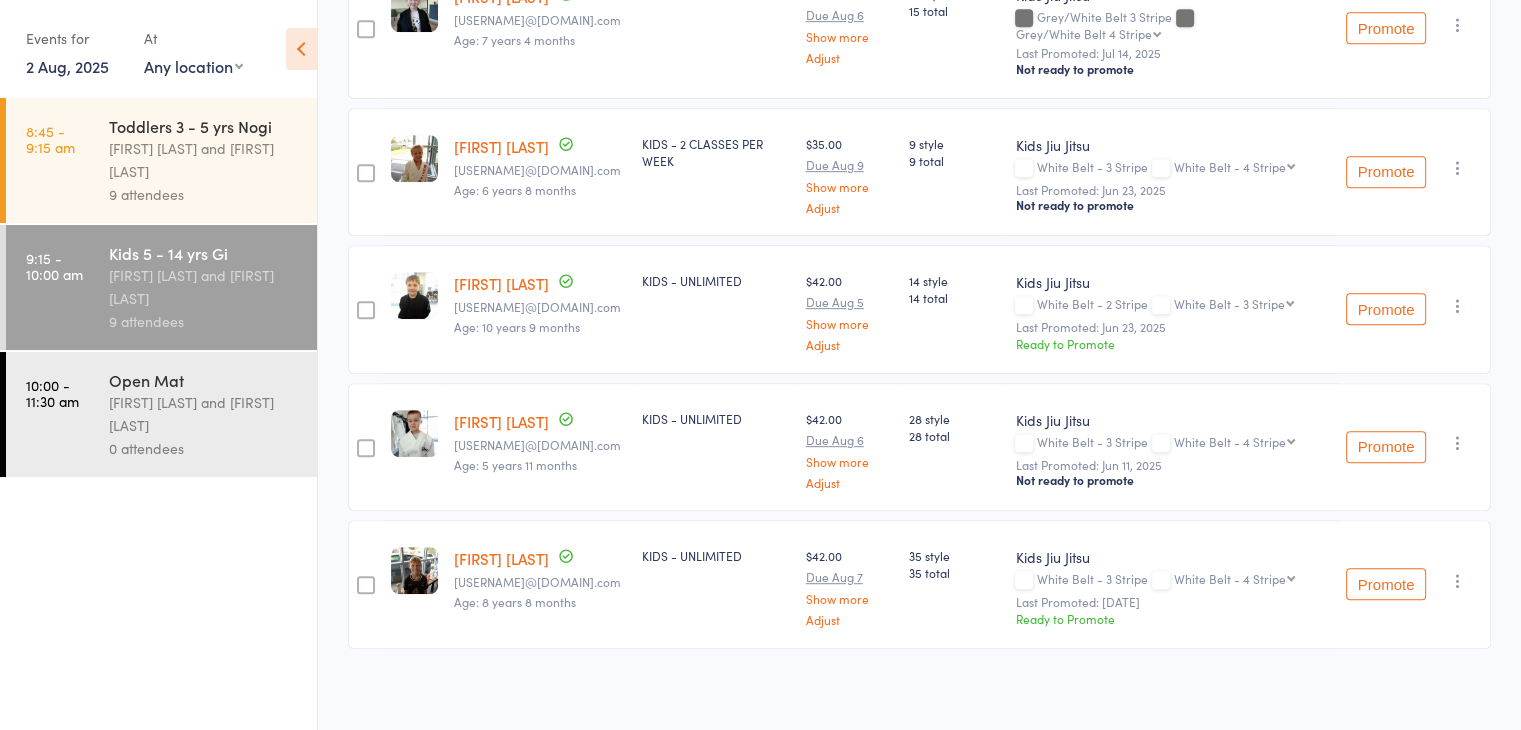 click on "9 attendees" at bounding box center (204, 194) 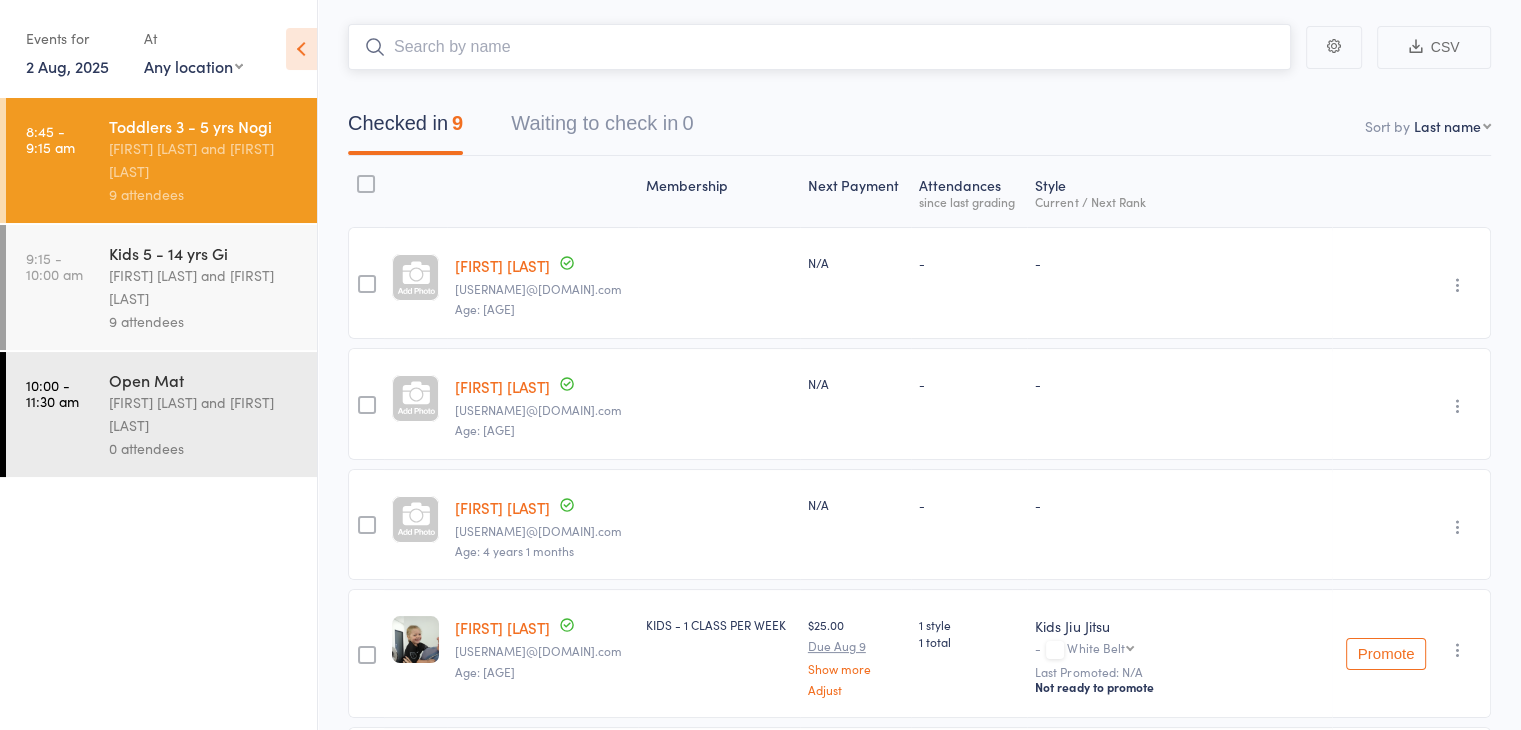 scroll, scrollTop: 102, scrollLeft: 0, axis: vertical 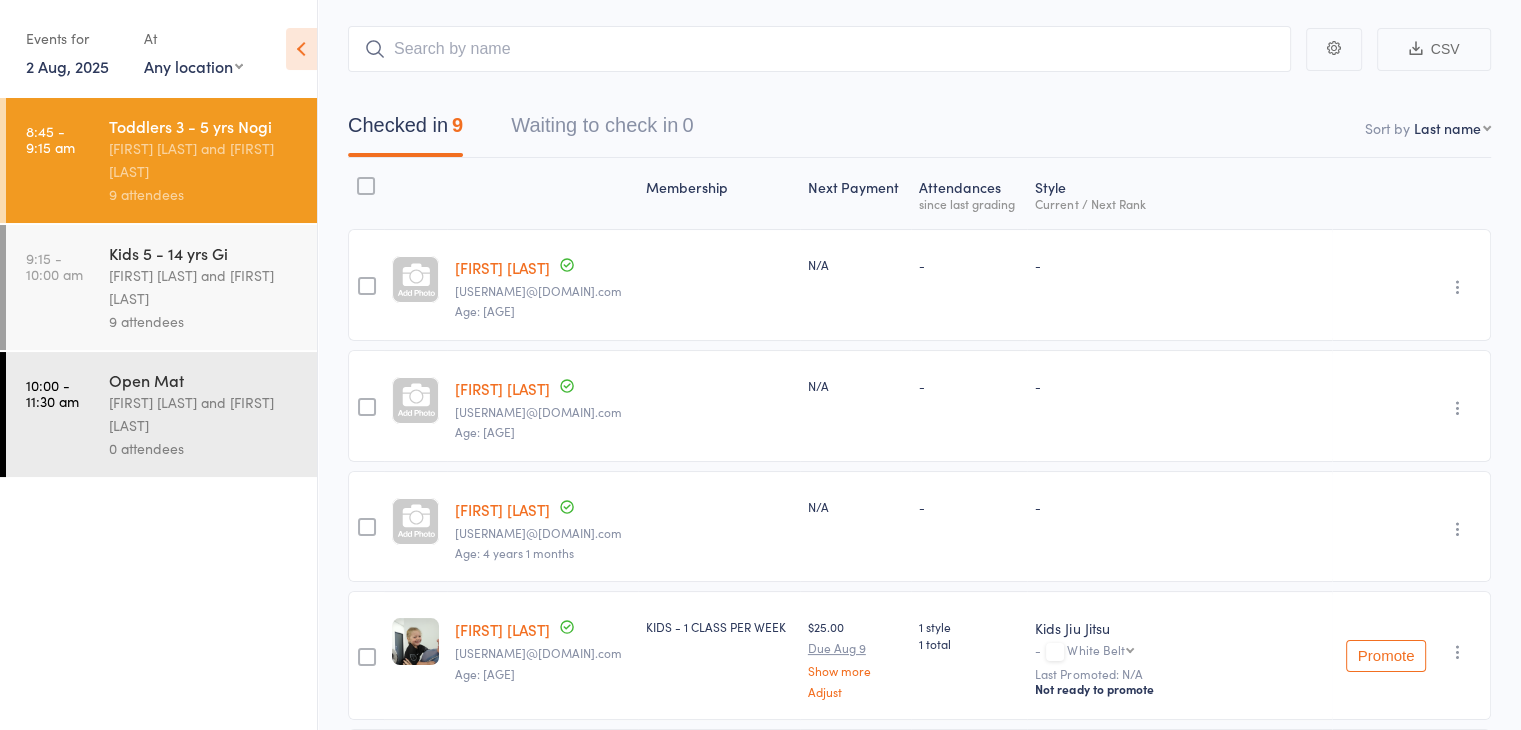 click on "[FIRST] [LAST]" at bounding box center (502, 267) 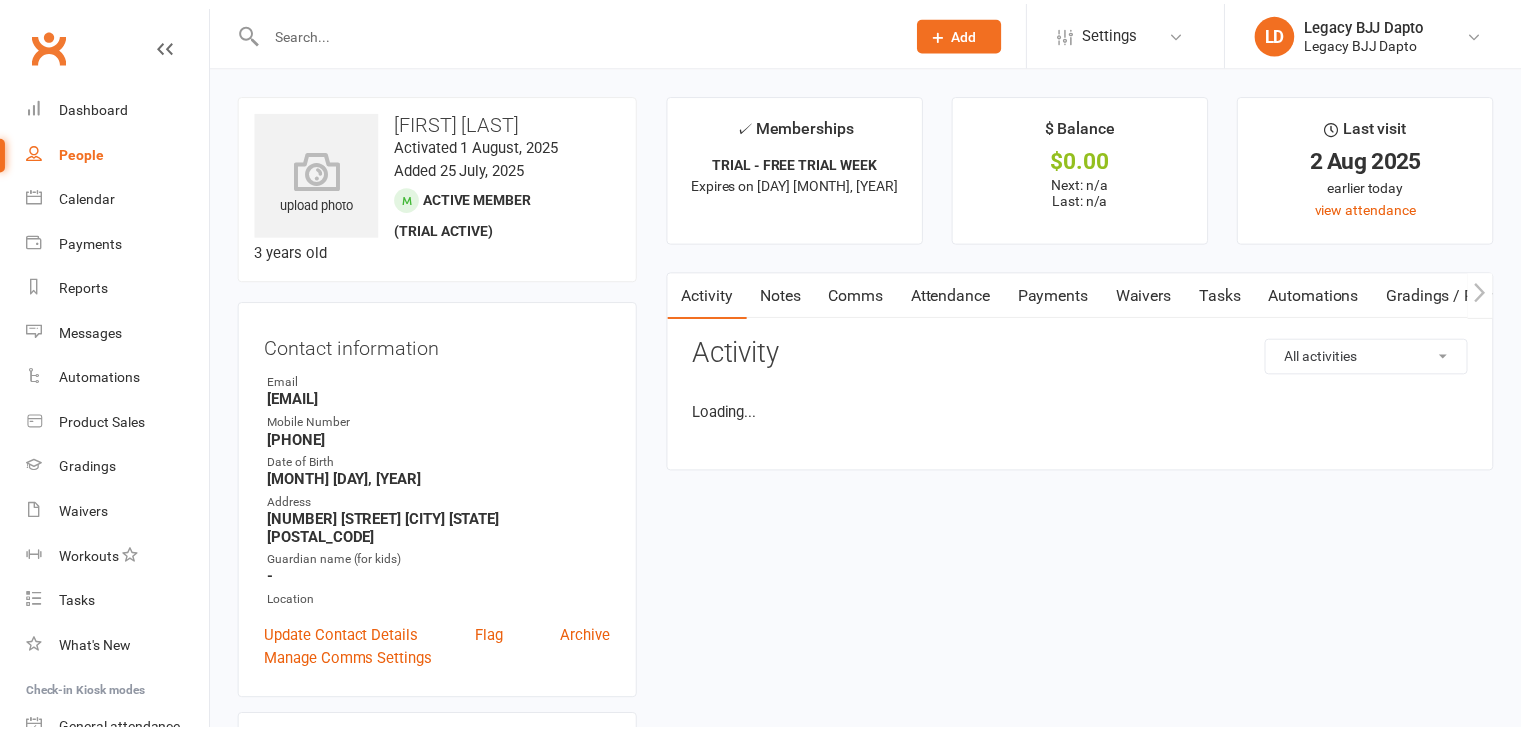 scroll, scrollTop: 0, scrollLeft: 0, axis: both 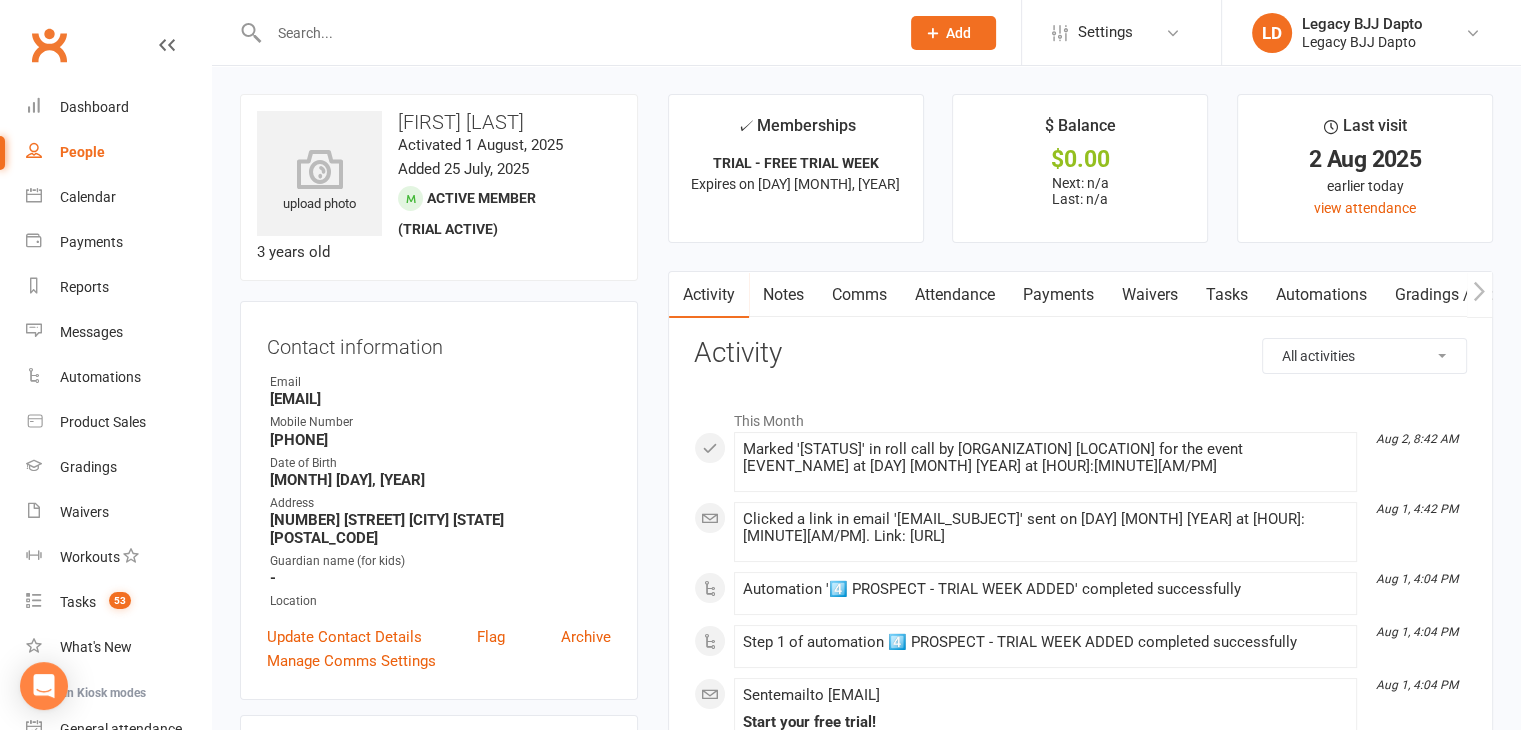 click on "Payments" at bounding box center [1058, 295] 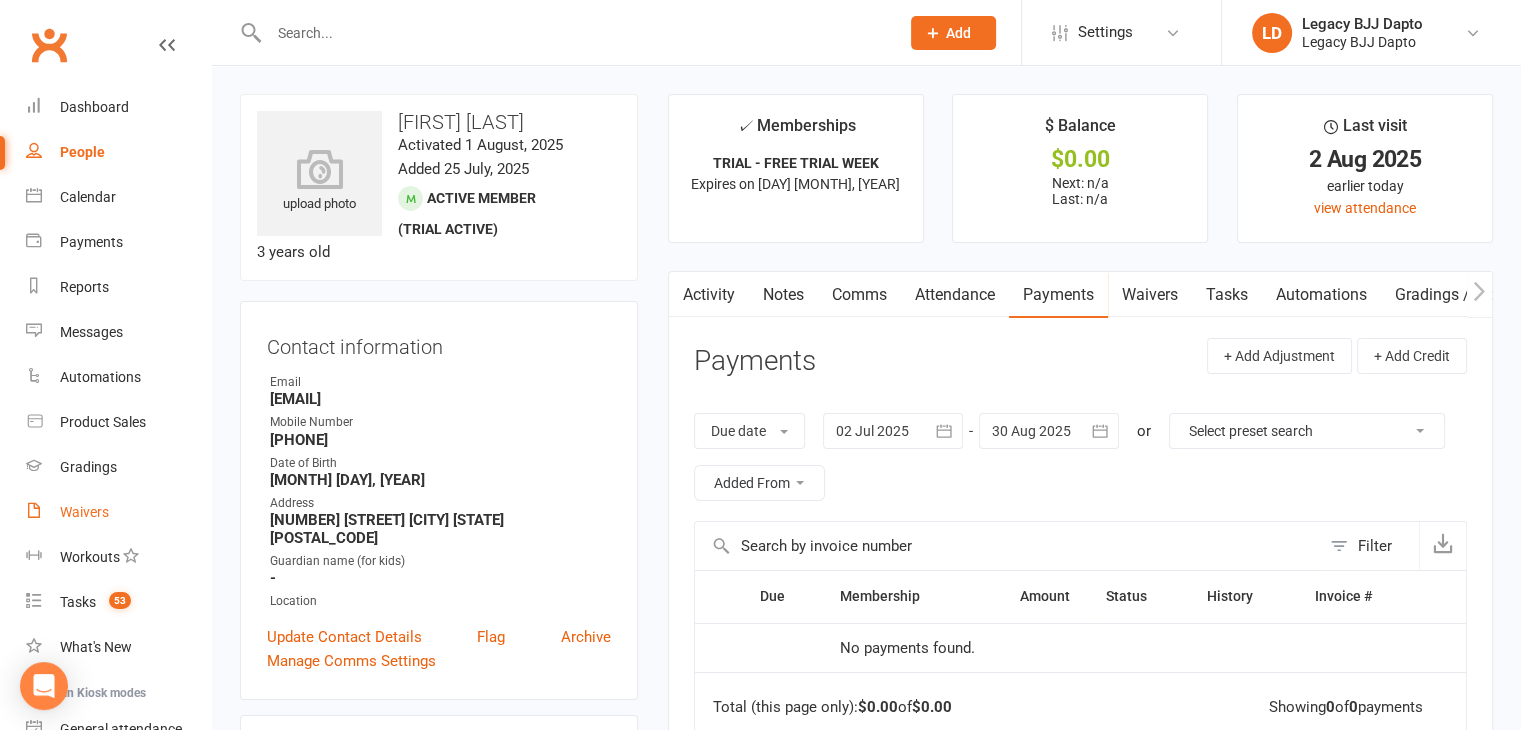 scroll, scrollTop: 187, scrollLeft: 0, axis: vertical 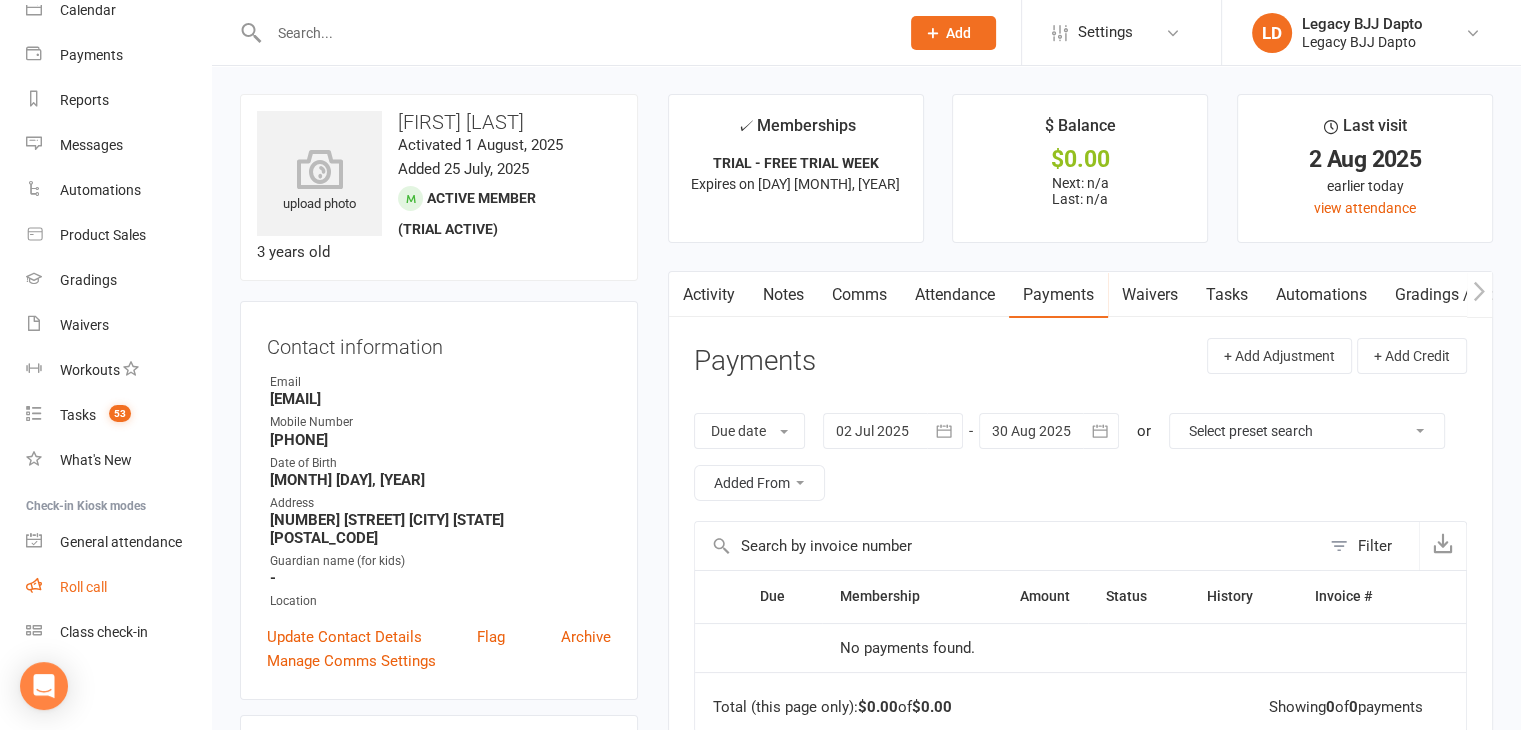 click on "Roll call" at bounding box center (83, 587) 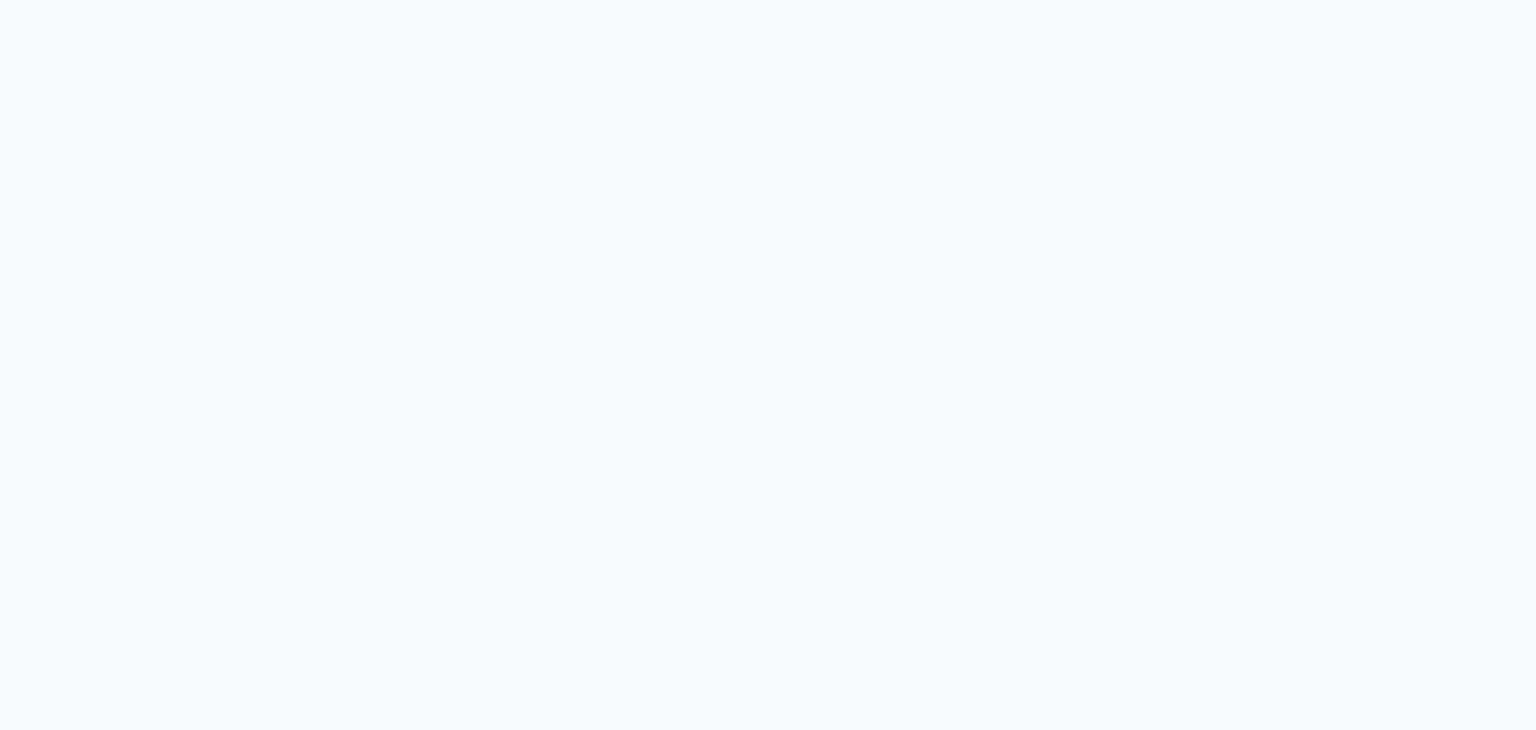 scroll, scrollTop: 0, scrollLeft: 0, axis: both 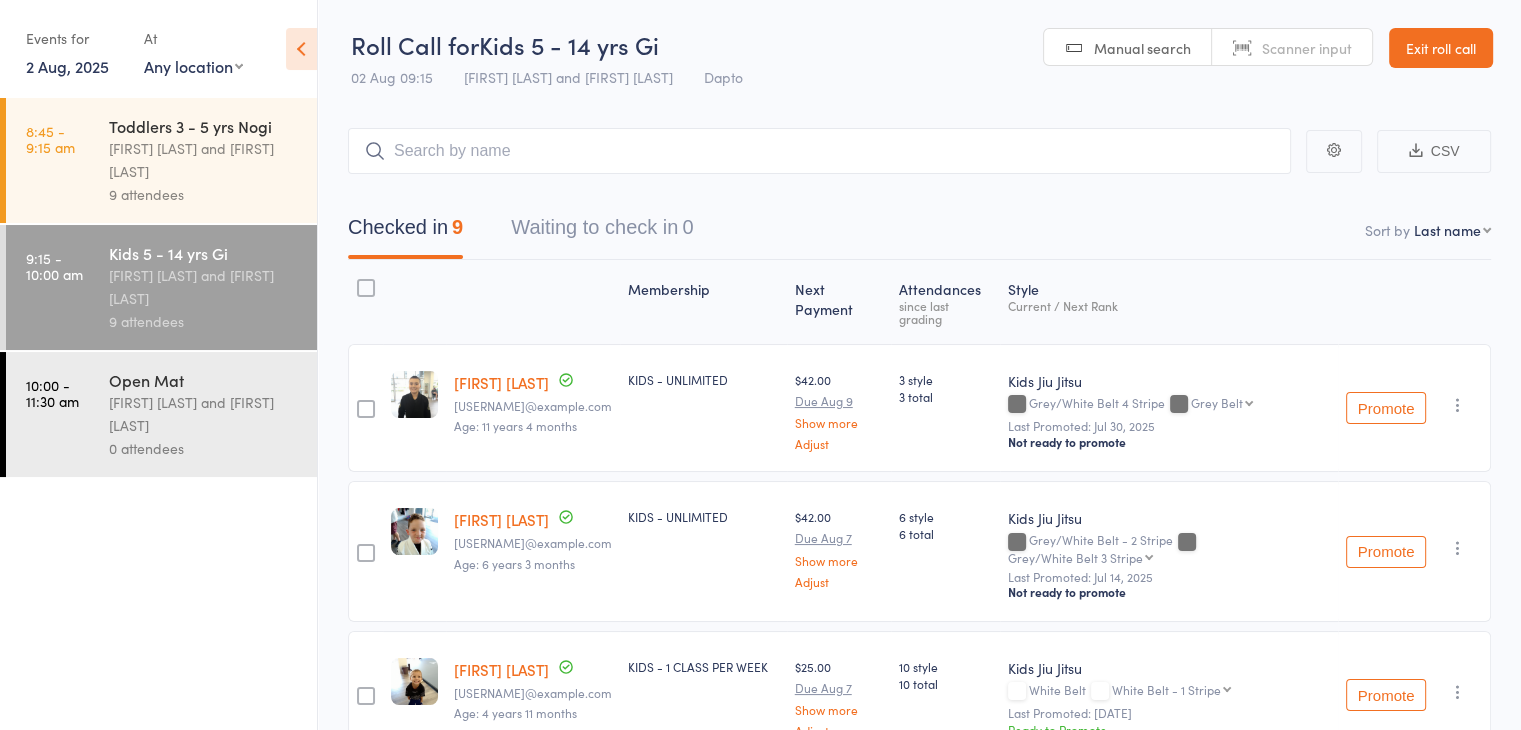 click on "9 attendees" at bounding box center [204, 194] 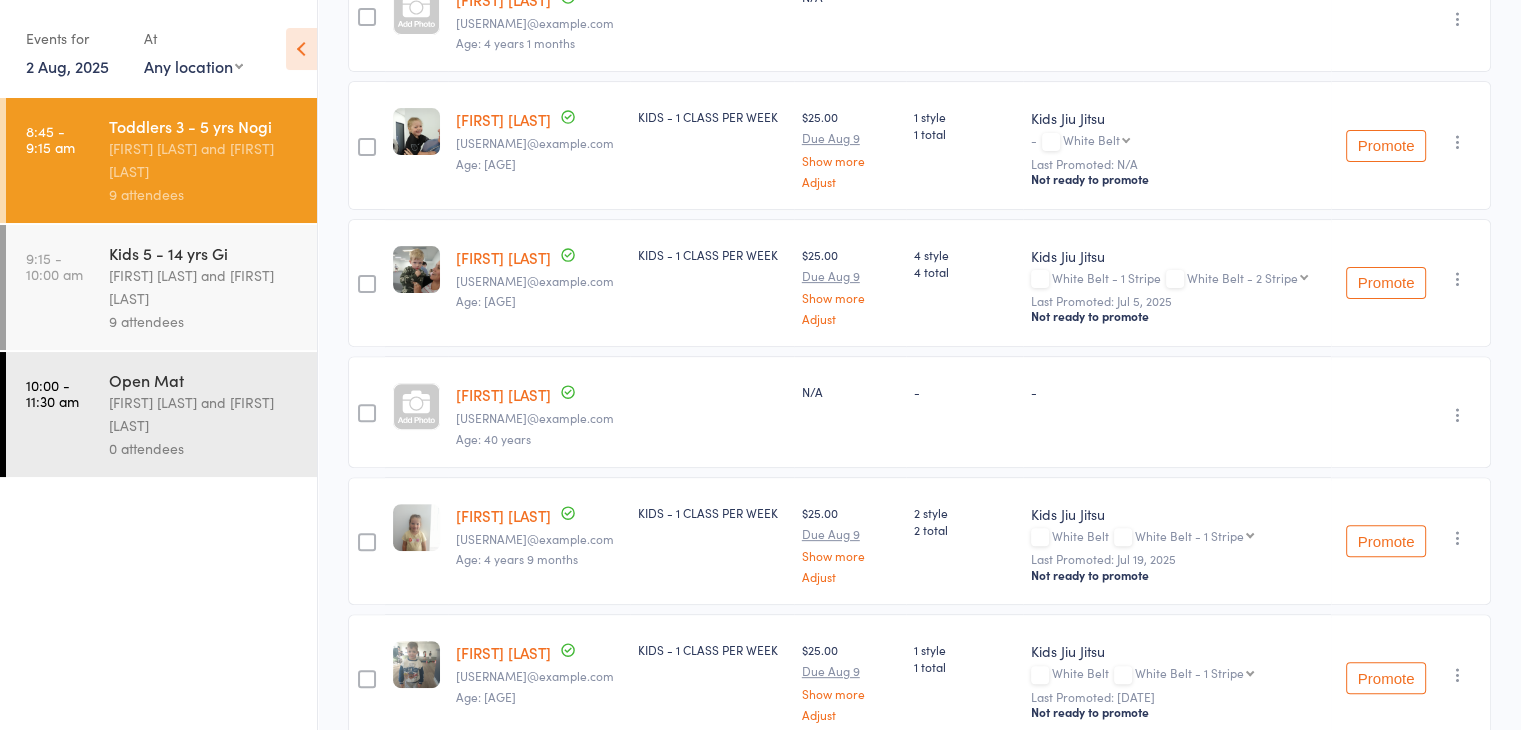 scroll, scrollTop: 623, scrollLeft: 0, axis: vertical 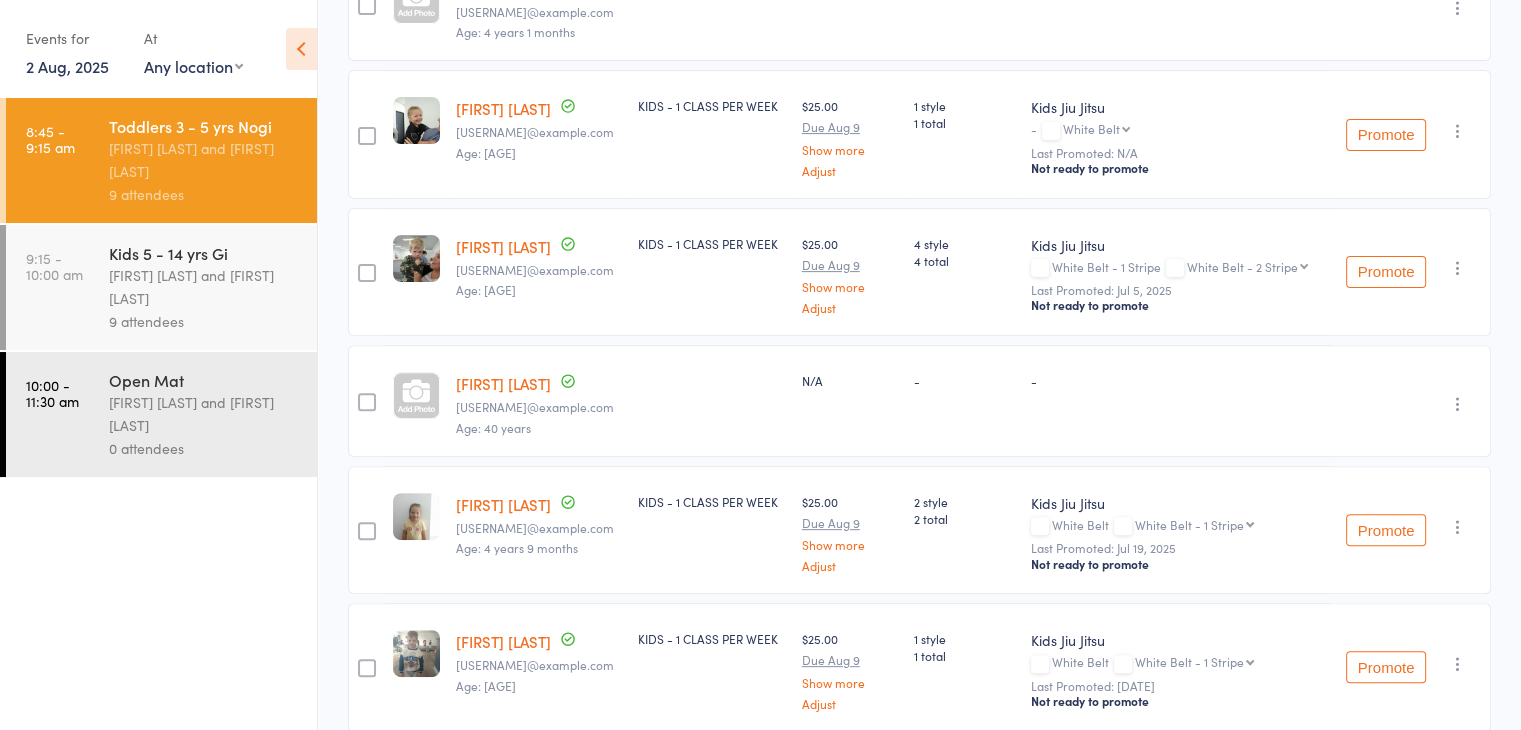 click at bounding box center [1458, 404] 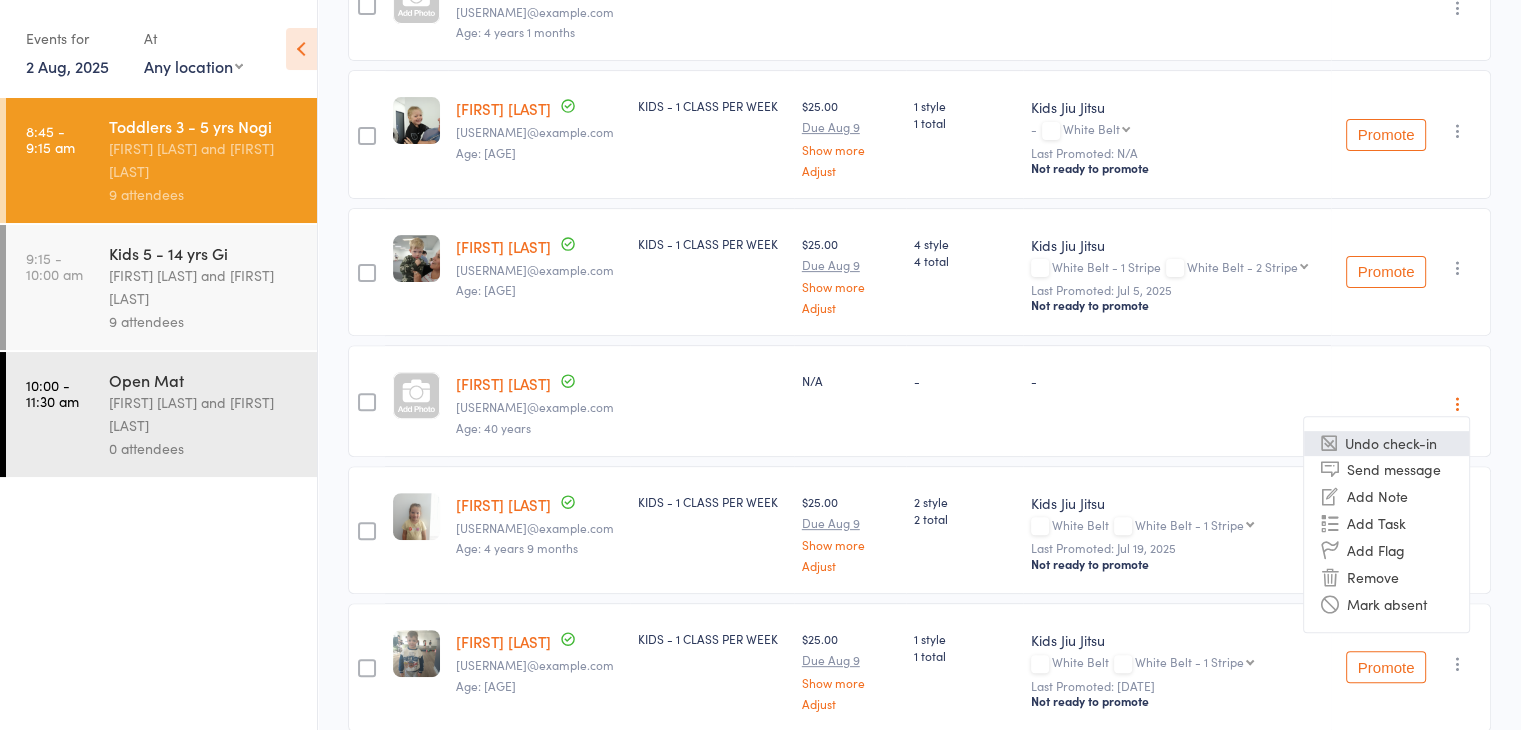 click on "Undo check-in" at bounding box center [1386, 443] 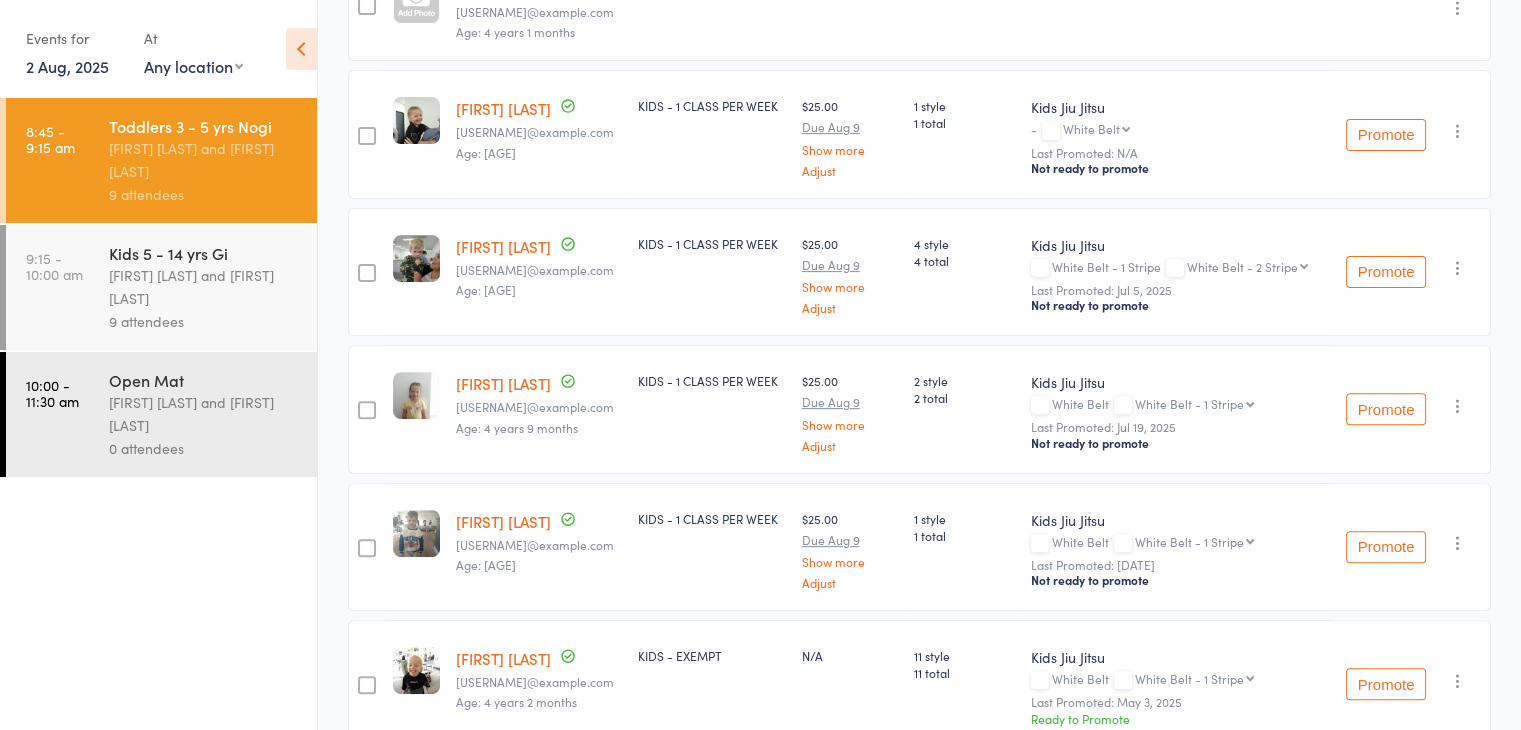 scroll, scrollTop: 0, scrollLeft: 0, axis: both 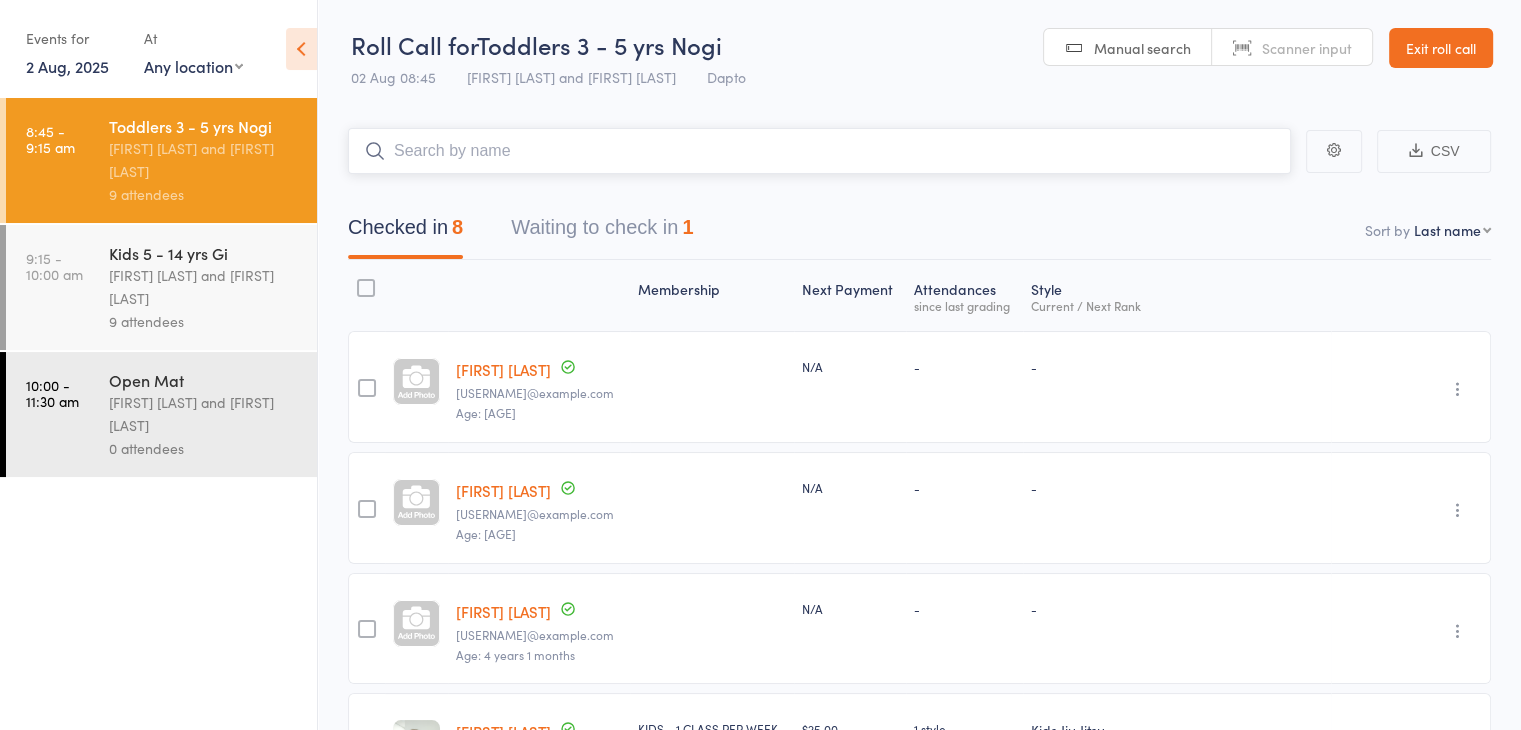 click at bounding box center [819, 151] 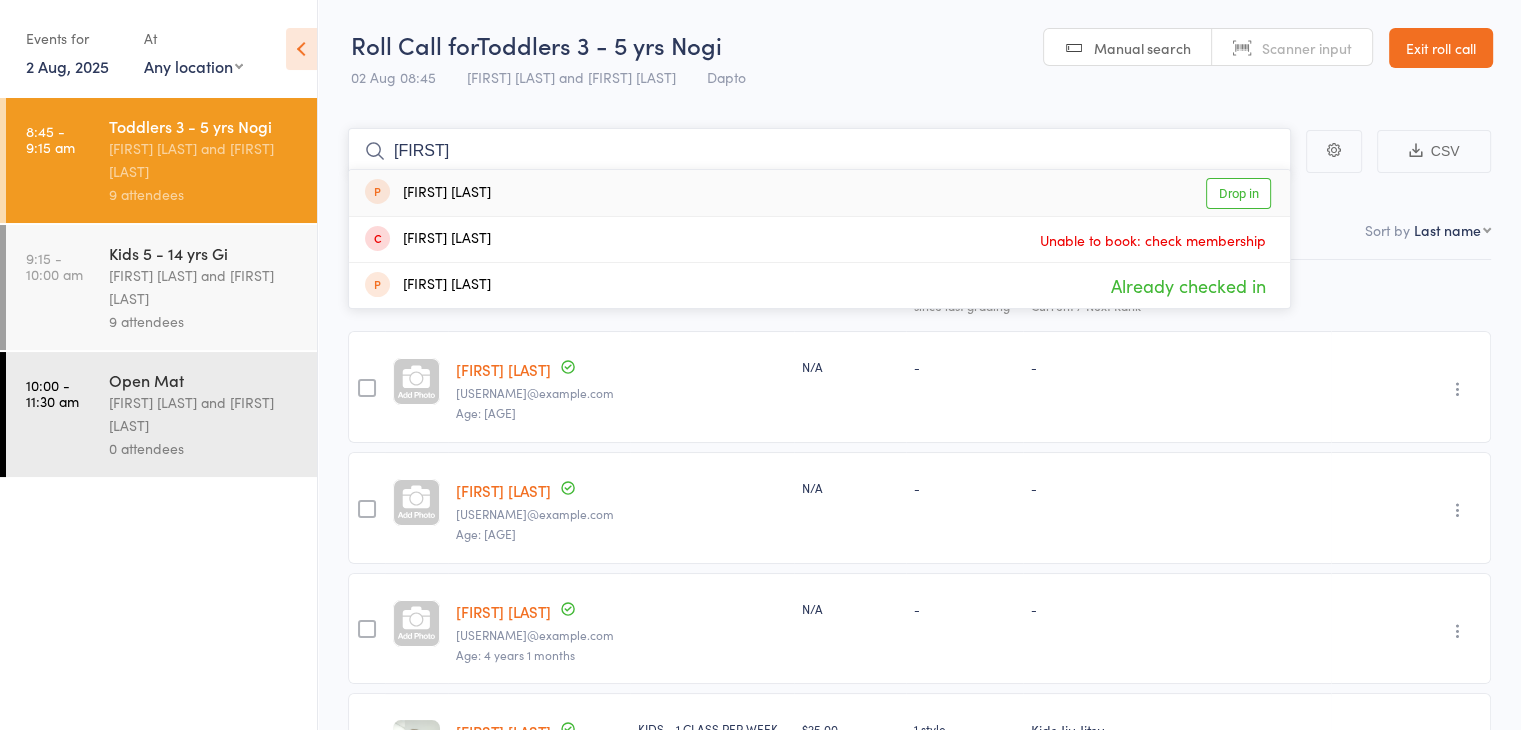 type on "elias" 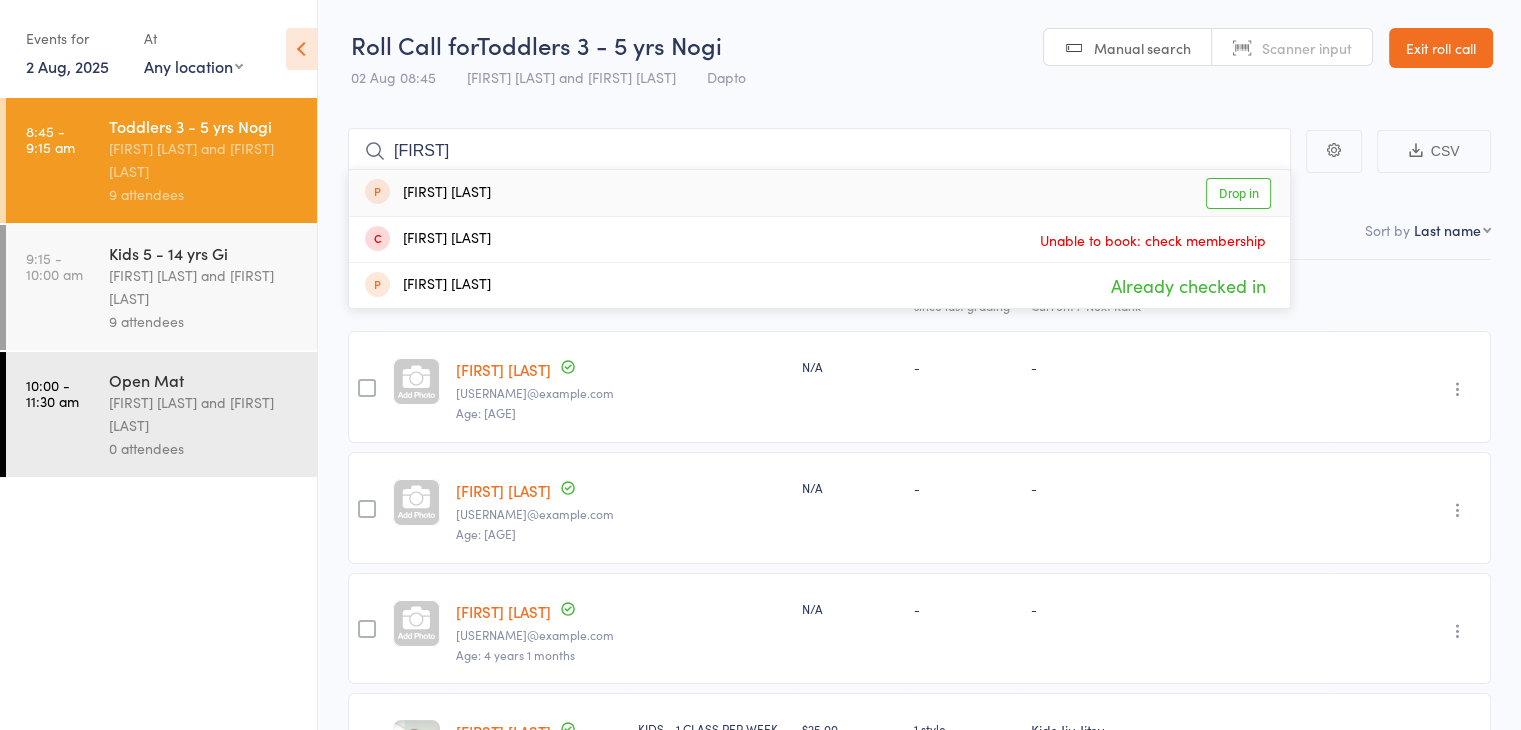 click on "Drop in" at bounding box center (1238, 193) 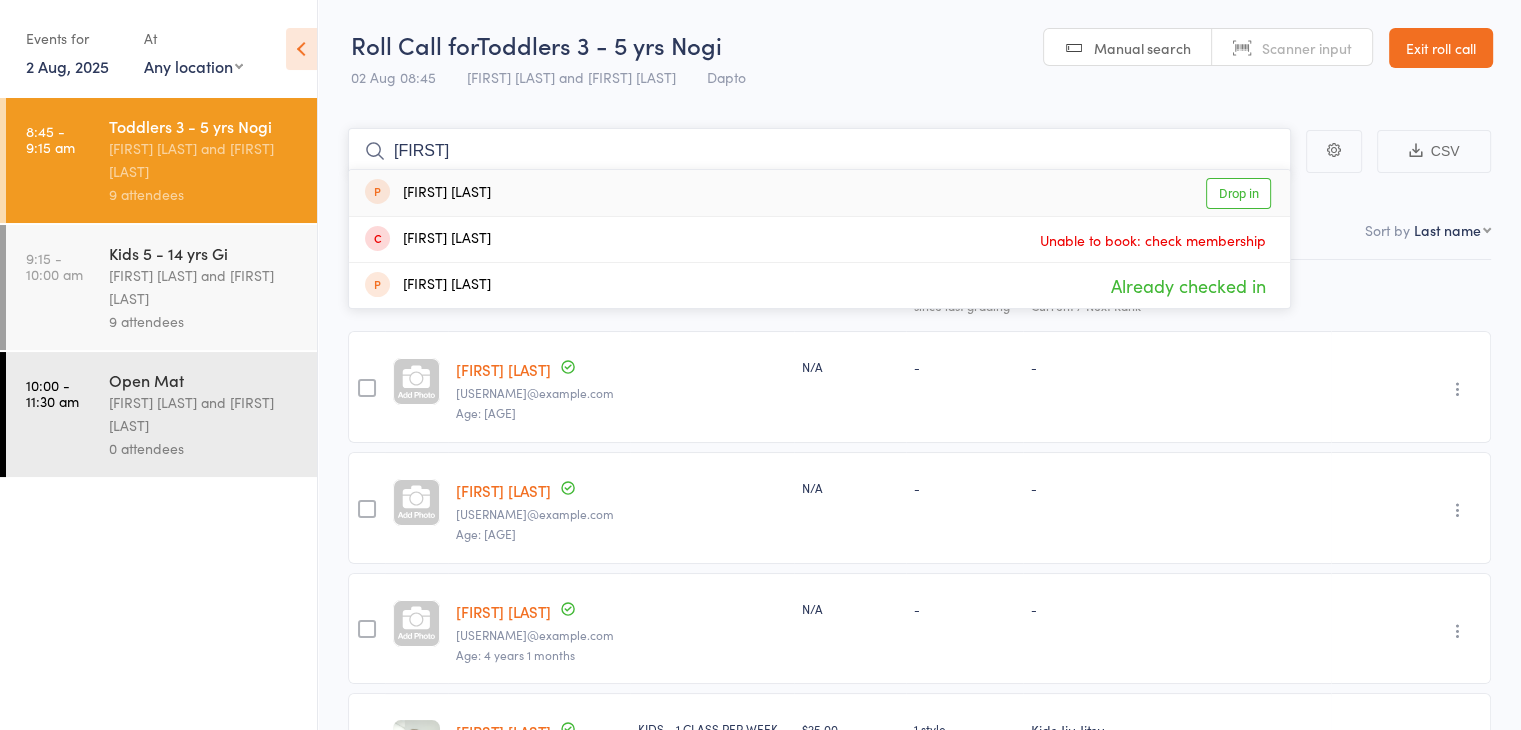 type 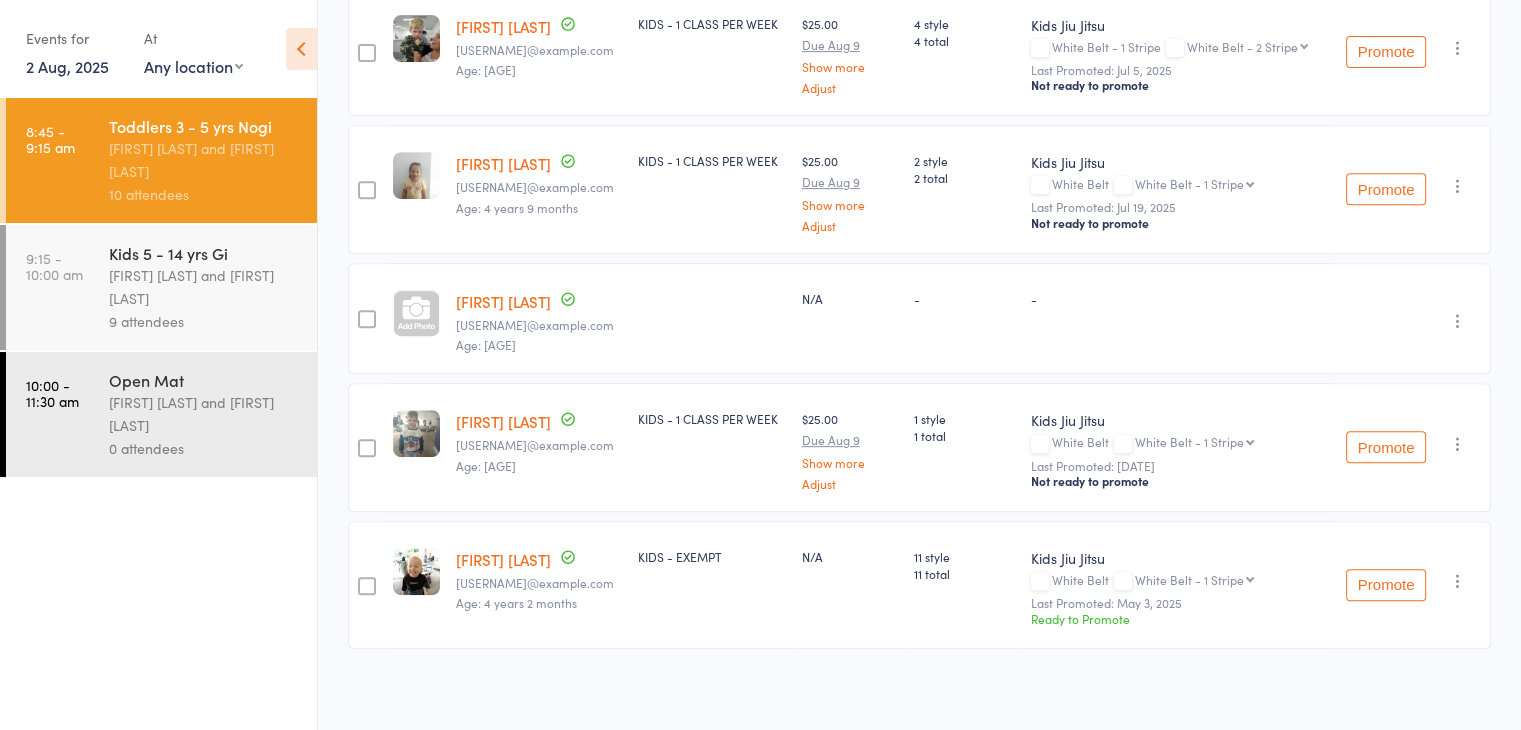 scroll, scrollTop: 0, scrollLeft: 0, axis: both 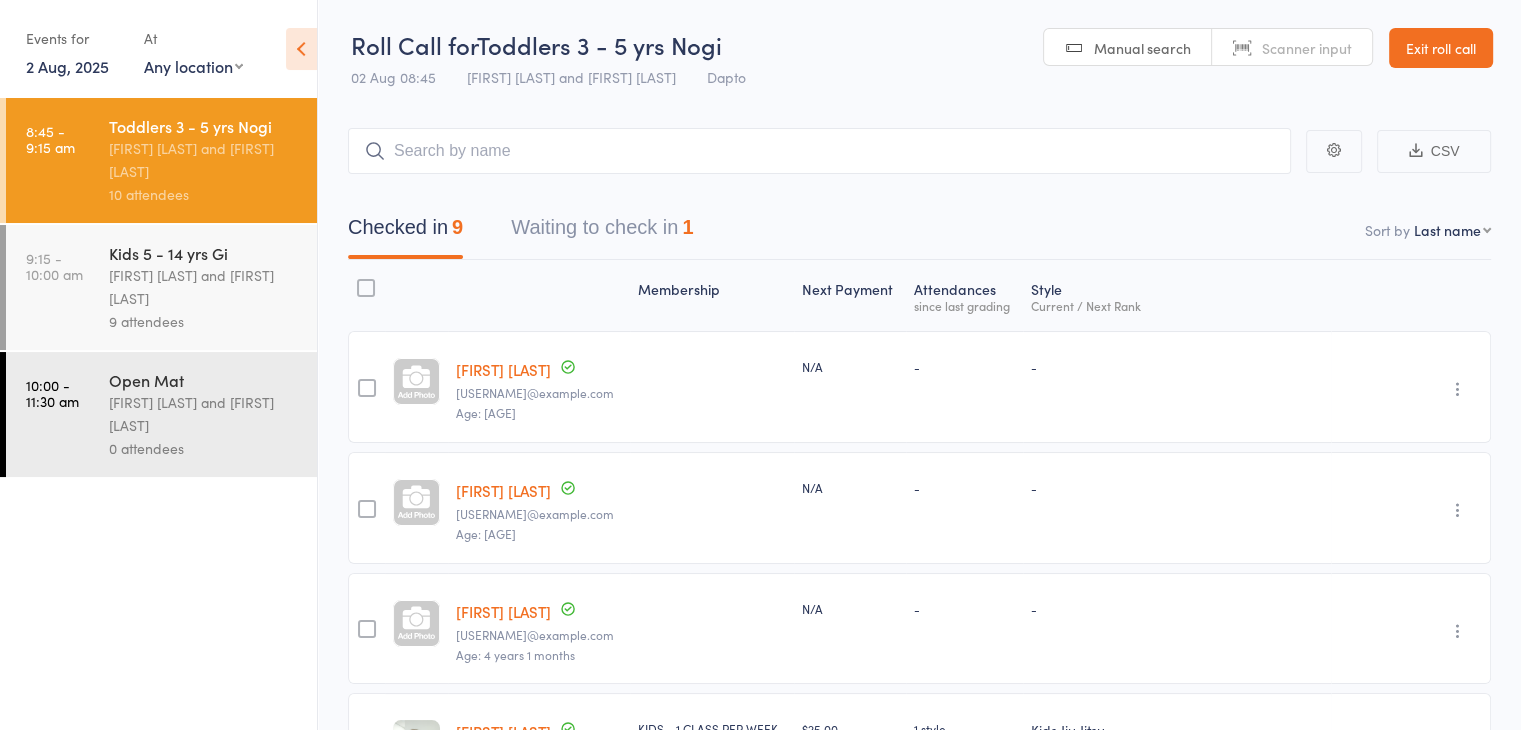 click on "Exit roll call" at bounding box center (1441, 48) 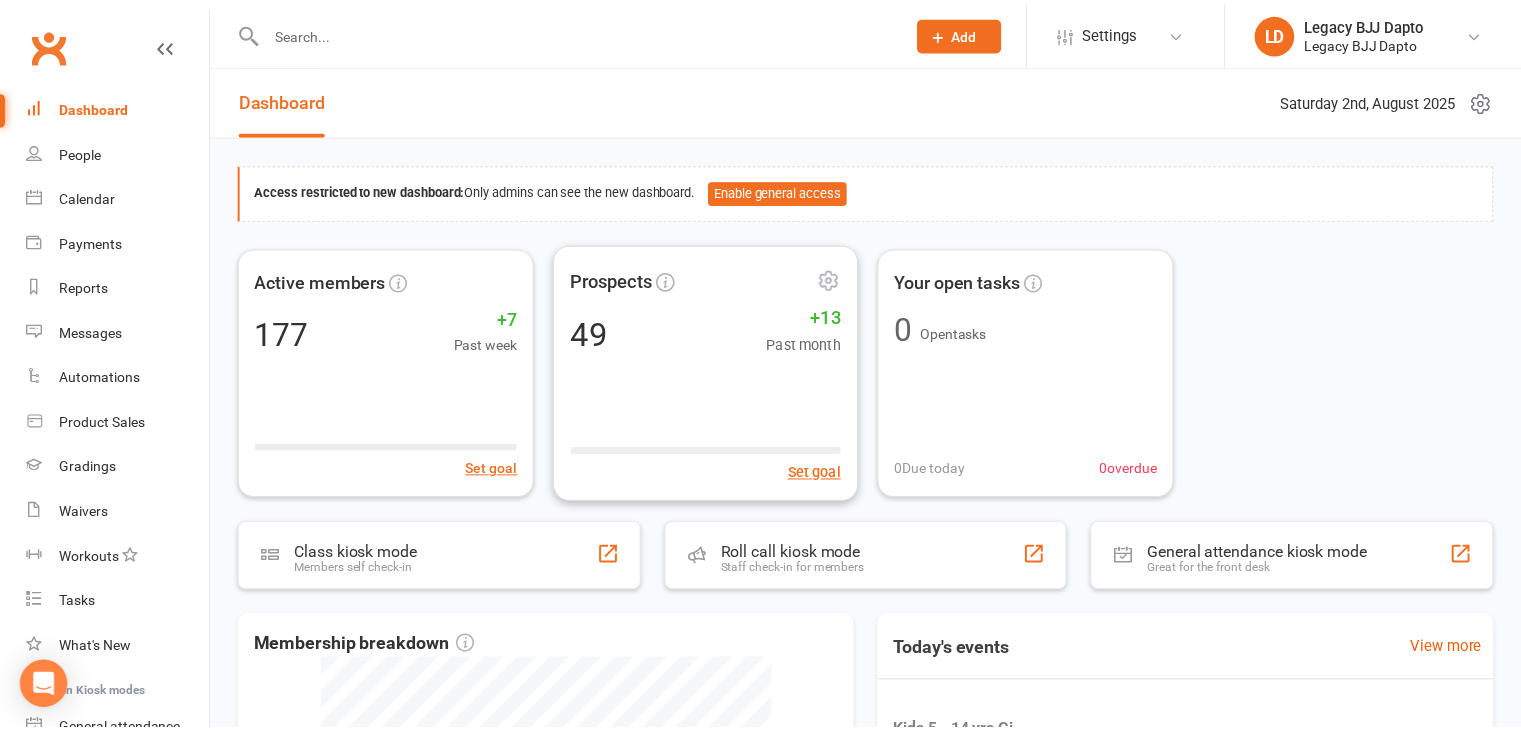 scroll, scrollTop: 0, scrollLeft: 0, axis: both 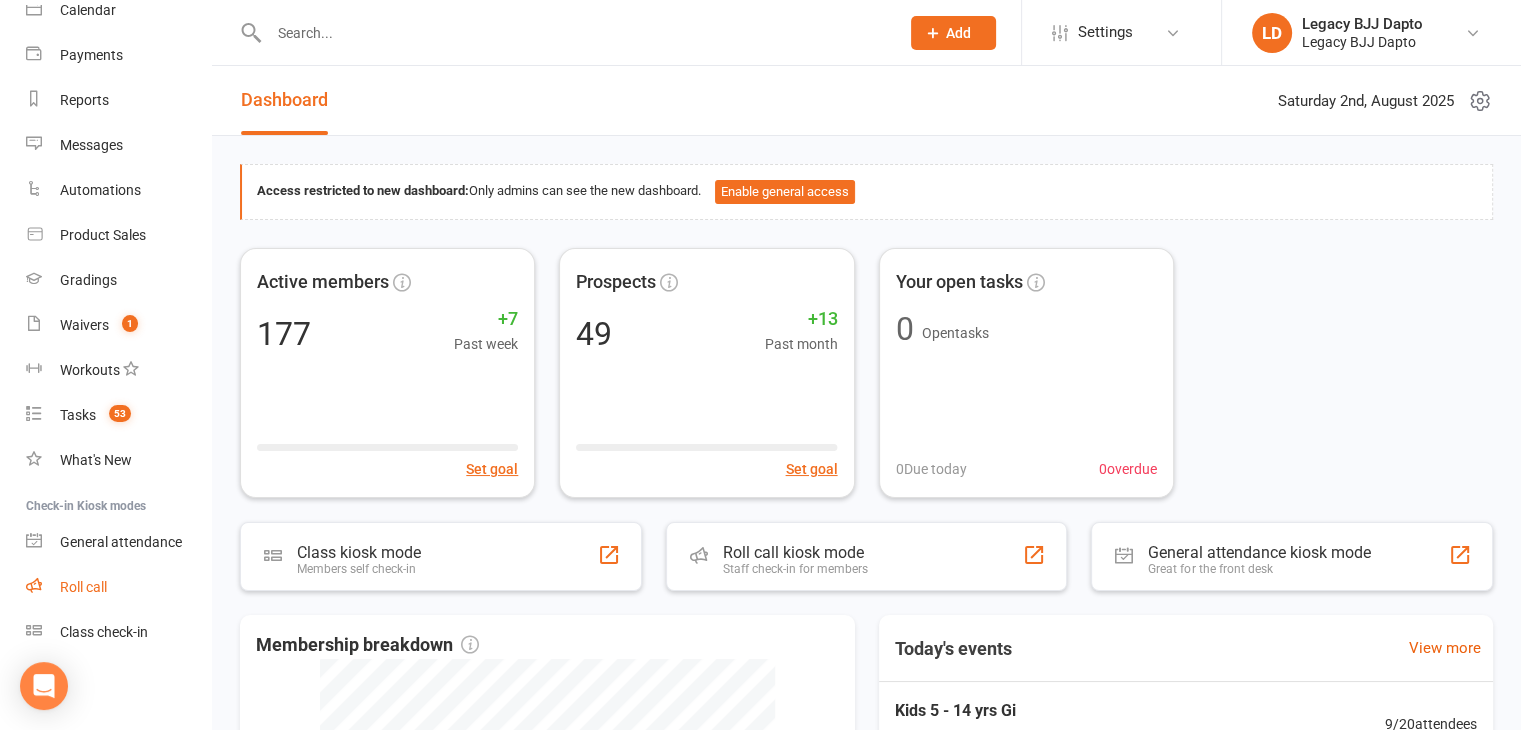 click on "Roll call" at bounding box center [83, 587] 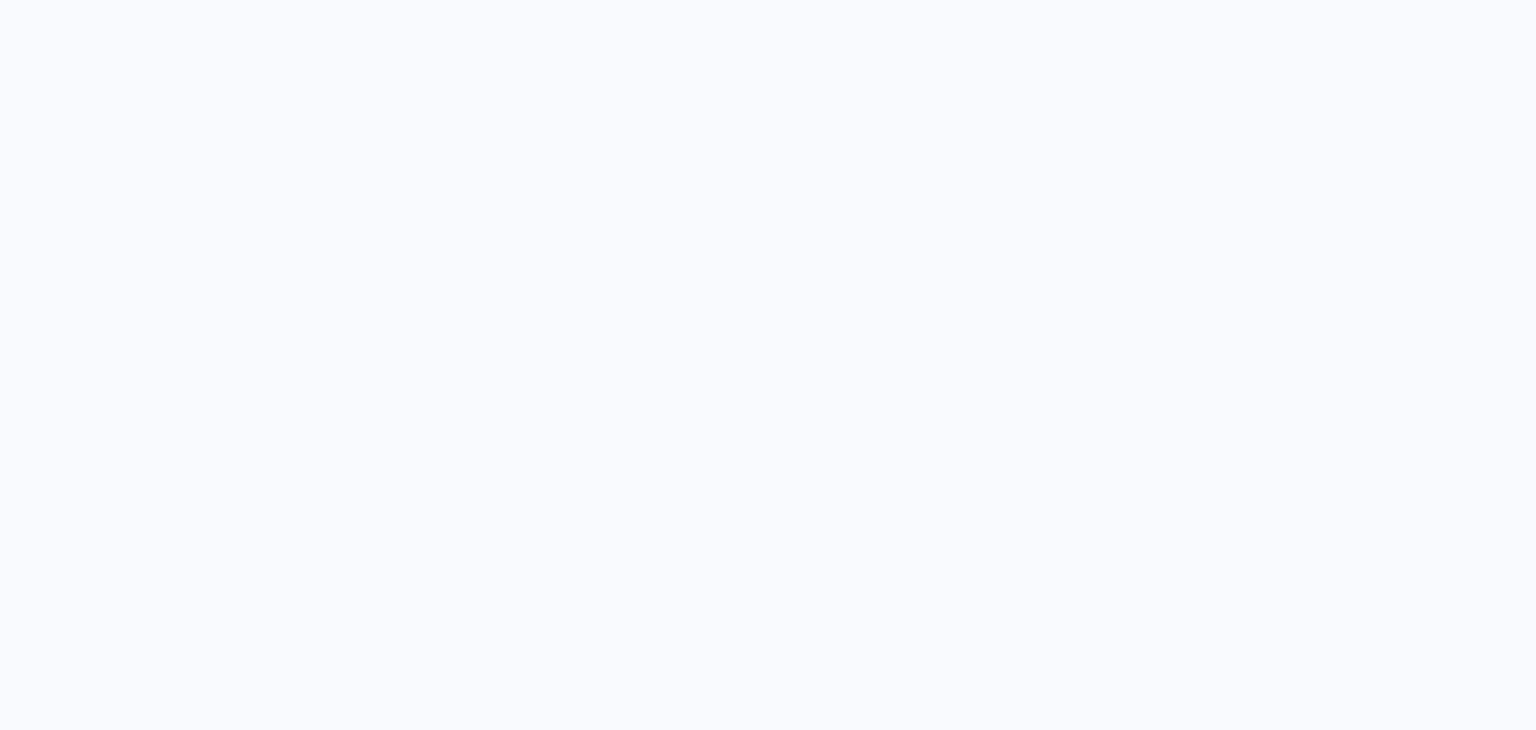 scroll, scrollTop: 0, scrollLeft: 0, axis: both 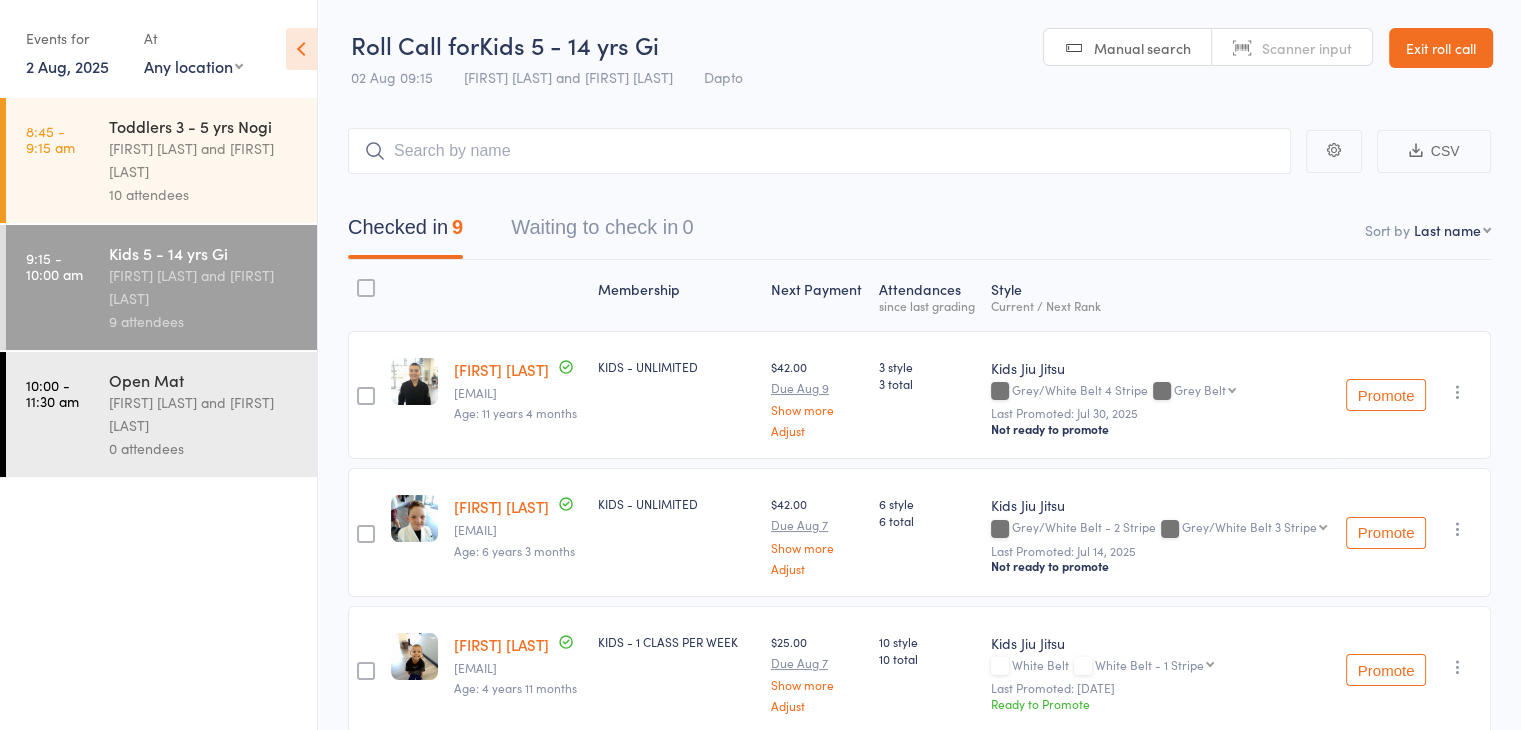 click on "Exit roll call" at bounding box center [1441, 48] 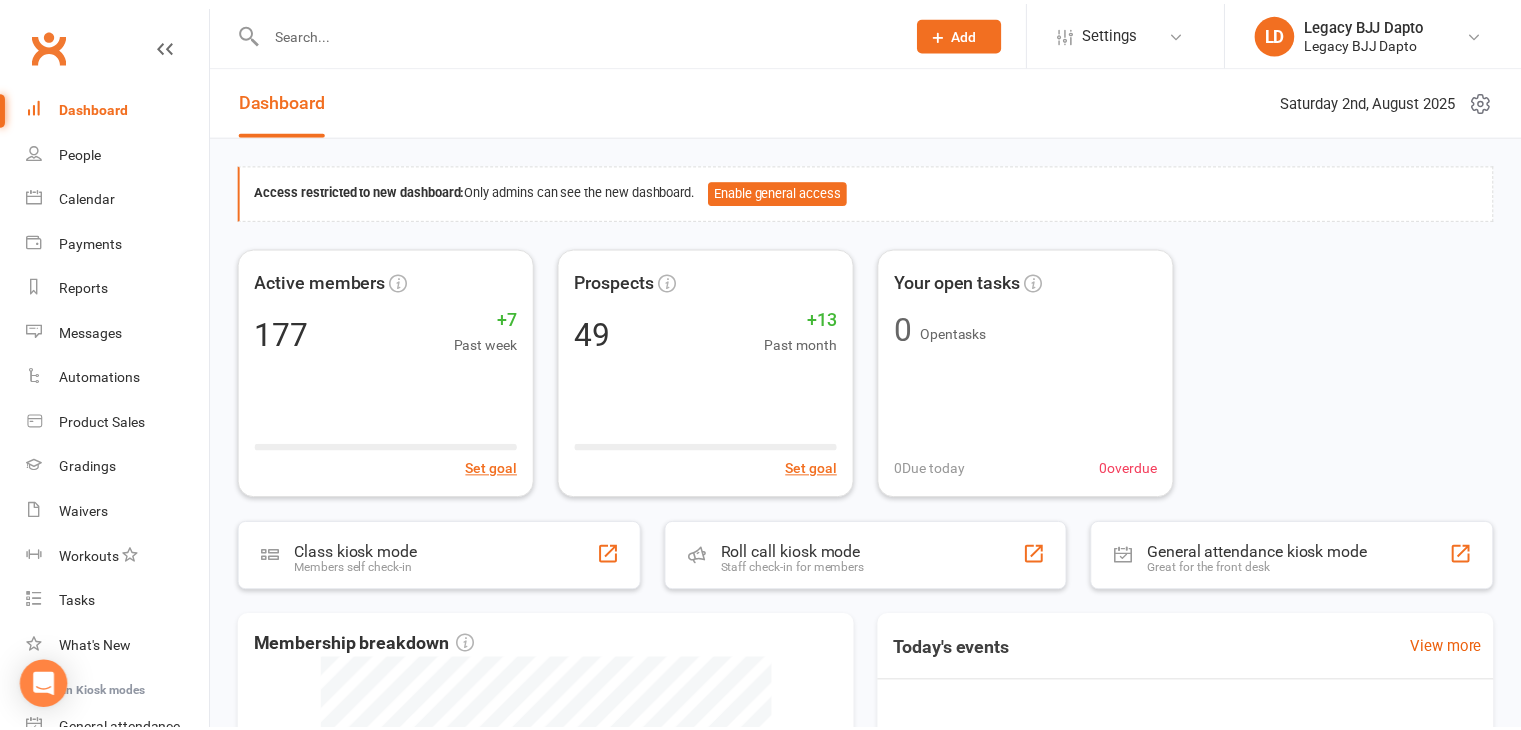 scroll, scrollTop: 0, scrollLeft: 0, axis: both 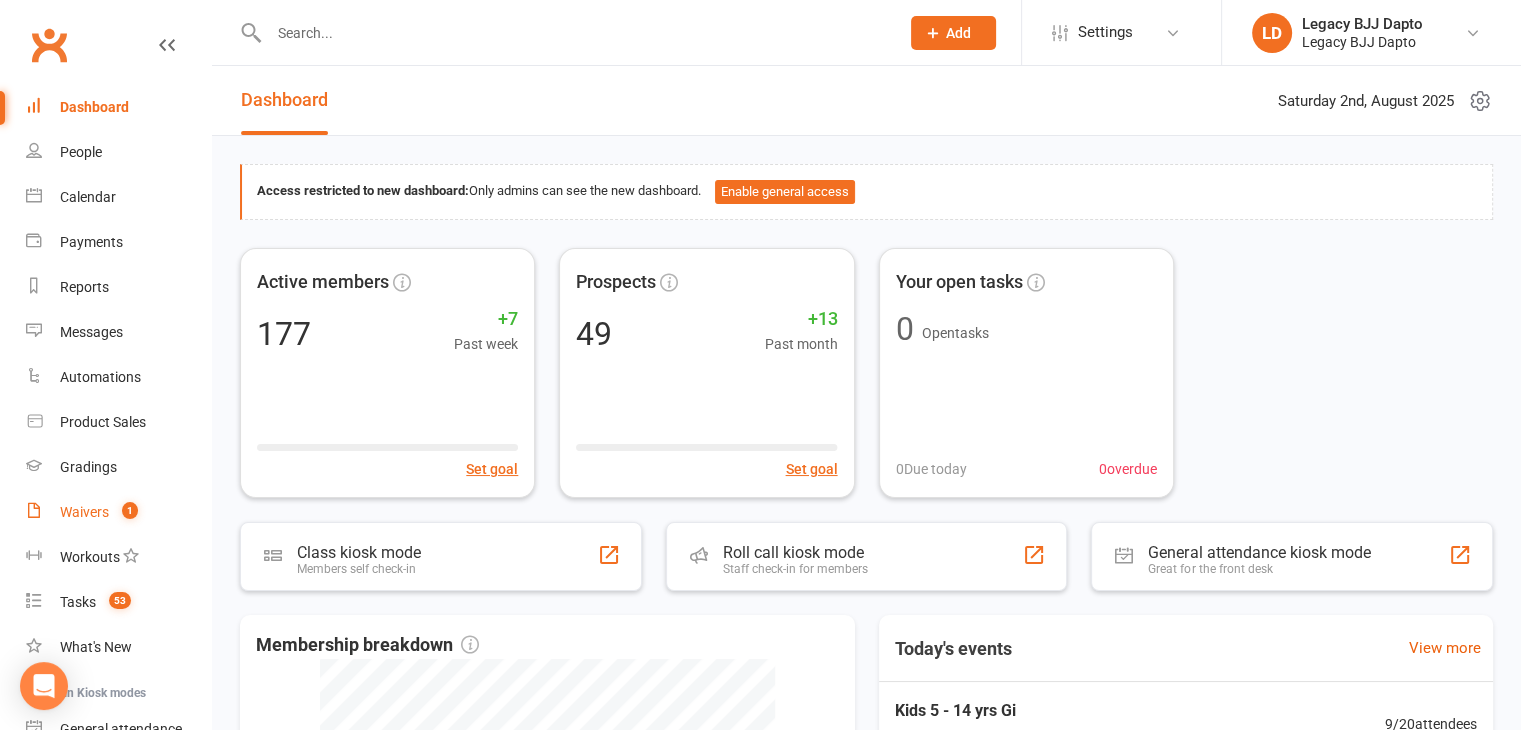 click on "Waivers   1" at bounding box center (118, 512) 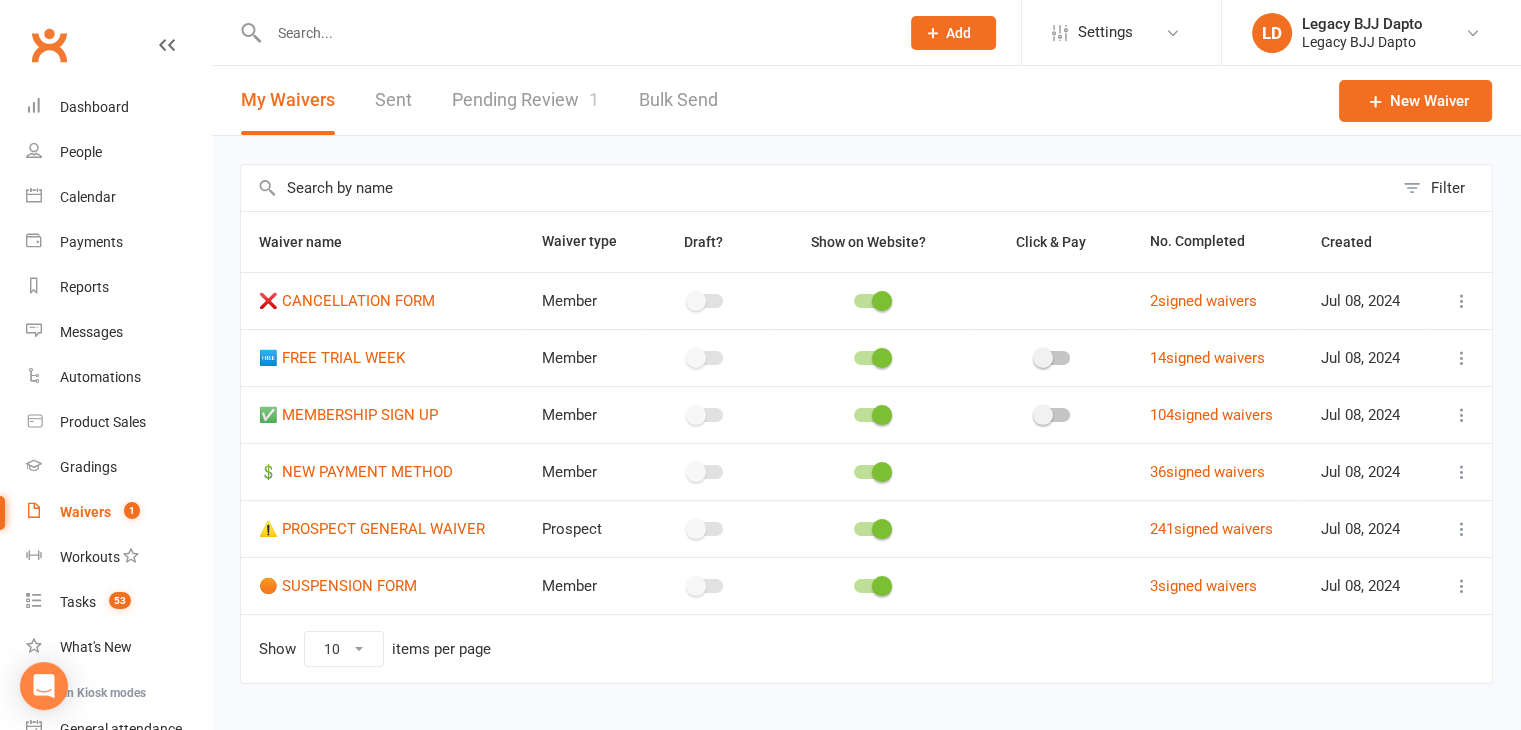 click on "Pending Review 1" at bounding box center [525, 100] 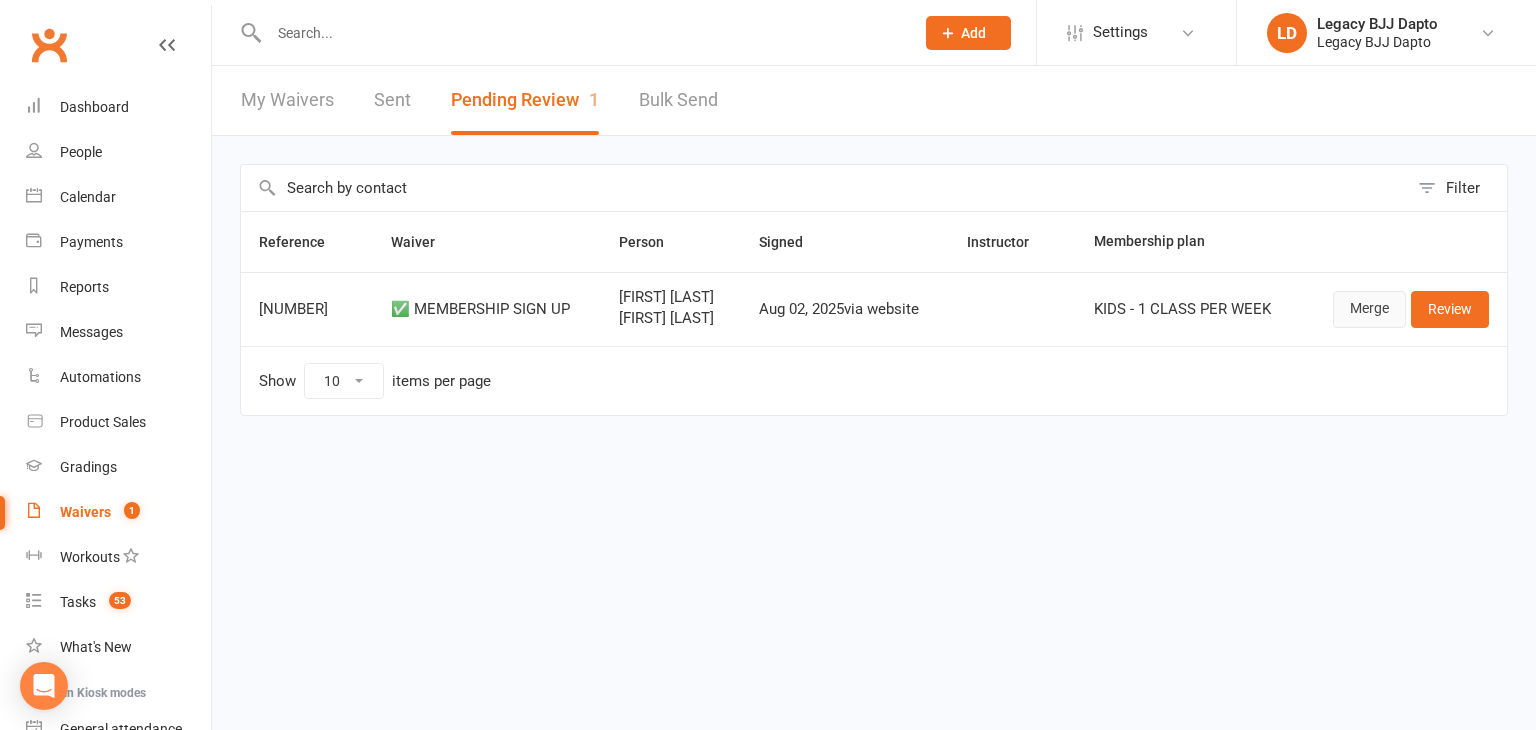 click on "Merge" at bounding box center (1369, 309) 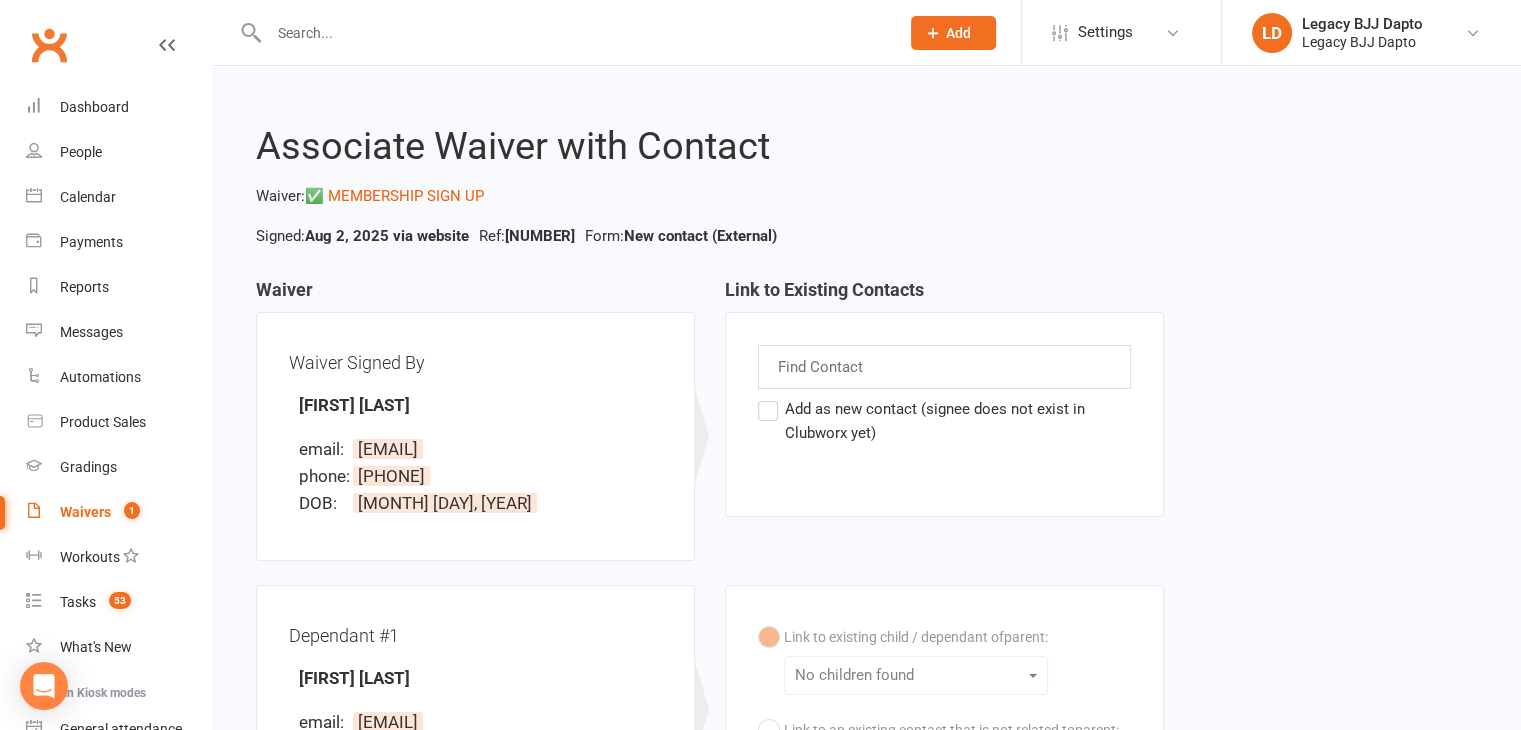 scroll, scrollTop: 0, scrollLeft: 0, axis: both 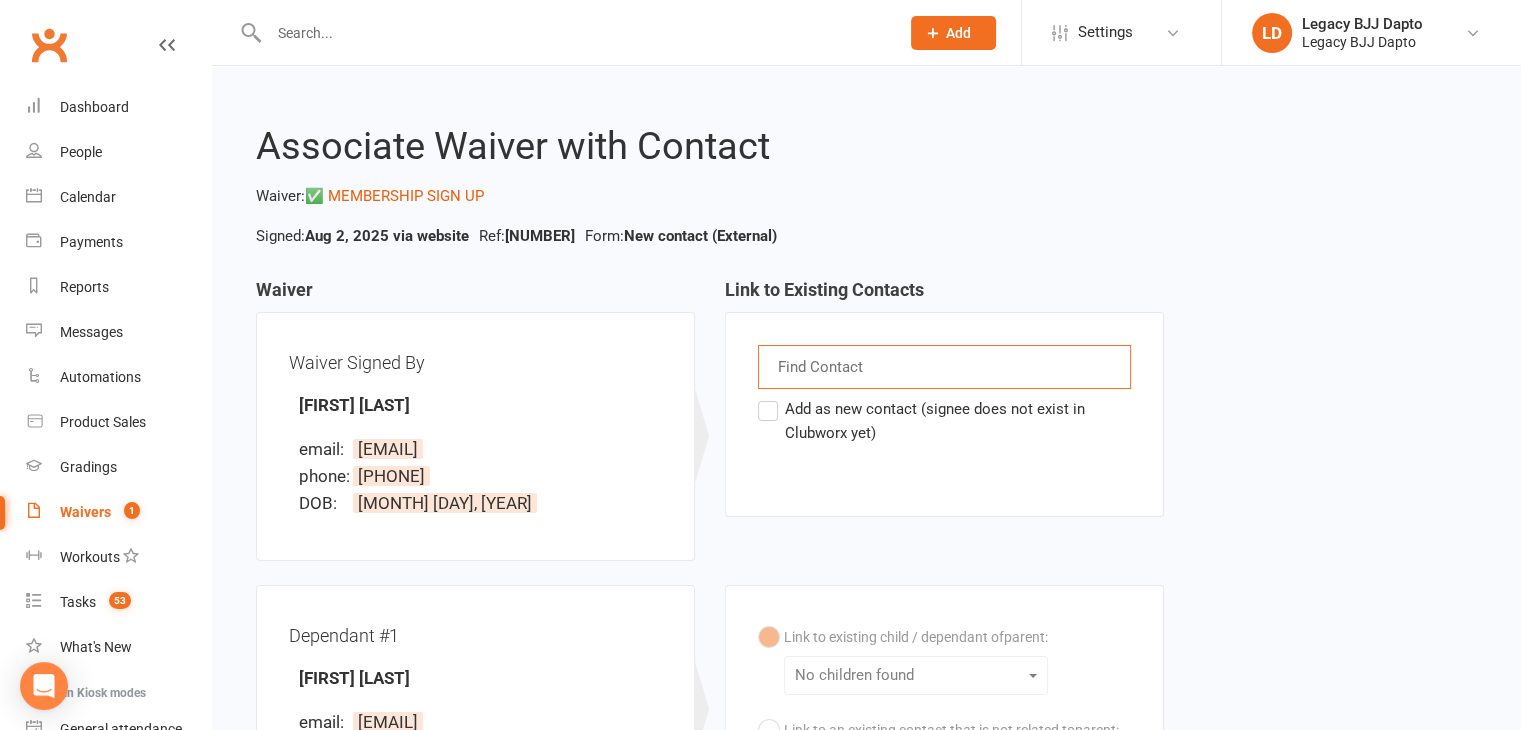 click at bounding box center [822, 367] 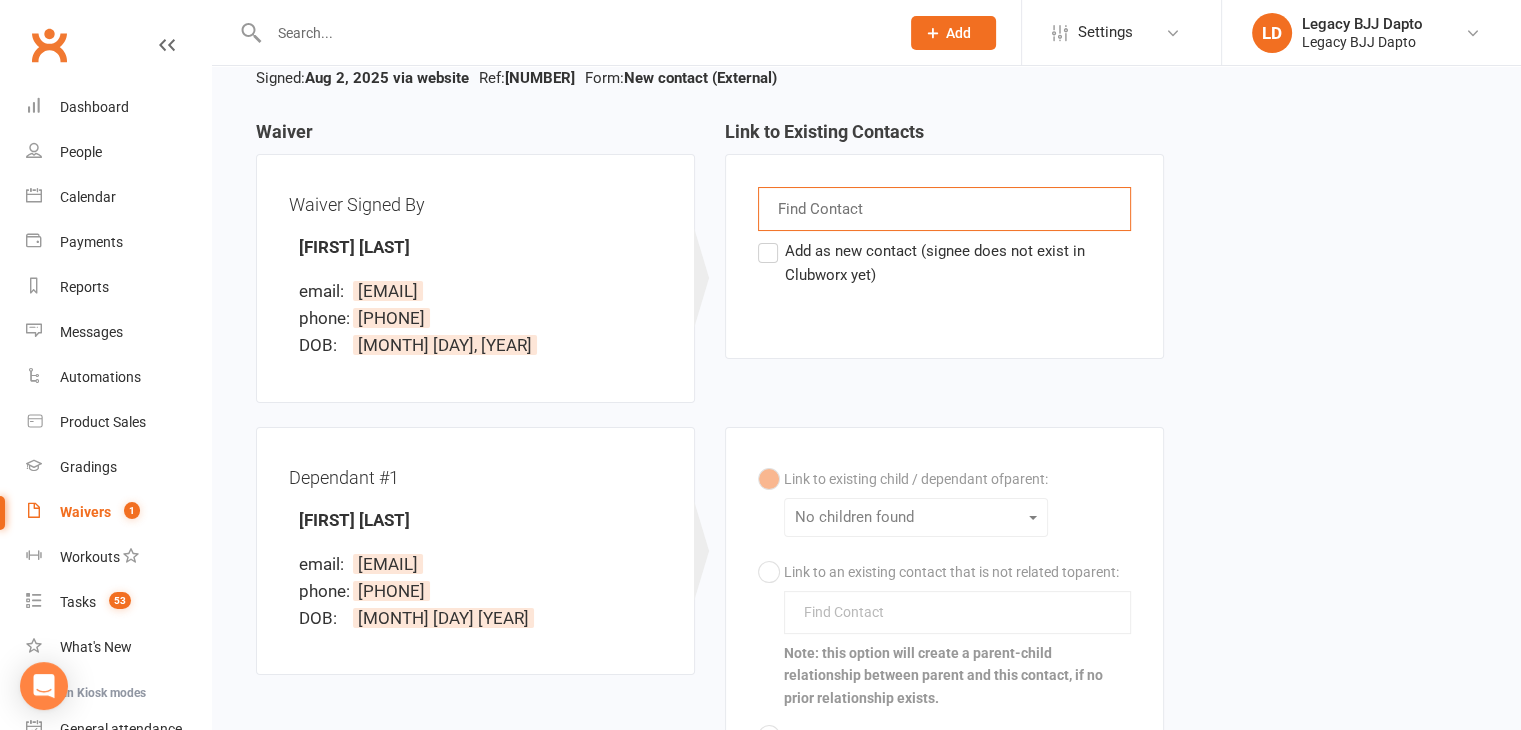 scroll, scrollTop: 159, scrollLeft: 0, axis: vertical 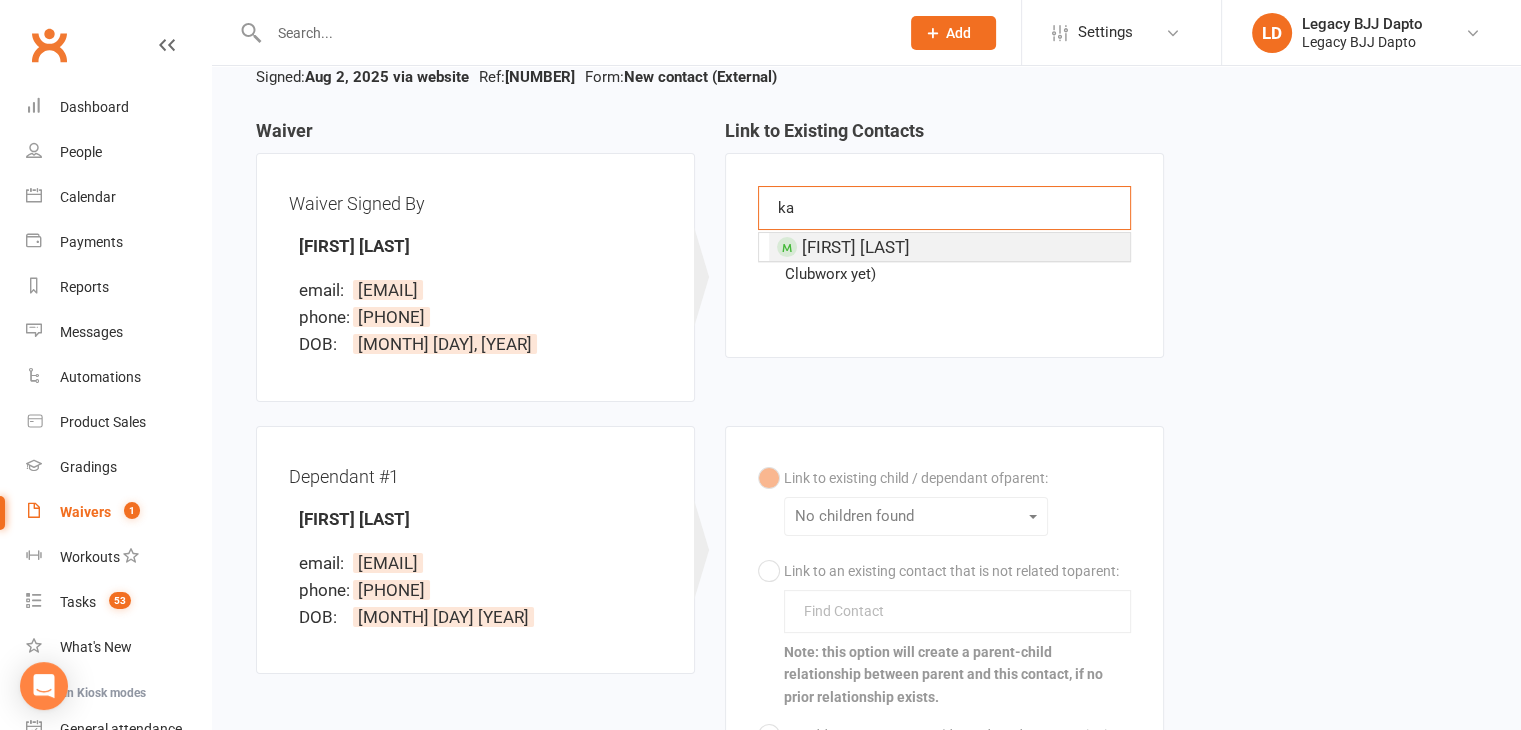 type on "k" 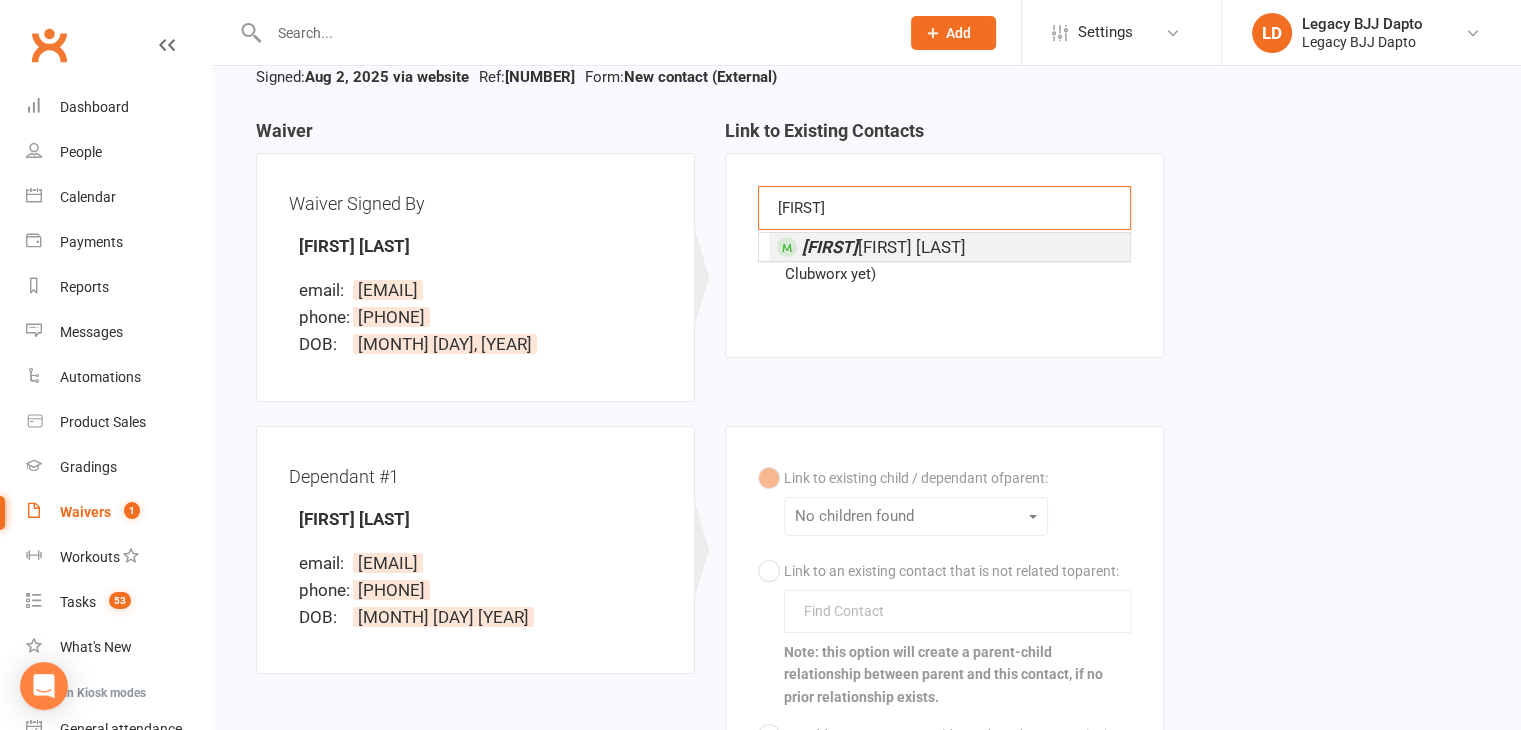 type on "kaisl" 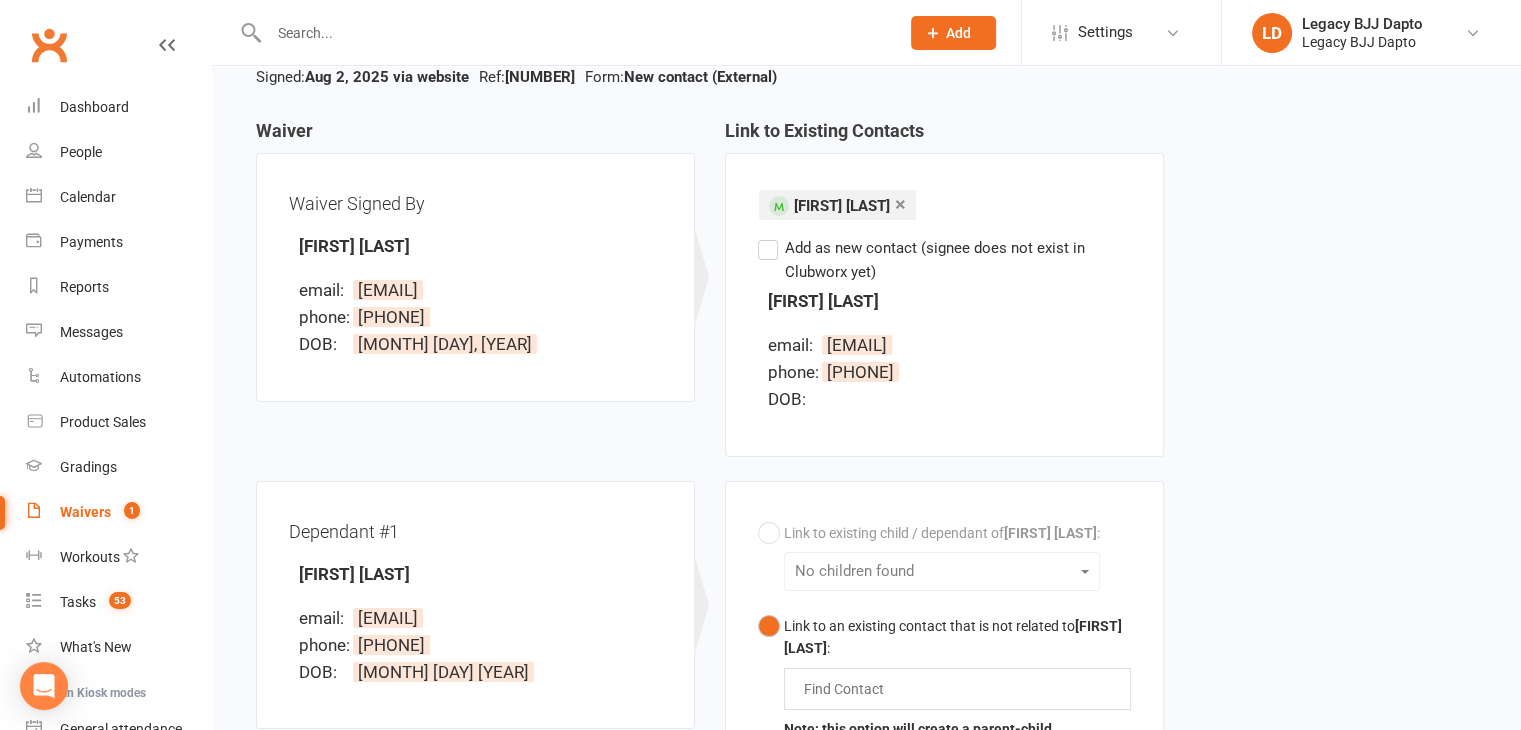 scroll, scrollTop: 591, scrollLeft: 0, axis: vertical 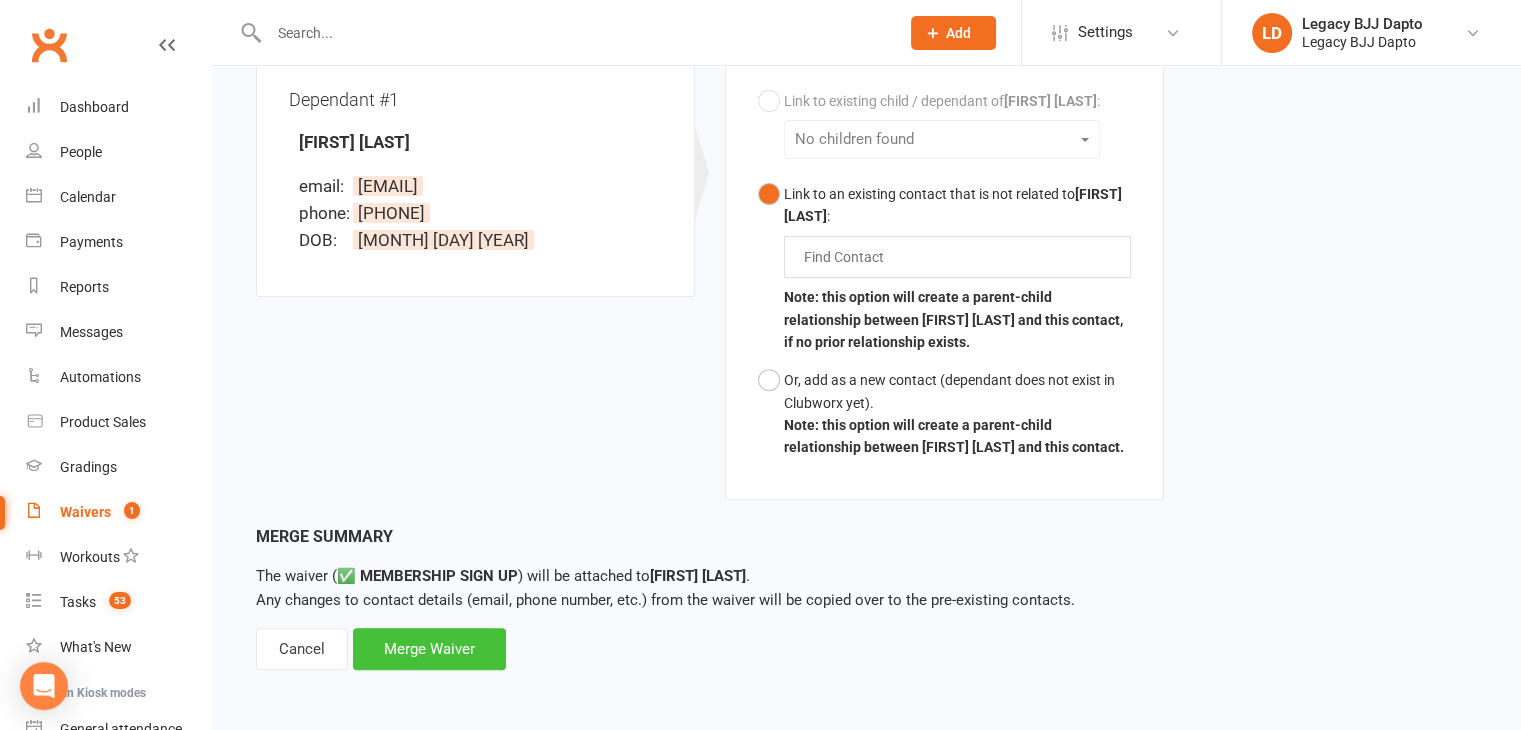 click on "Merge Waiver" at bounding box center (429, 649) 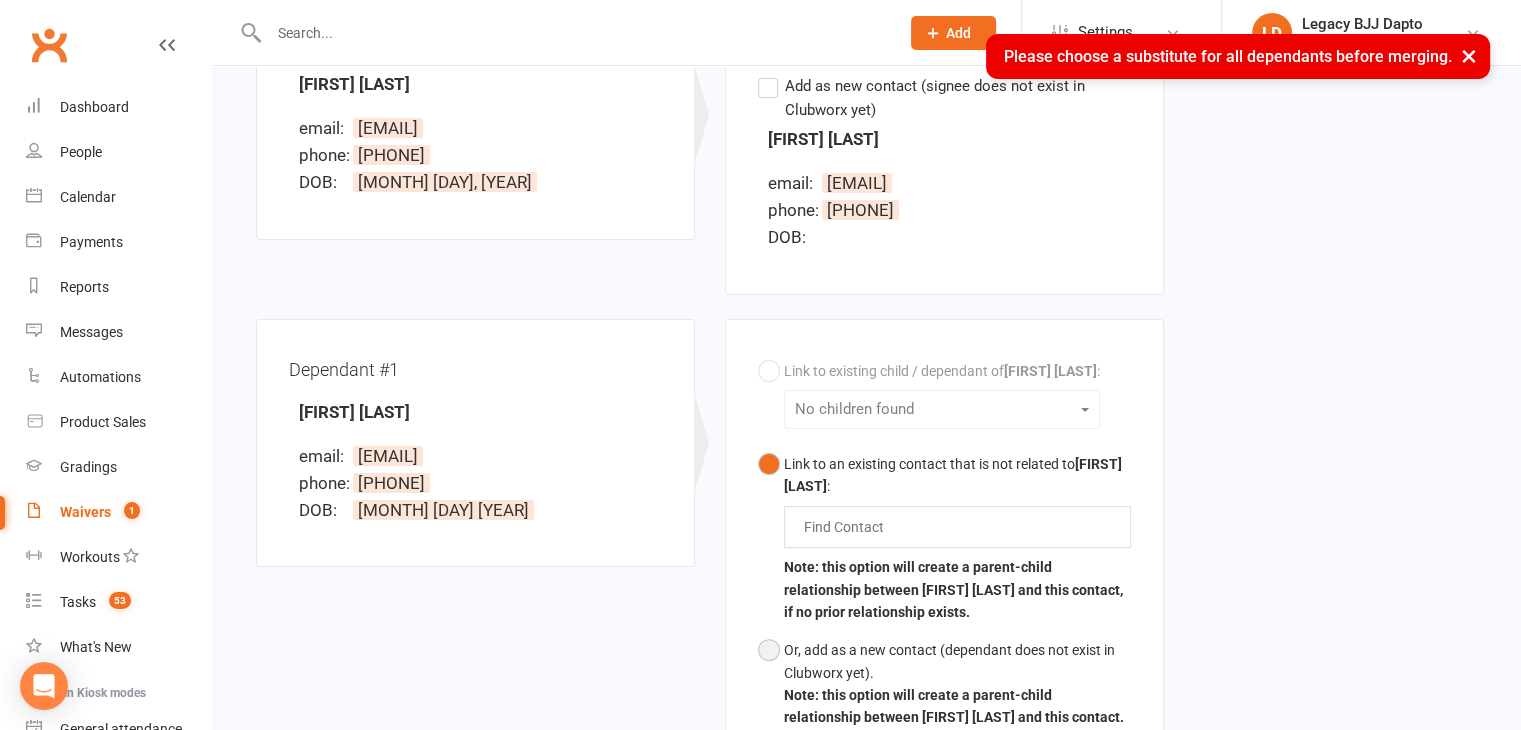 scroll, scrollTop: 294, scrollLeft: 0, axis: vertical 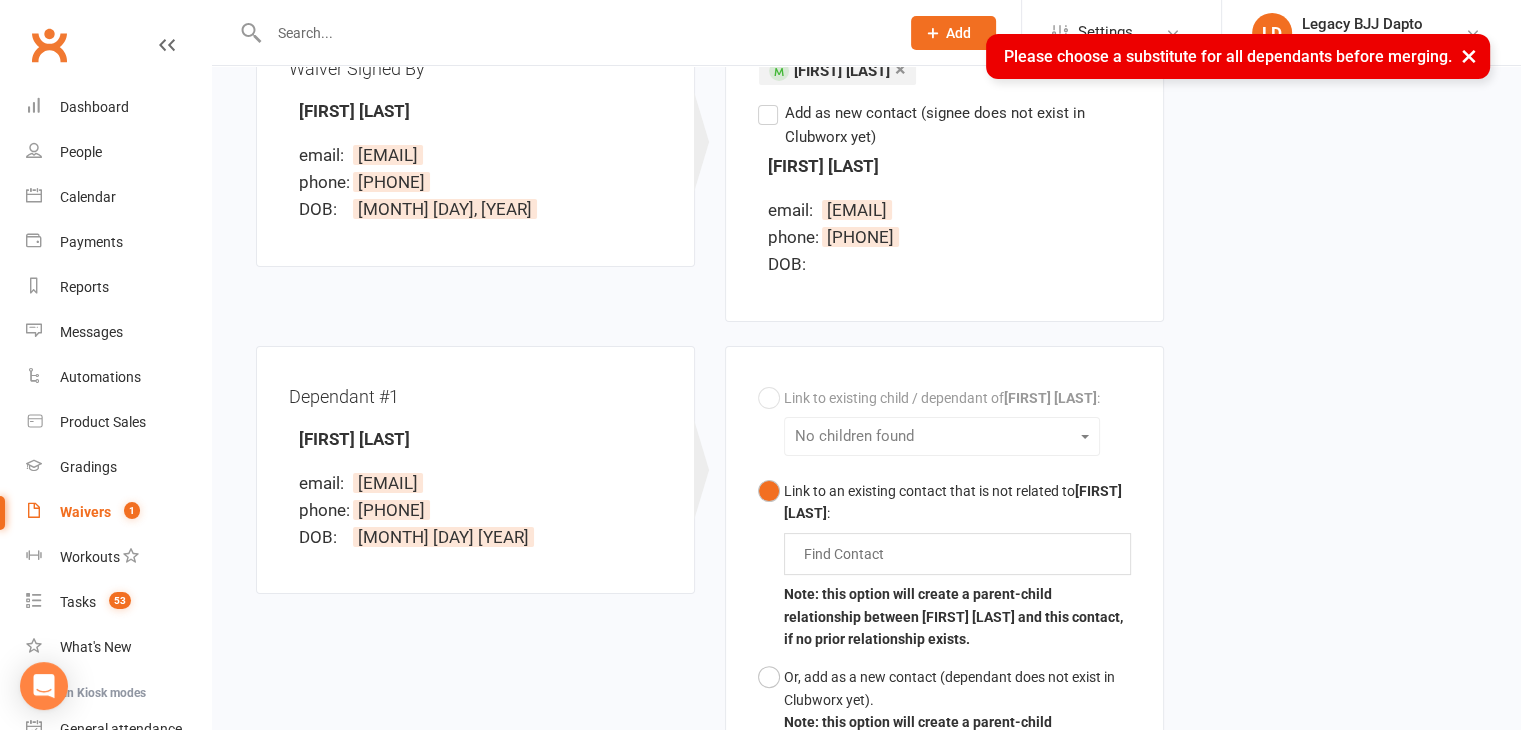 click on "Link to existing child / dependant of  Kaisley Boxsell :  No children found  Link to an existing contact that is not related to  Kaisley Boxsell : Find Contact Note: this option will create a parent-child relationship between Kaisley Boxsell and this contact, if no prior relationship exists. Or, add as a new contact (dependant does not exist in Clubworx yet). Note: this option will create a parent-child relationship between Kaisley Boxsell and this contact." at bounding box center (944, 571) 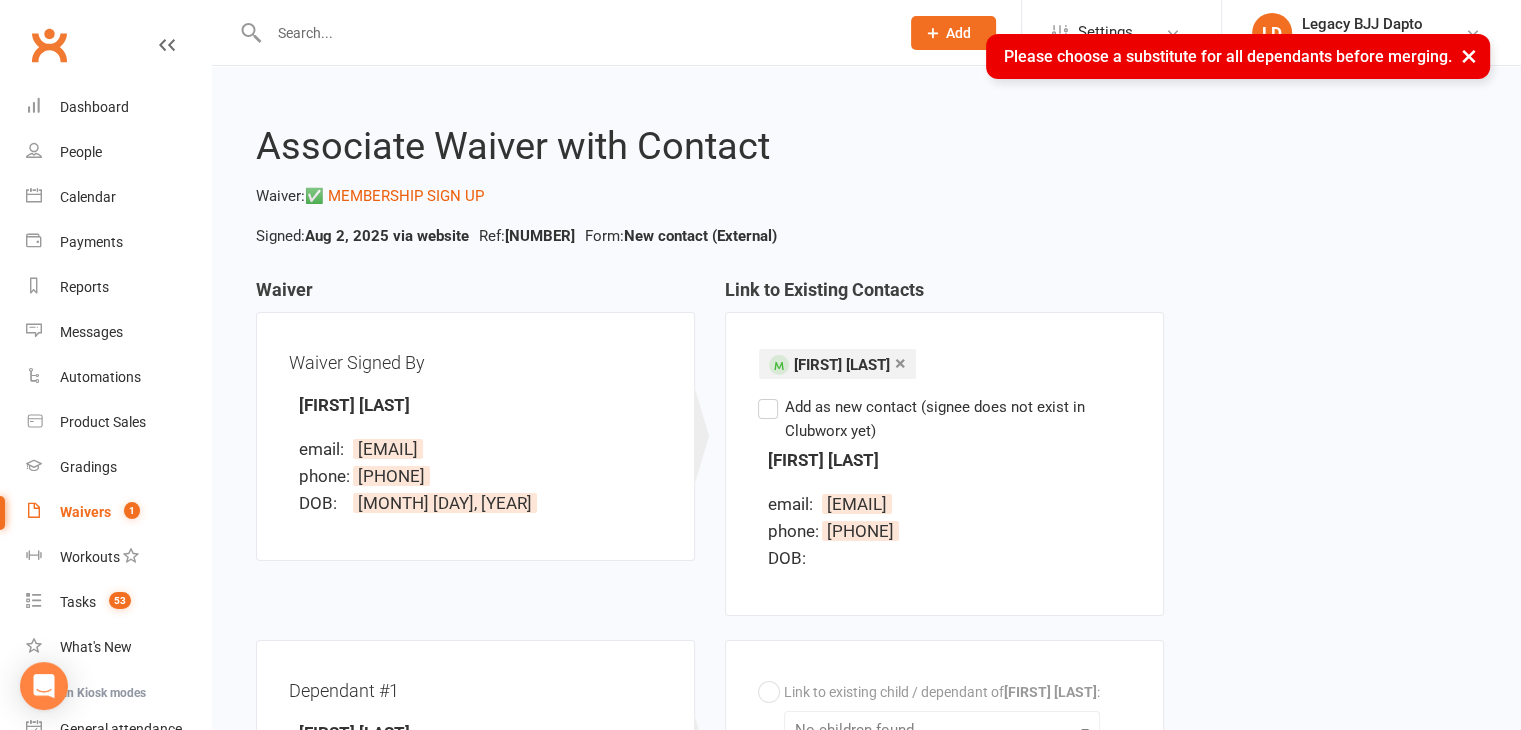 click on "×" at bounding box center [900, 363] 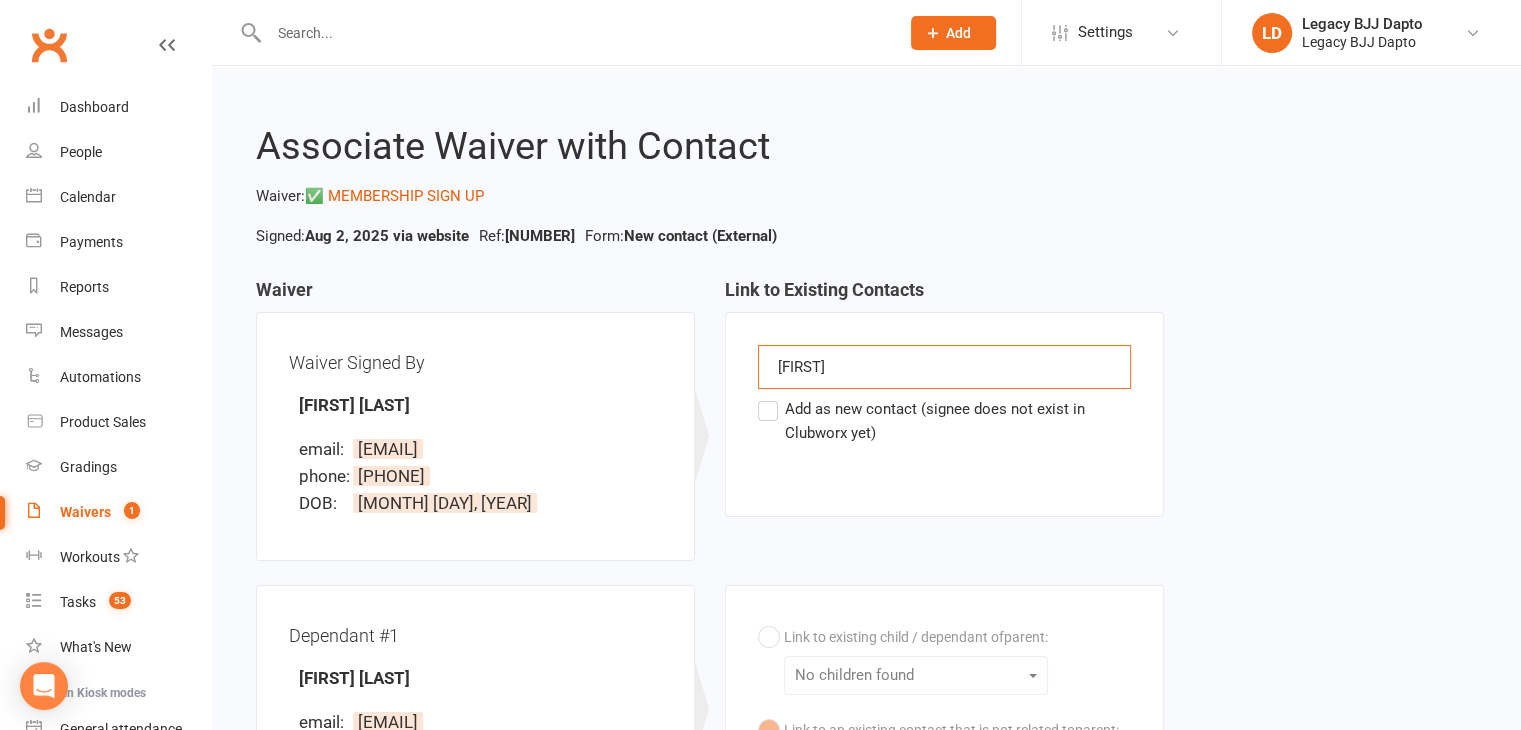 drag, startPoint x: 864, startPoint y: 365, endPoint x: 731, endPoint y: 345, distance: 134.49535 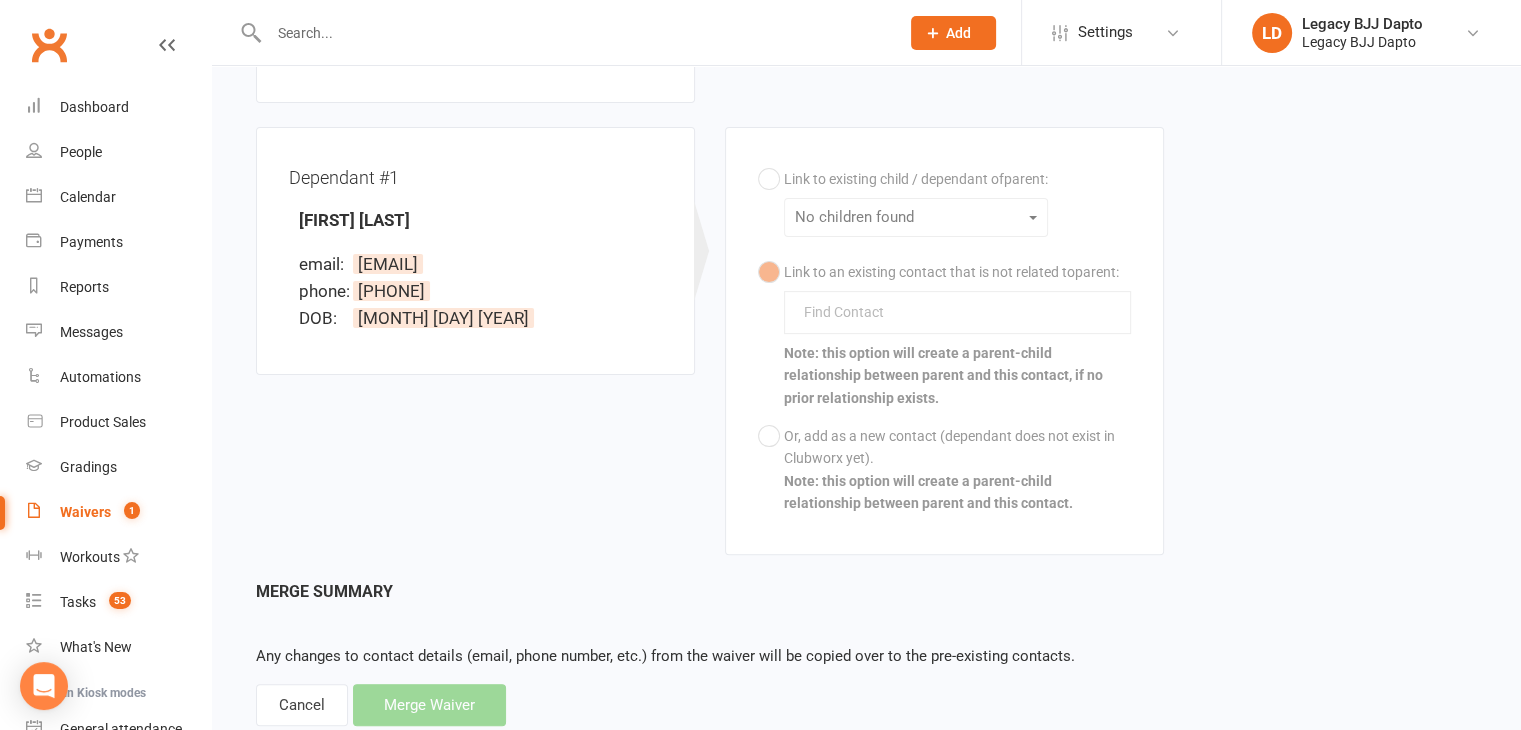 scroll, scrollTop: 514, scrollLeft: 0, axis: vertical 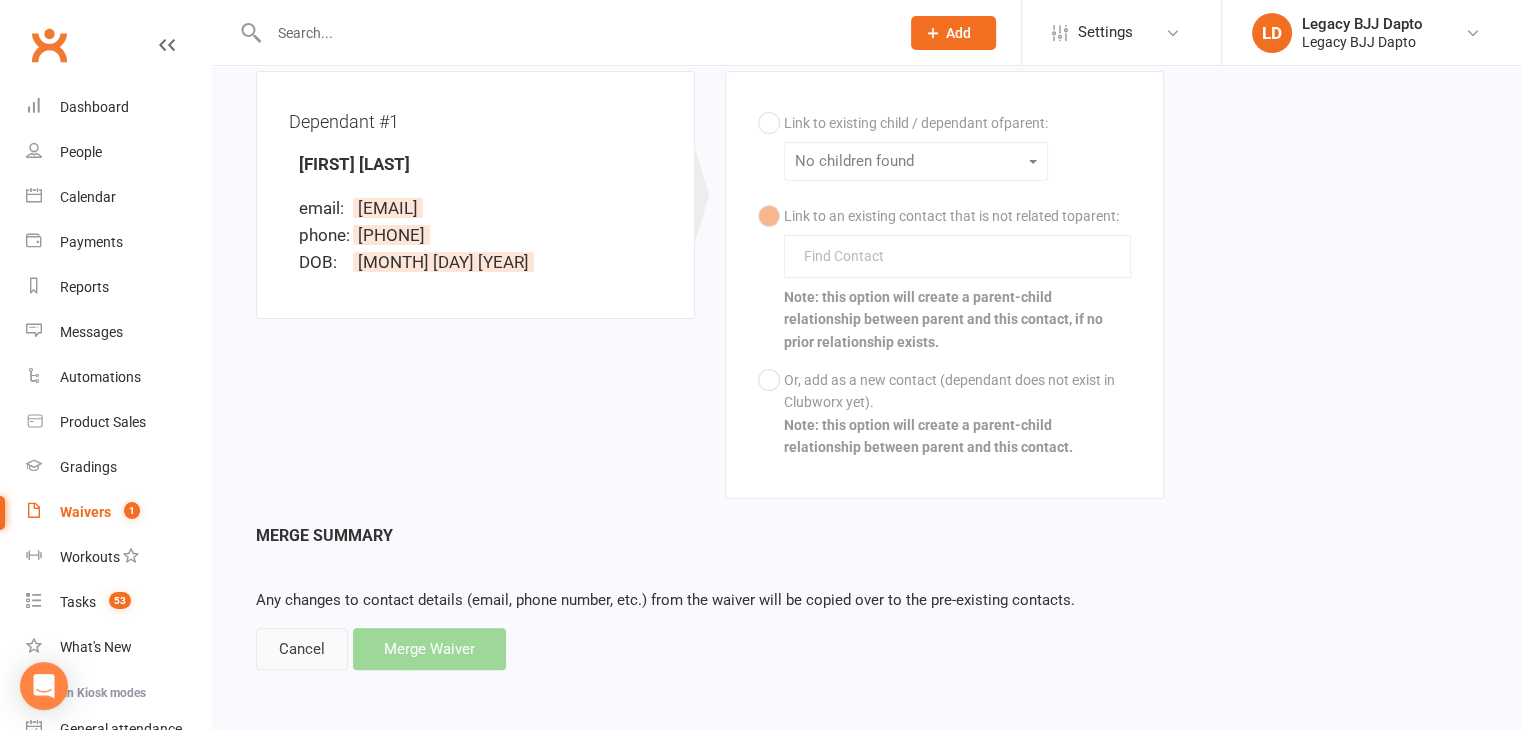 click on "Cancel" at bounding box center (302, 649) 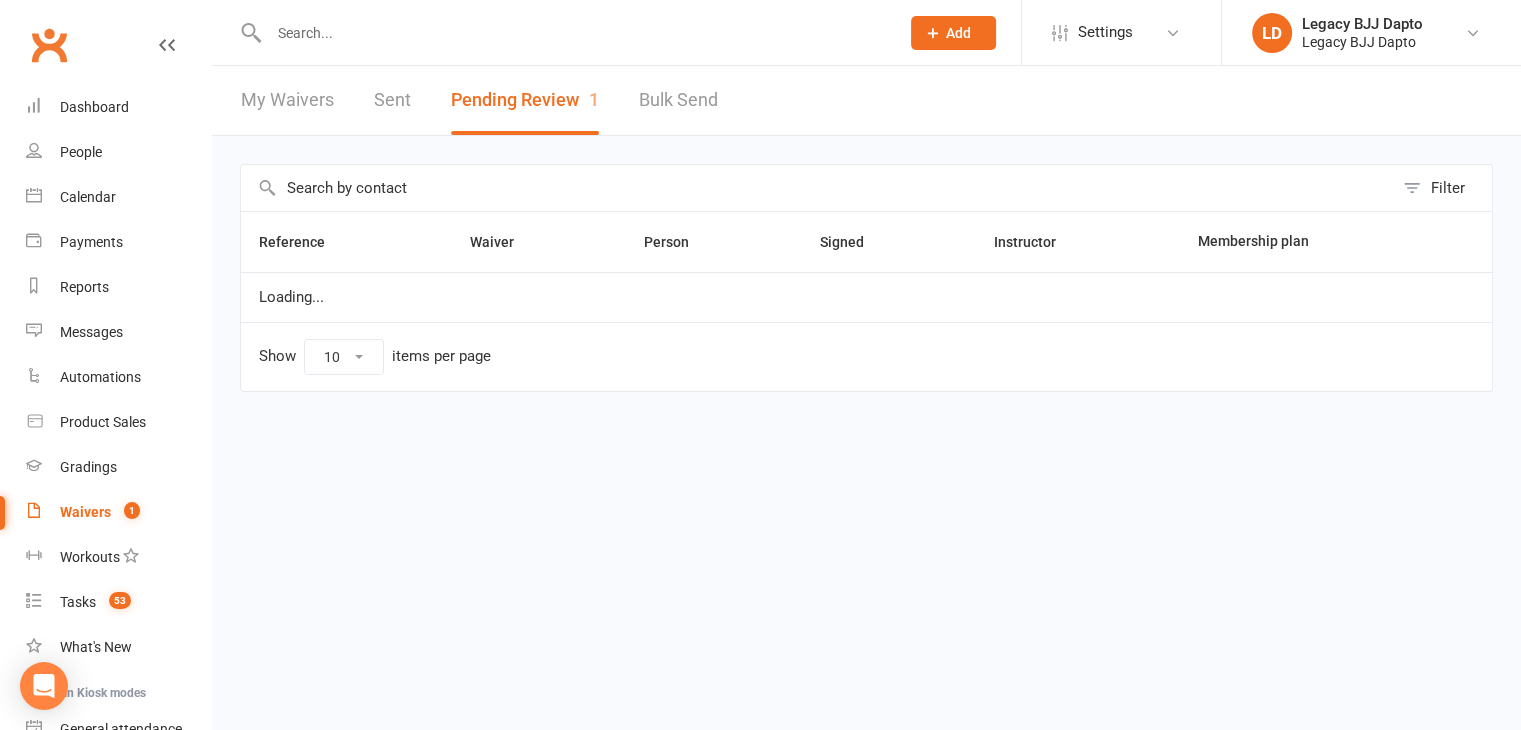 scroll, scrollTop: 0, scrollLeft: 0, axis: both 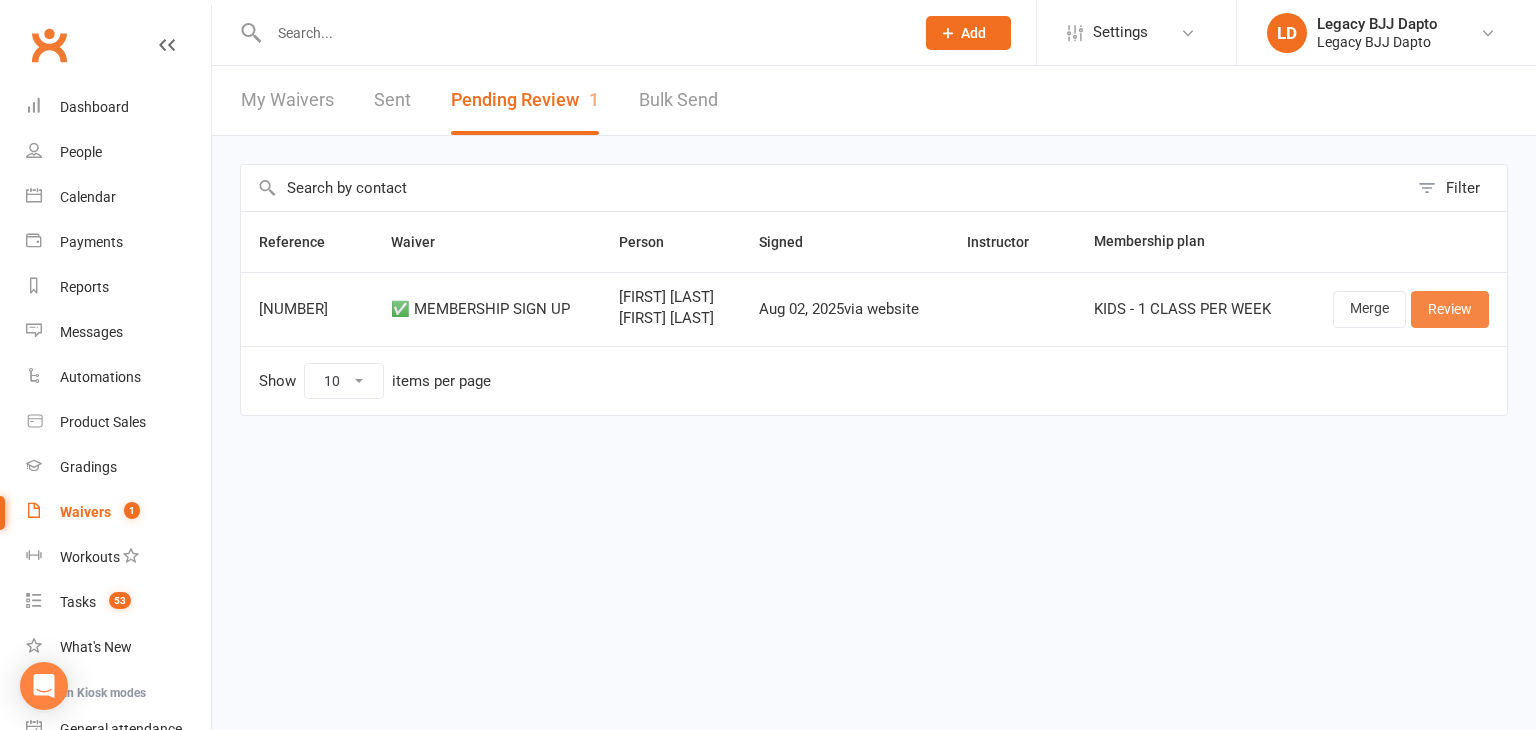 click on "Review" at bounding box center [1450, 309] 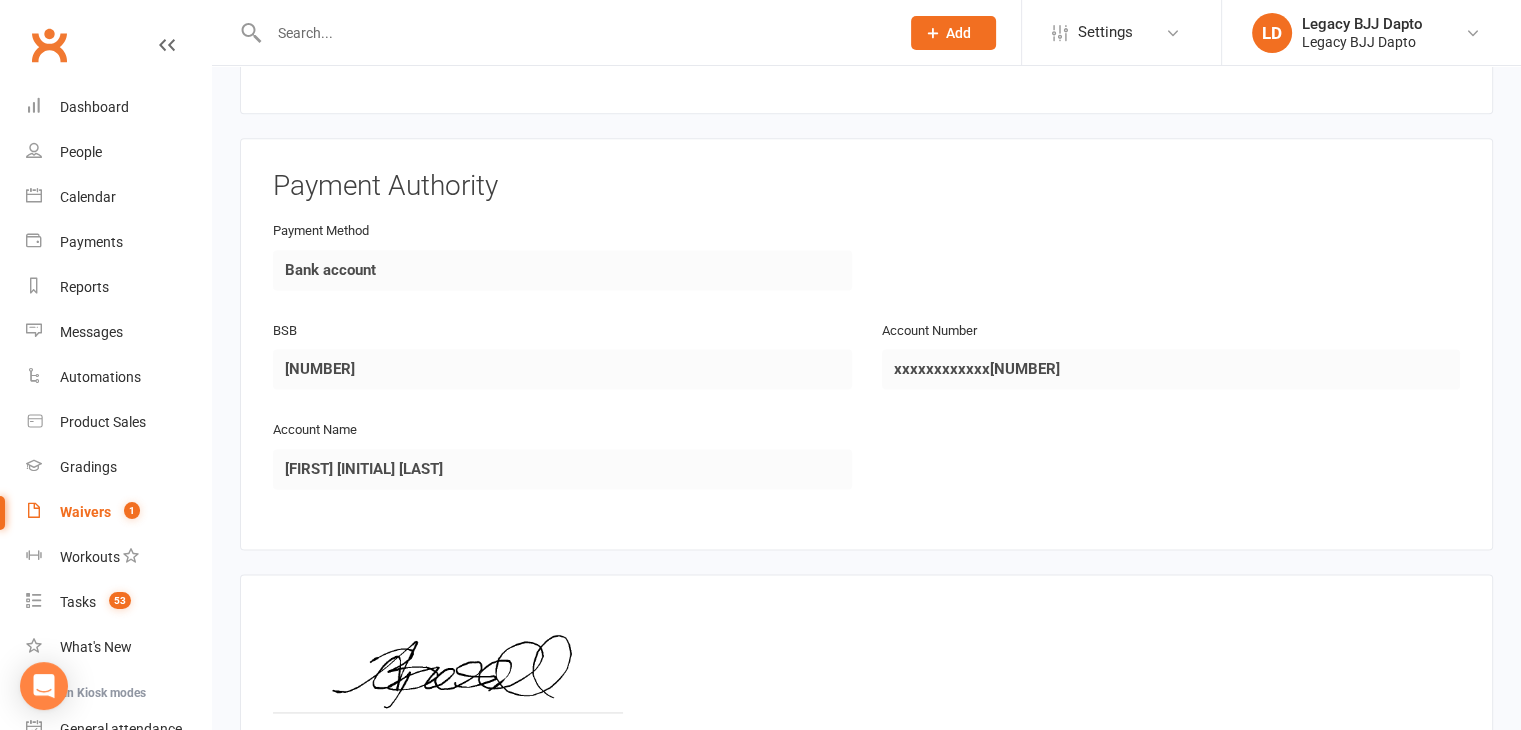scroll, scrollTop: 2871, scrollLeft: 0, axis: vertical 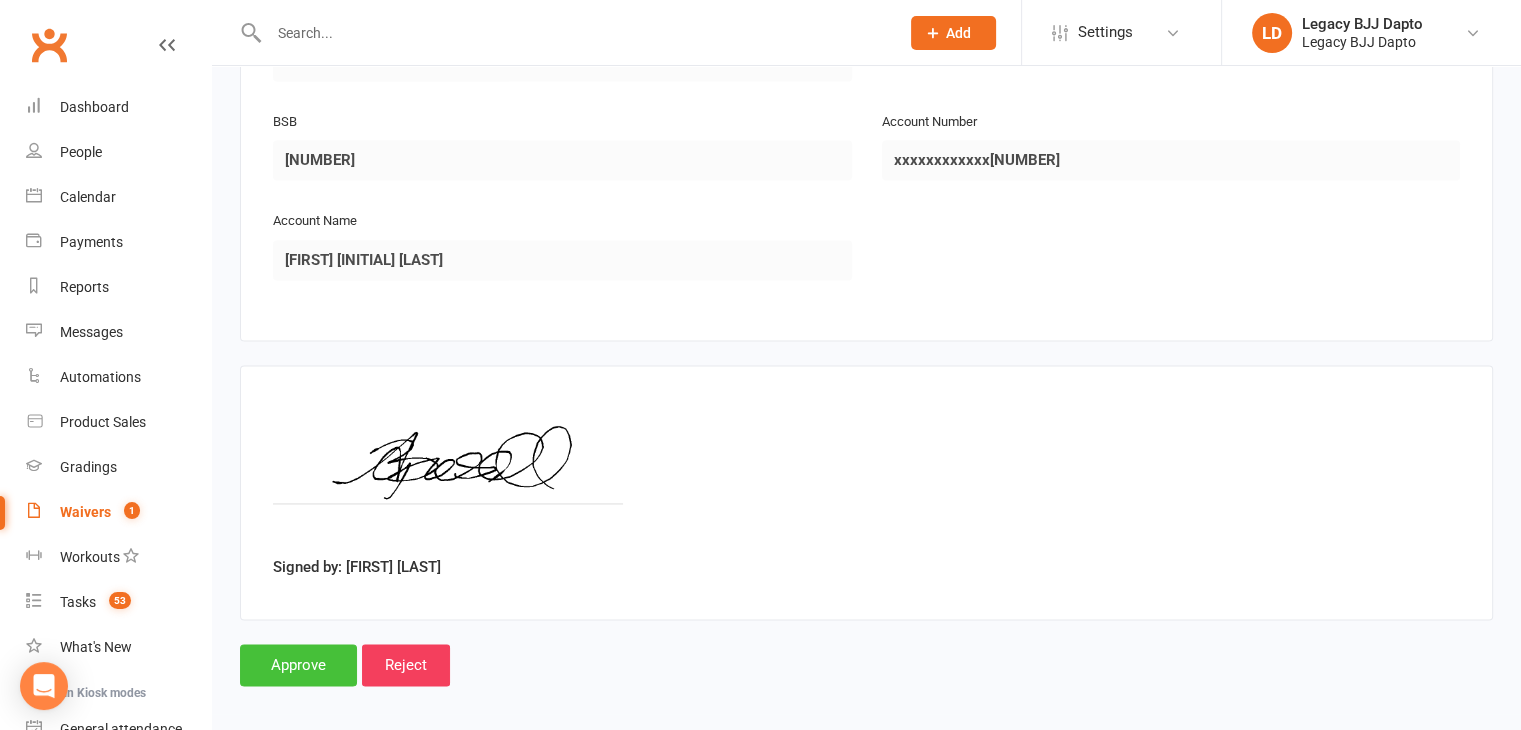 click on "Approve" at bounding box center (298, 665) 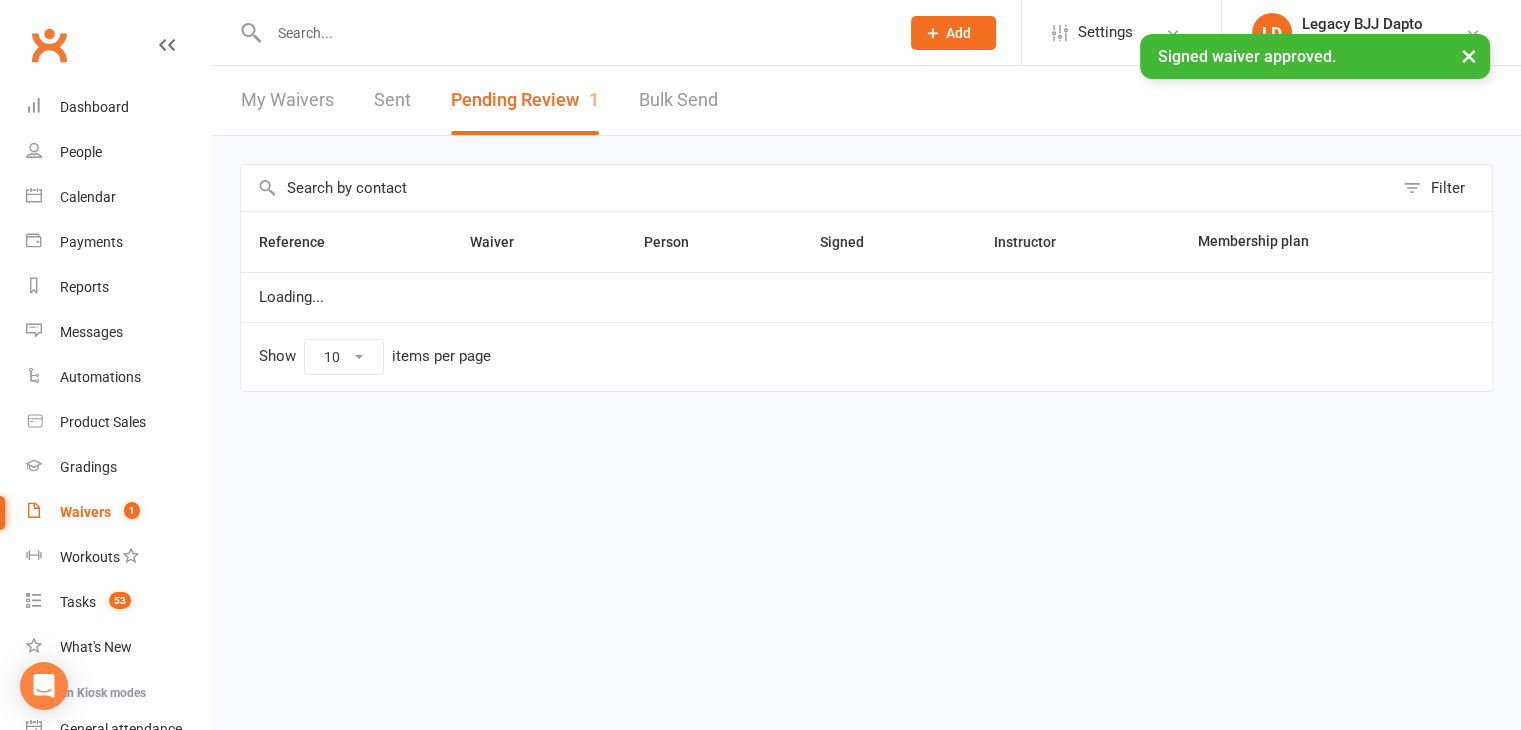 scroll, scrollTop: 0, scrollLeft: 0, axis: both 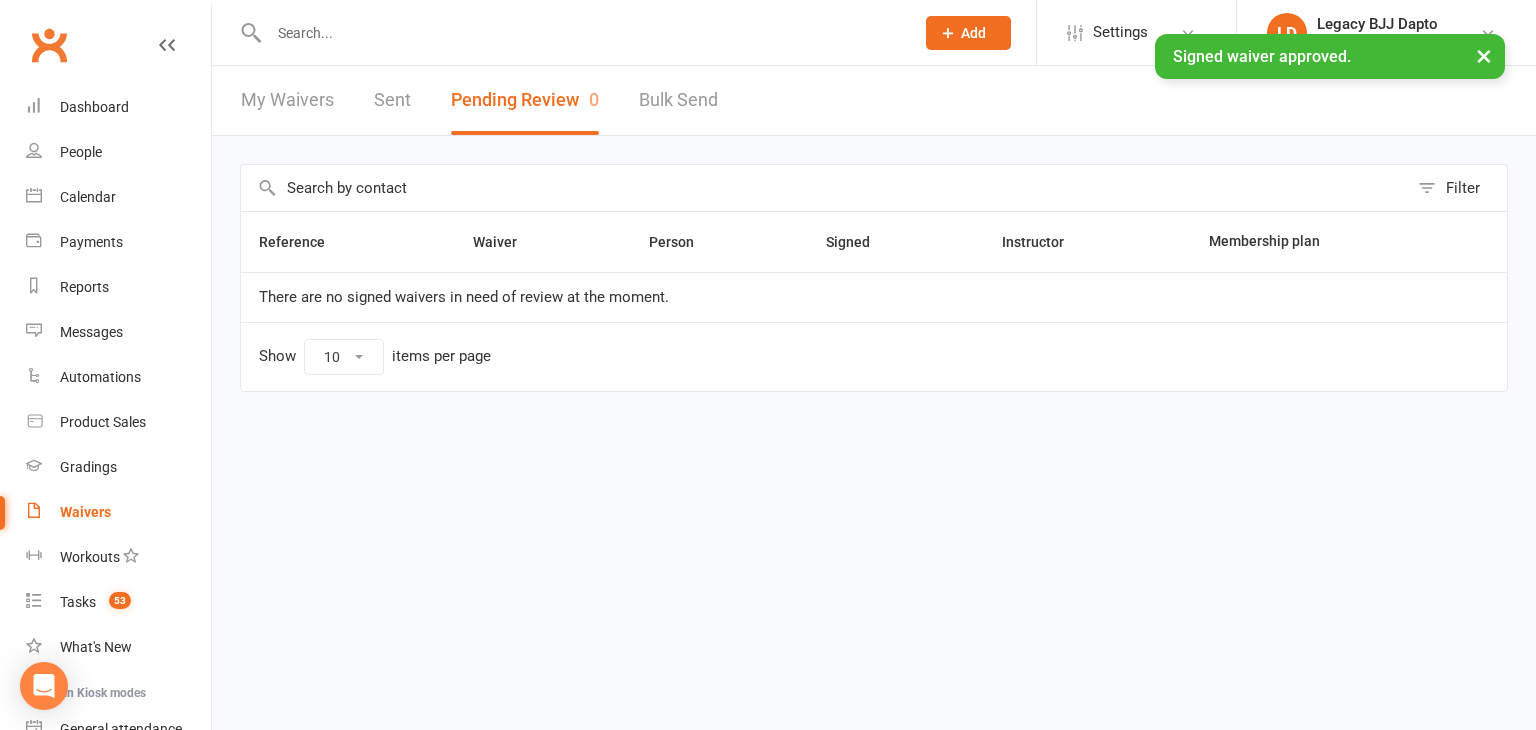 click on "My Waivers" at bounding box center (287, 100) 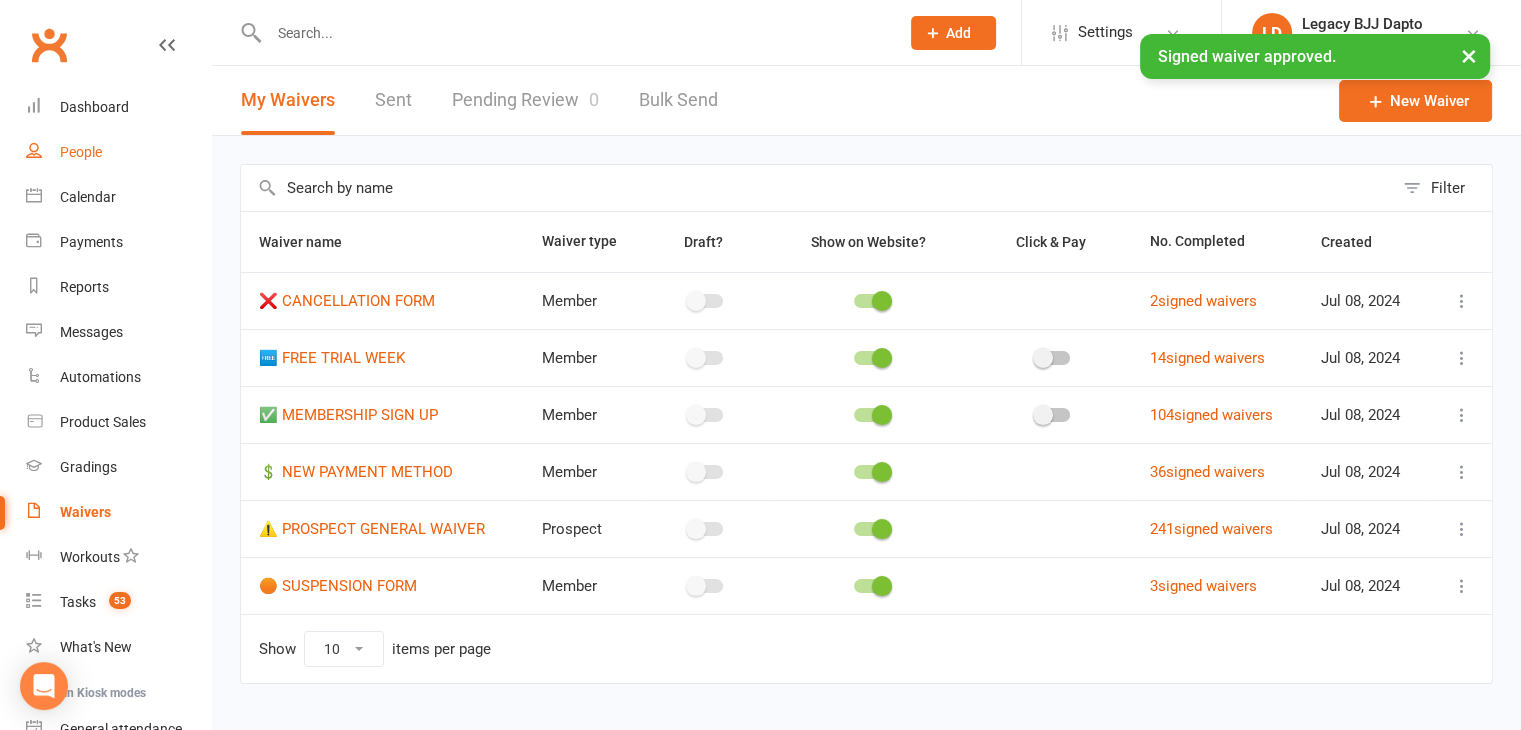 click on "People" at bounding box center [118, 152] 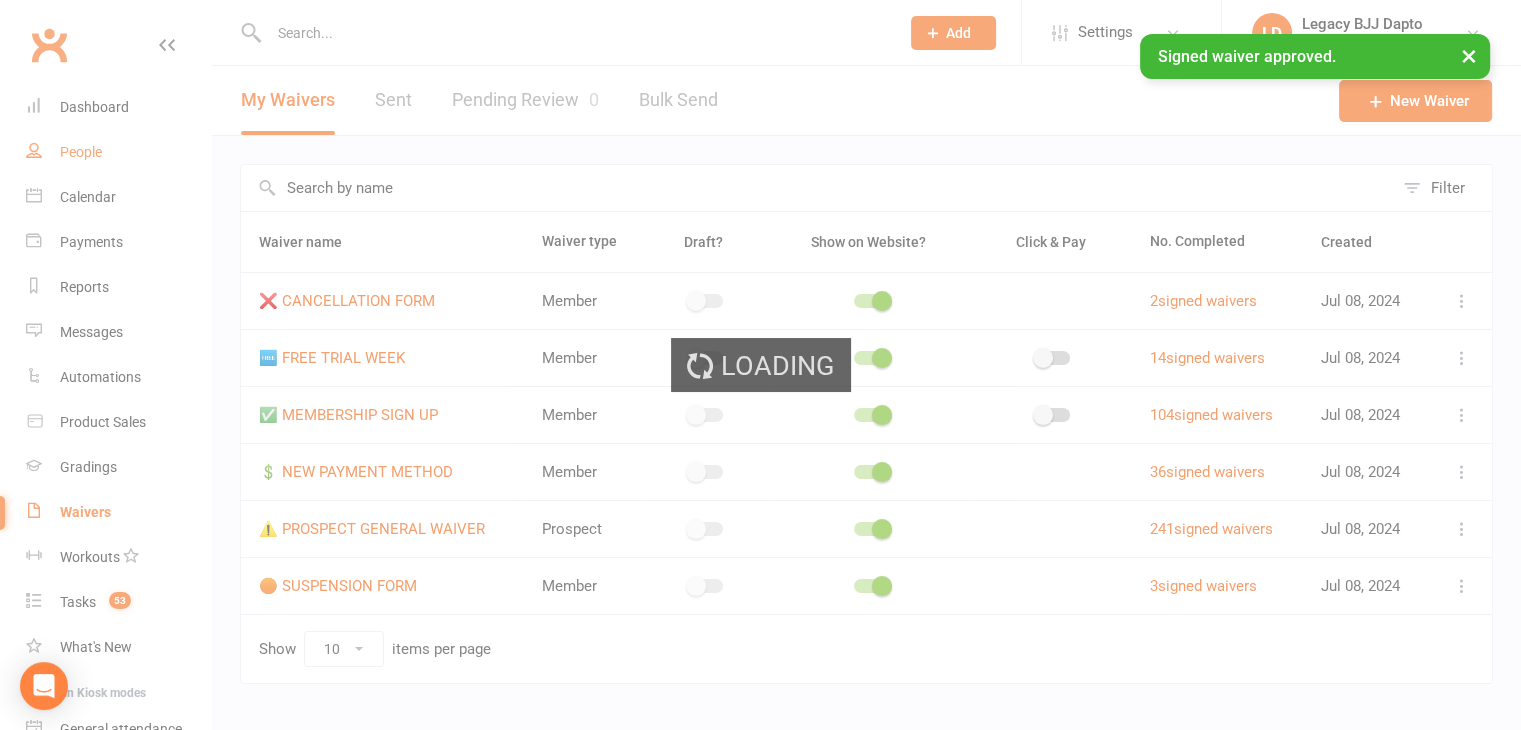 select on "100" 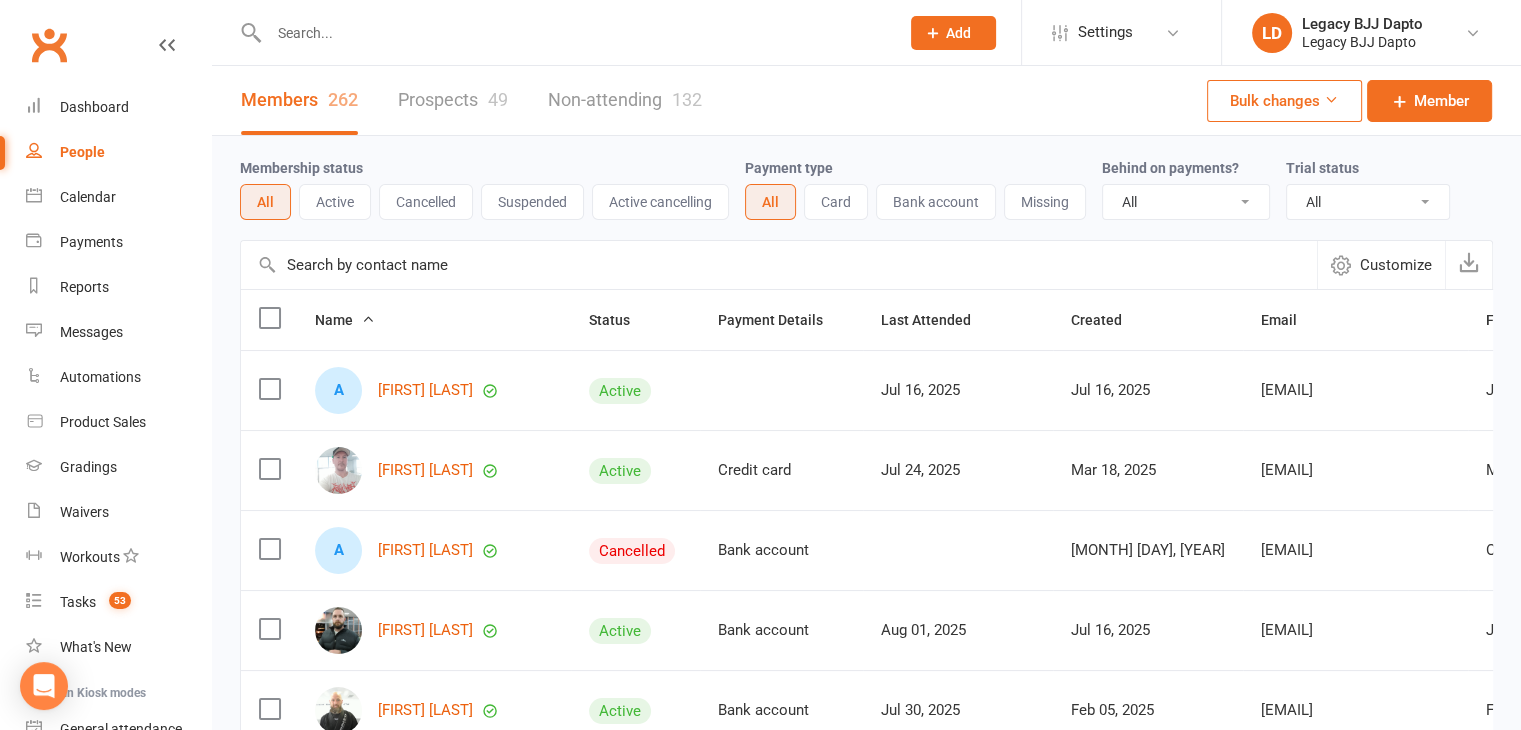 click at bounding box center (574, 33) 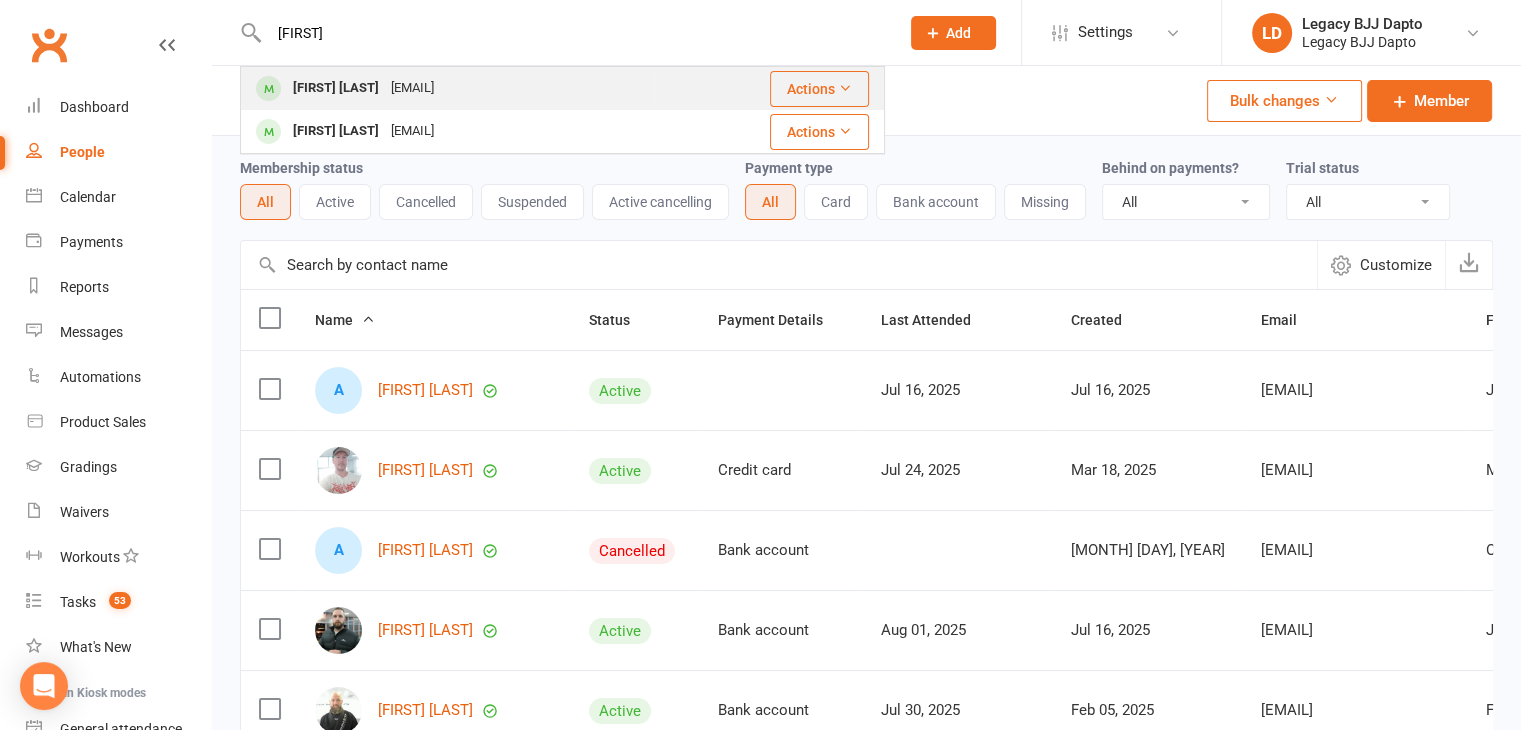 type on "kaisley" 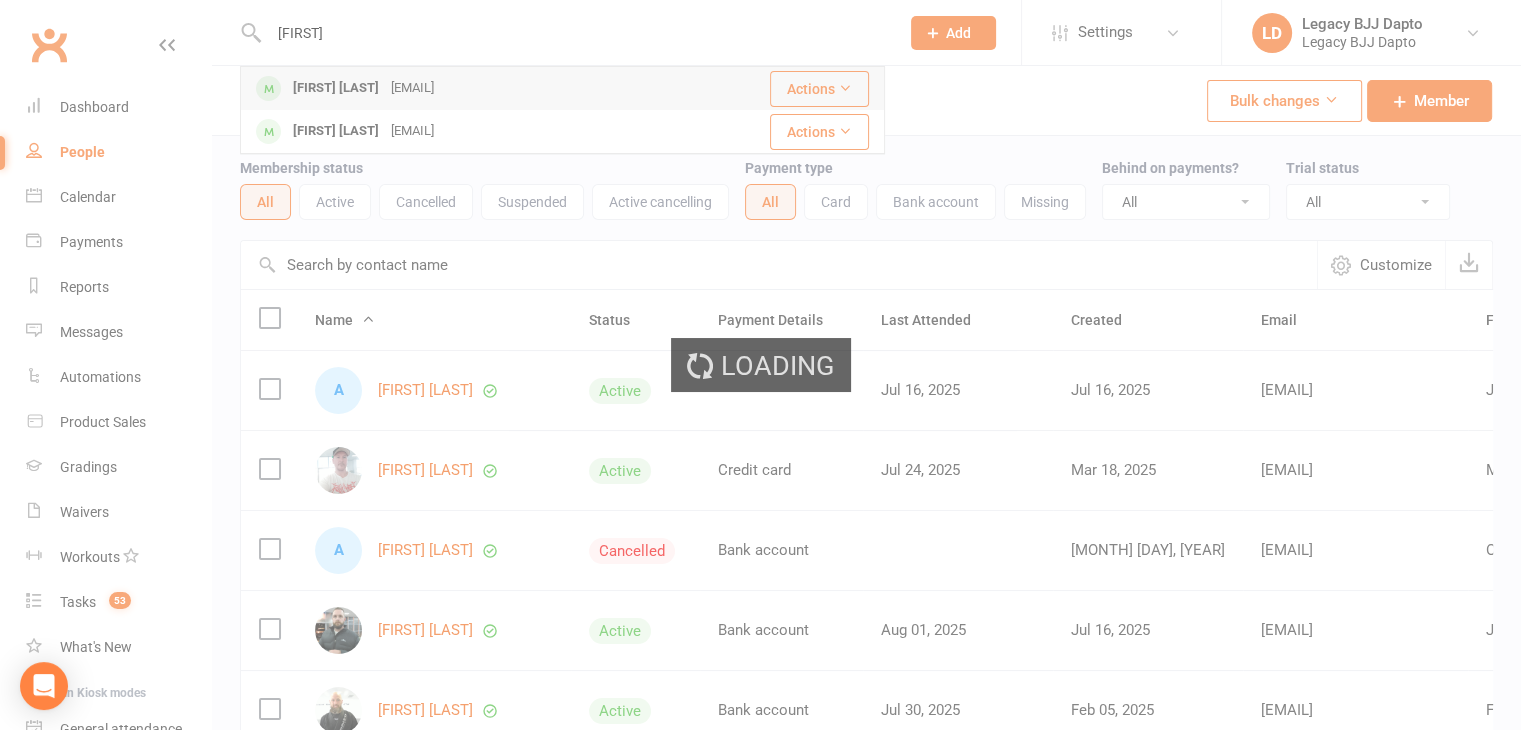 type 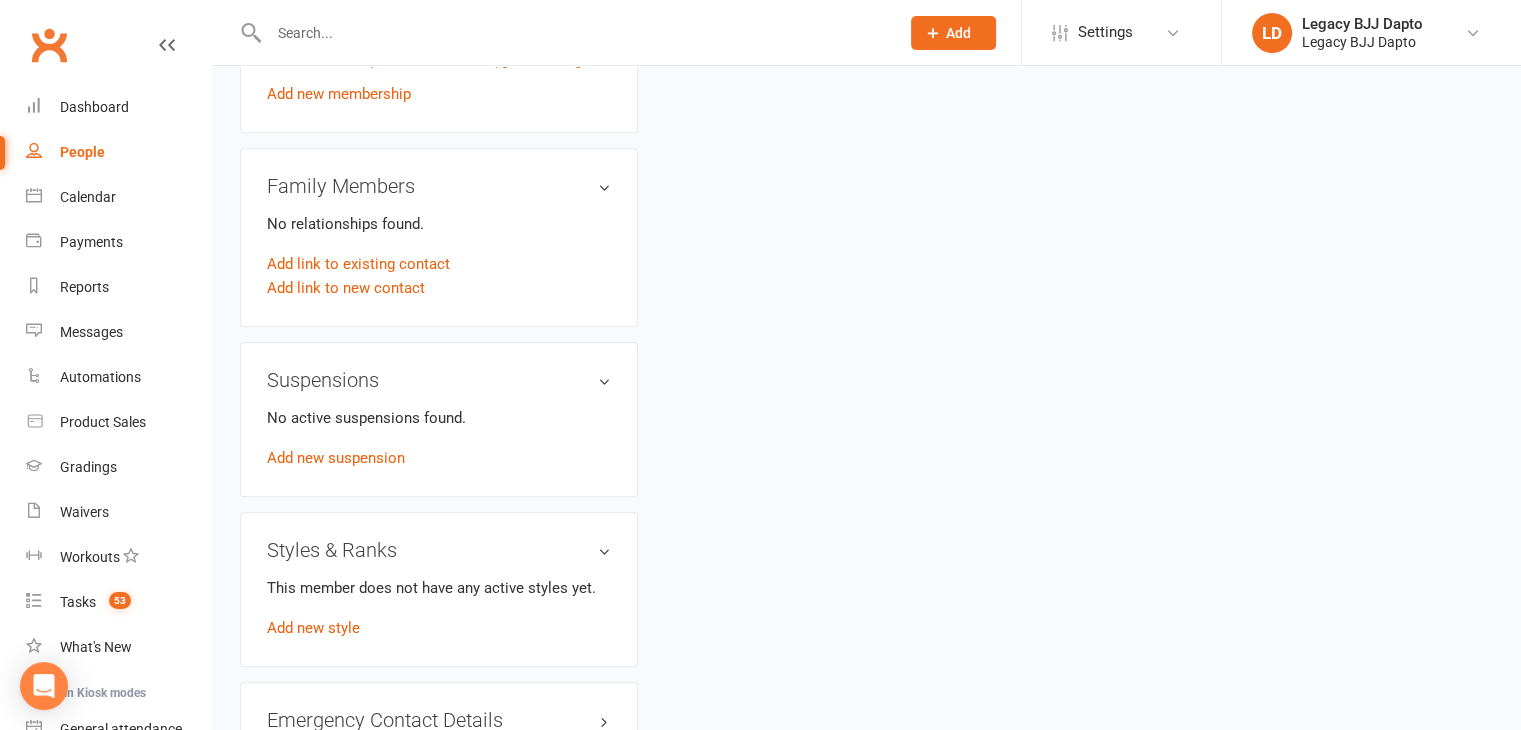 scroll, scrollTop: 1274, scrollLeft: 0, axis: vertical 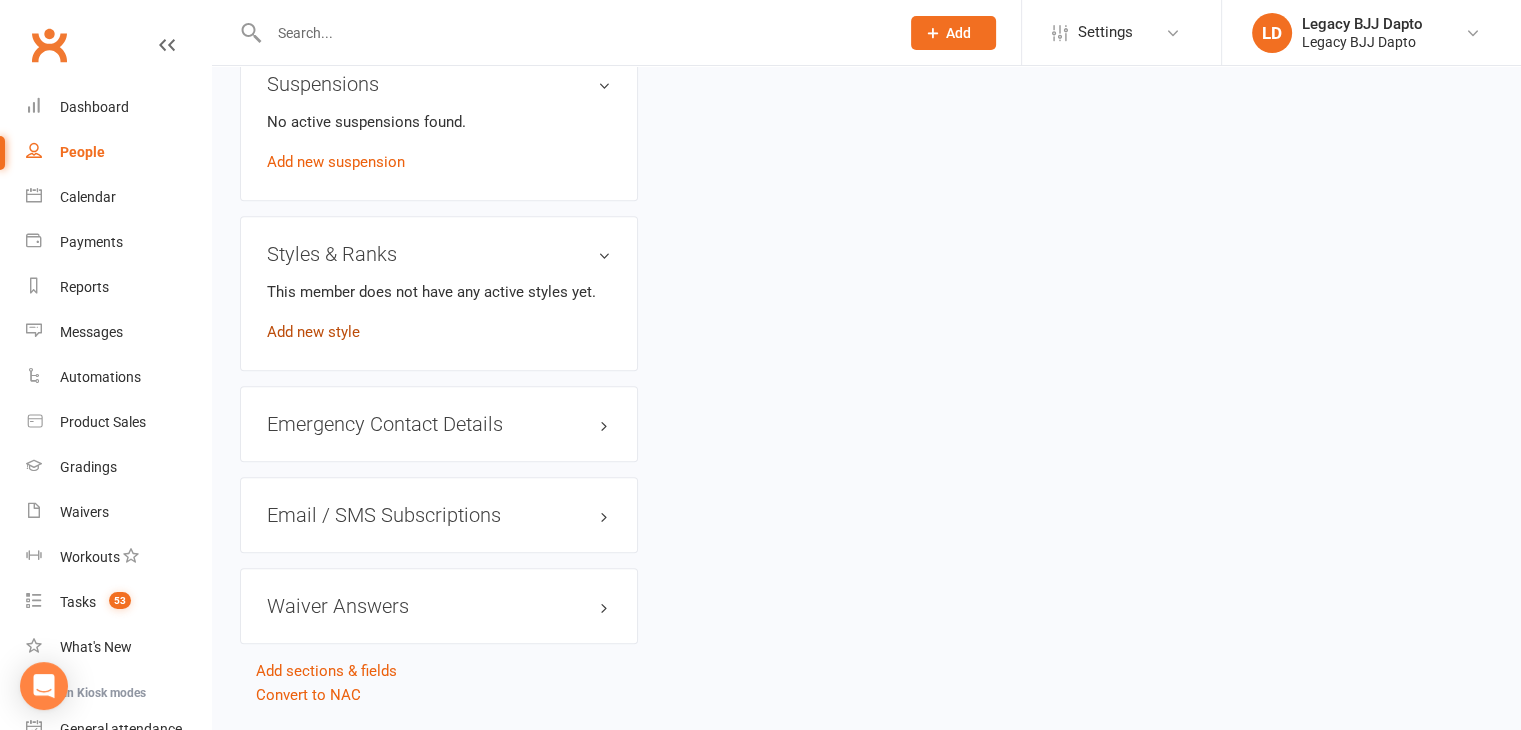 click on "Add new style" at bounding box center [313, 332] 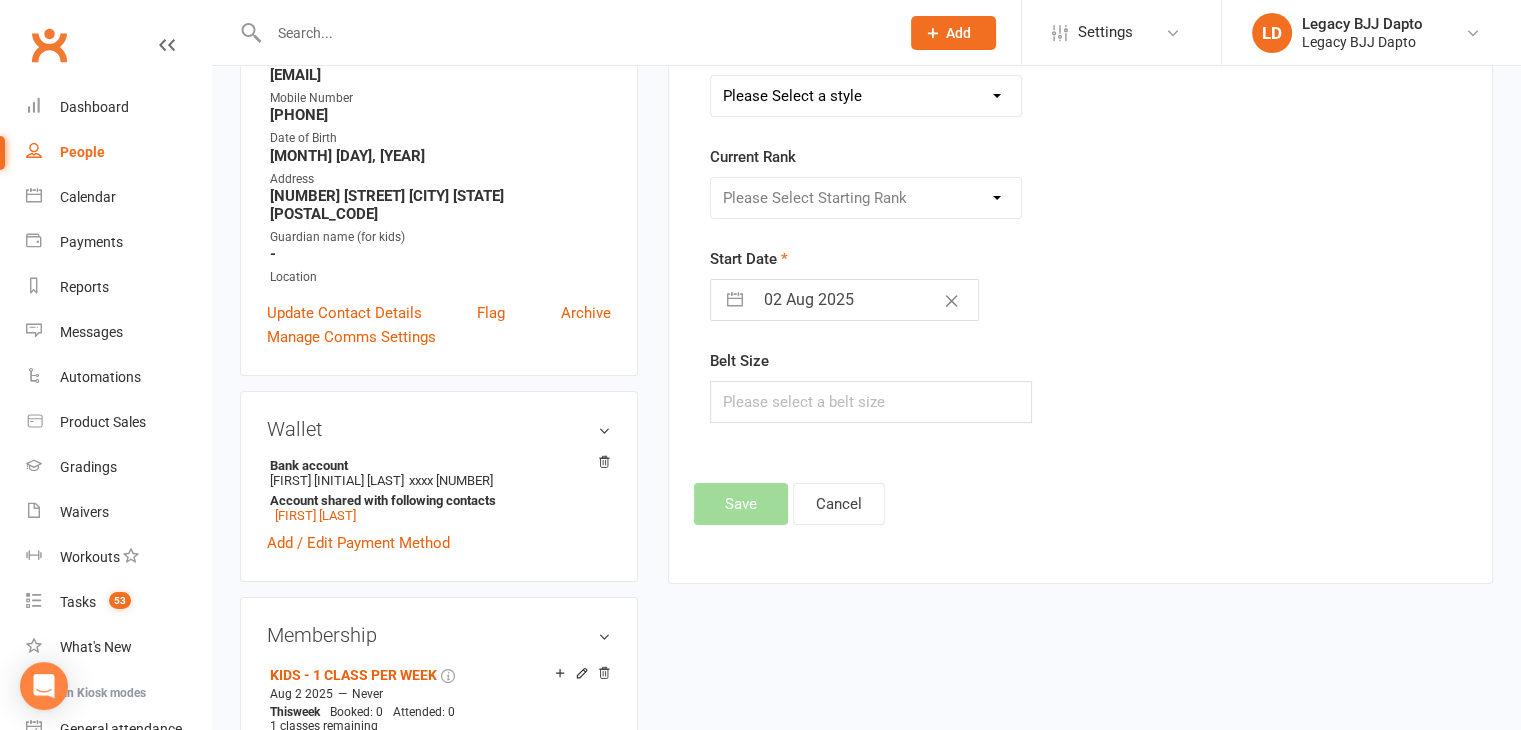 scroll, scrollTop: 153, scrollLeft: 0, axis: vertical 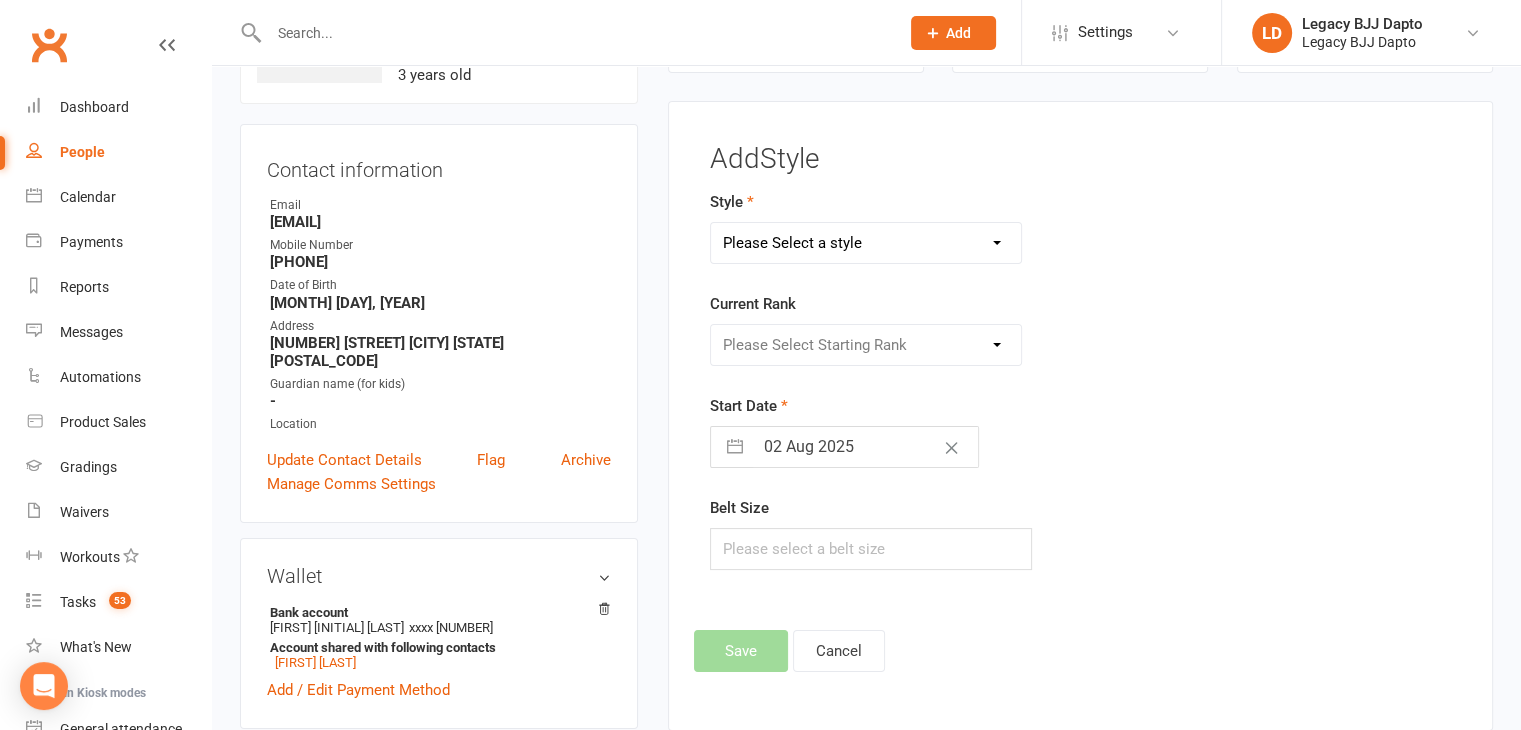 click on "Please Select a style Jiu Jitsu Kids Jiu Jitsu" at bounding box center [866, 243] 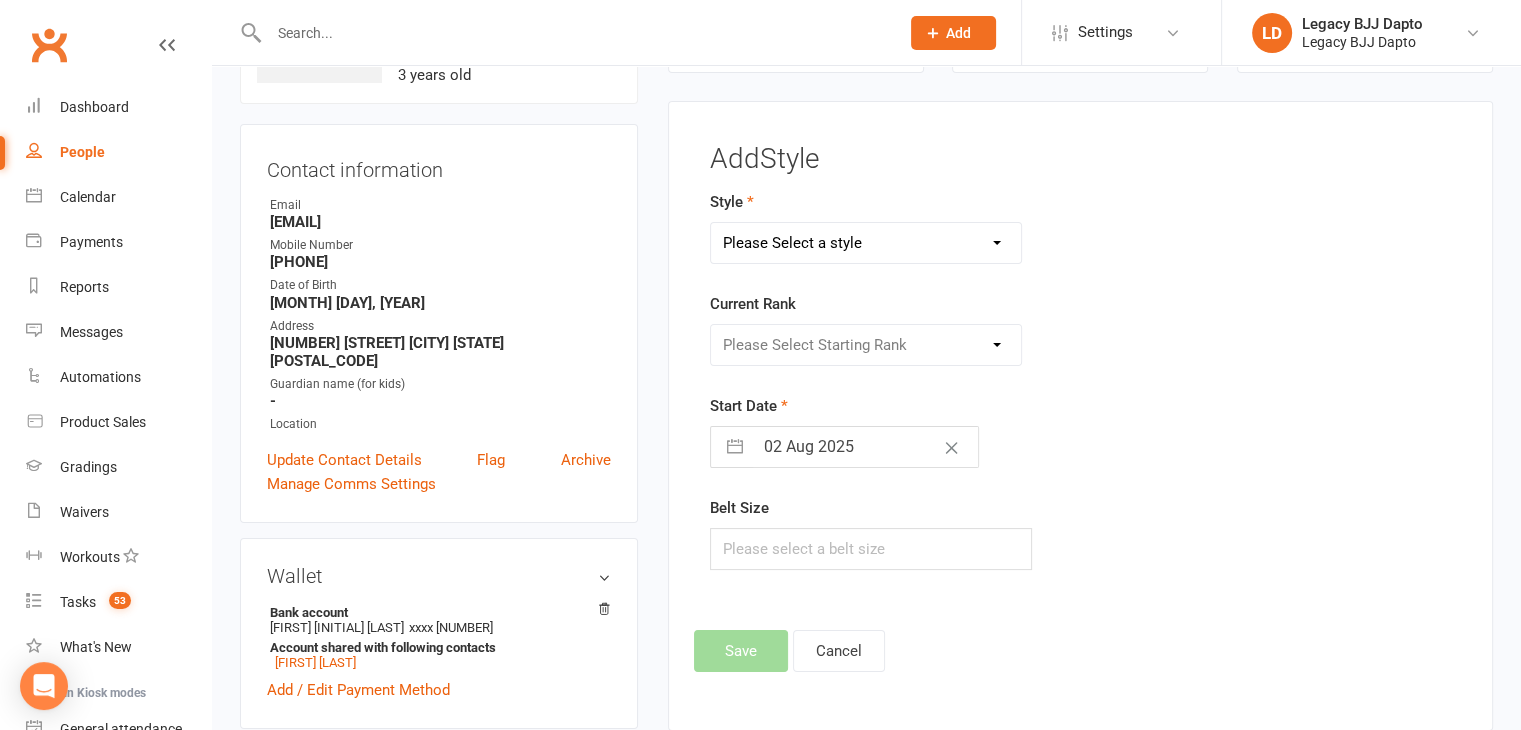 click on "Please Select a style Jiu Jitsu Kids Jiu Jitsu" at bounding box center (866, 243) 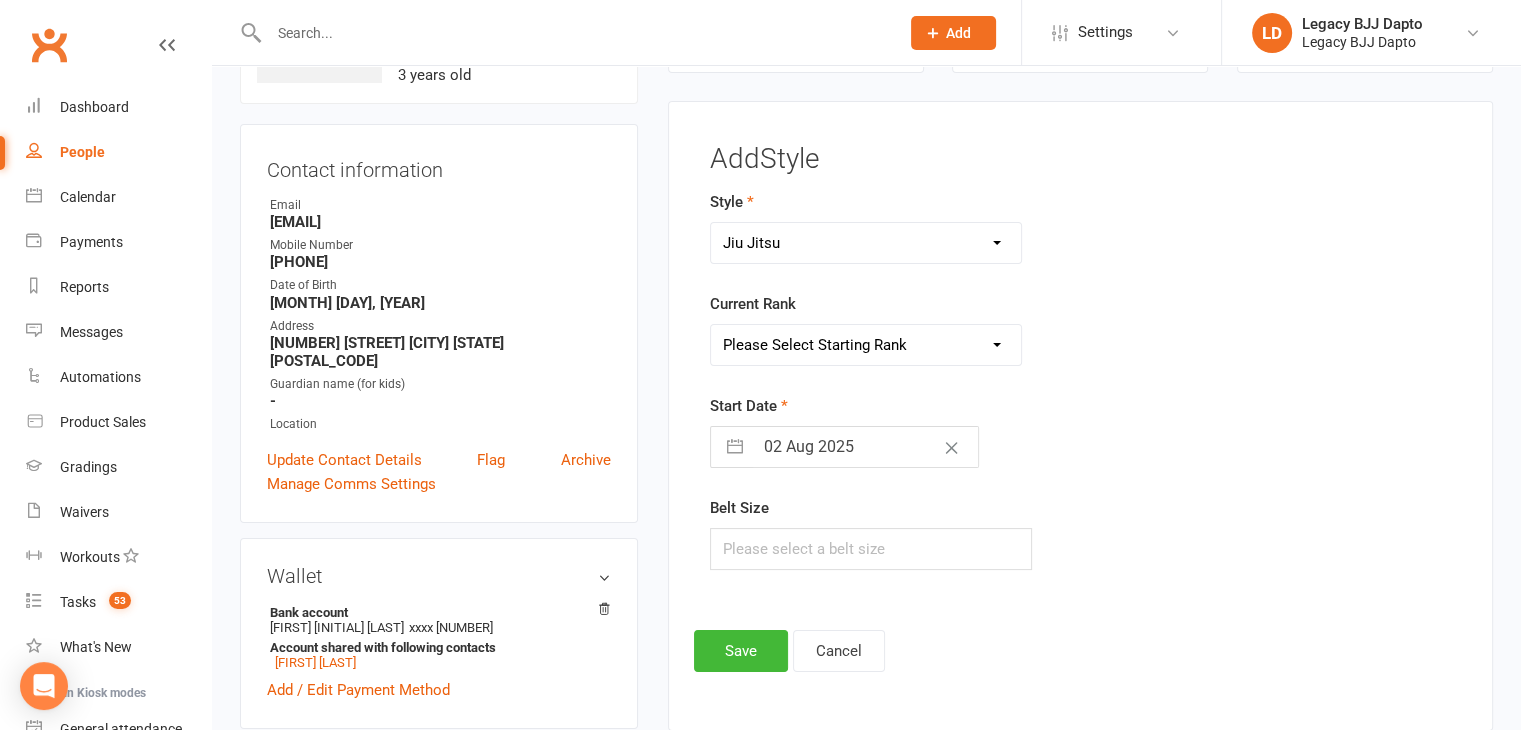 click on "Please Select Starting Rank White Belt White Belt - 1 Stripe White Belt - 2 Stripe White Belt - 3 Stripe White Belt - 4 Stripe Grey/White Belt Grey/White Belt - 1 Stripe Grey/White Belt - 2 Stripe Grey/White Belt 3 Stripe Grey/White Belt 4 Stripe Grey Belt Grey Belt 1 Stripe Grey Belt 2 Stripe Grey Belt 3 Stripe Grey Belt 4 Stripe Grey/Black Belt Grey/Black Belt 1 Stripe Grey/Black Belt 2 Stripe Grey/Black Belt 3 Stripe Grey/Black Belt 4 Stripe Yellow/White Belt Yellow/White Belt 1 Stripe Yellow/White Belt 2 Stripe Yellow/White Belt 3 Stripe Yellow/White Belt 4 Stripe Yellow Belt Yellow Belt 1 Stripe Yellow Belt 2 Stripe Yellow Belt 3 Stripe Yellow Belt 4 Stripe Yellow/Black Belt Yellow/Black Belt - 1 Stripe Yellow/Black Belt - 2 Stripe Yellow/Black Belt - 3 Stripe Yellow/Black Belt - 4 Stripe Orange White Belt Orange/White Belt - 1 Stripe Orange/White Belt - 2 Stripe Orange/White Belt - 3 Stripe Orange/White Belt - 4 Stripe Orangee Belt Orange Belt - 1 Stripe Orange Belt - 2 Stripe Orange Belt - 3 Stripe" at bounding box center (866, 345) 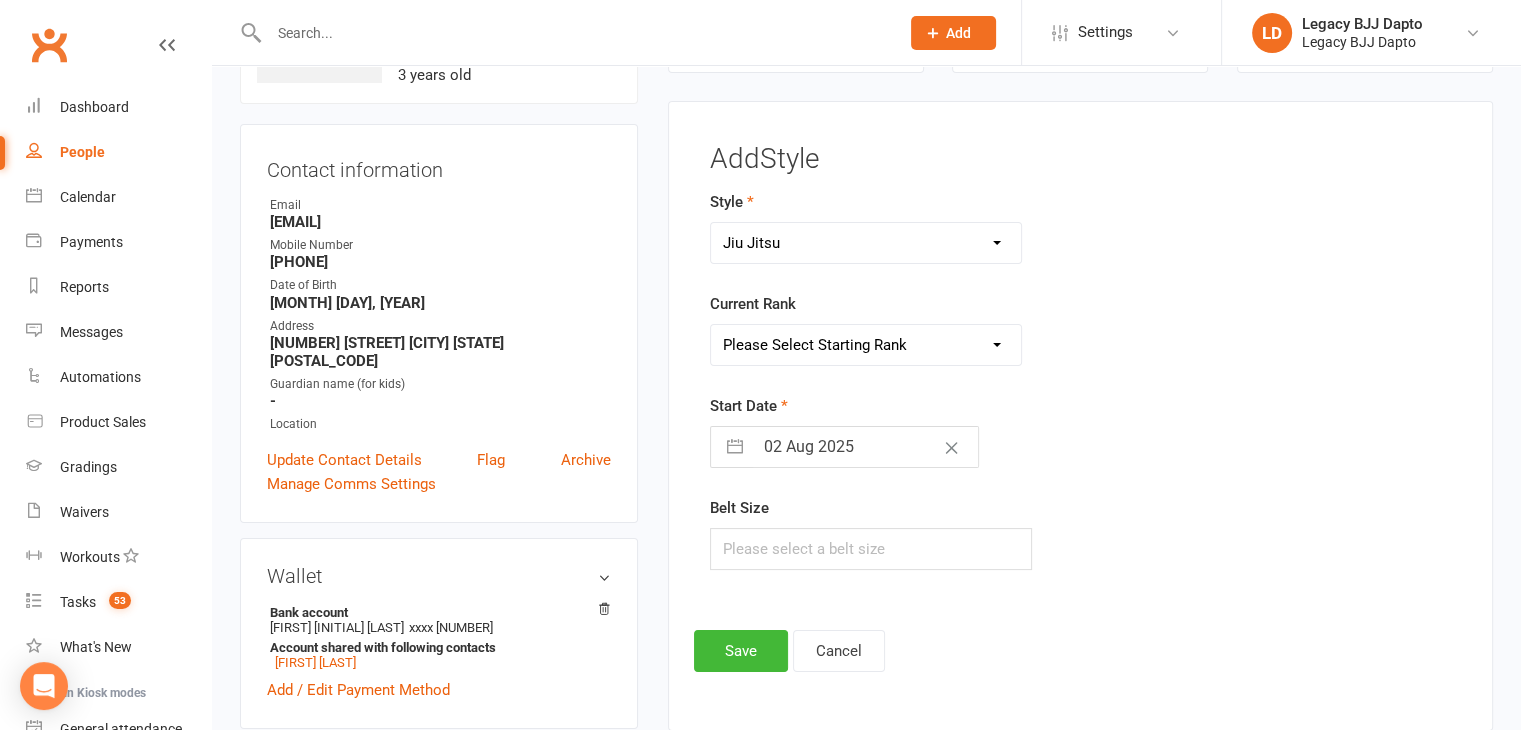 select on "36157" 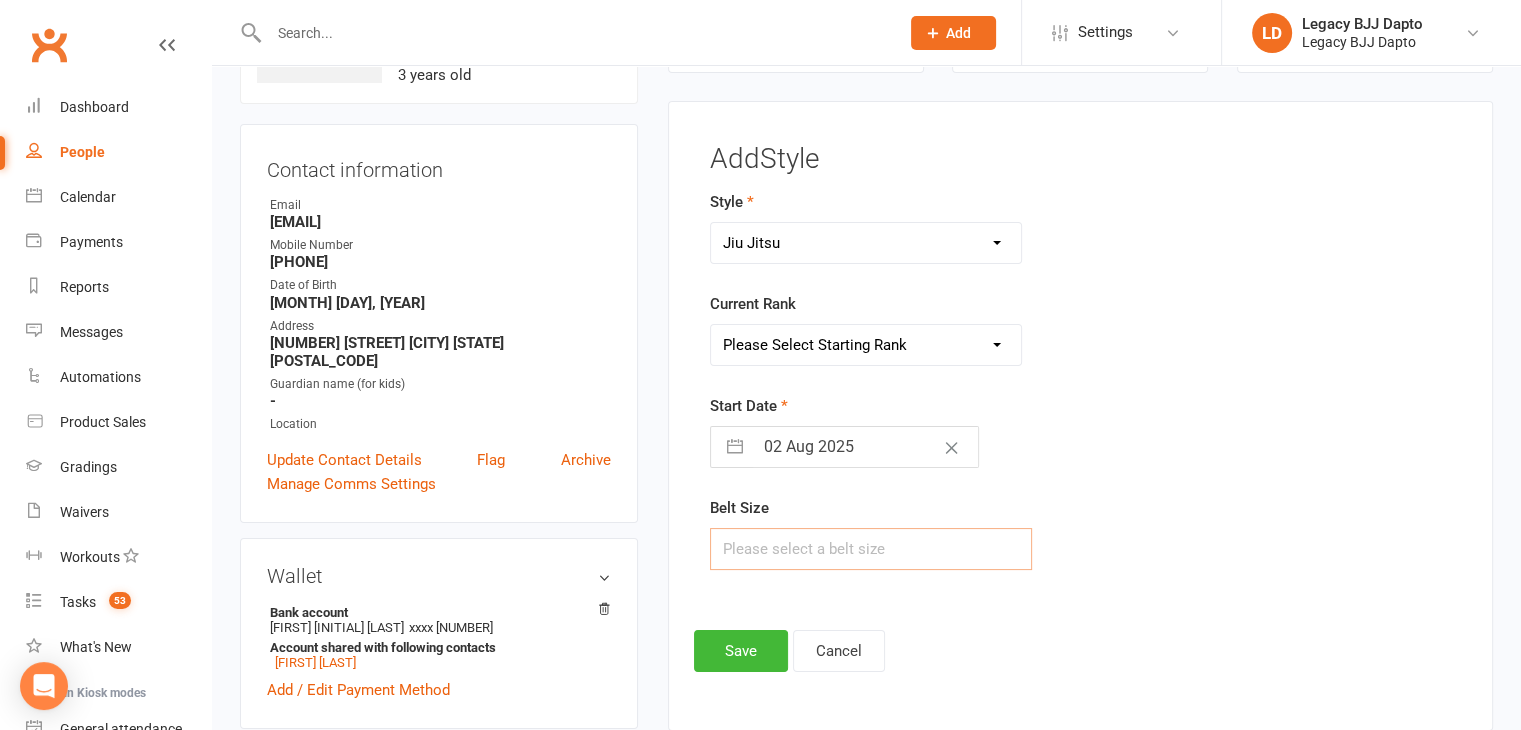 click at bounding box center (871, 549) 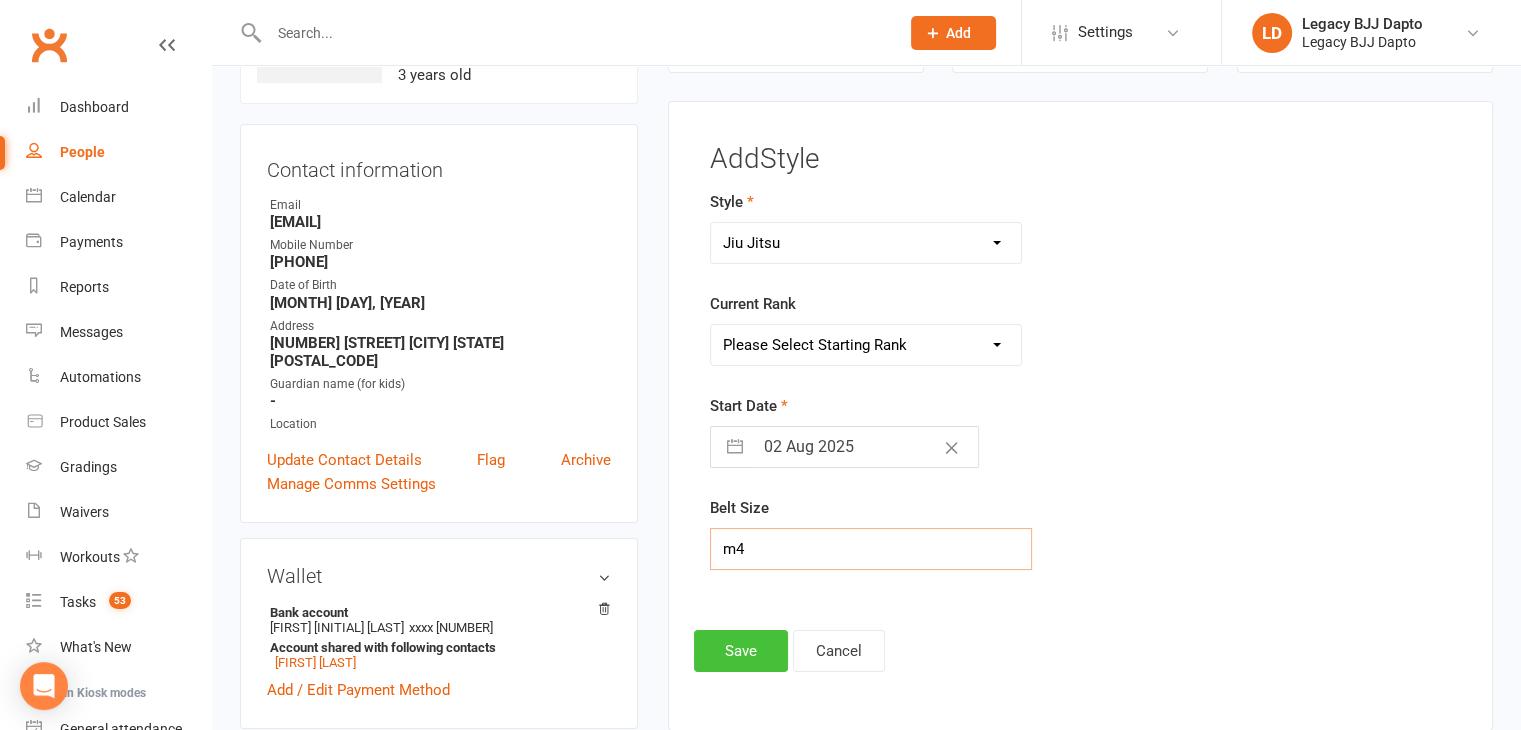 type on "m4" 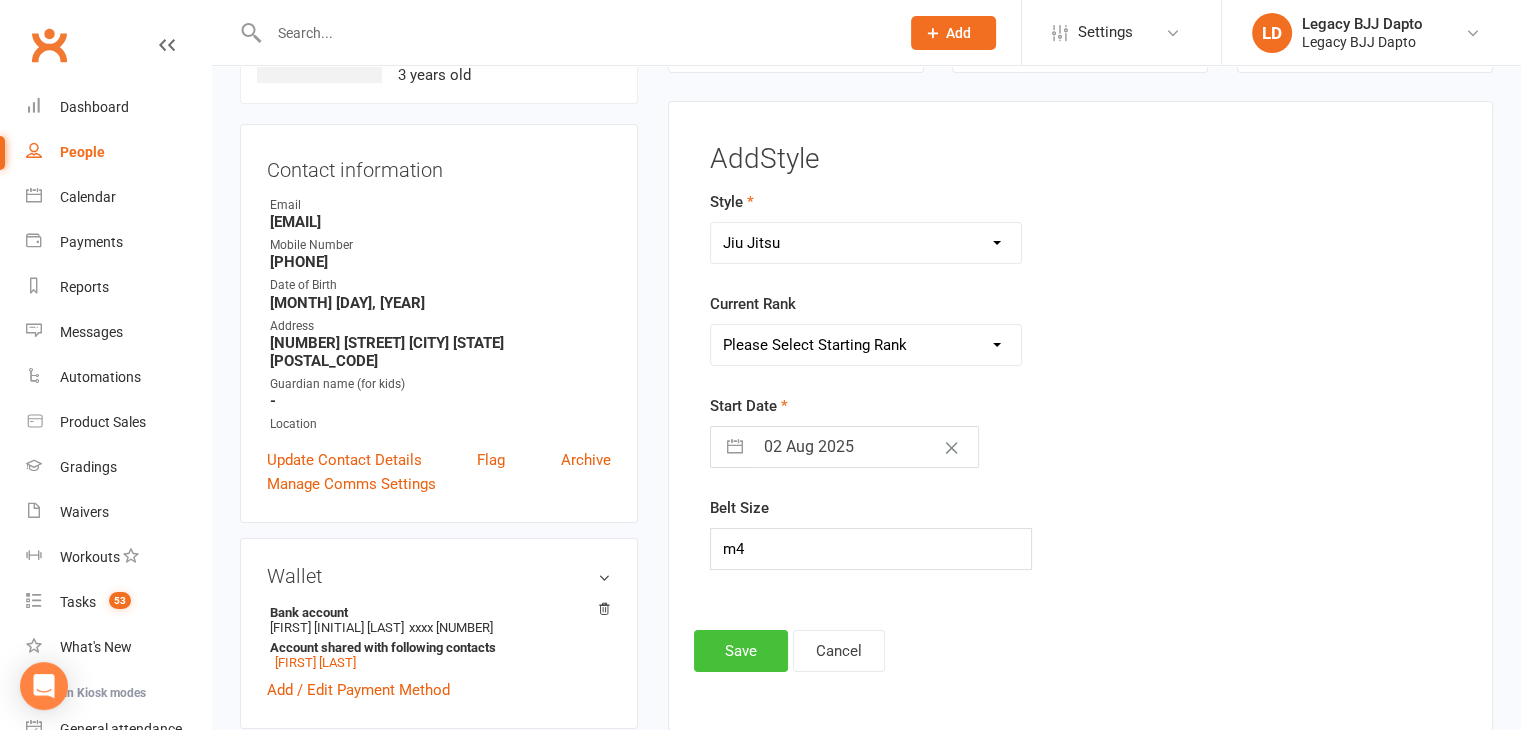 click on "Save" at bounding box center (741, 651) 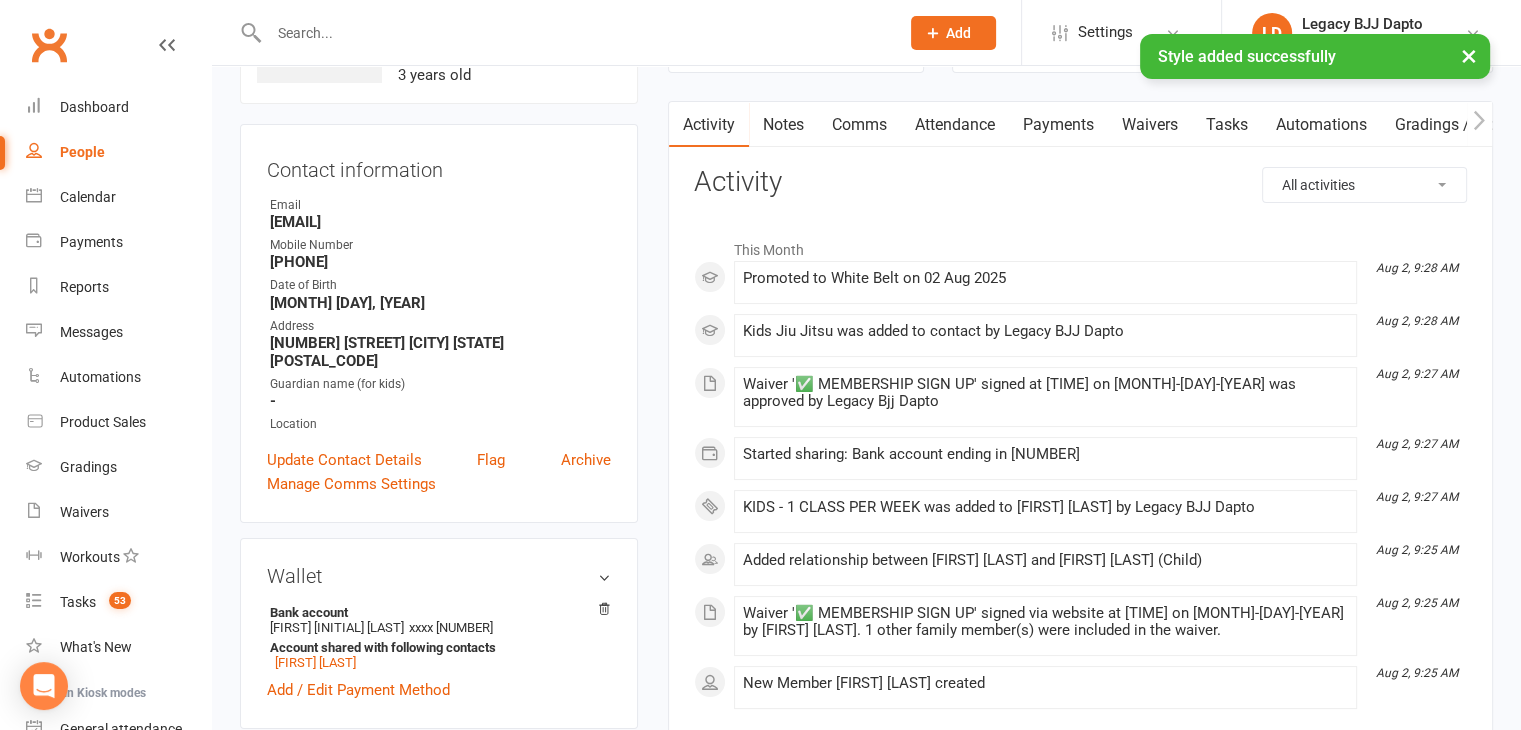 scroll, scrollTop: 0, scrollLeft: 0, axis: both 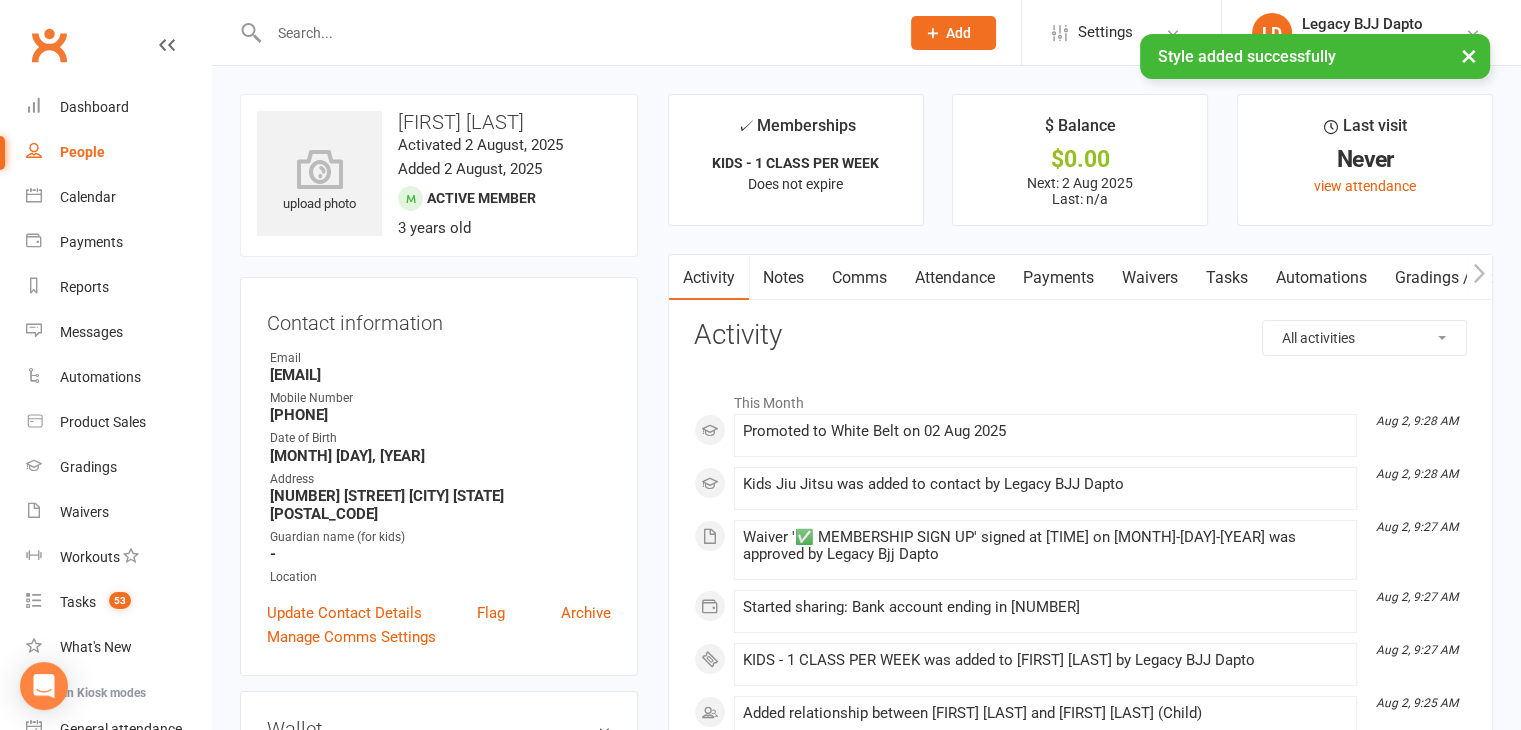 click on "Payments" at bounding box center [1058, 278] 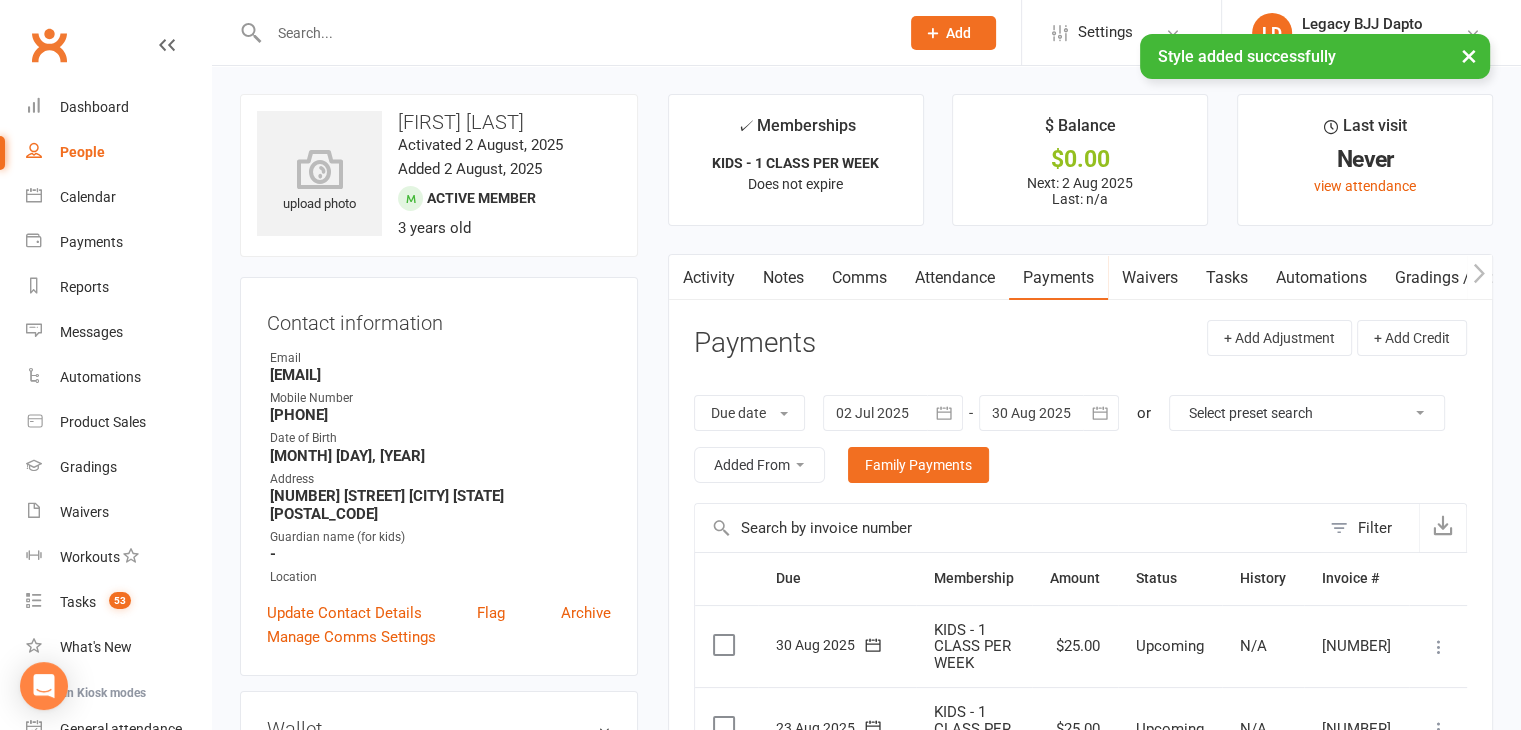click on "Waivers" at bounding box center [1150, 278] 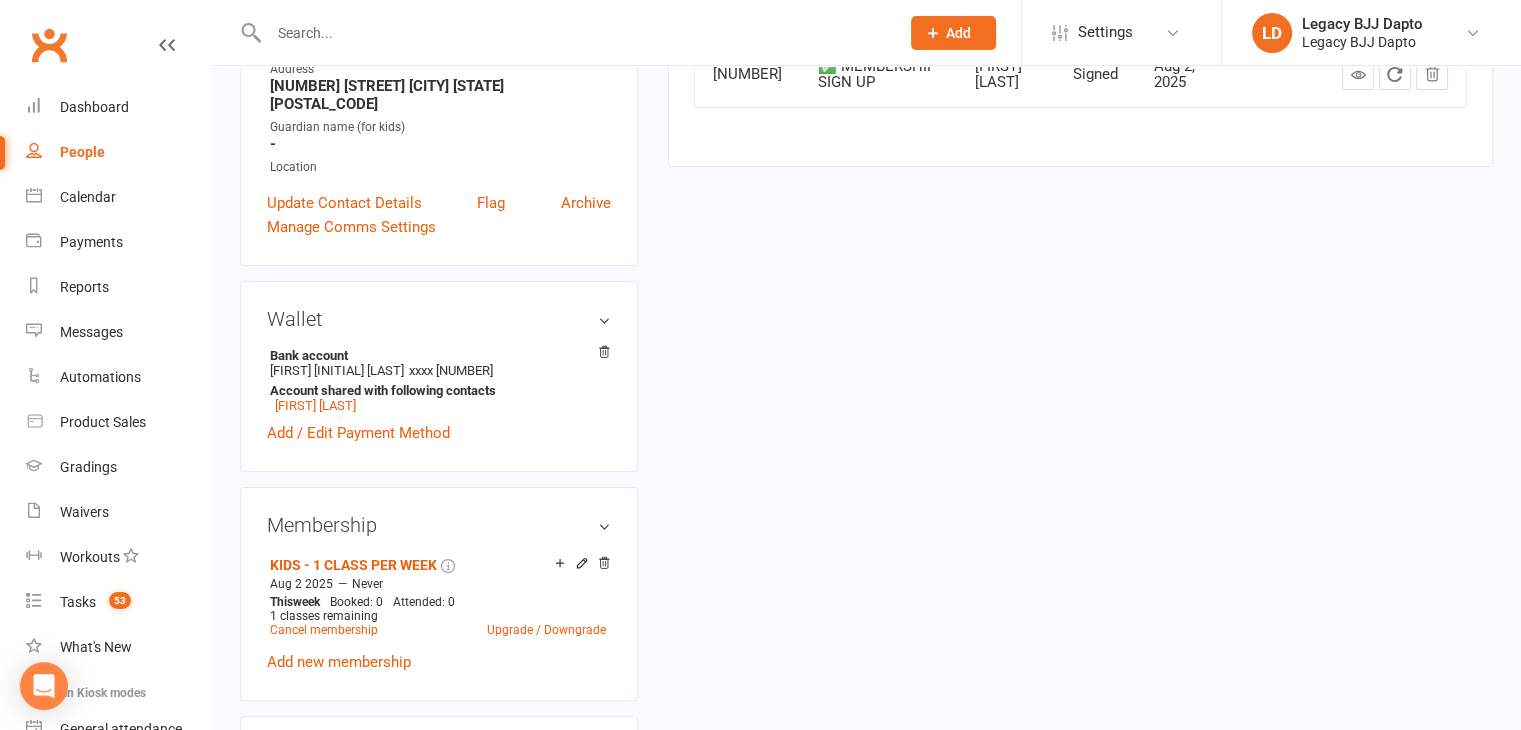 scroll, scrollTop: 0, scrollLeft: 0, axis: both 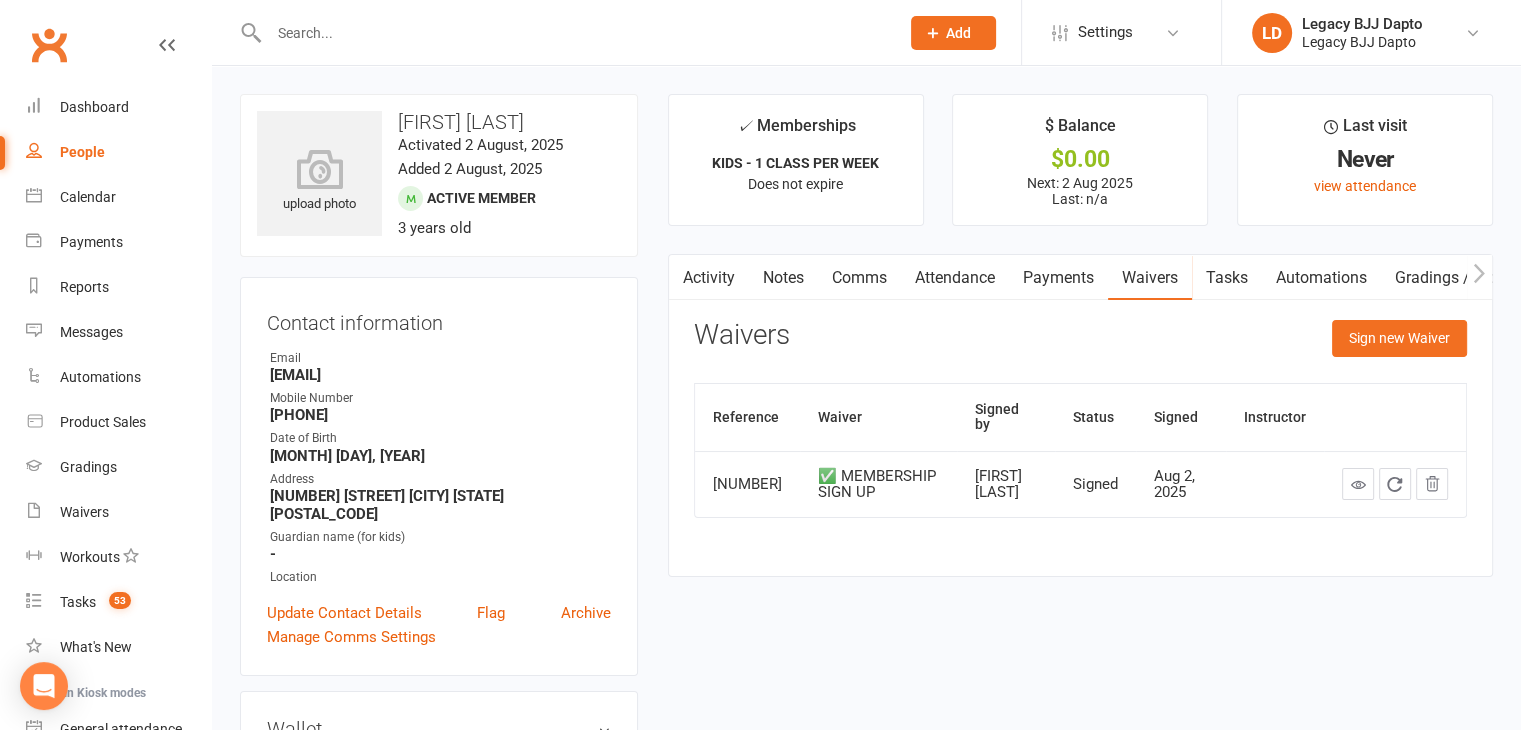 click at bounding box center (562, 32) 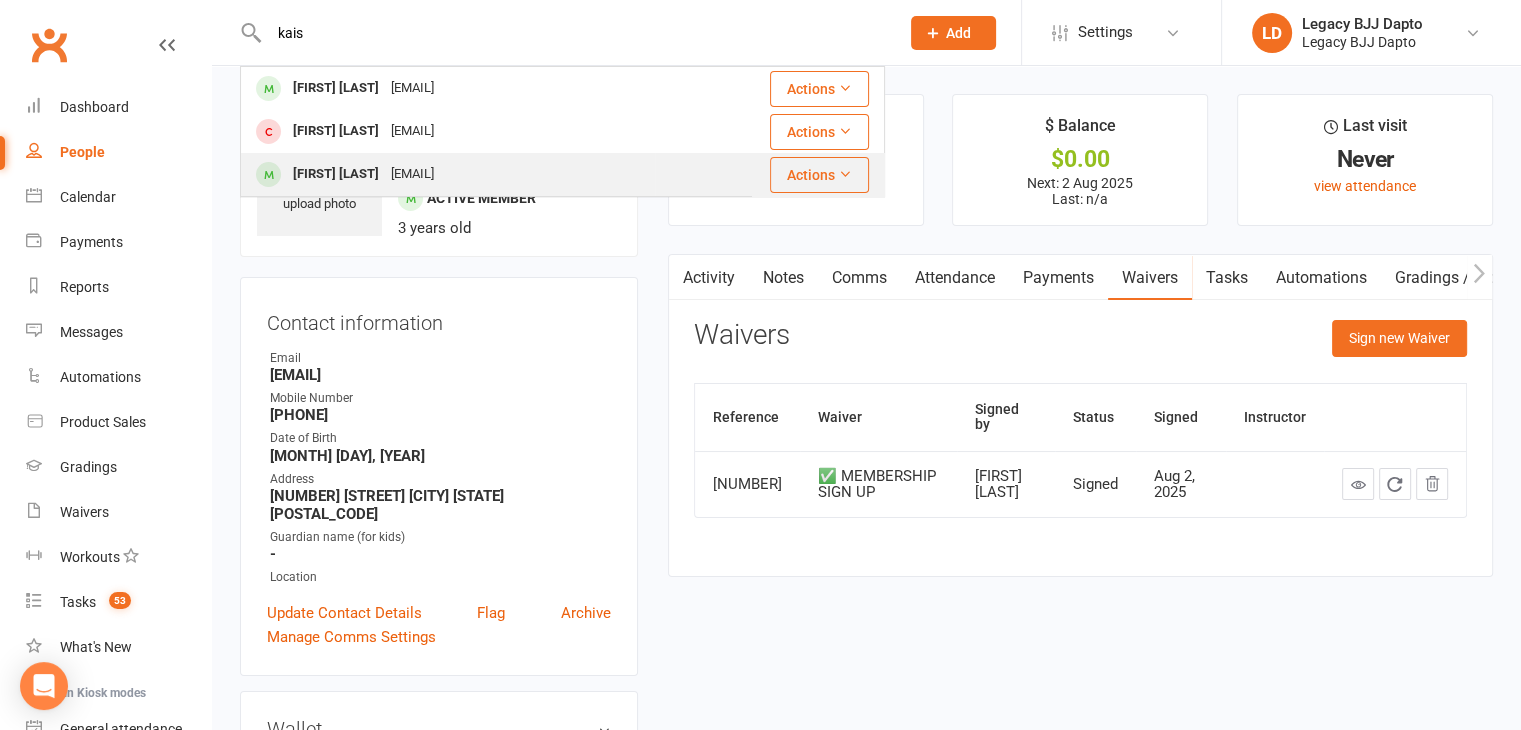type on "kais" 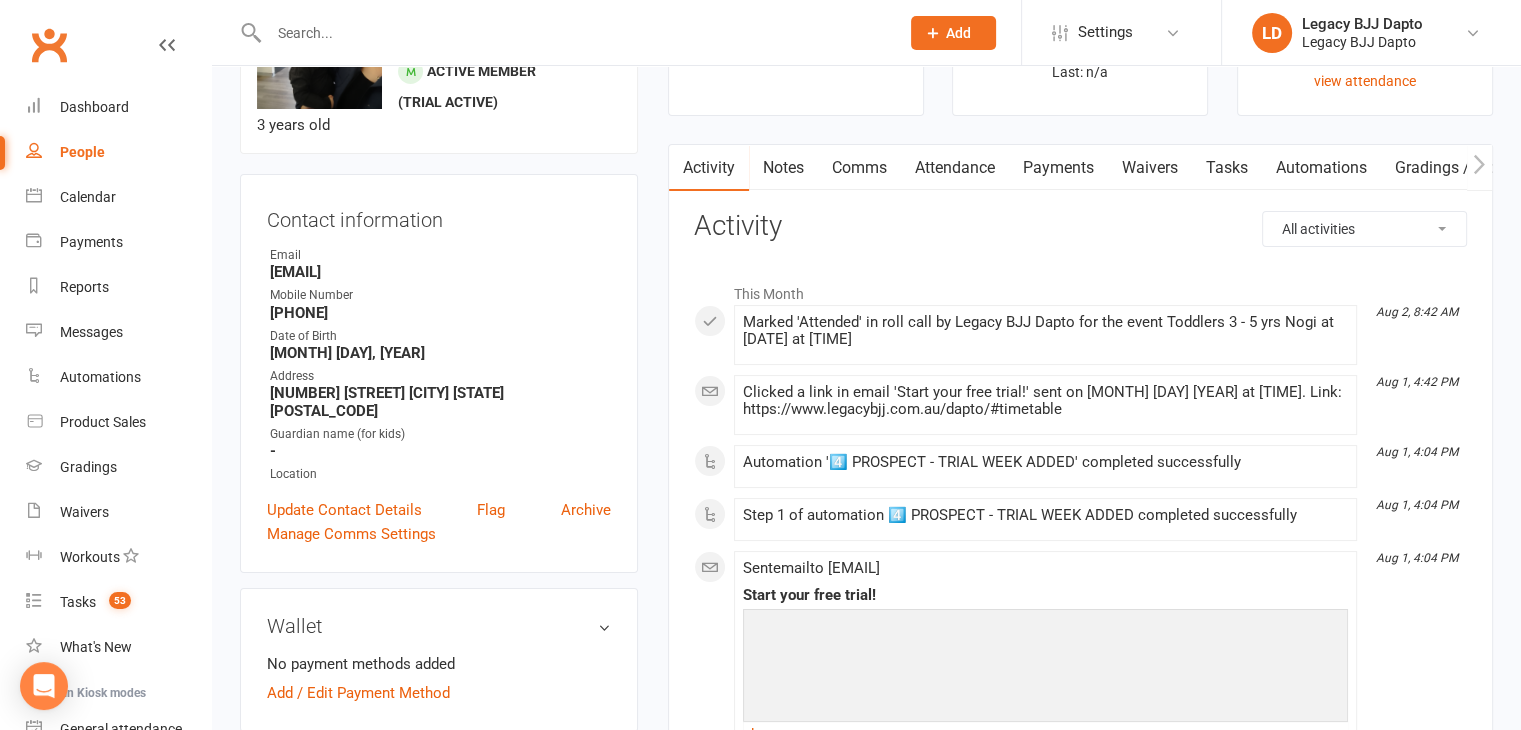 scroll, scrollTop: 0, scrollLeft: 0, axis: both 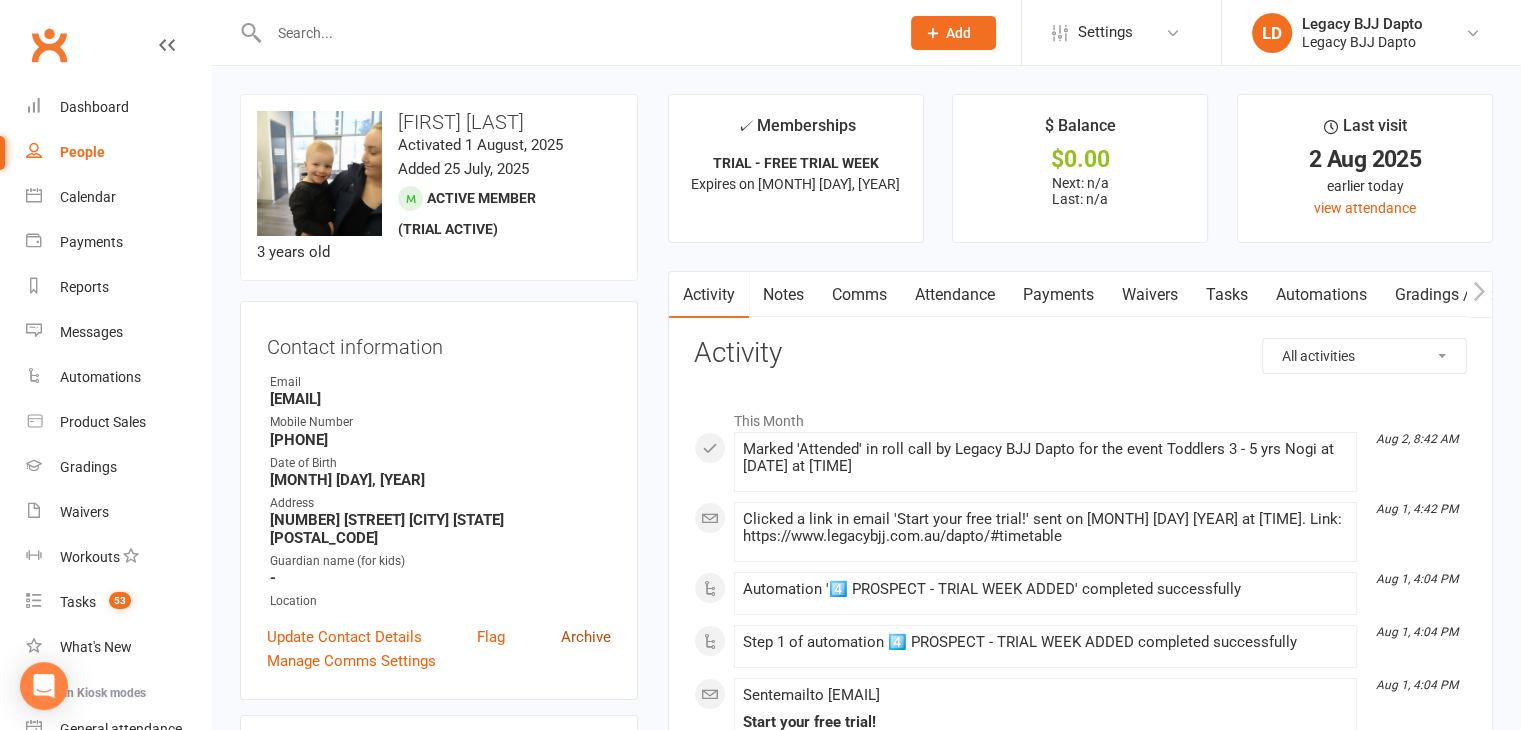 click on "Archive" at bounding box center [586, 637] 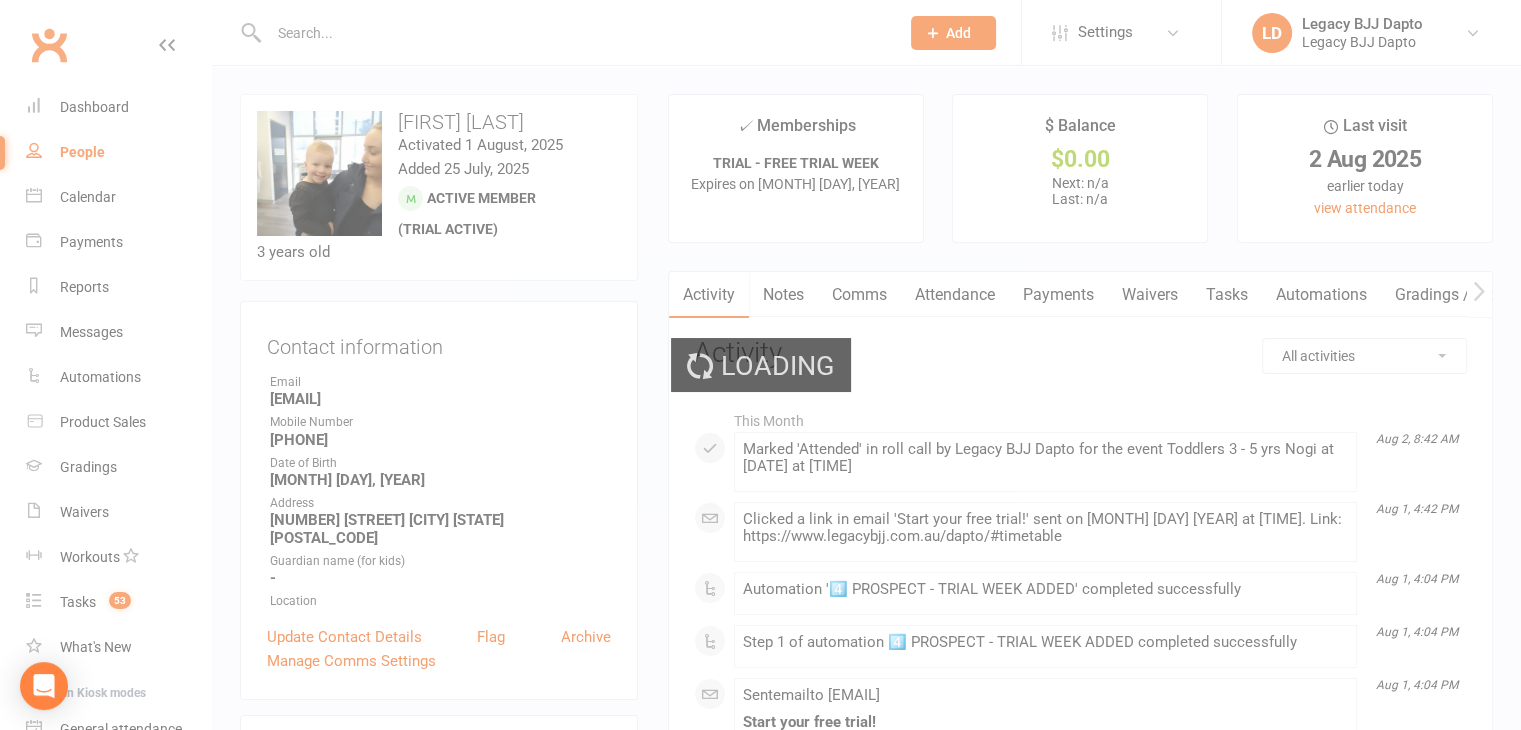 select on "100" 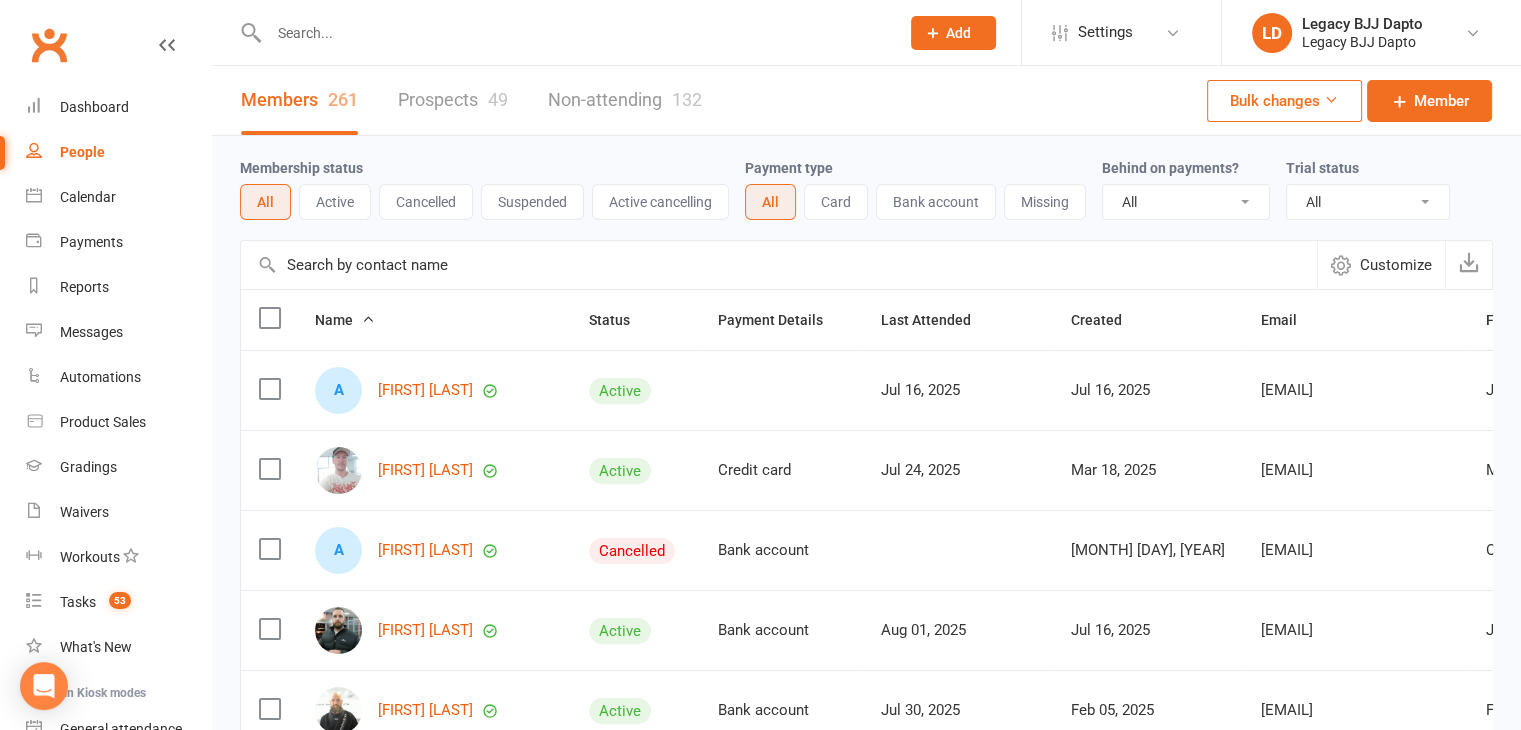 click at bounding box center [574, 33] 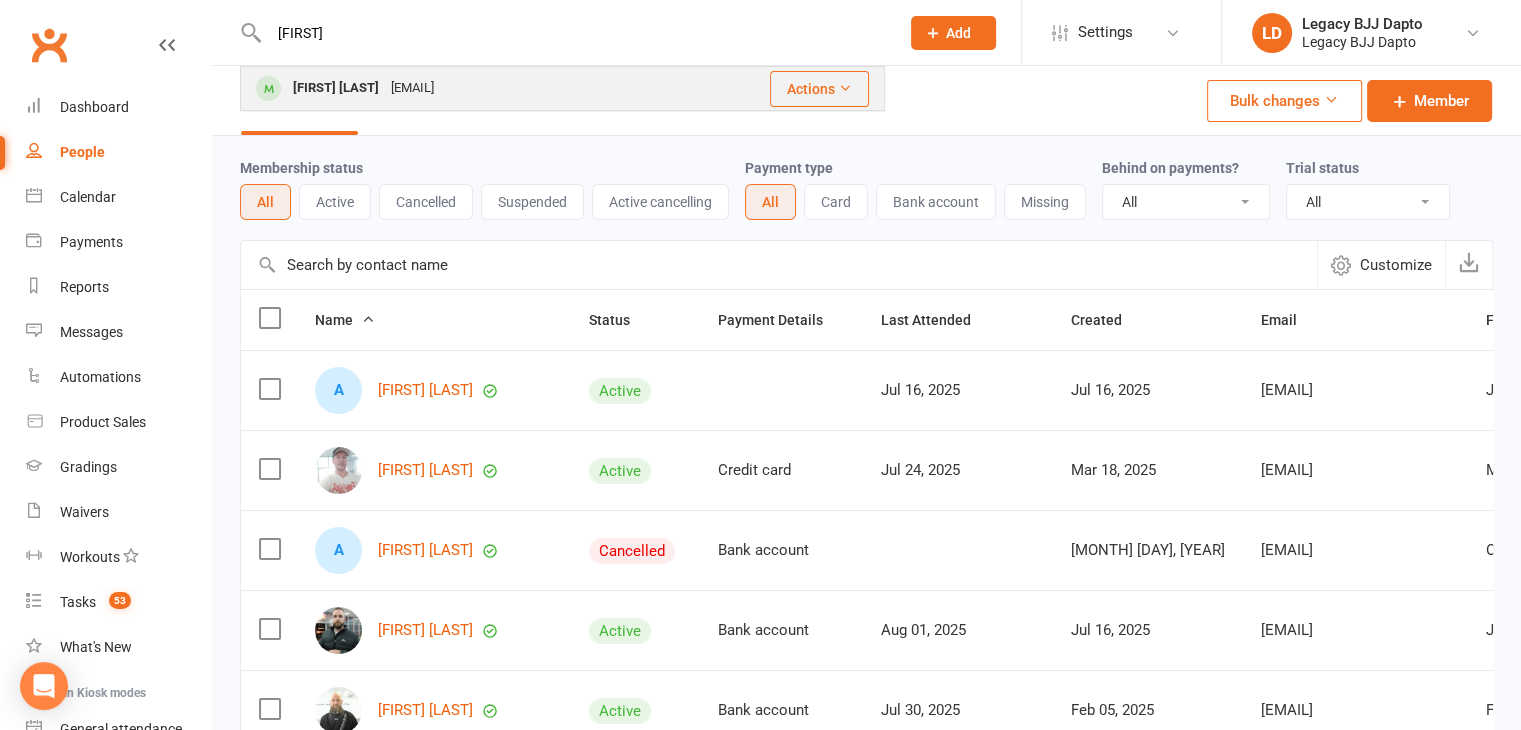 type on "kaisley" 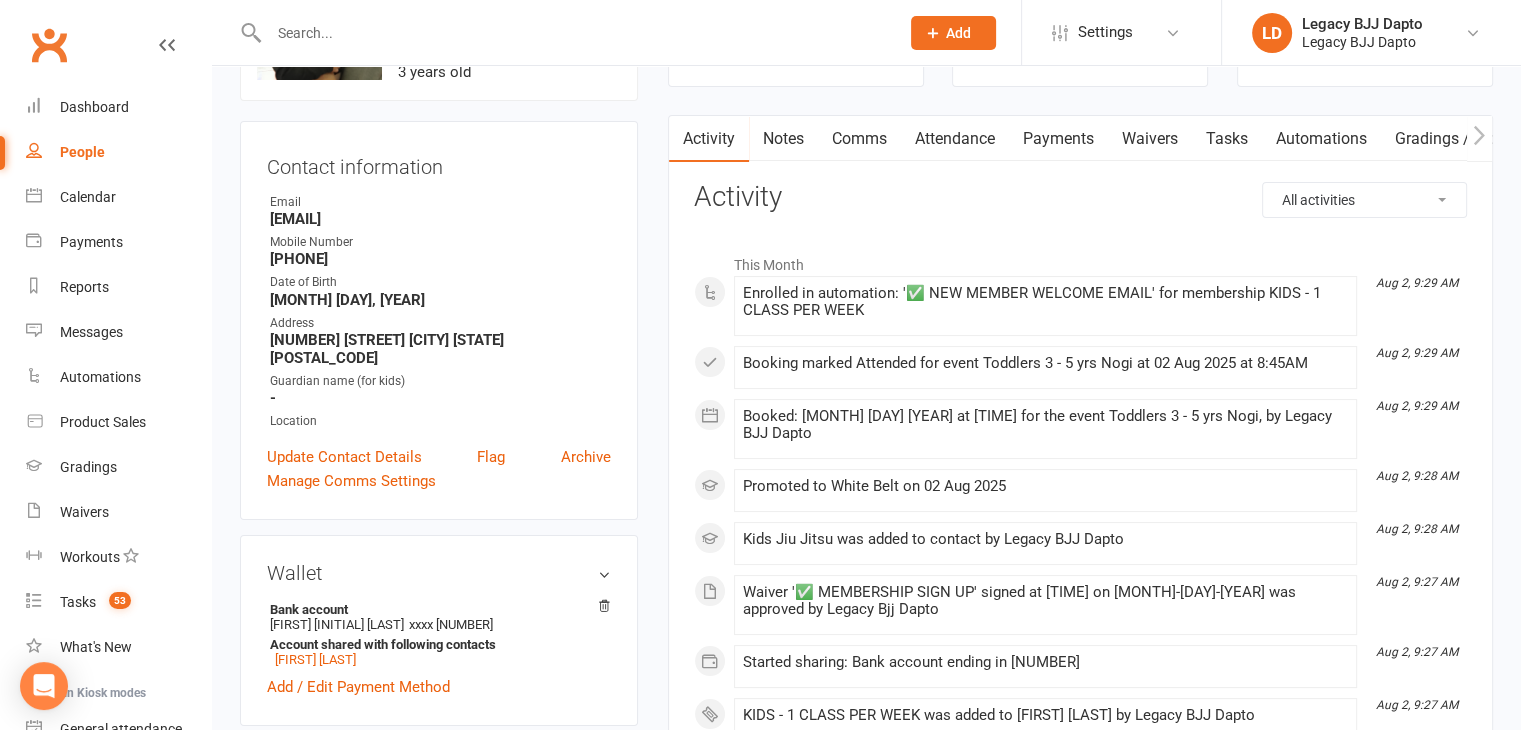 scroll, scrollTop: 0, scrollLeft: 0, axis: both 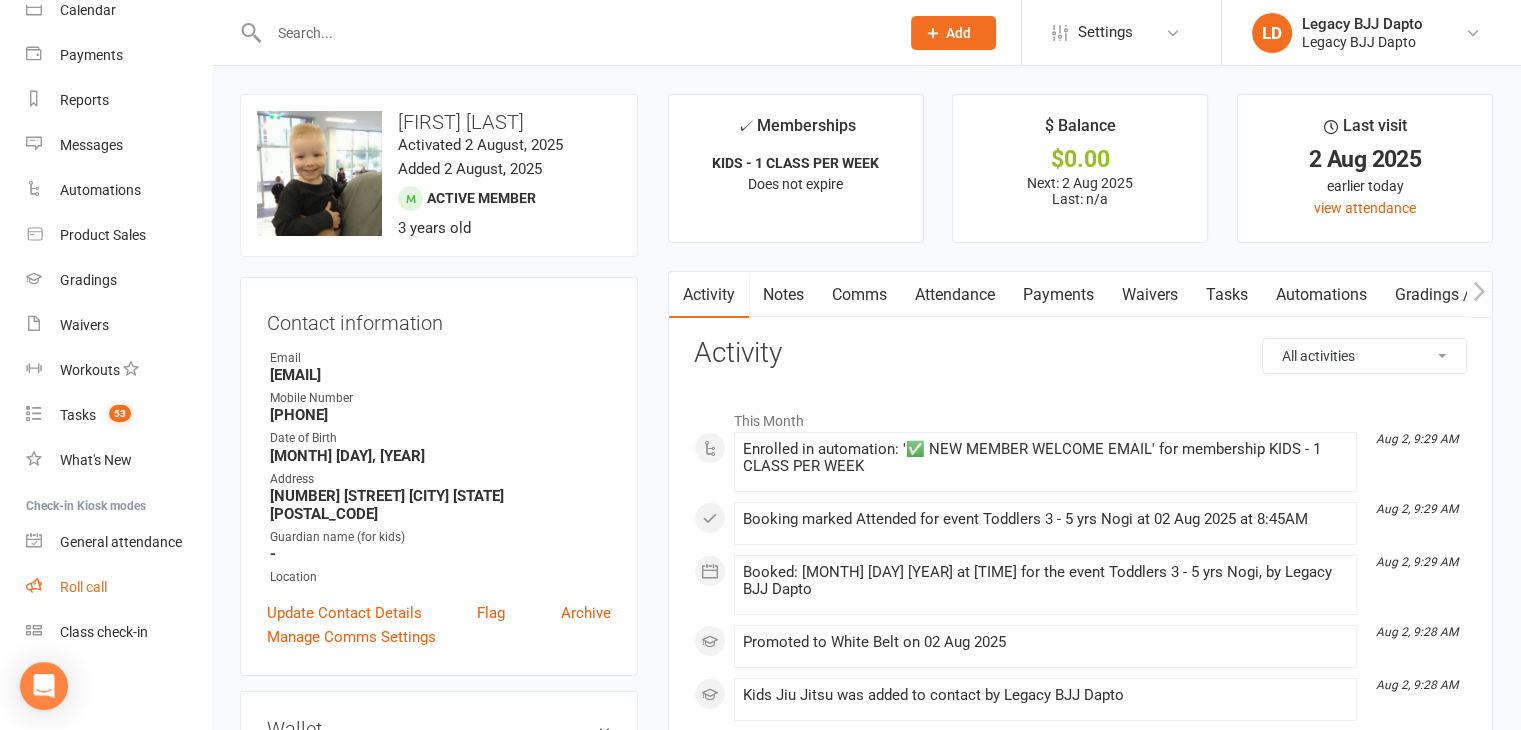 click on "Roll call" at bounding box center (83, 587) 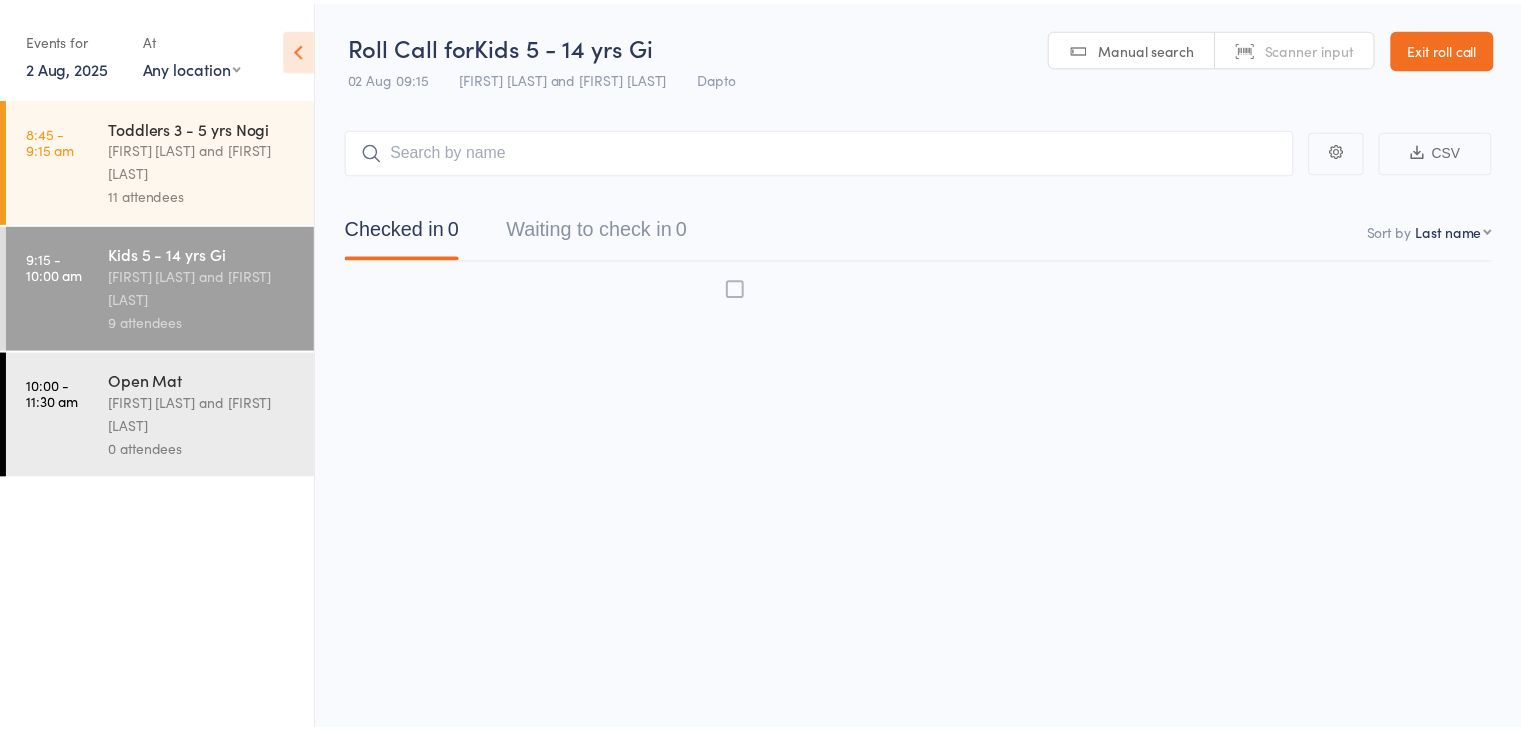 scroll, scrollTop: 0, scrollLeft: 0, axis: both 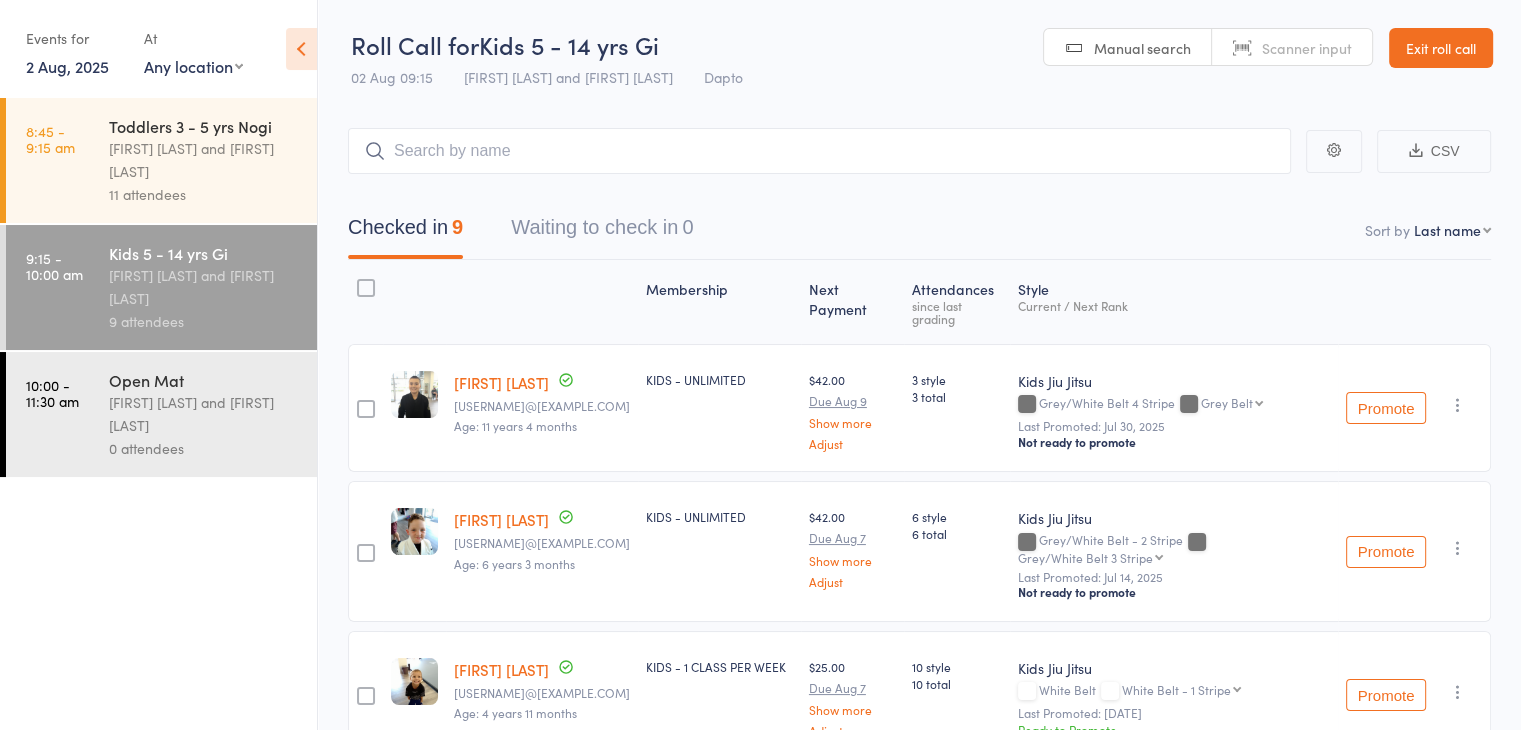 click on "Exit roll call" at bounding box center [1441, 48] 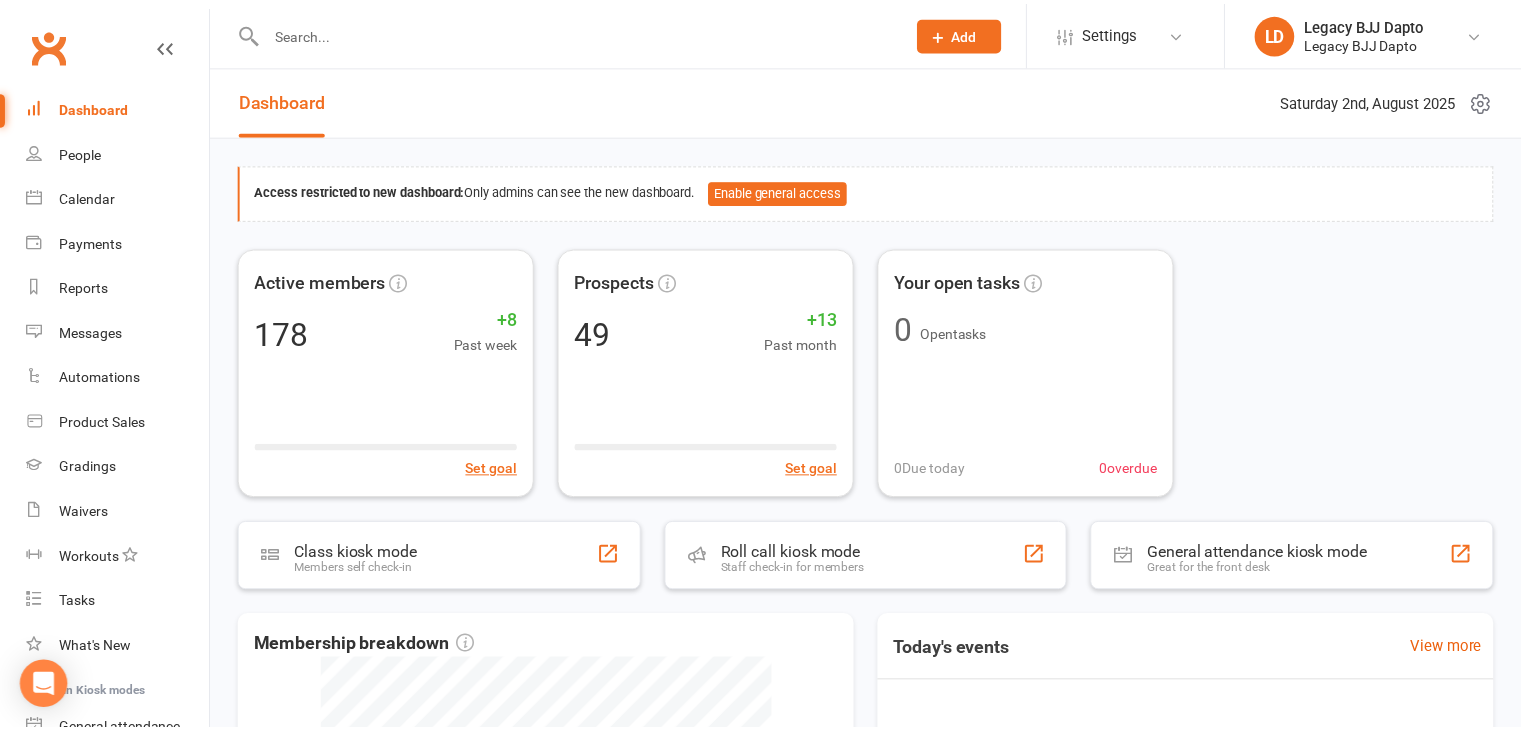 scroll, scrollTop: 0, scrollLeft: 0, axis: both 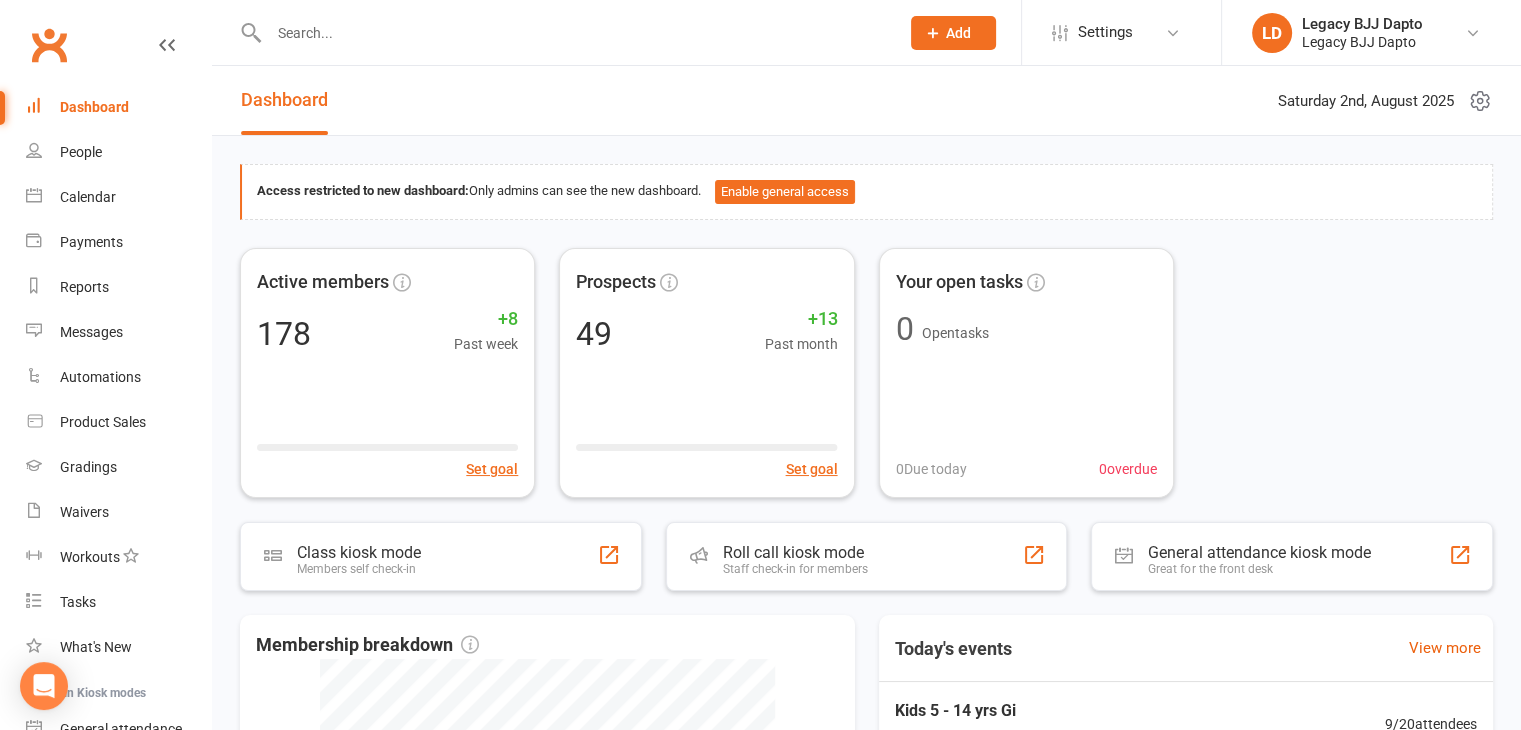 click at bounding box center [574, 33] 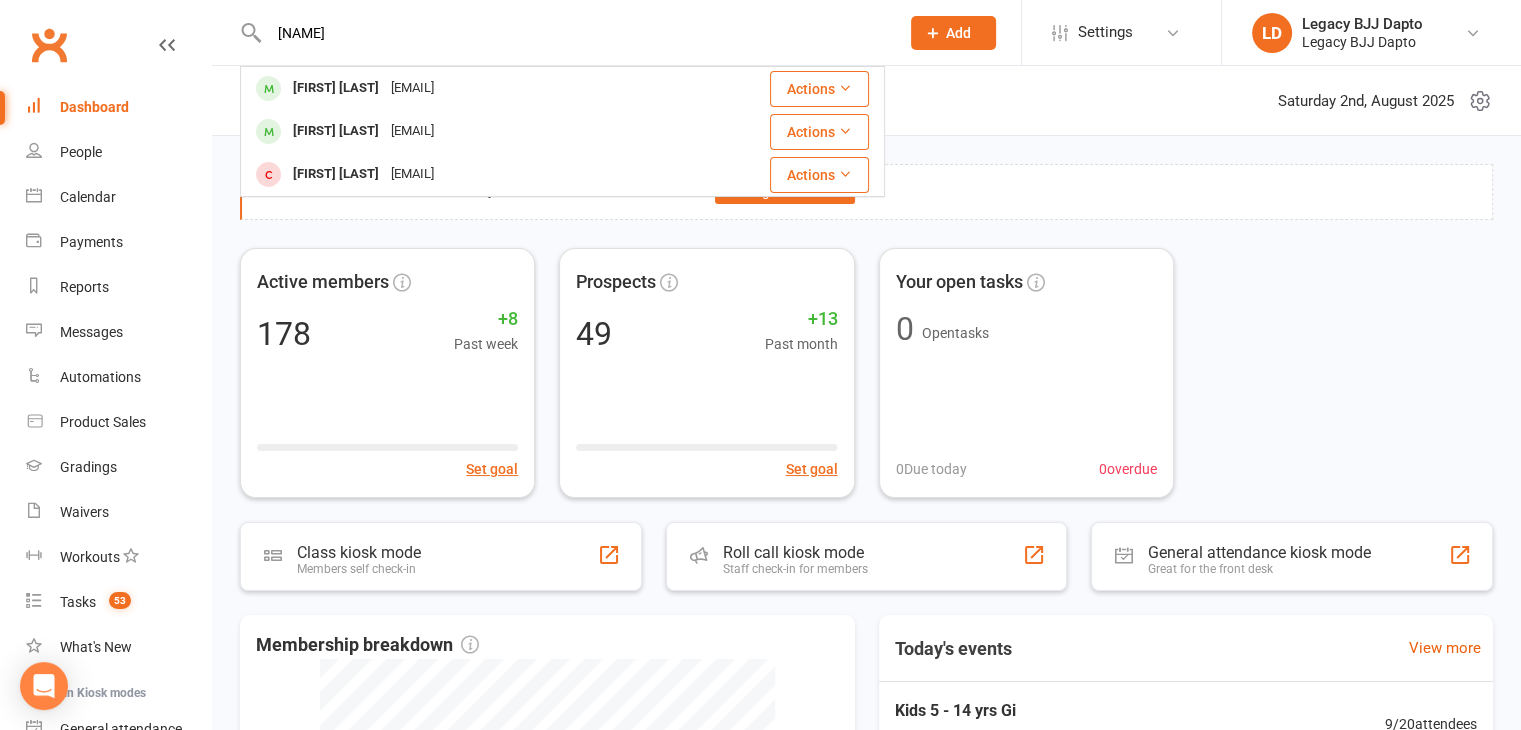 type on "romeo" 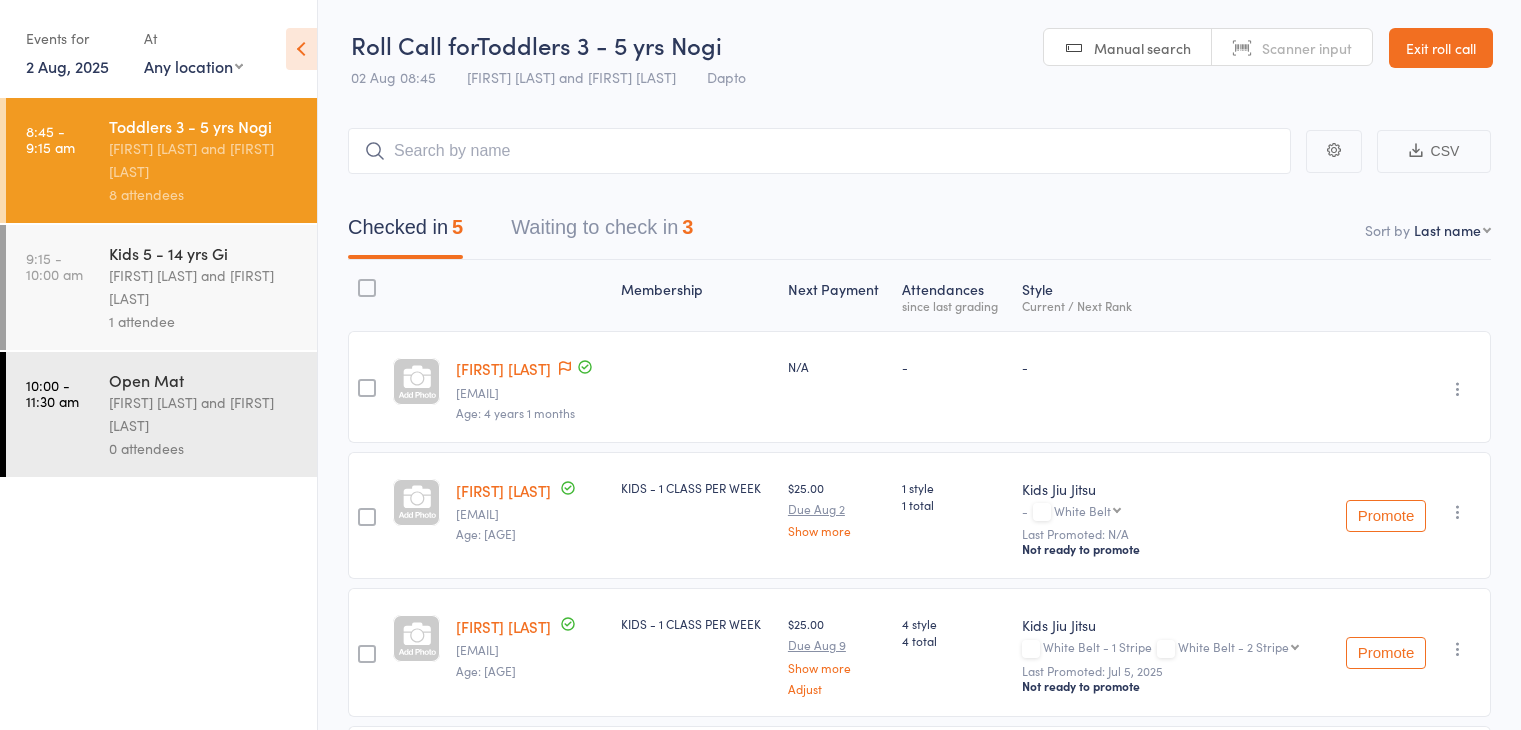 scroll, scrollTop: 330, scrollLeft: 0, axis: vertical 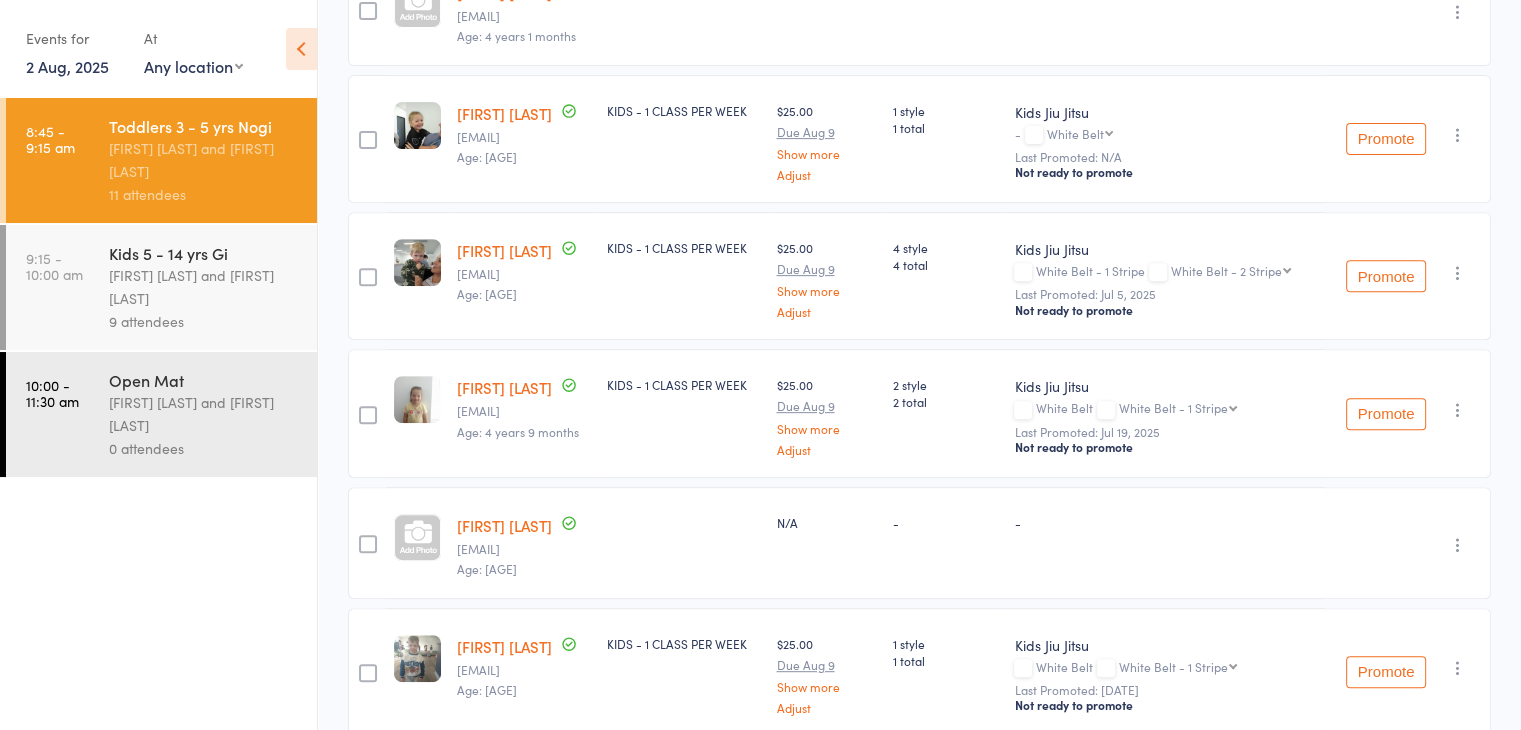 click on "[FIRST] [LAST]" at bounding box center (504, 525) 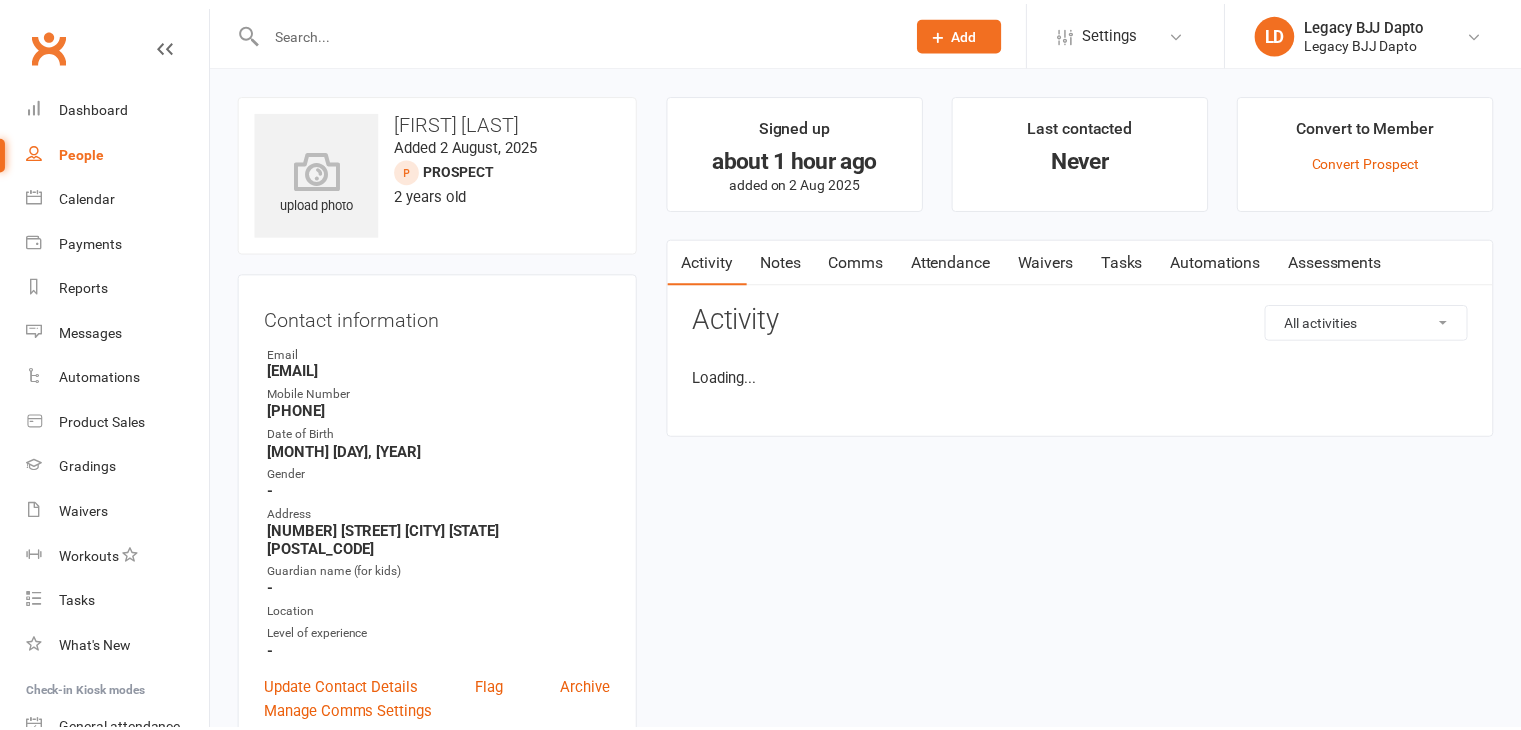 scroll, scrollTop: 0, scrollLeft: 0, axis: both 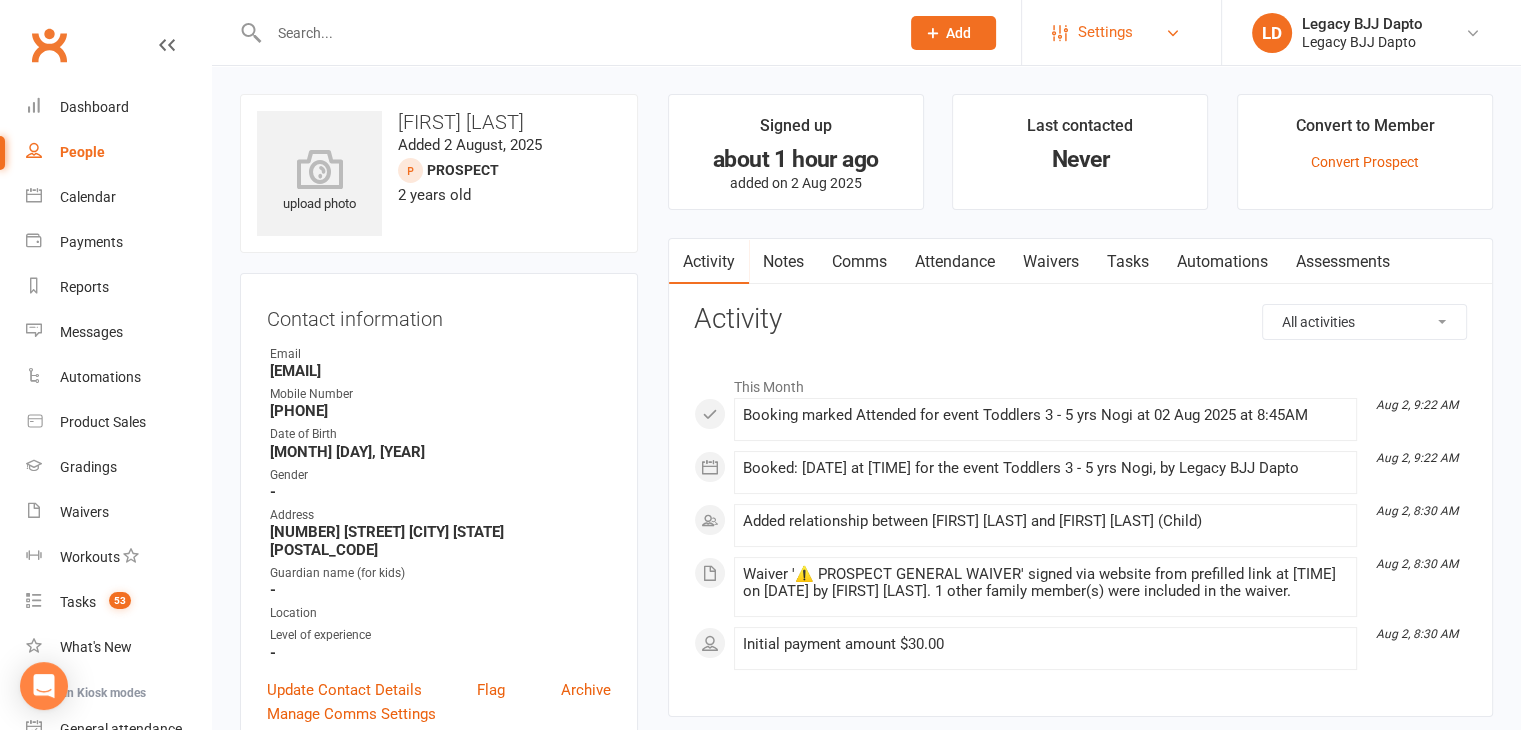 click on "Settings" at bounding box center [1121, 32] 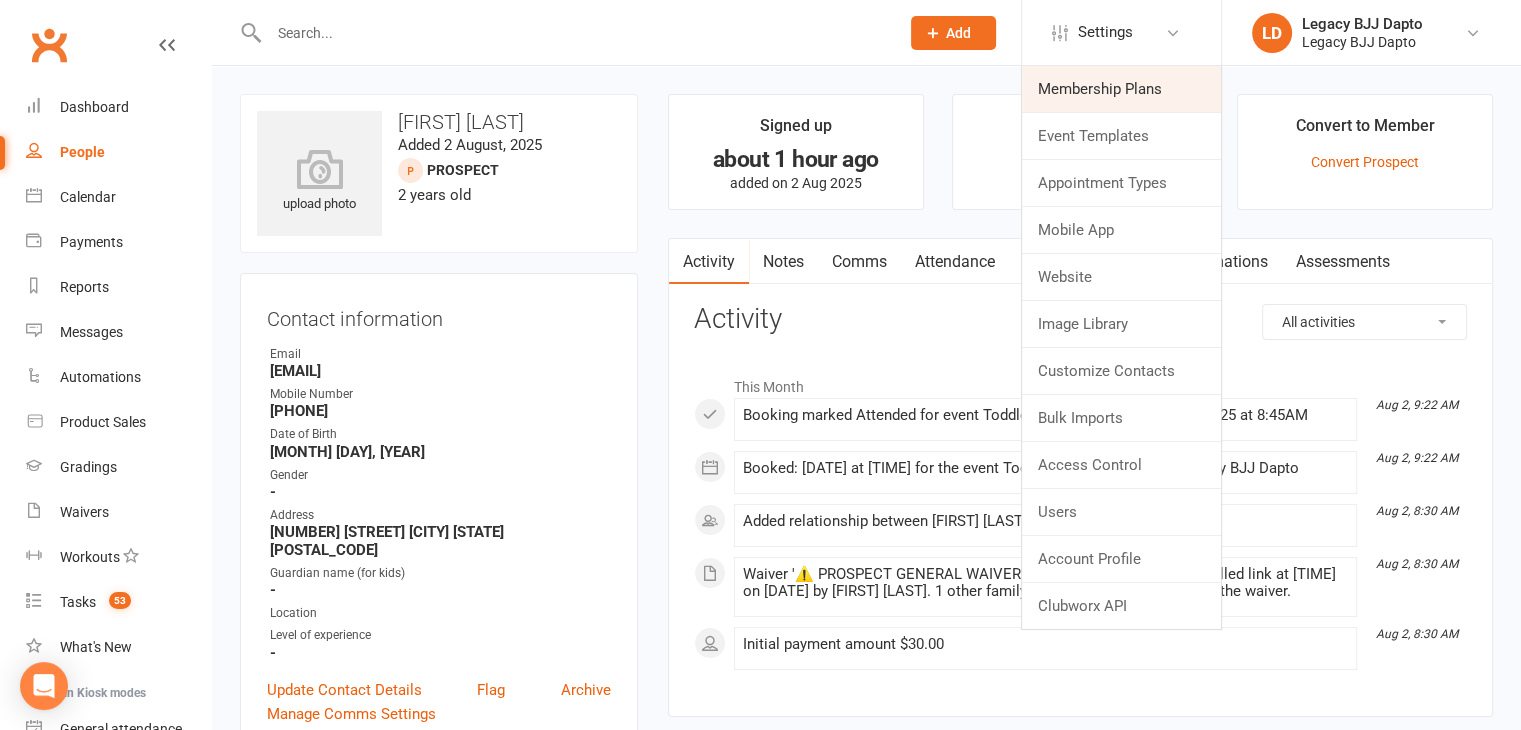 click on "Membership Plans" at bounding box center (1121, 89) 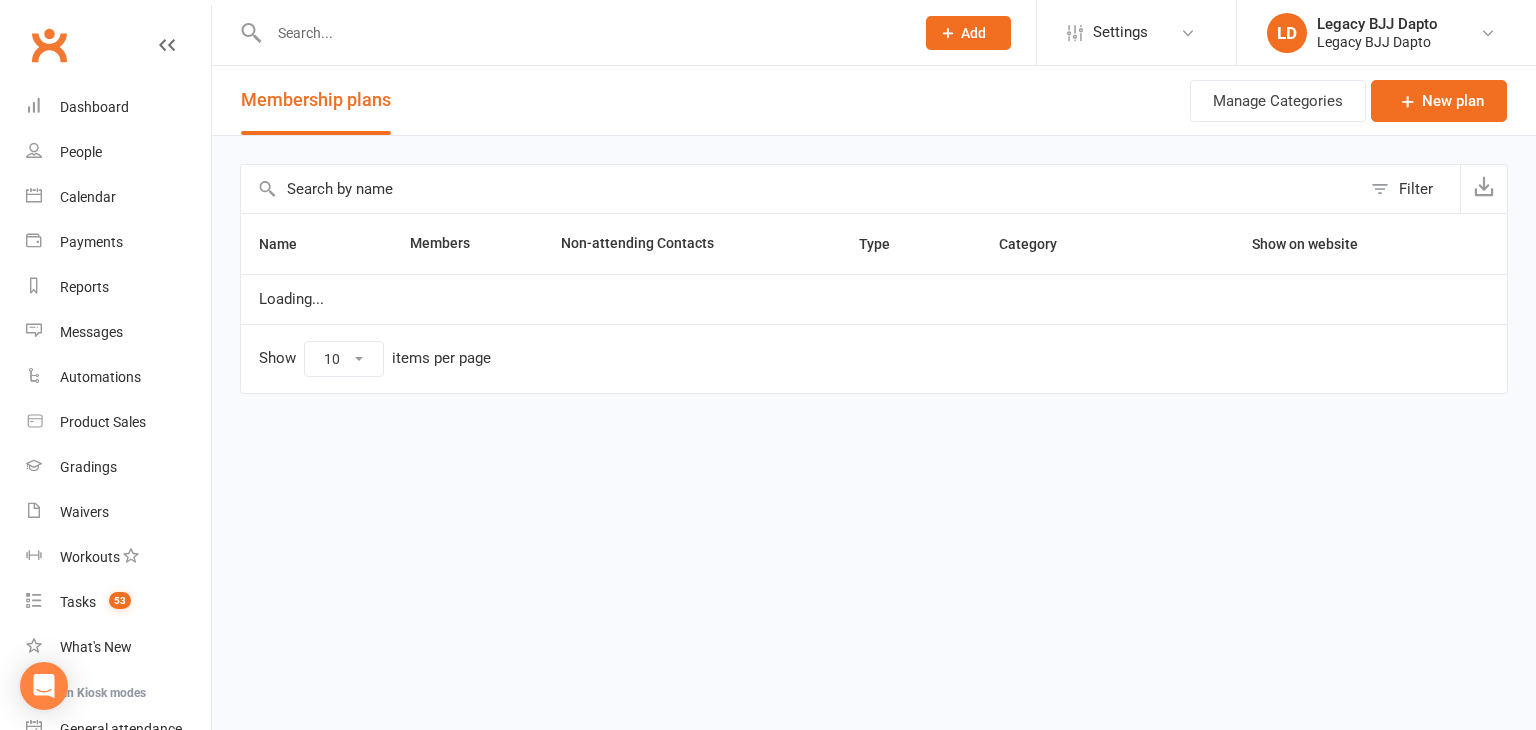 select on "50" 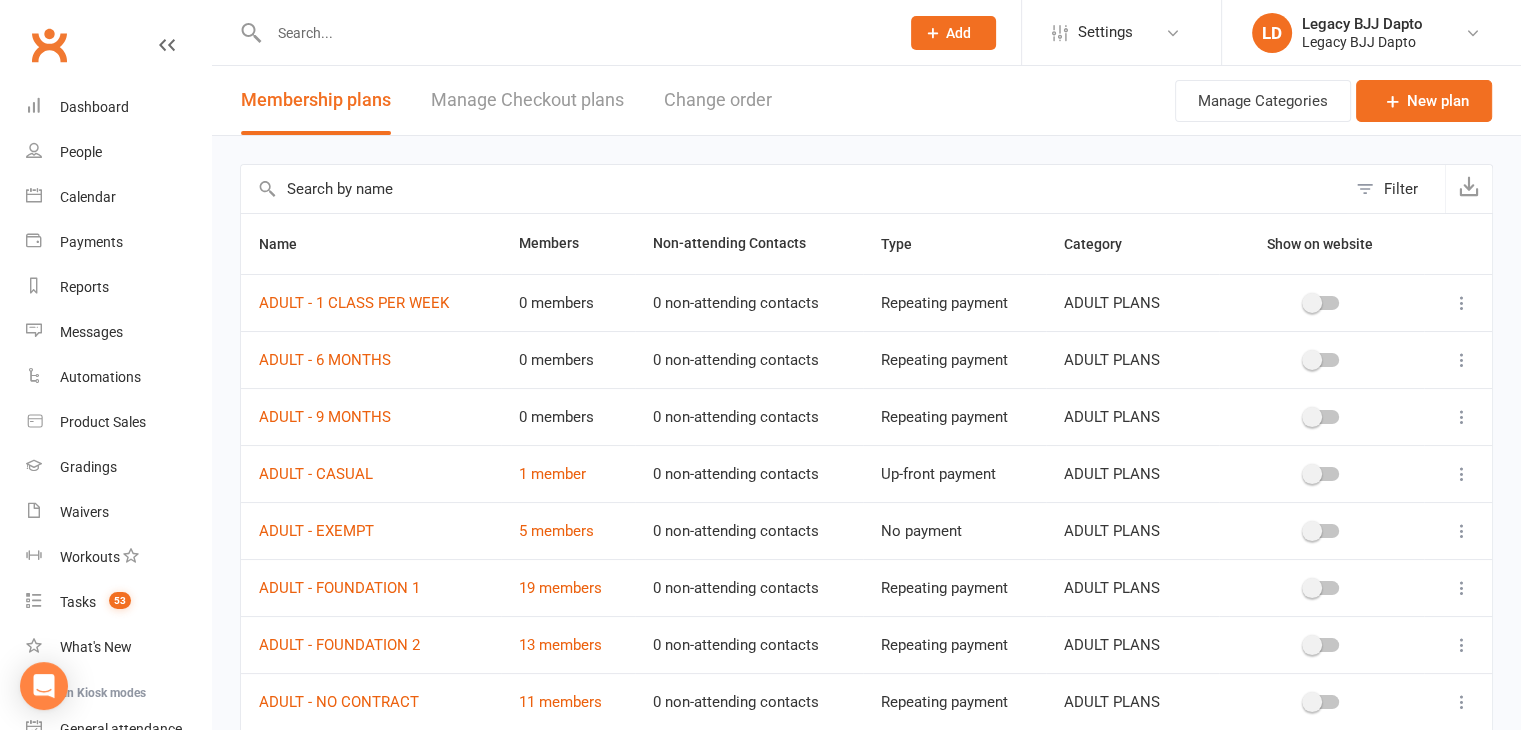 scroll, scrollTop: 346, scrollLeft: 0, axis: vertical 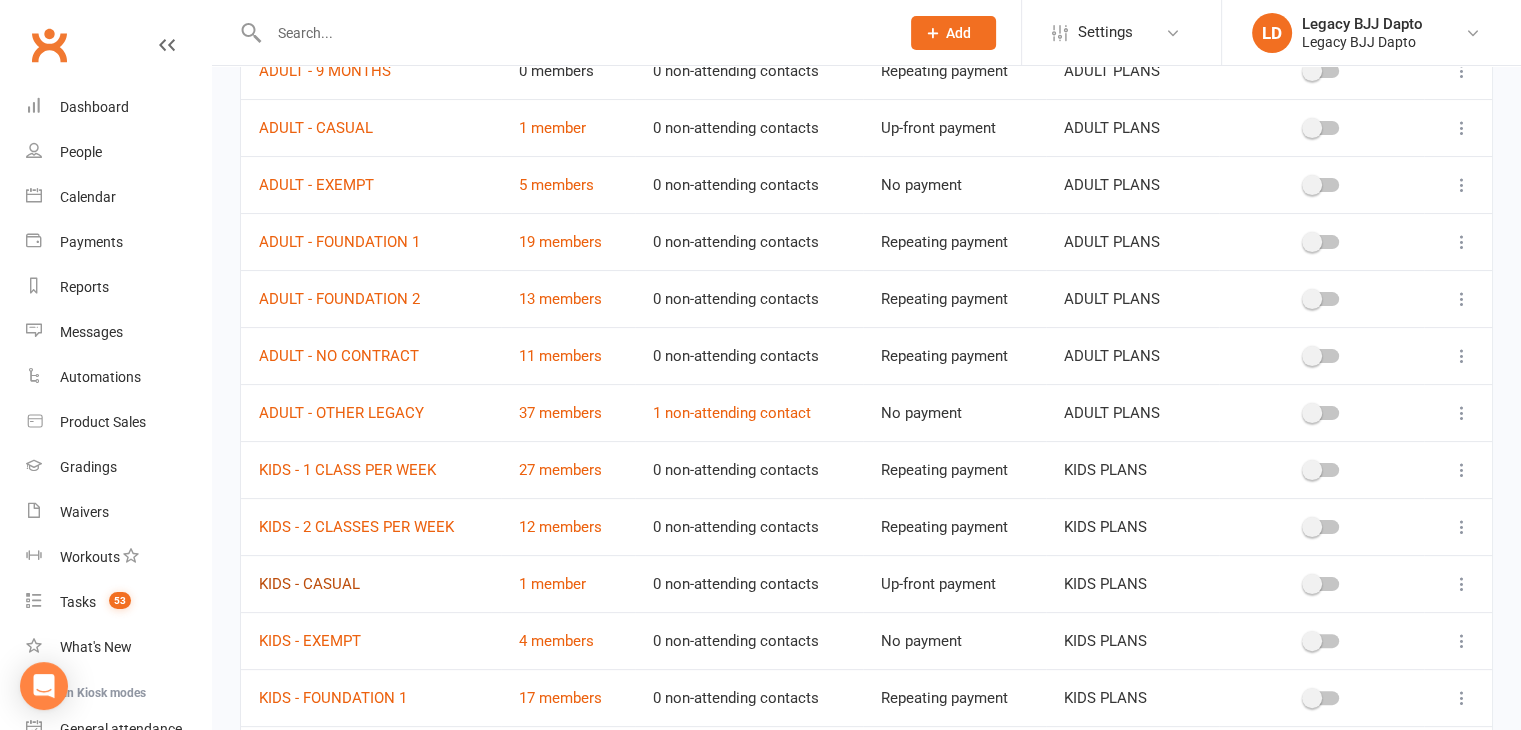 click on "KIDS - CASUAL" at bounding box center (309, 584) 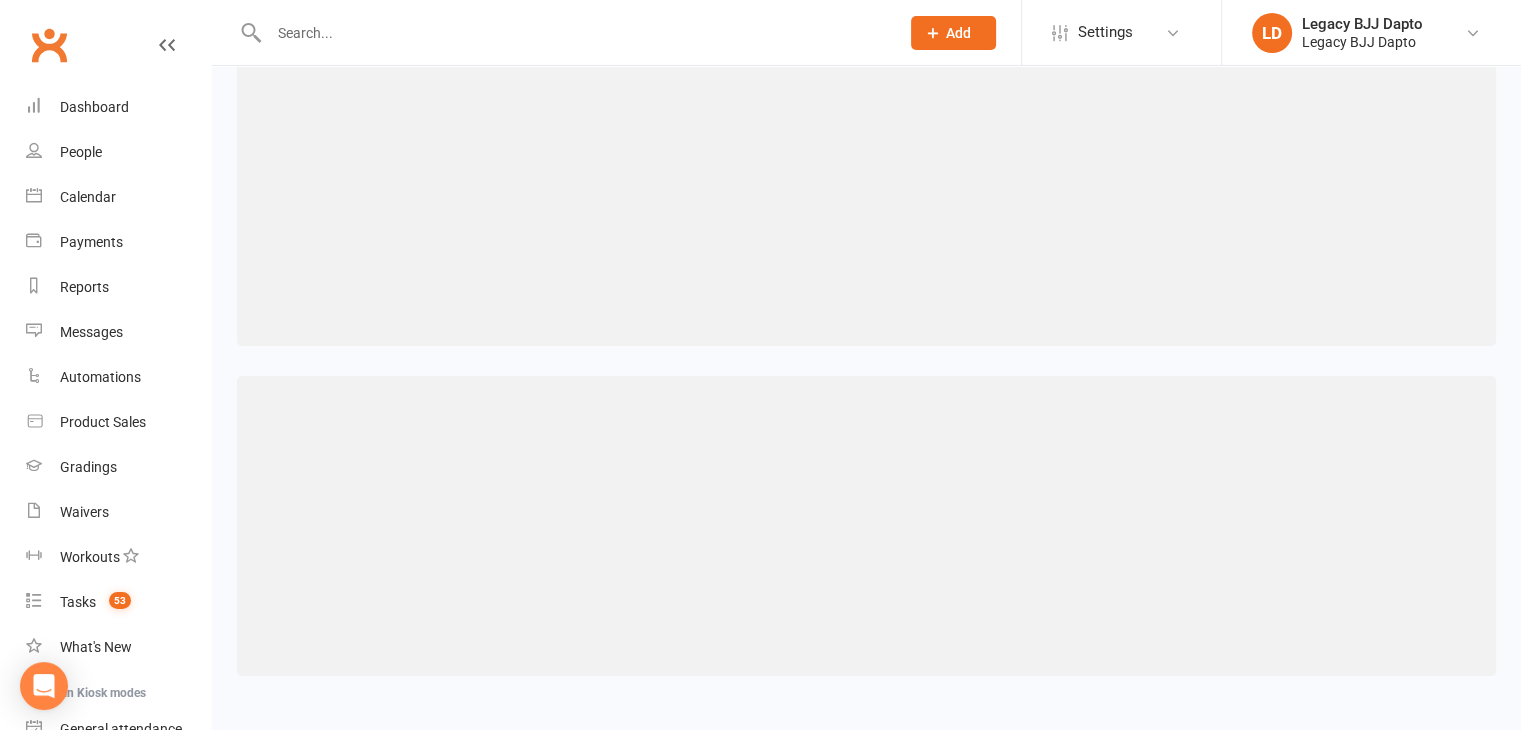 scroll, scrollTop: 0, scrollLeft: 0, axis: both 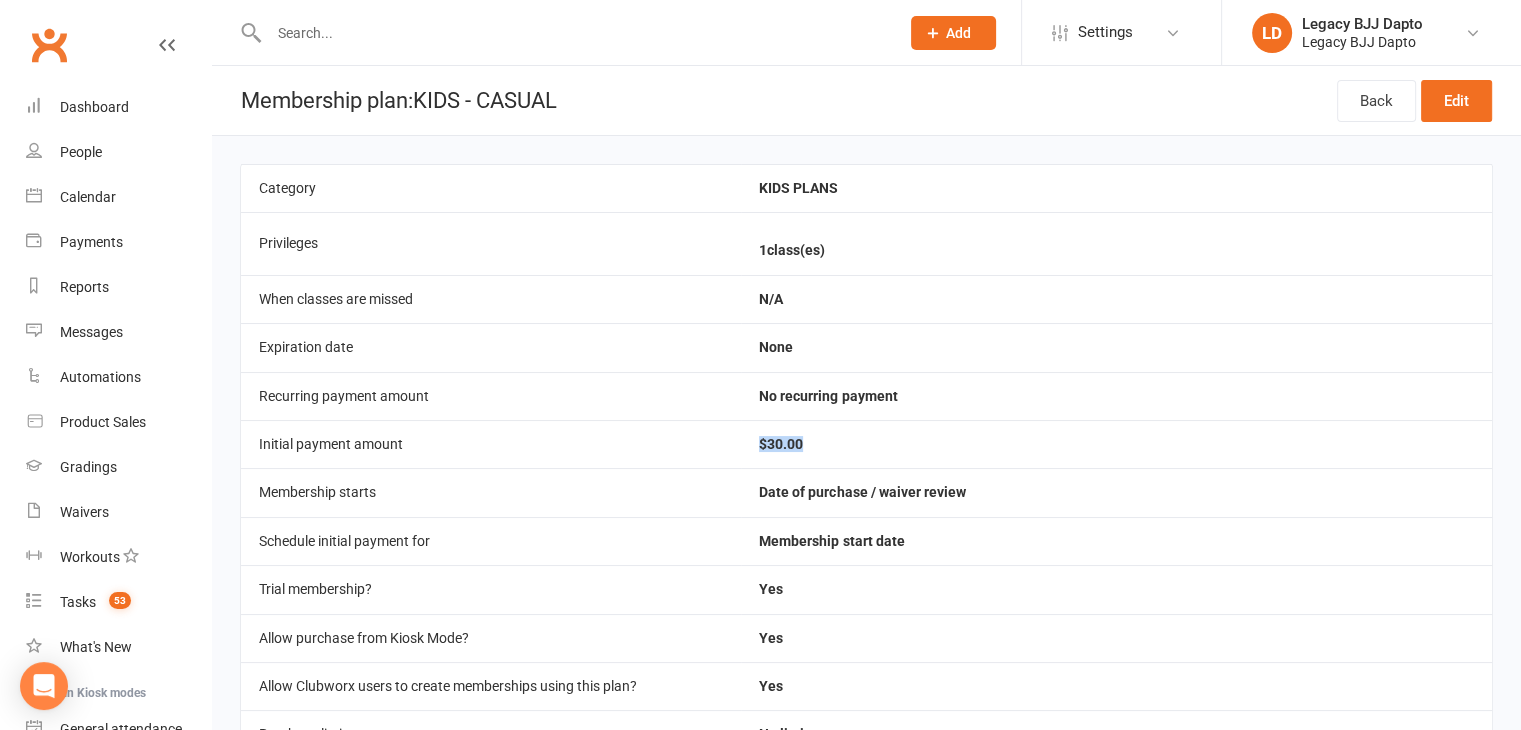 drag, startPoint x: 746, startPoint y: 430, endPoint x: 850, endPoint y: 465, distance: 109.73149 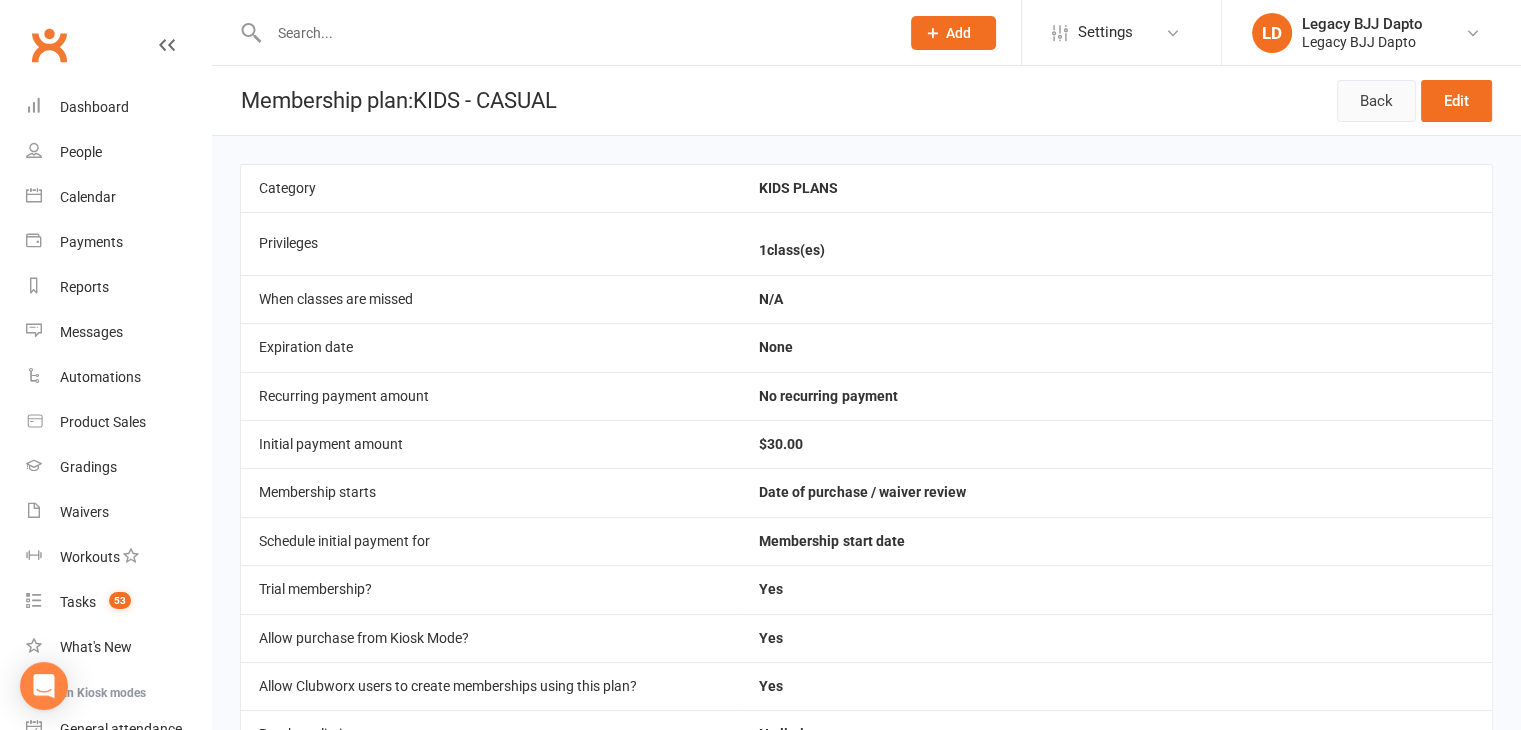 click on "Back" at bounding box center [1376, 101] 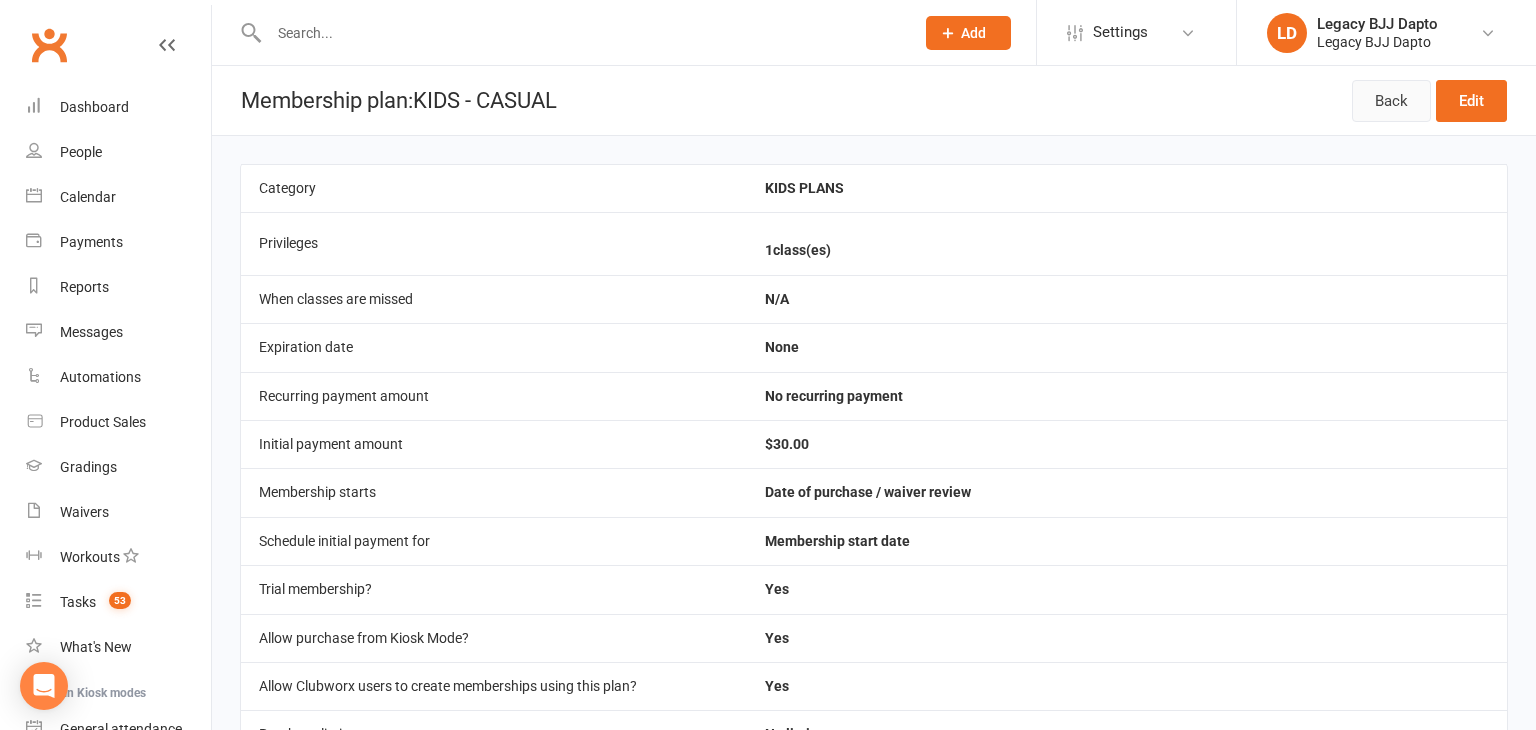 select on "50" 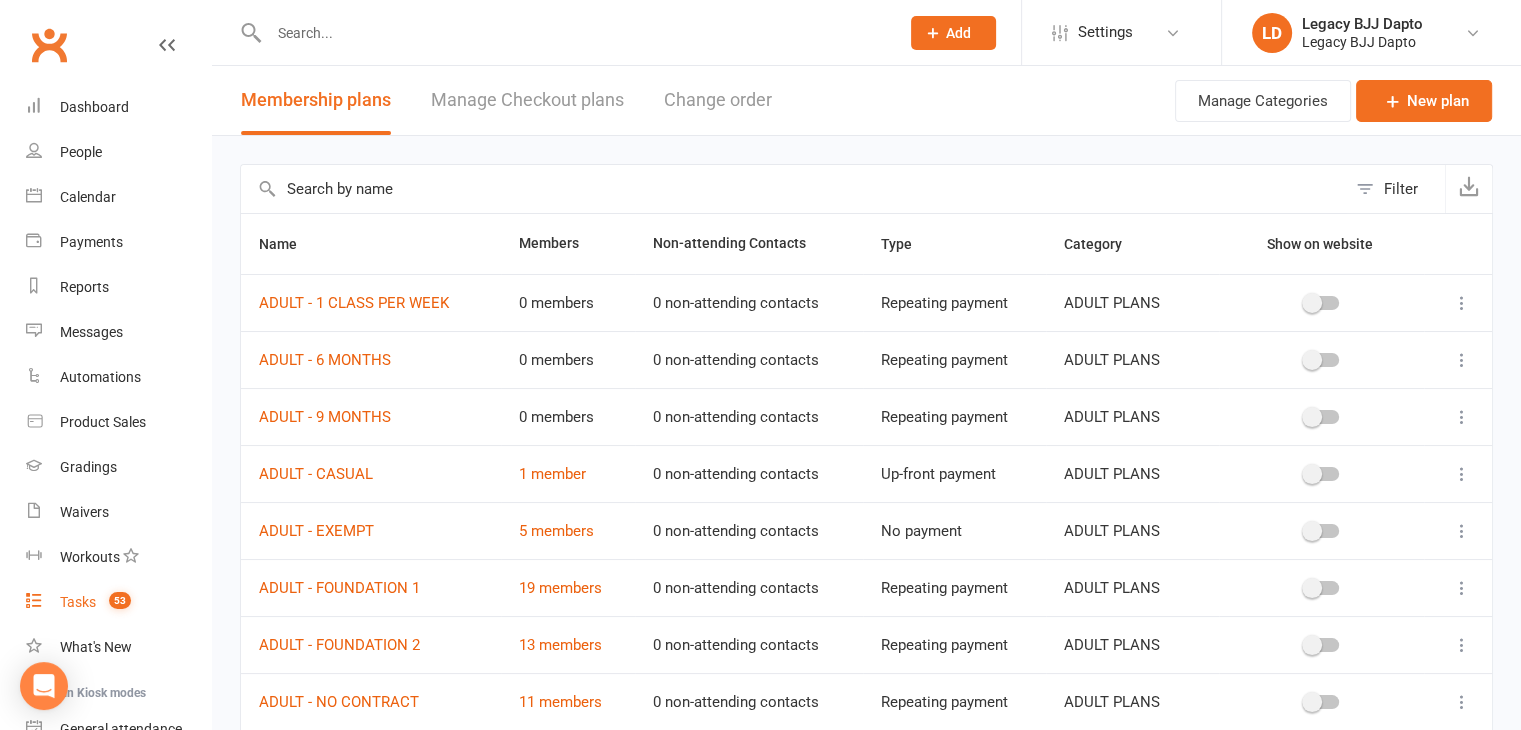 scroll, scrollTop: 187, scrollLeft: 0, axis: vertical 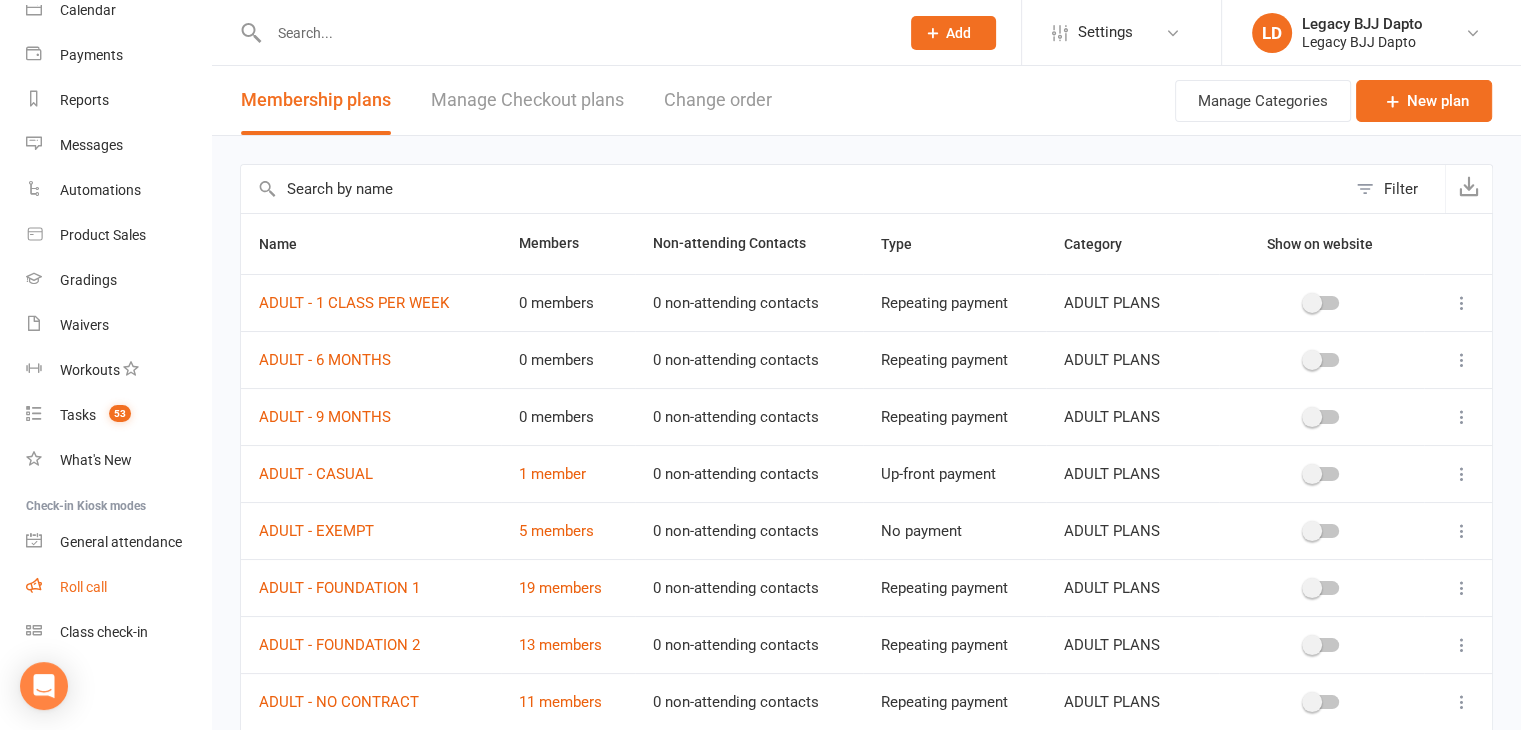 click on "Roll call" at bounding box center (83, 587) 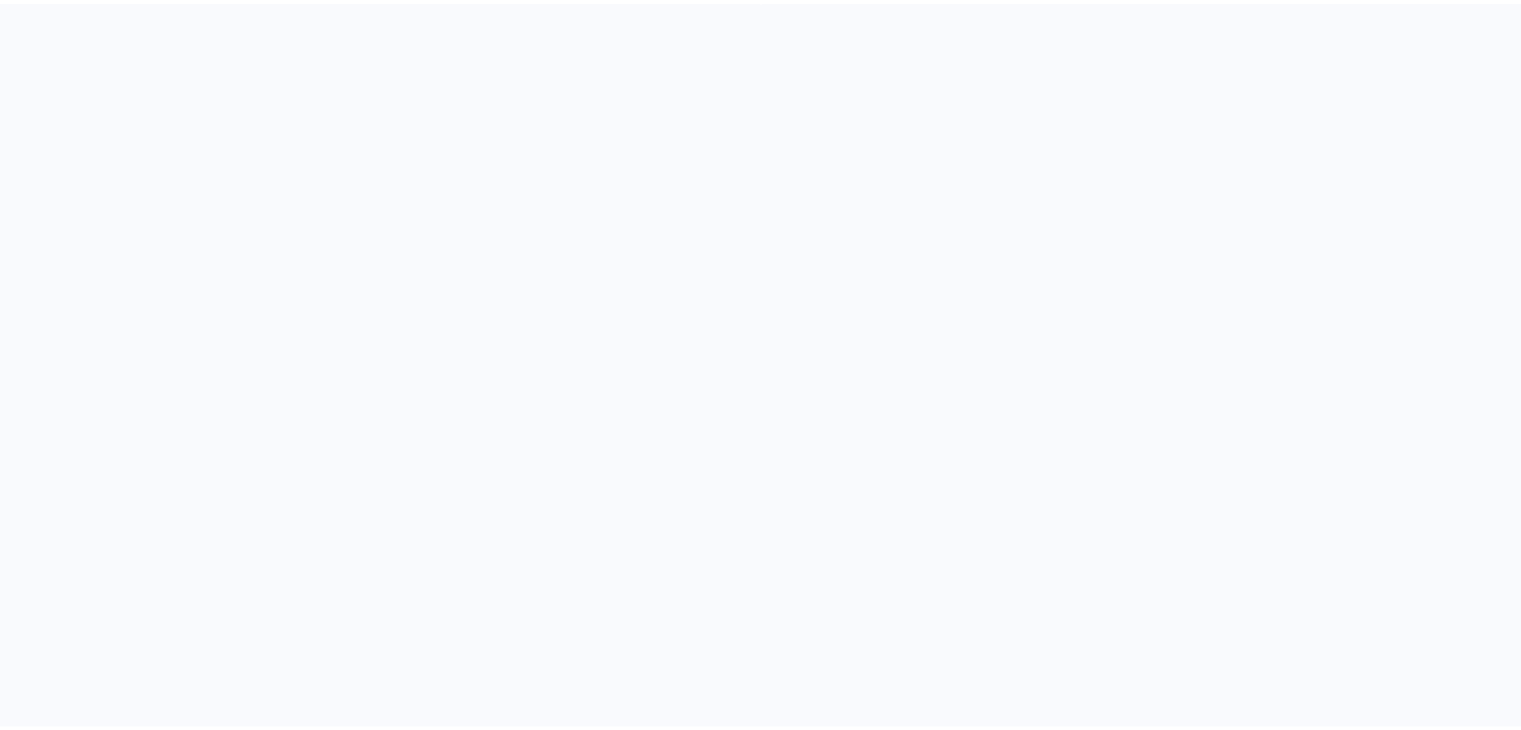 scroll, scrollTop: 0, scrollLeft: 0, axis: both 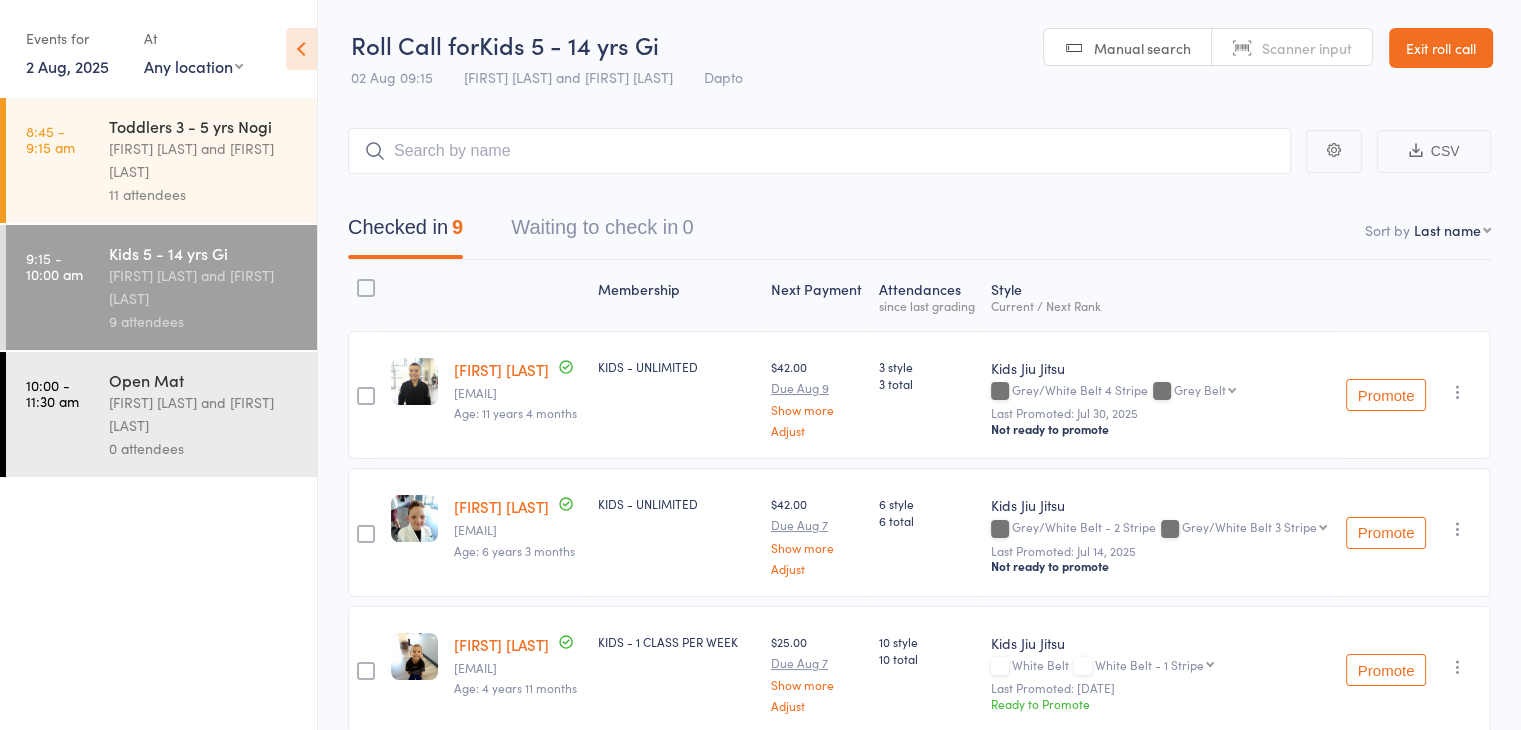 click on "Exit roll call" at bounding box center [1441, 48] 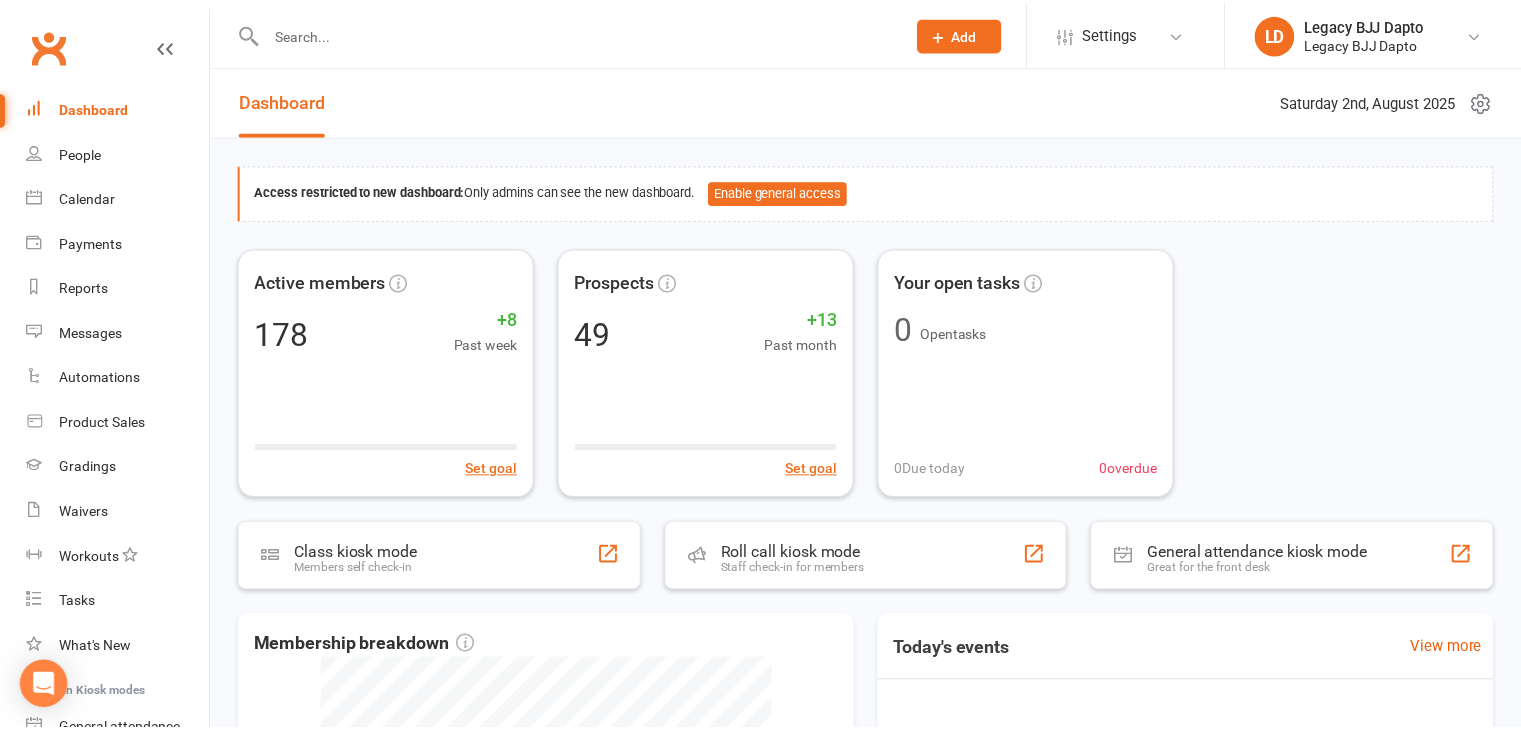 scroll, scrollTop: 0, scrollLeft: 0, axis: both 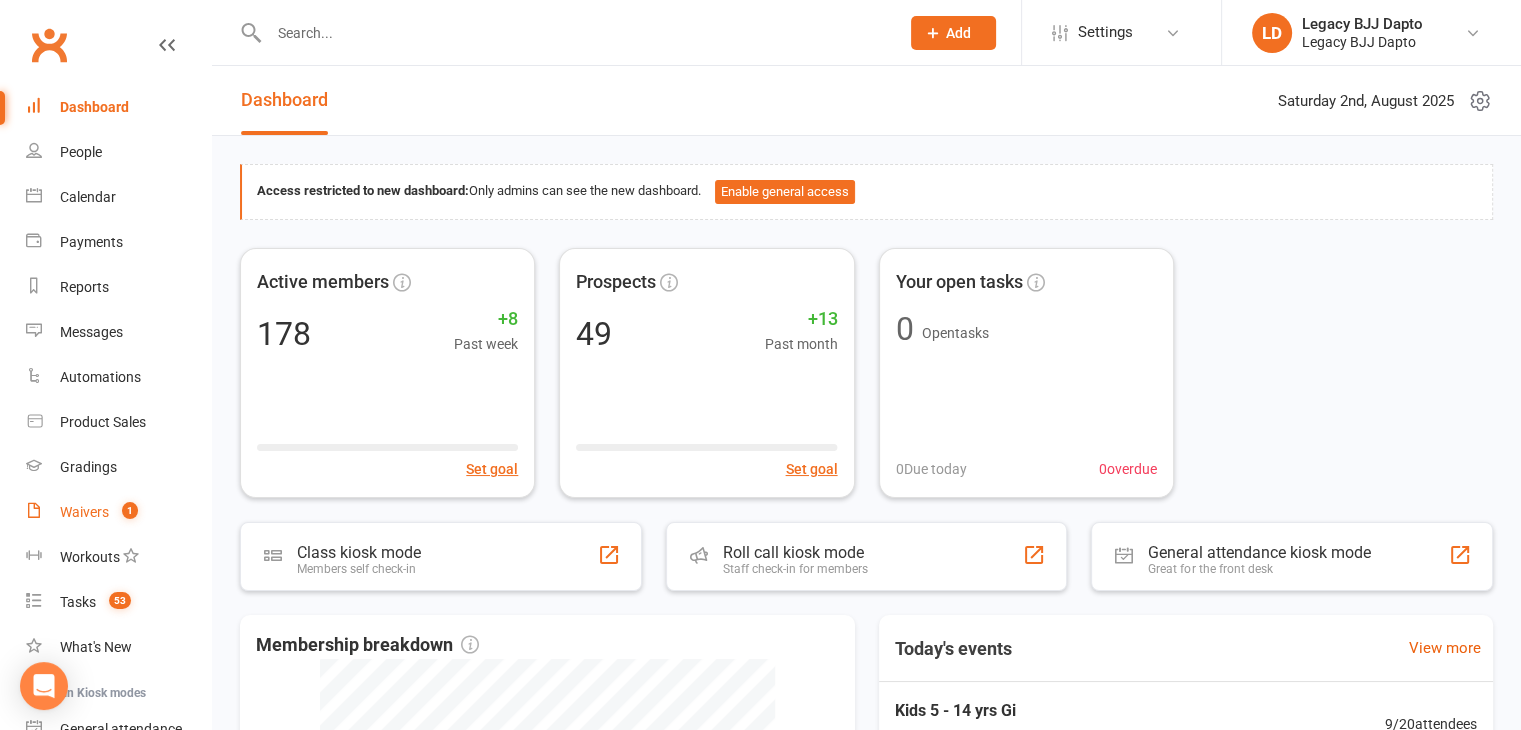 click on "Waivers" at bounding box center (84, 512) 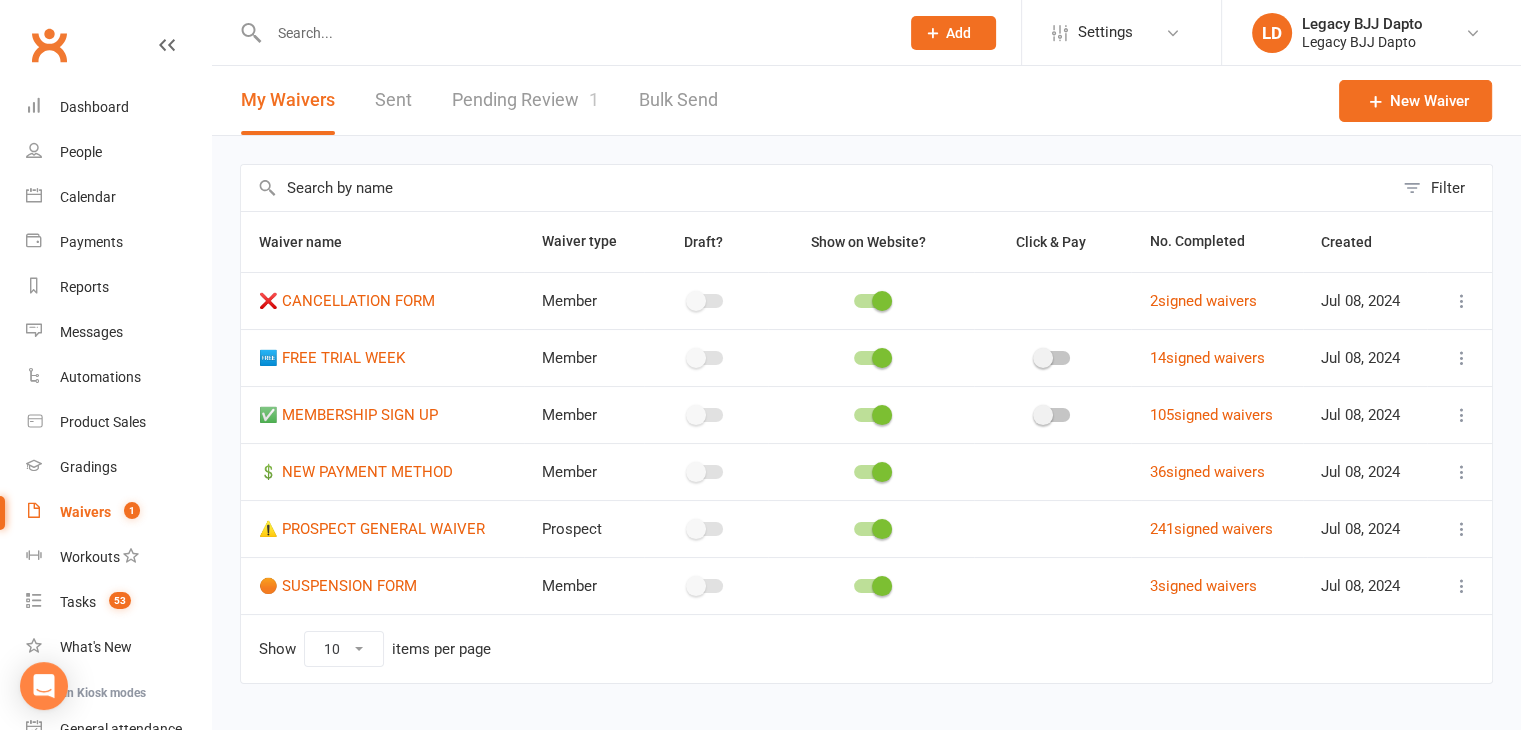 click on "Pending Review 1" at bounding box center (525, 100) 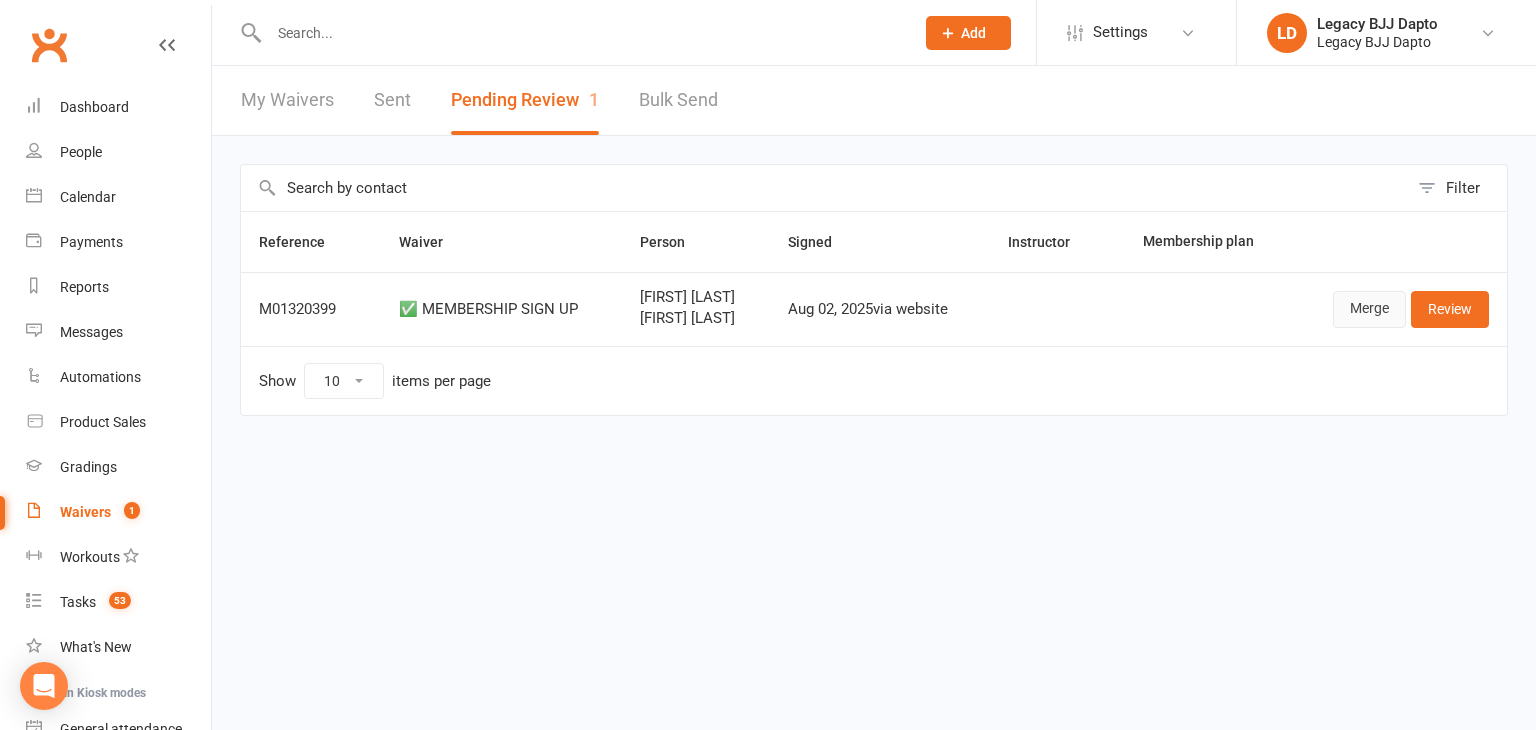click on "Merge" at bounding box center [1369, 309] 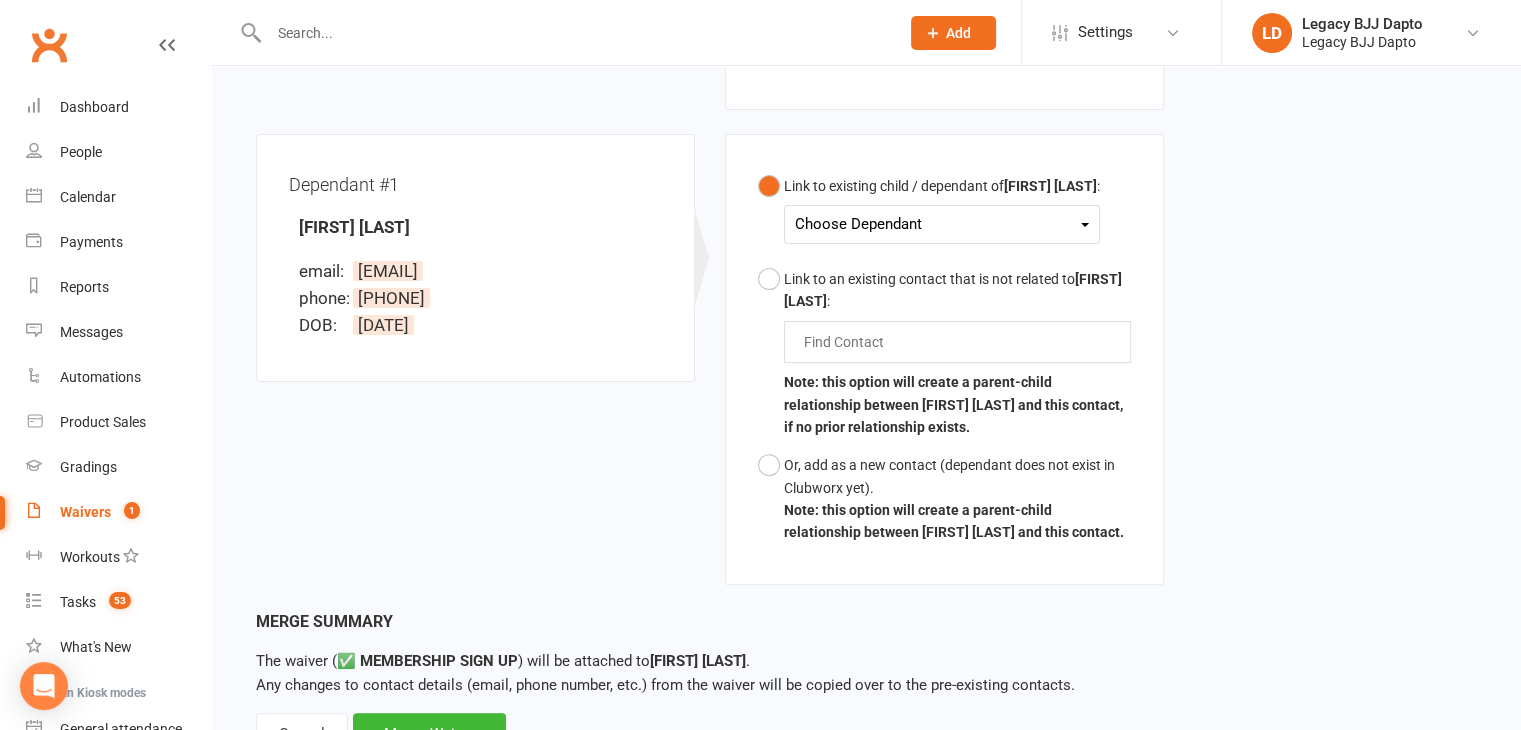 scroll, scrollTop: 524, scrollLeft: 0, axis: vertical 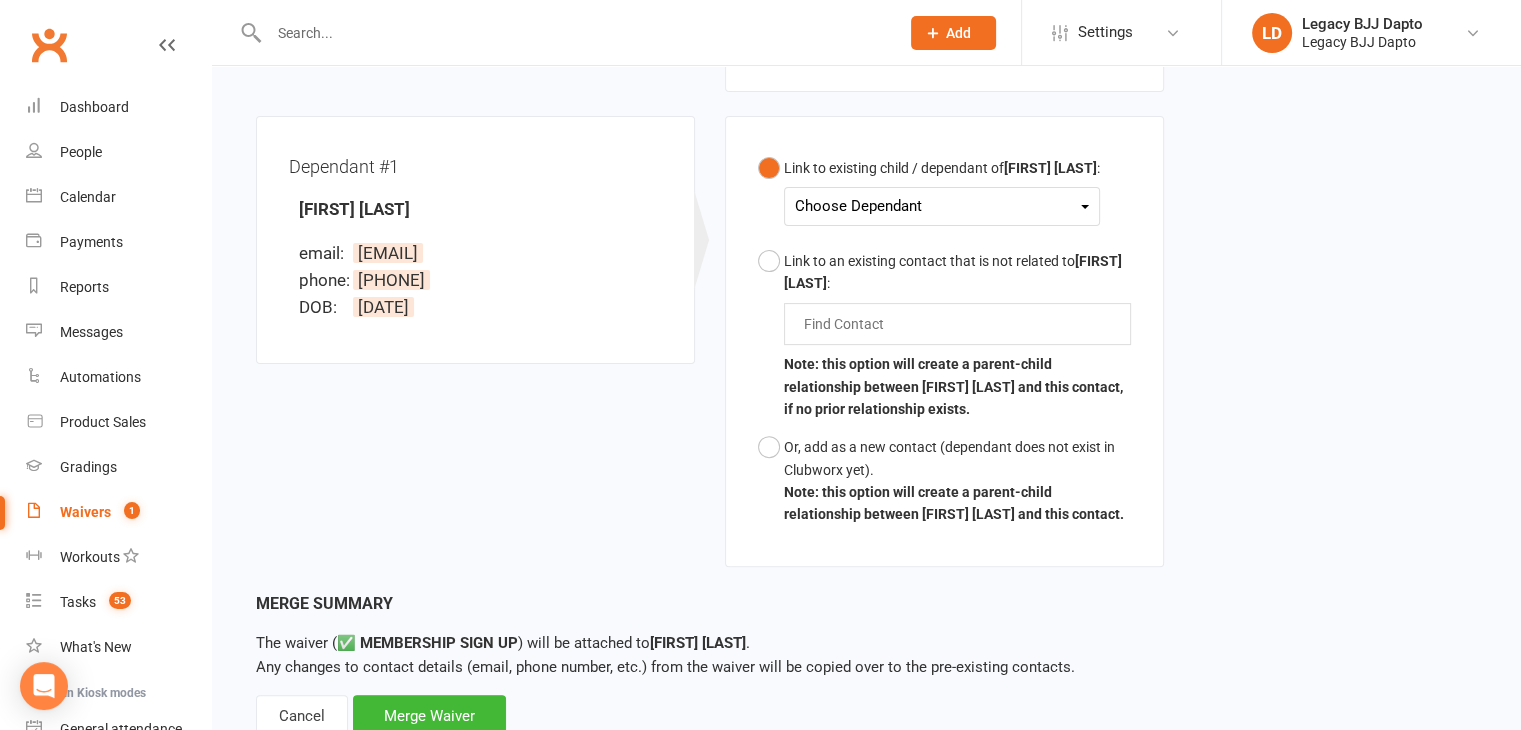 click on "Choose Dependant" at bounding box center [942, 206] 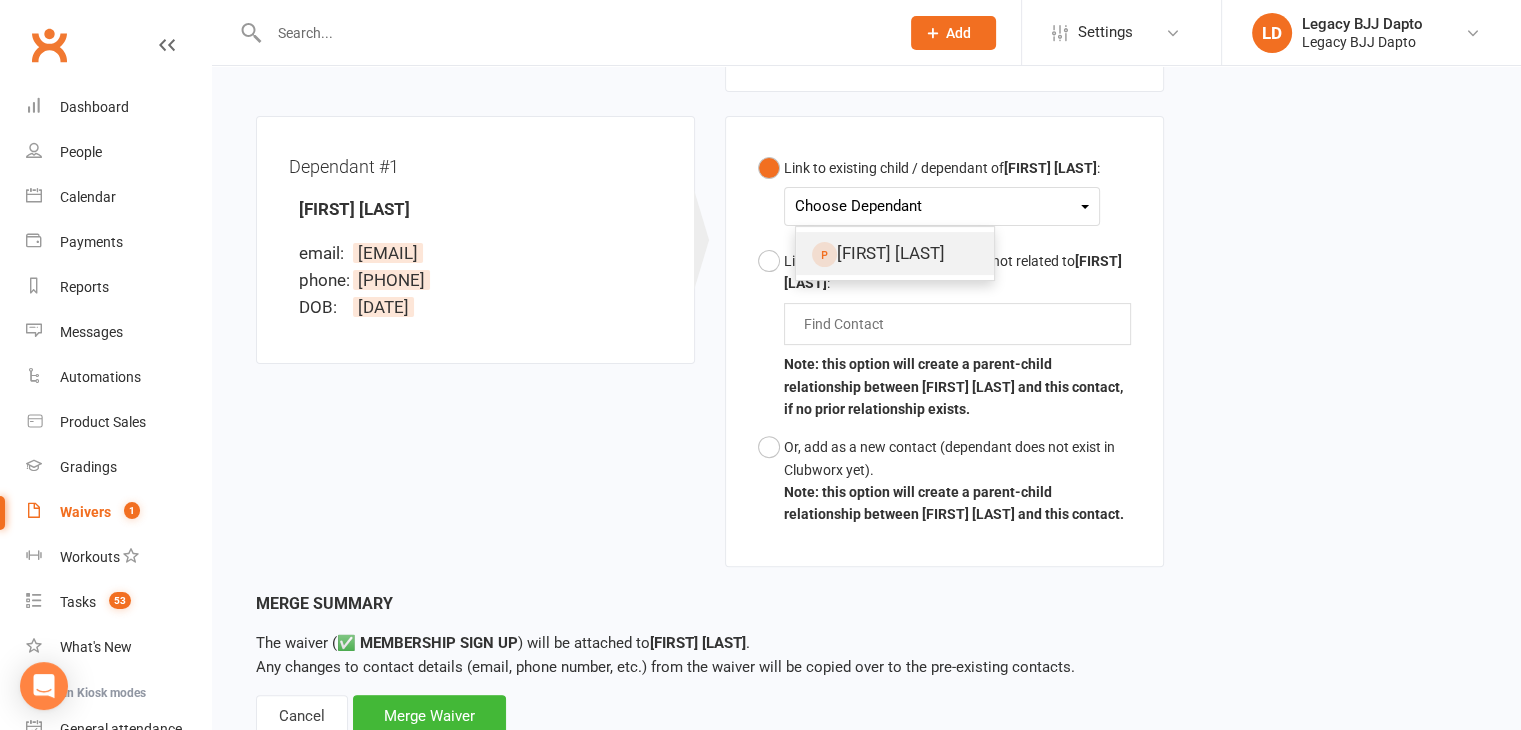 click on "[FIRST] [LAST]" at bounding box center [895, 253] 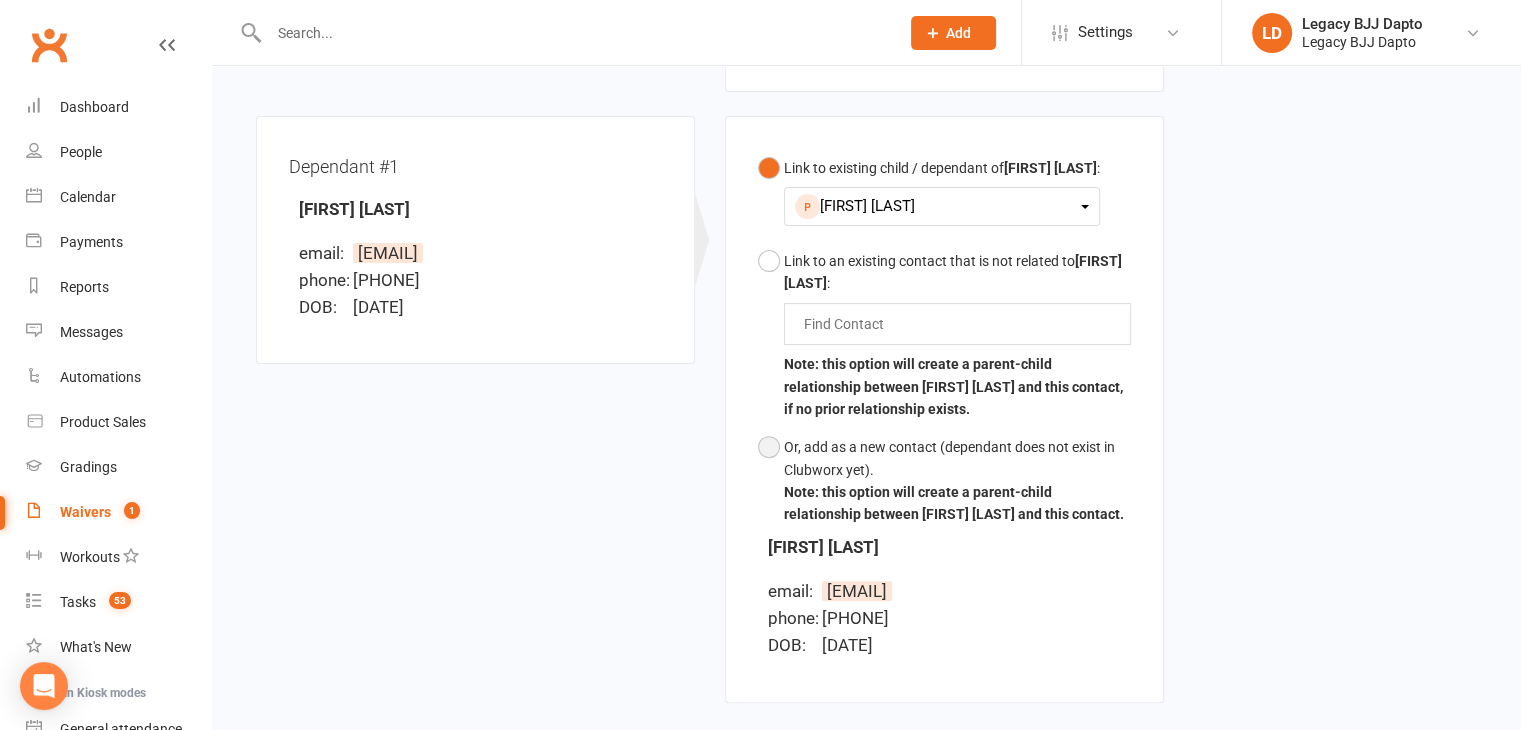 scroll, scrollTop: 751, scrollLeft: 0, axis: vertical 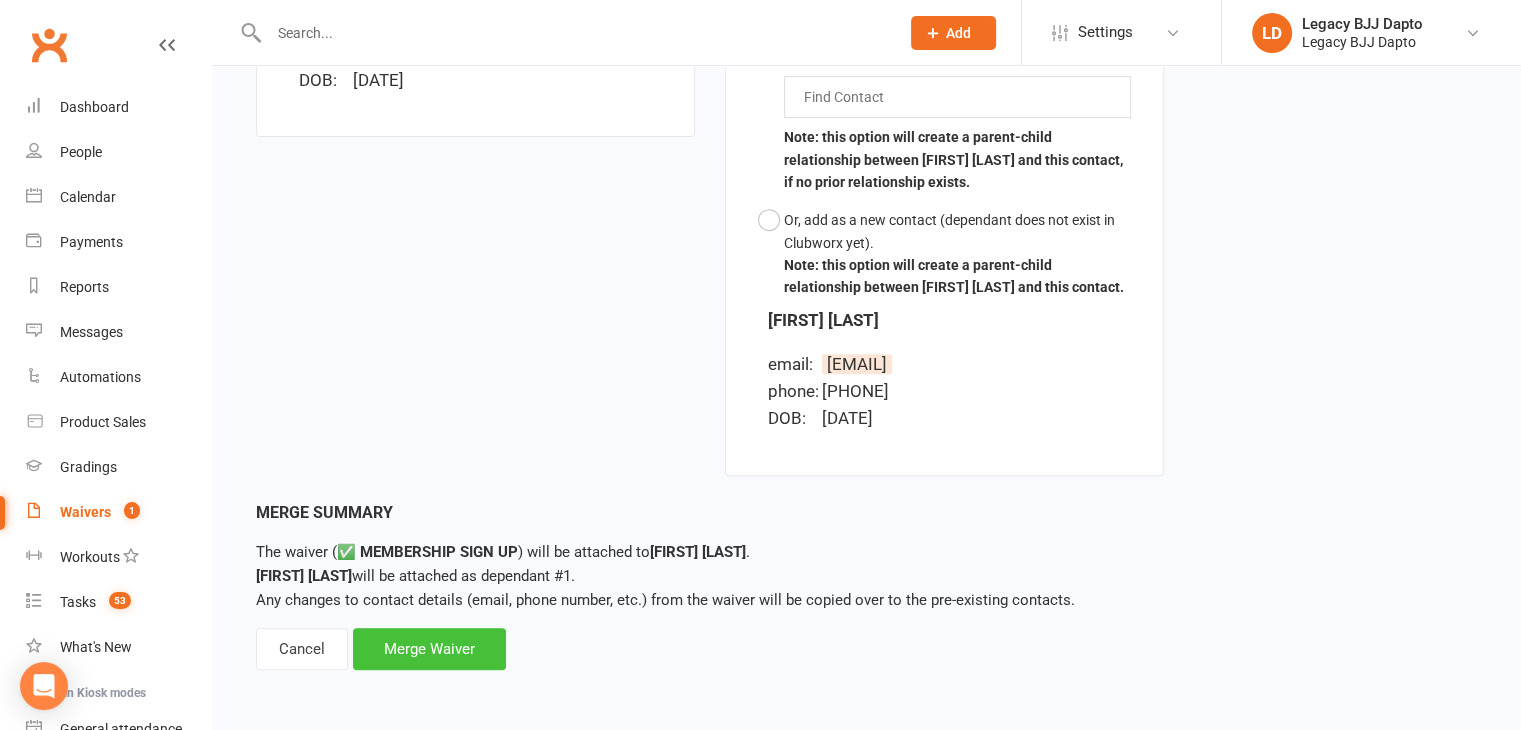 click on "Merge Waiver" at bounding box center (429, 649) 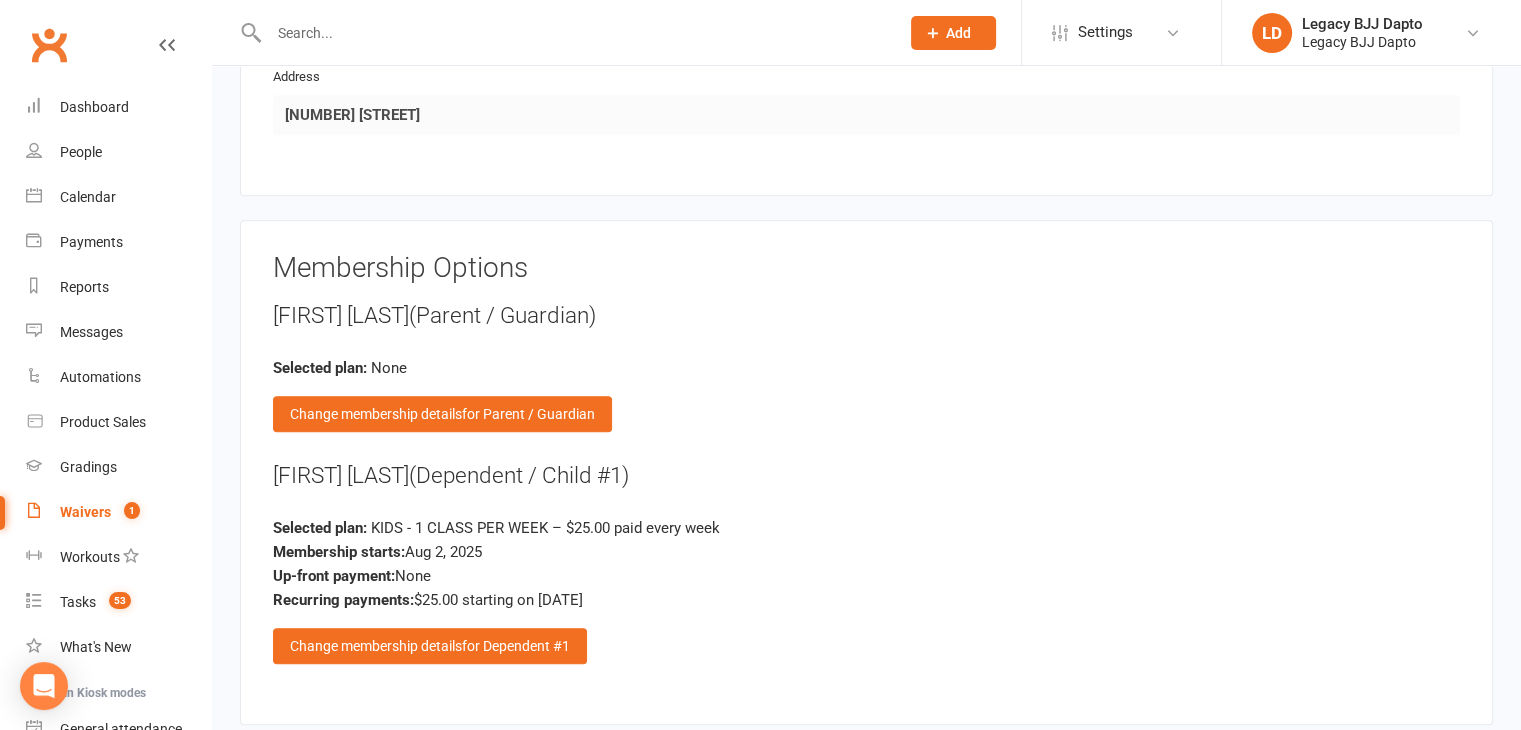 scroll, scrollTop: 2135, scrollLeft: 0, axis: vertical 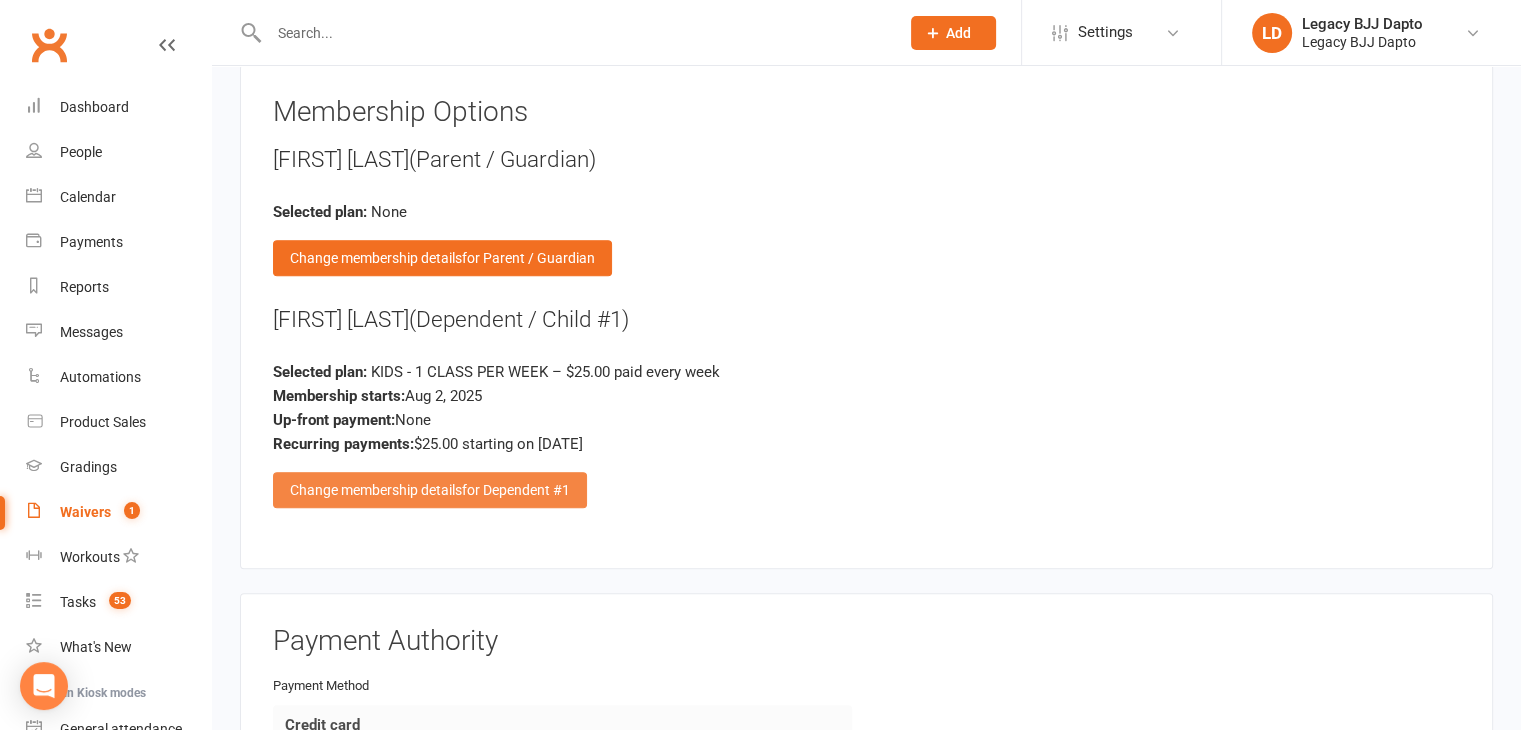 click on "Change membership details  for Dependent #1" at bounding box center (430, 490) 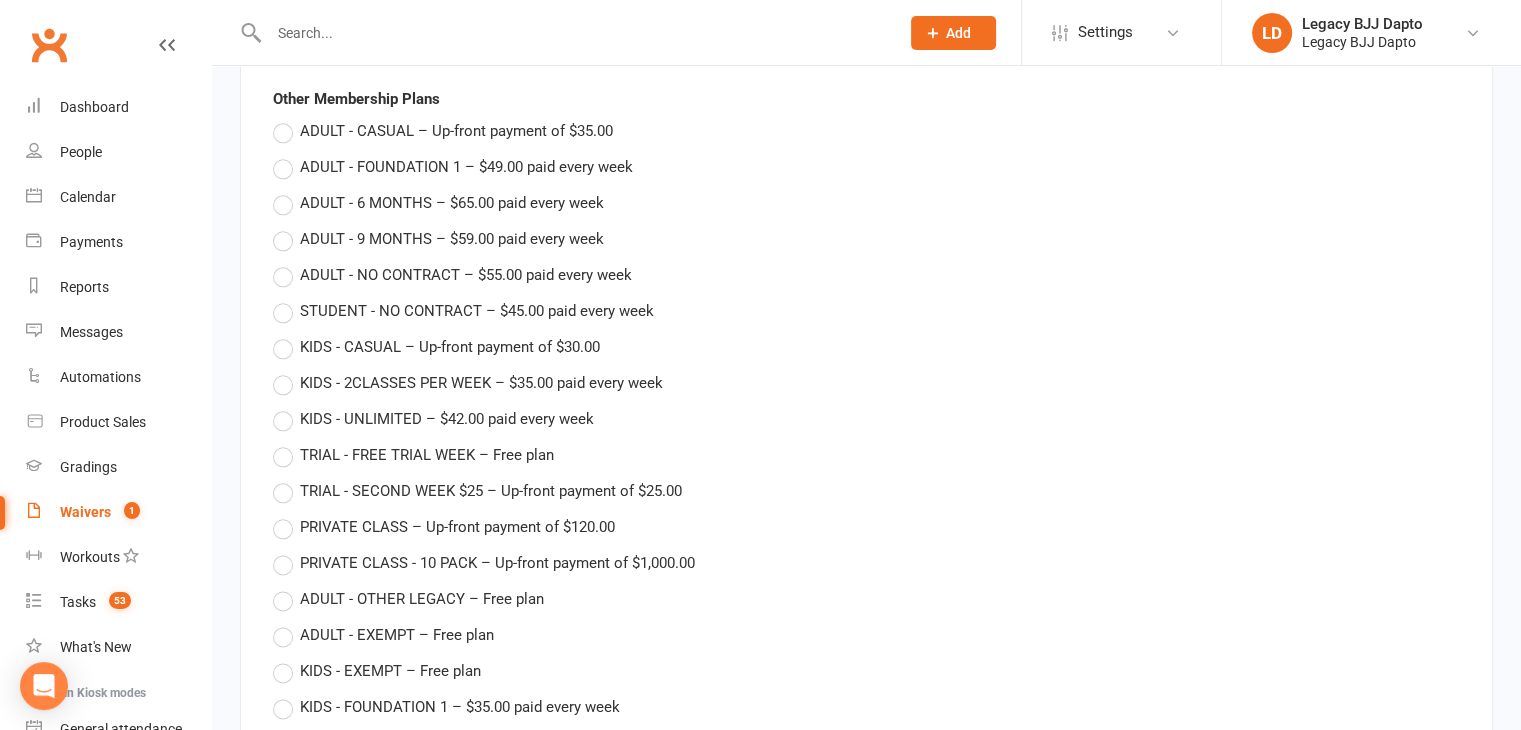 scroll, scrollTop: 2306, scrollLeft: 0, axis: vertical 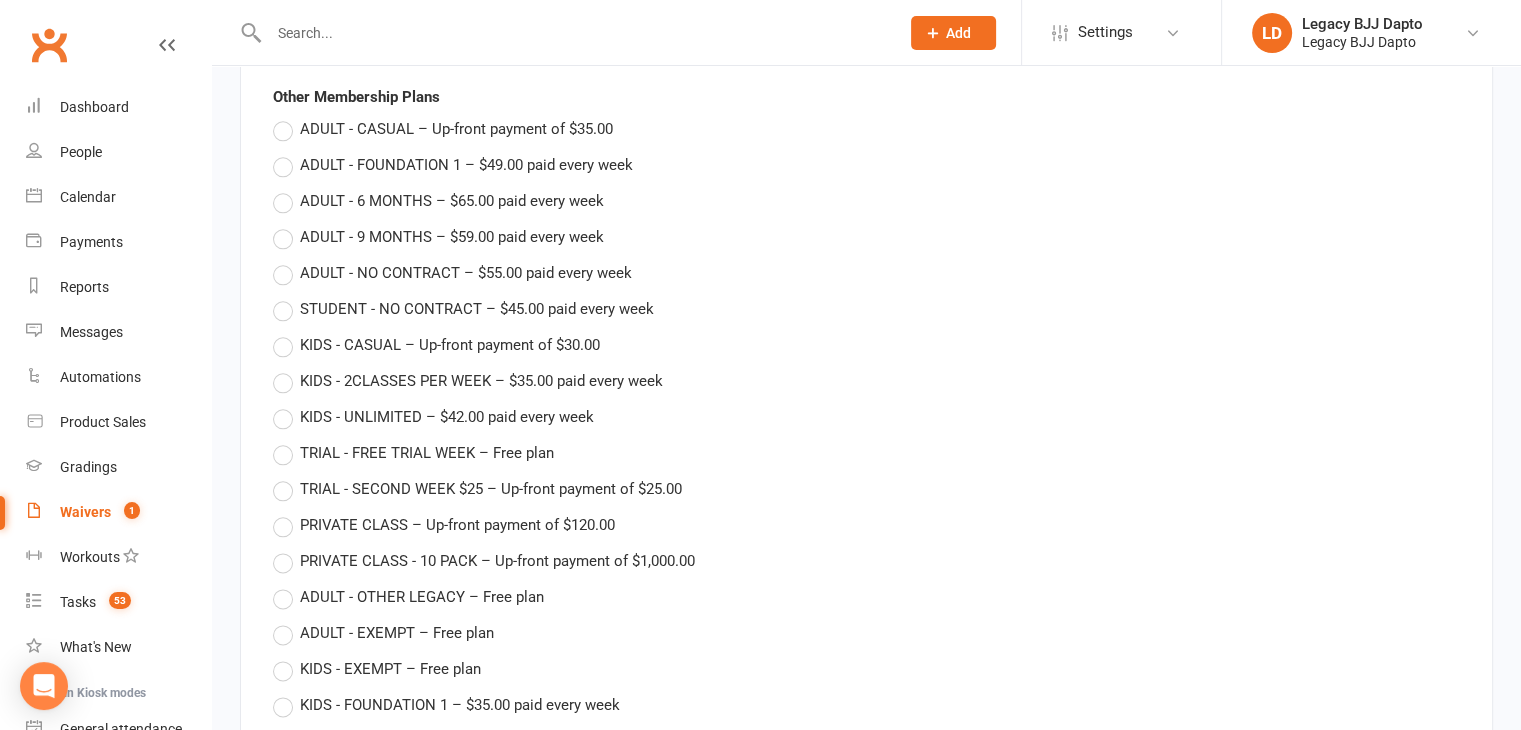 click on "KIDS - CASUAL – Up-front payment of $30.00" at bounding box center (436, 345) 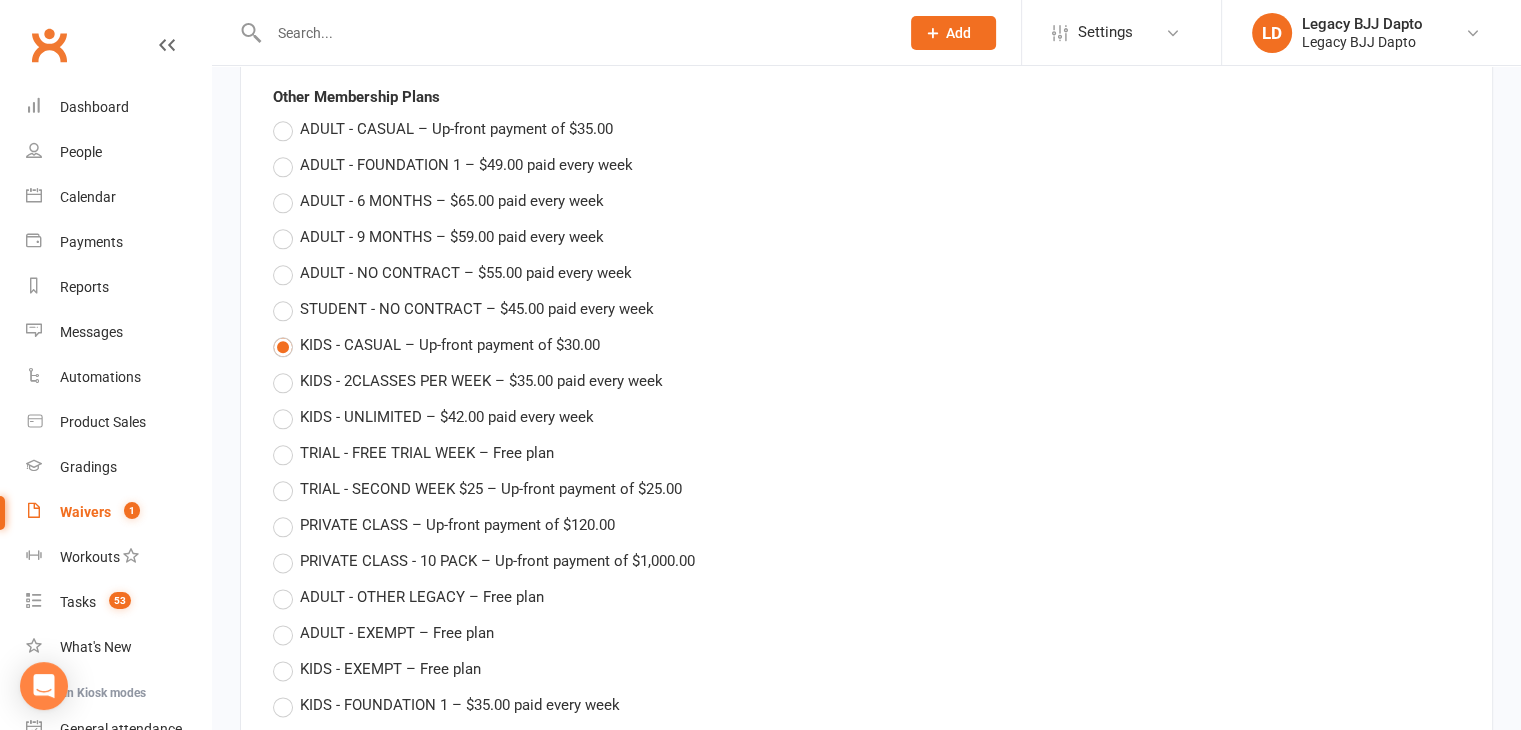 type on "KIDS - CASUAL" 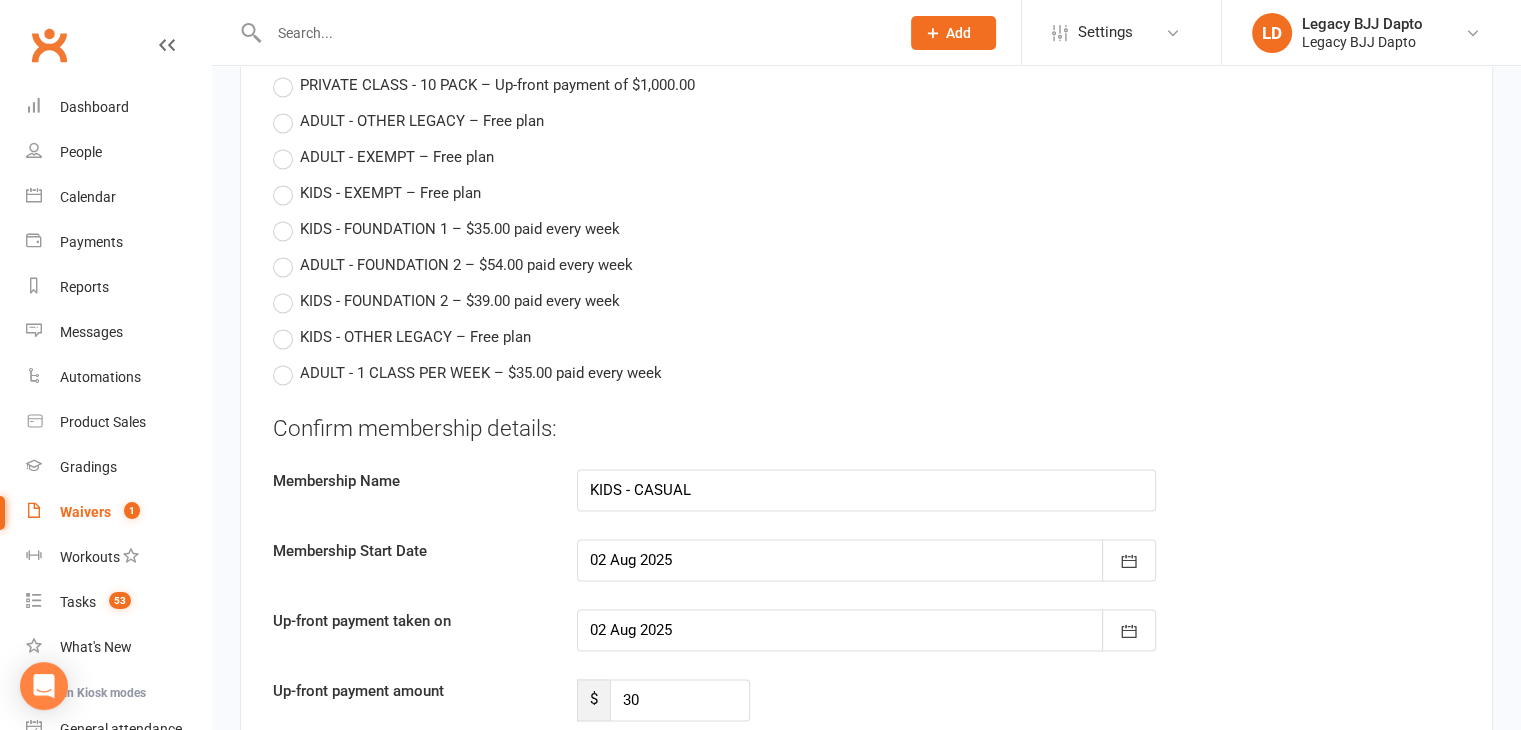 scroll, scrollTop: 3010, scrollLeft: 0, axis: vertical 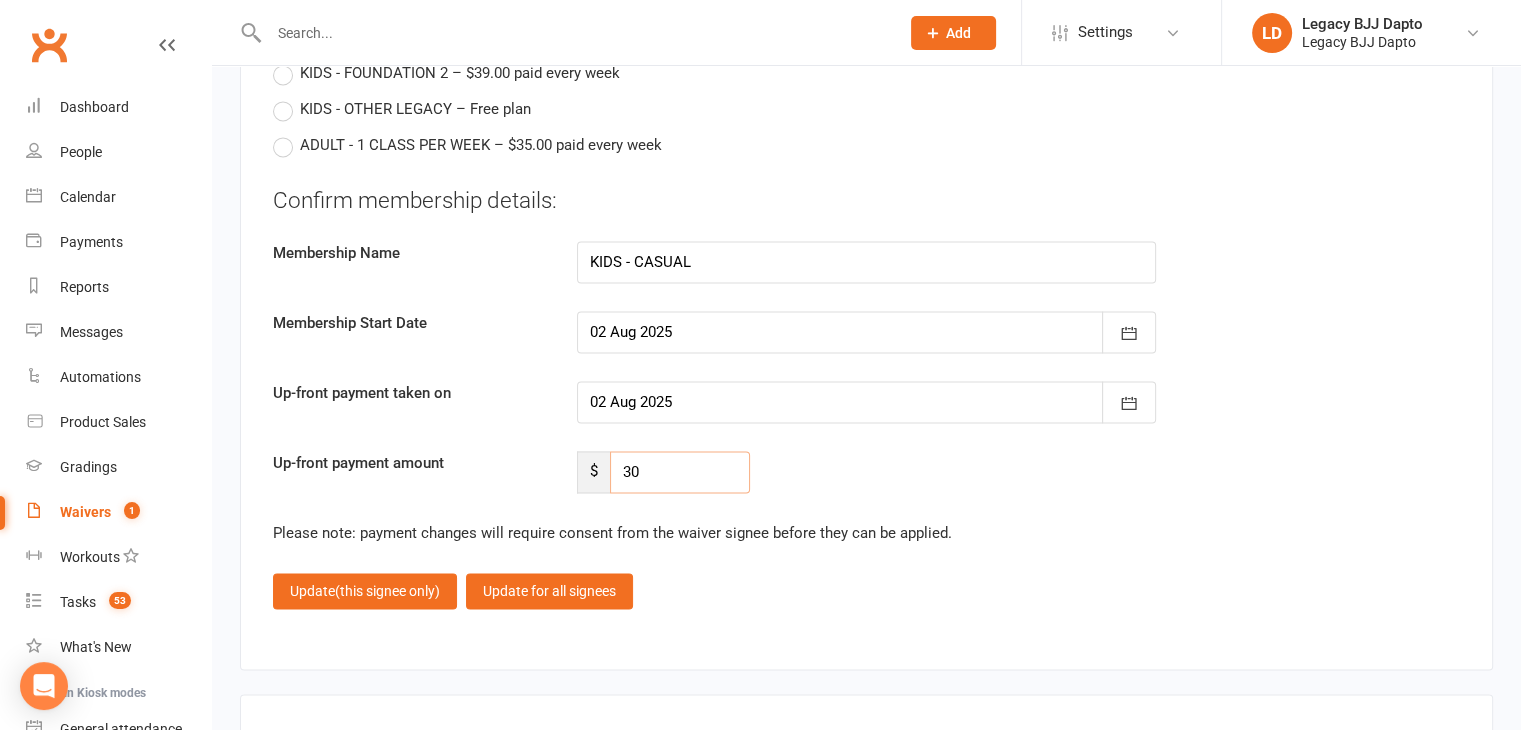 click on "30" at bounding box center (680, 472) 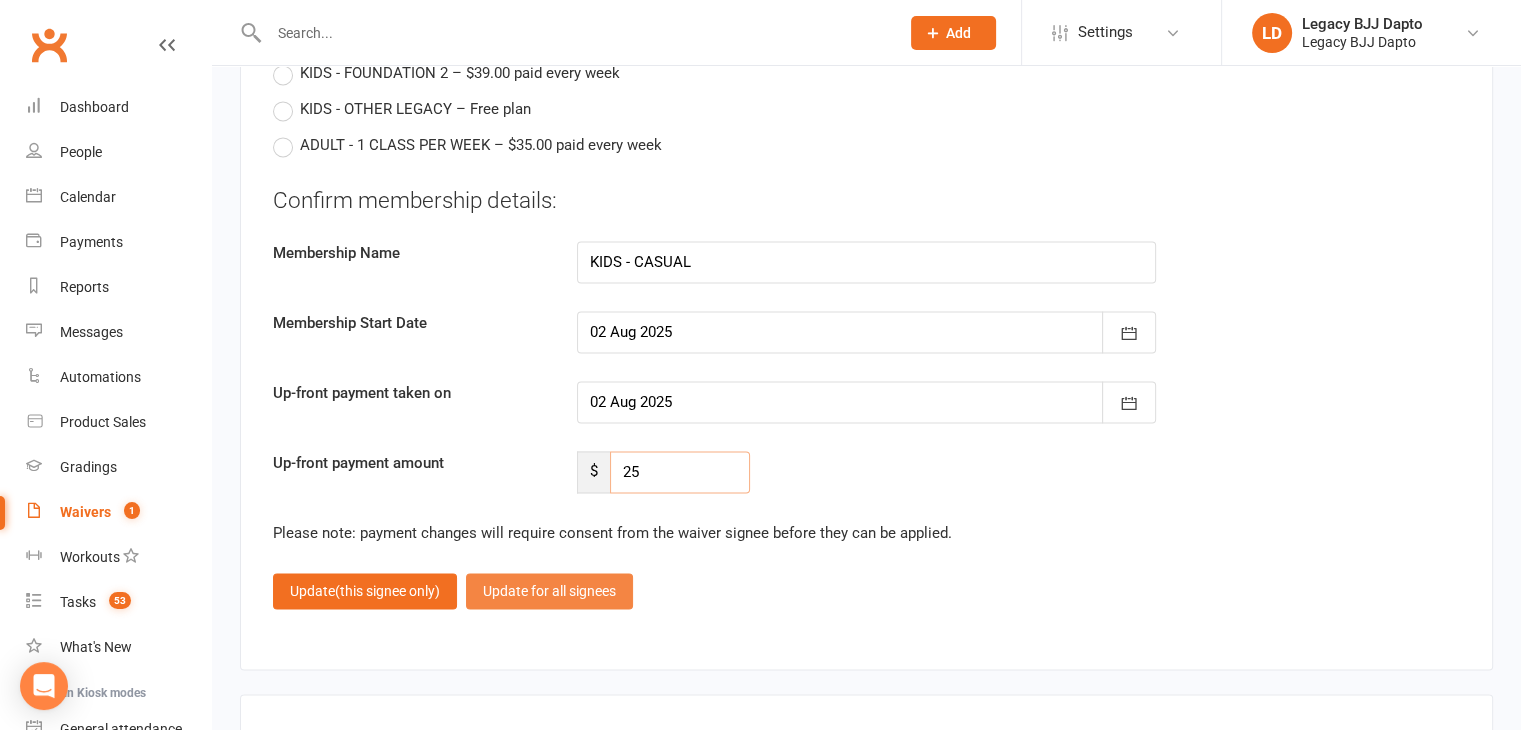 type on "25" 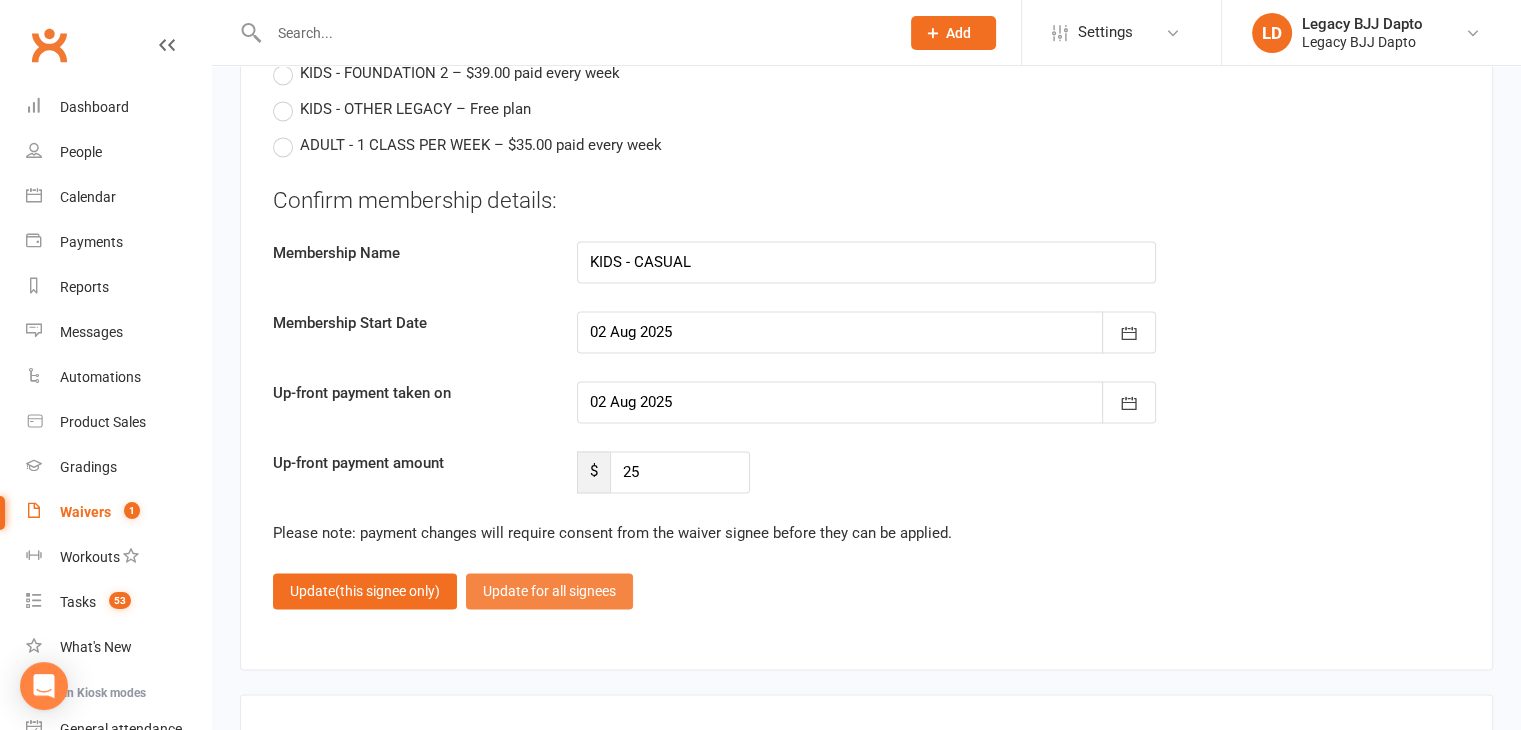 click on "Update for all signees" at bounding box center (549, 591) 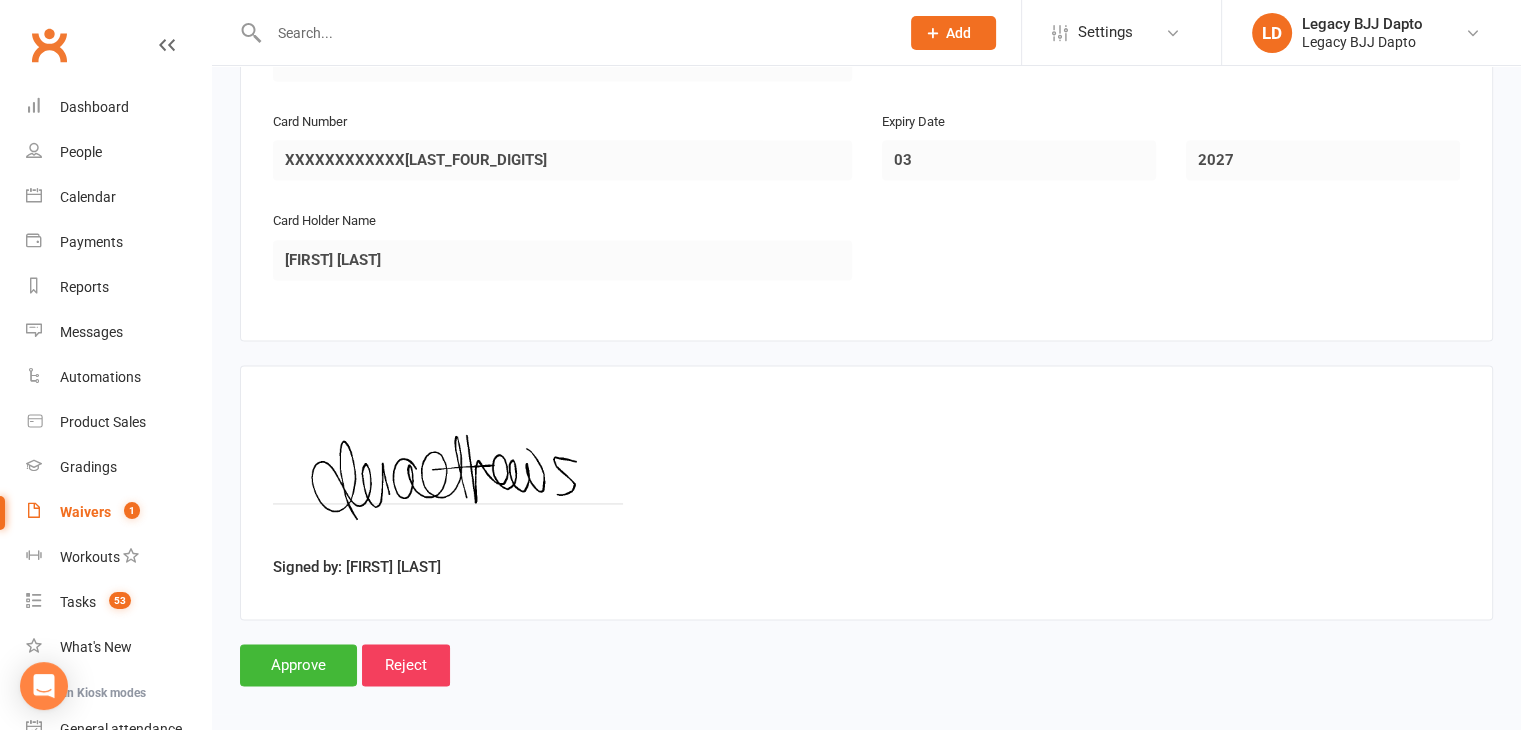 click on "Prospect
Member
Non-attending contact
Class / event
Appointment
Grading event
Task
Membership plan
Bulk message
Add
Settings Membership Plans Event Templates Appointment Types Mobile App  Website Image Library Customize Contacts Bulk Imports Access Control Users Account Profile Clubworx API LD Legacy BJJ Dapto Legacy BJJ Dapto My profile My subscription Help Terms & conditions  Privacy policy  Sign out Clubworx Dashboard People Calendar Payments Reports Messages   Automations   Product Sales Gradings   Waivers   1 Workouts   Tasks   53 What's New Check-in Kiosk modes General attendance Roll call Class check-in × Waiver merged successfully × × Smart Forms & Waivers Back Legacy BJJ Dapto [PHONE] p: [PHONE] [CITY], [STATE], [POSTAL_CODE], AU" at bounding box center (760, -1065) 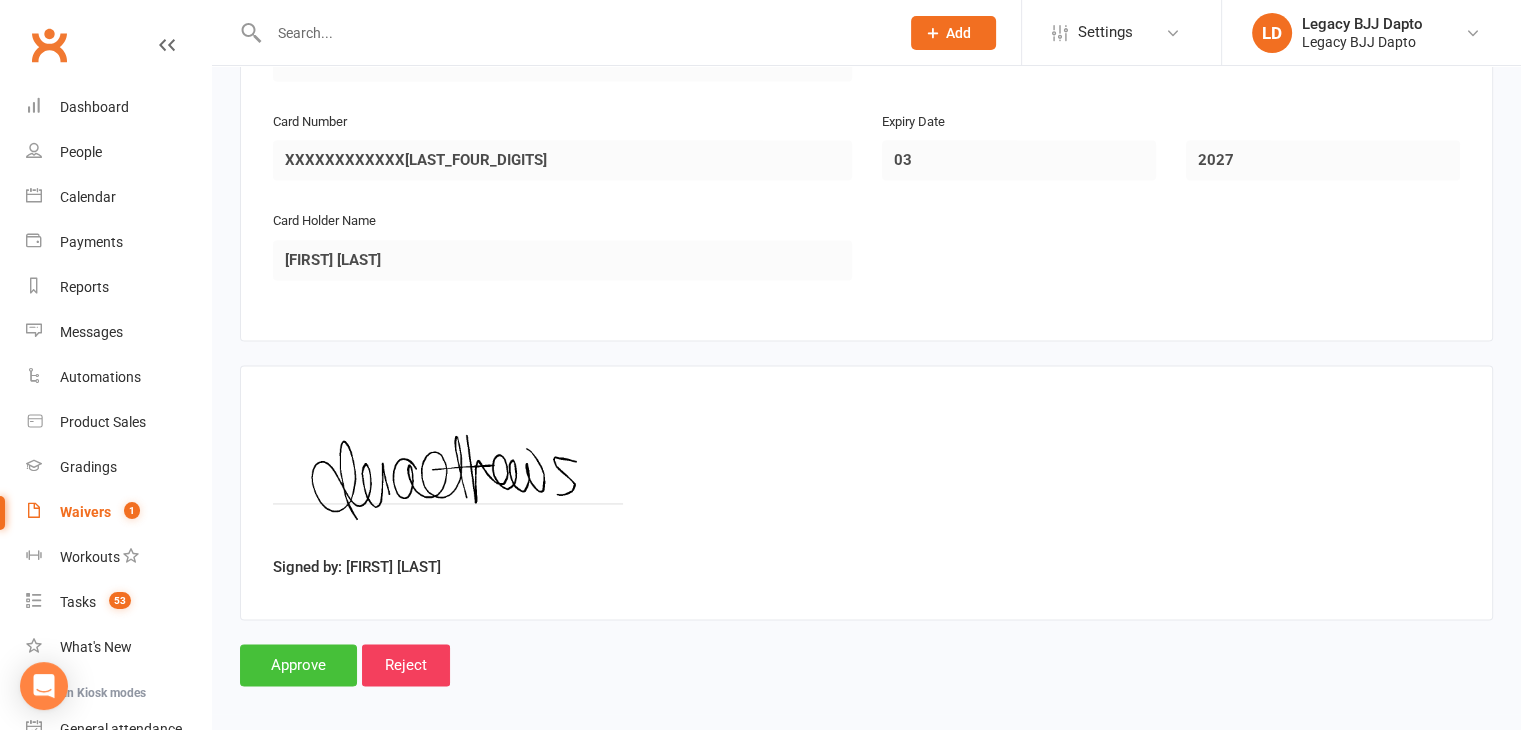 click on "Approve" at bounding box center [298, 665] 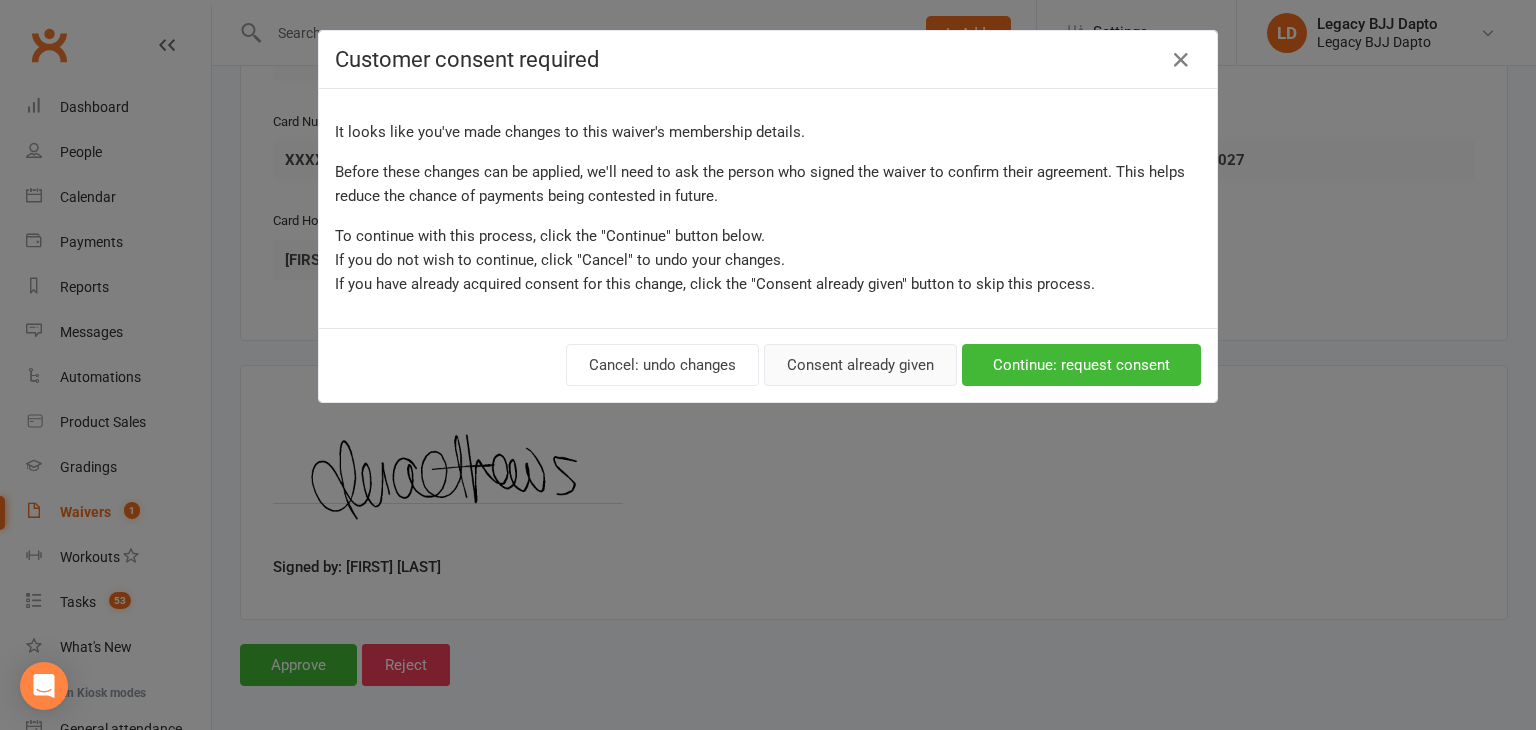 click on "Consent already given" at bounding box center (860, 365) 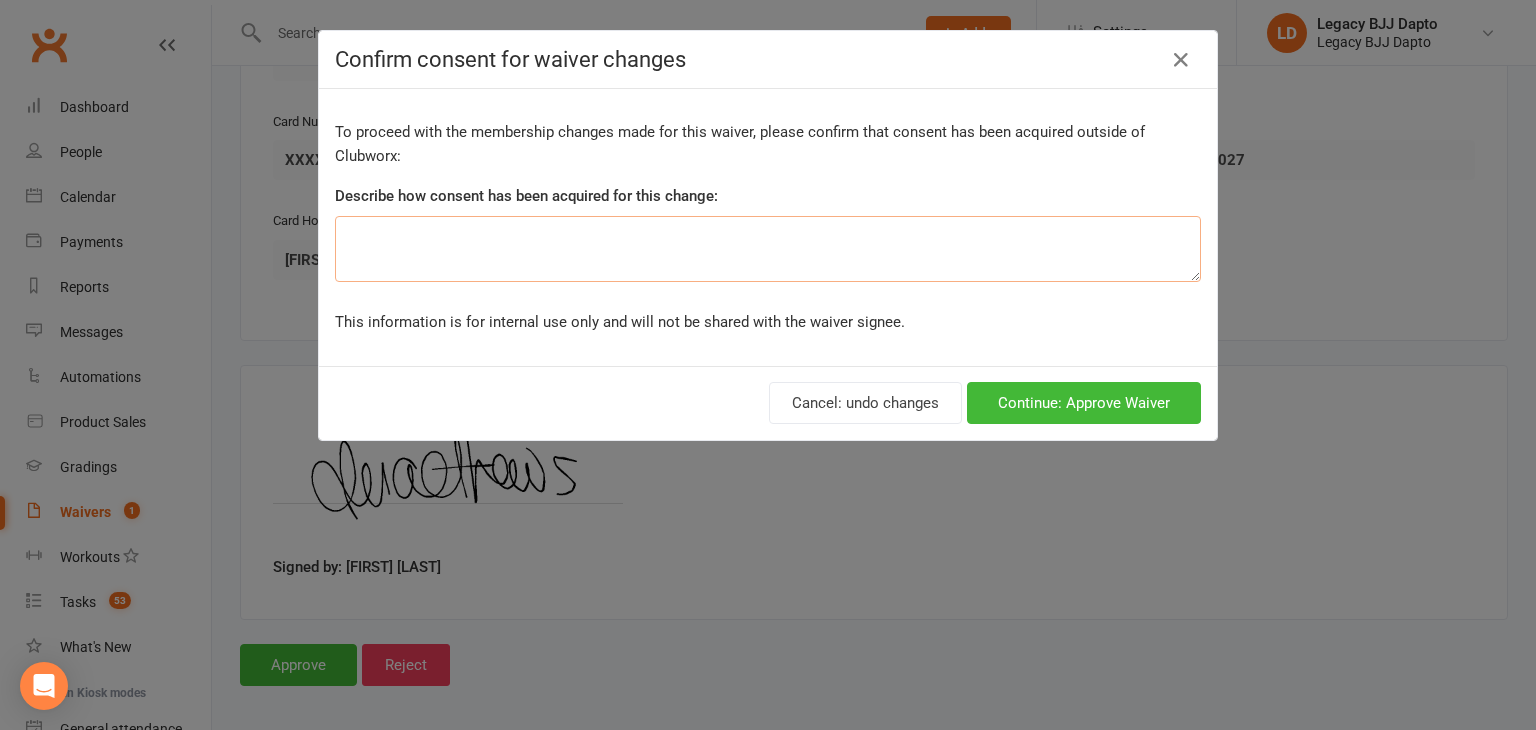 click at bounding box center [768, 249] 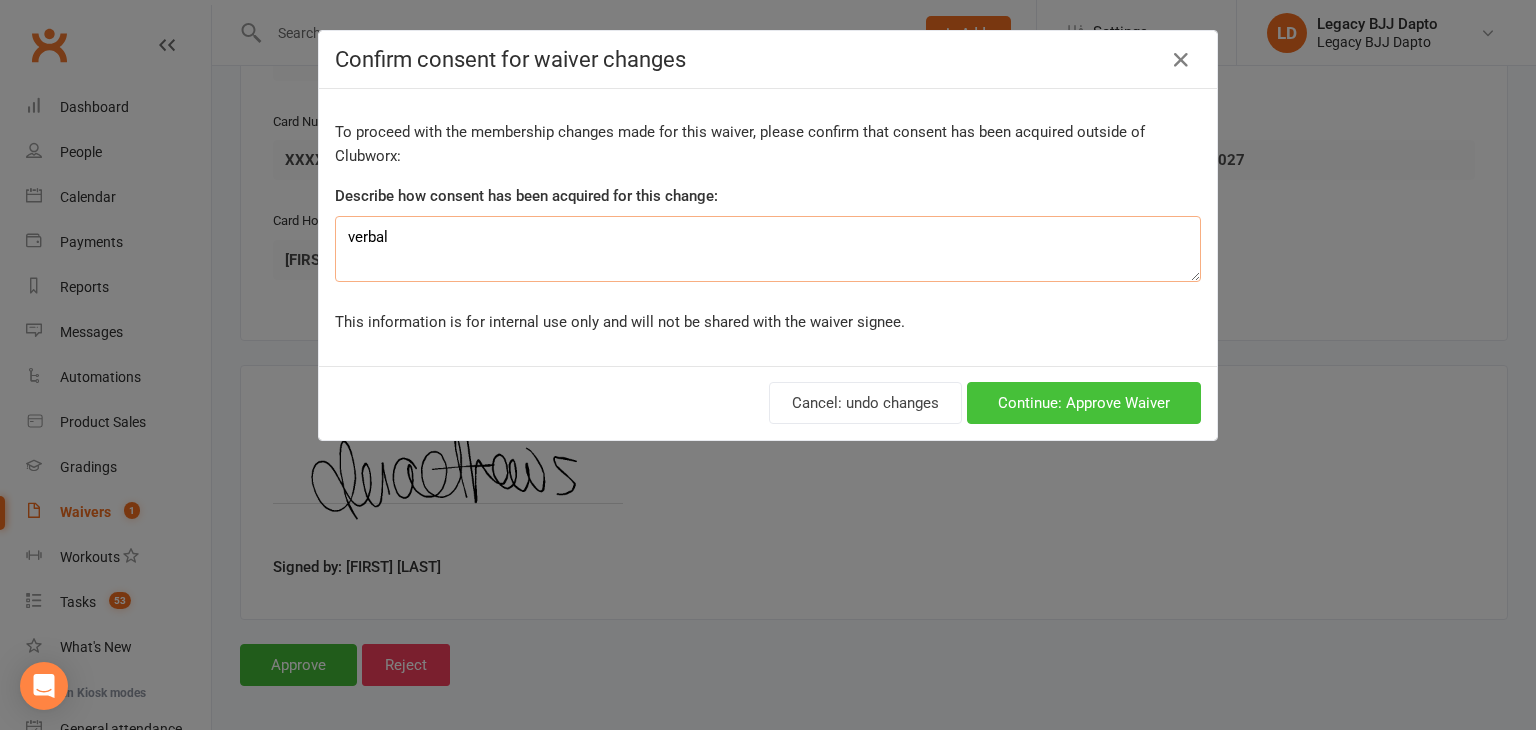 type on "verbal" 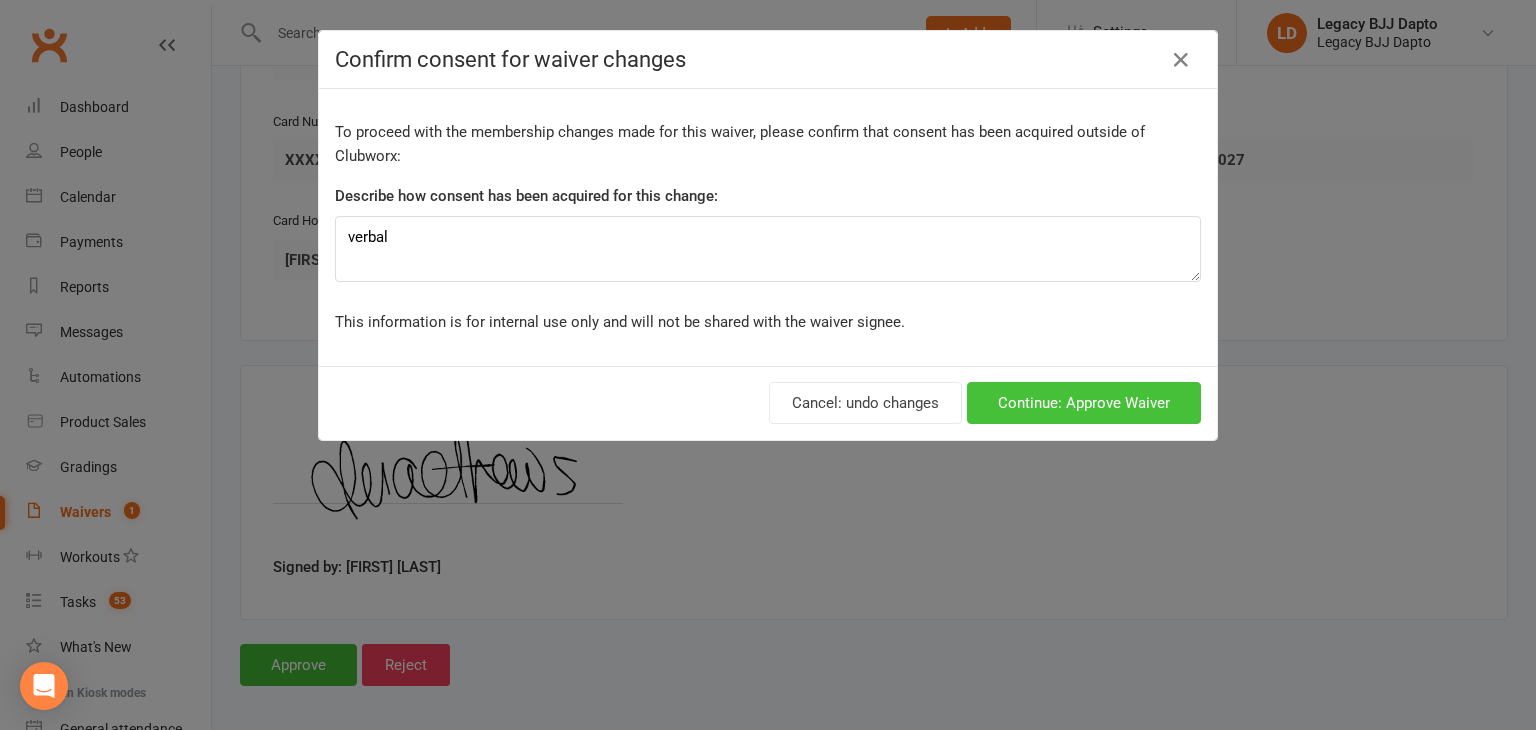 click on "Continue: Approve Waiver" at bounding box center (1084, 403) 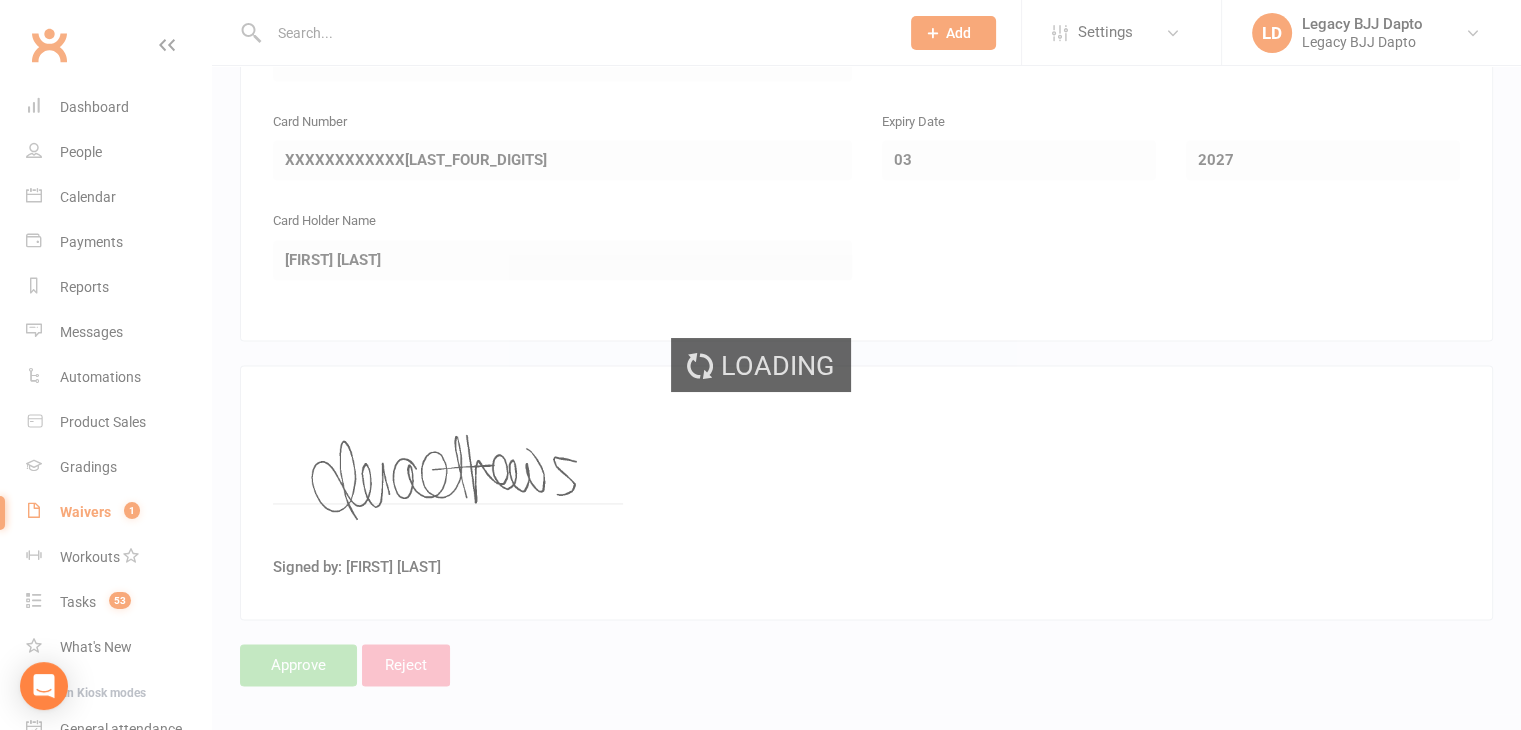 scroll, scrollTop: 0, scrollLeft: 0, axis: both 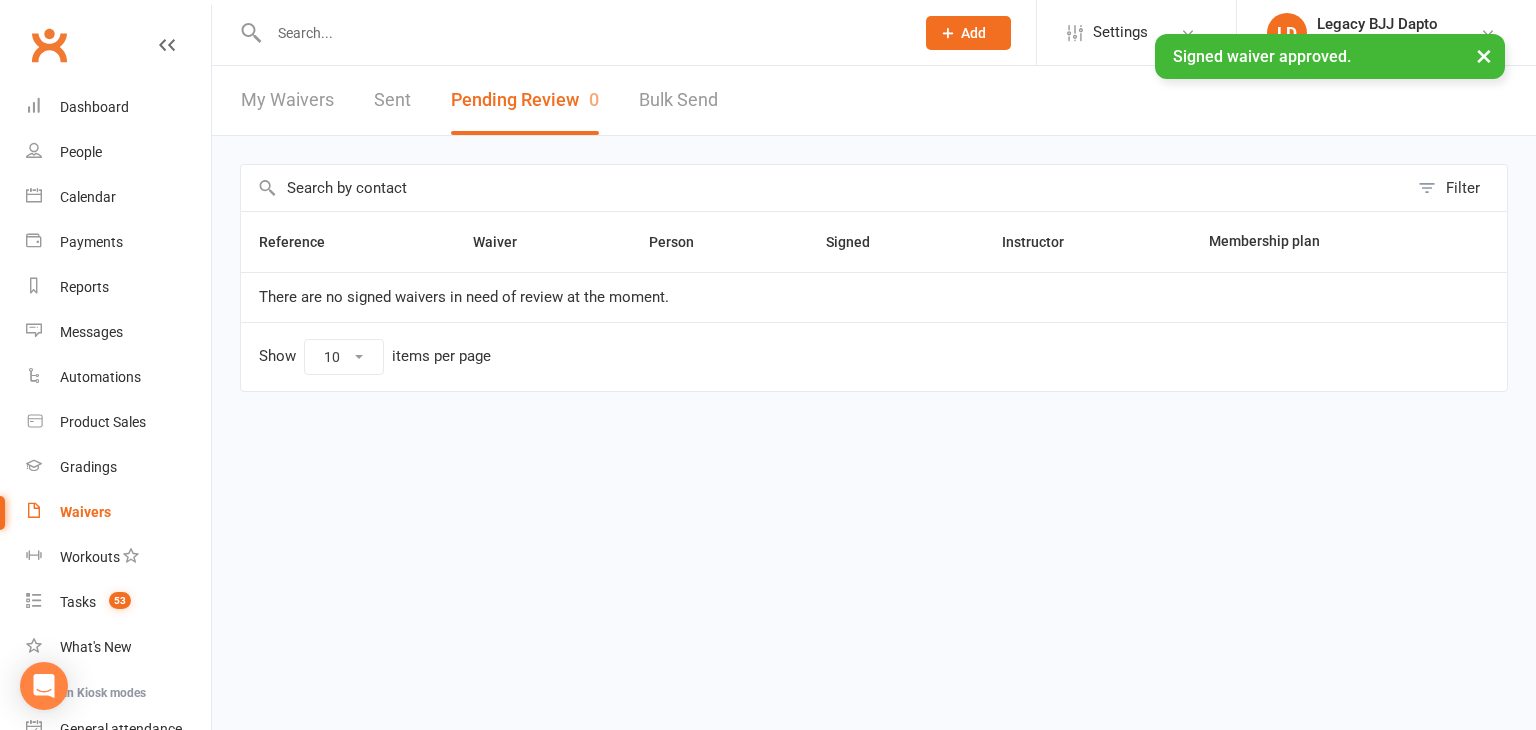click at bounding box center [581, 33] 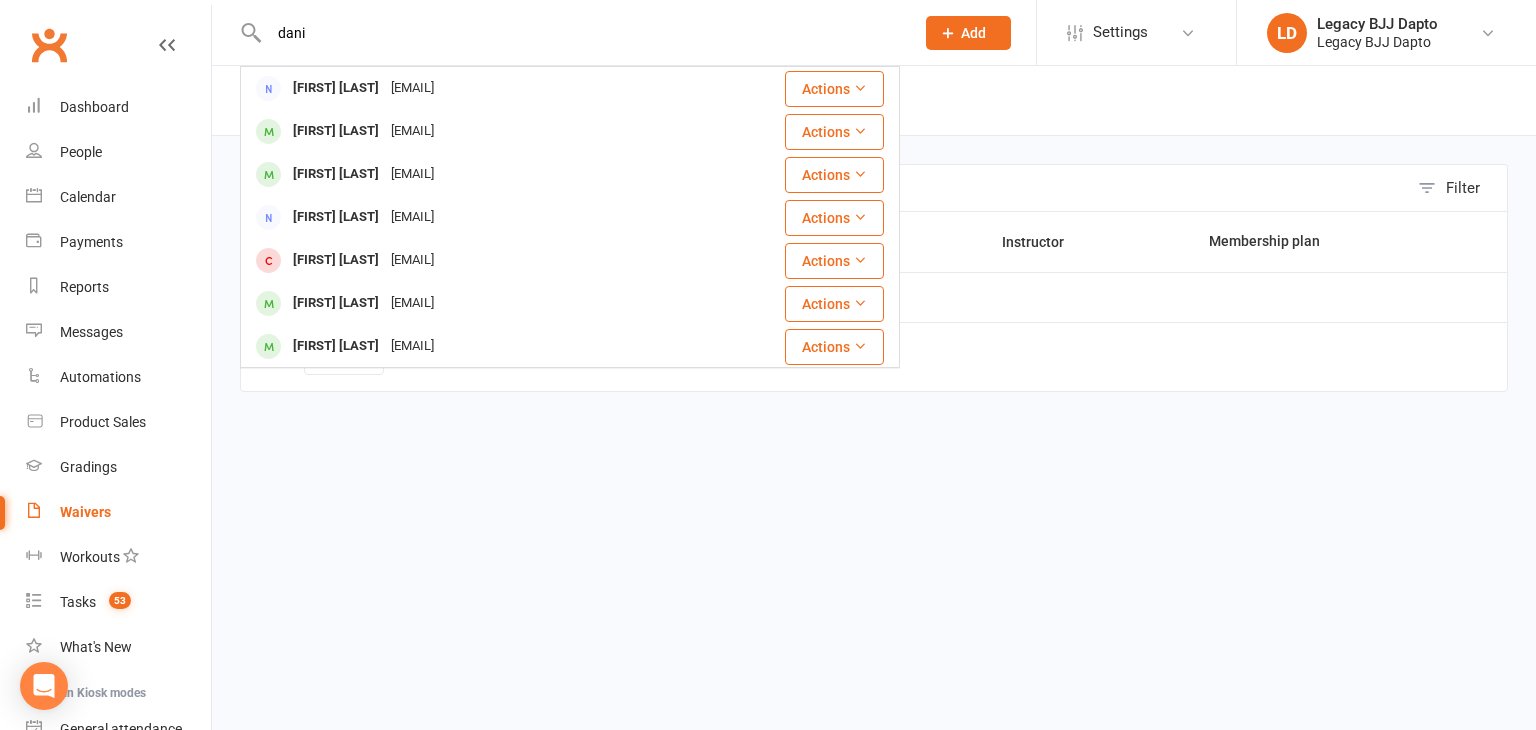 type on "dani" 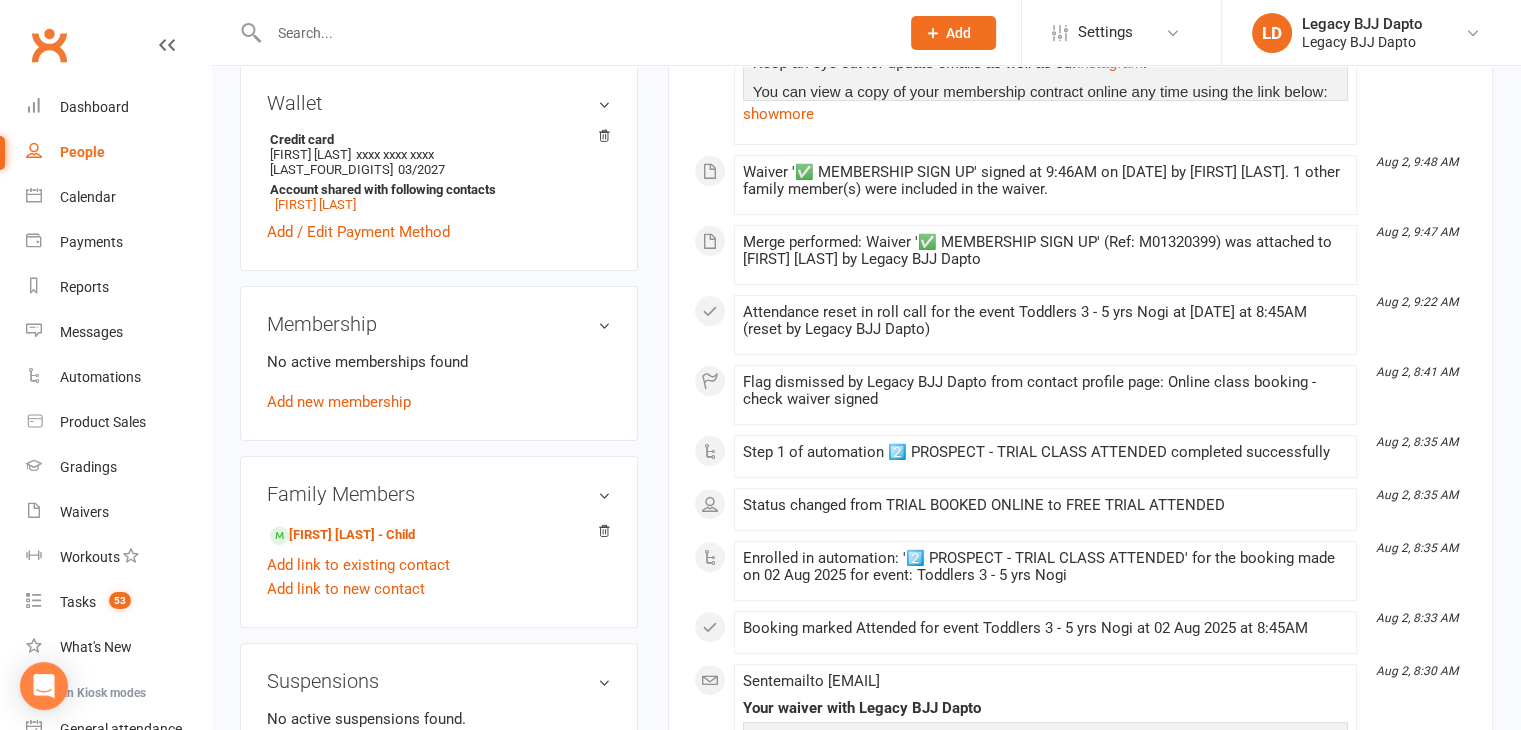 scroll, scrollTop: 0, scrollLeft: 0, axis: both 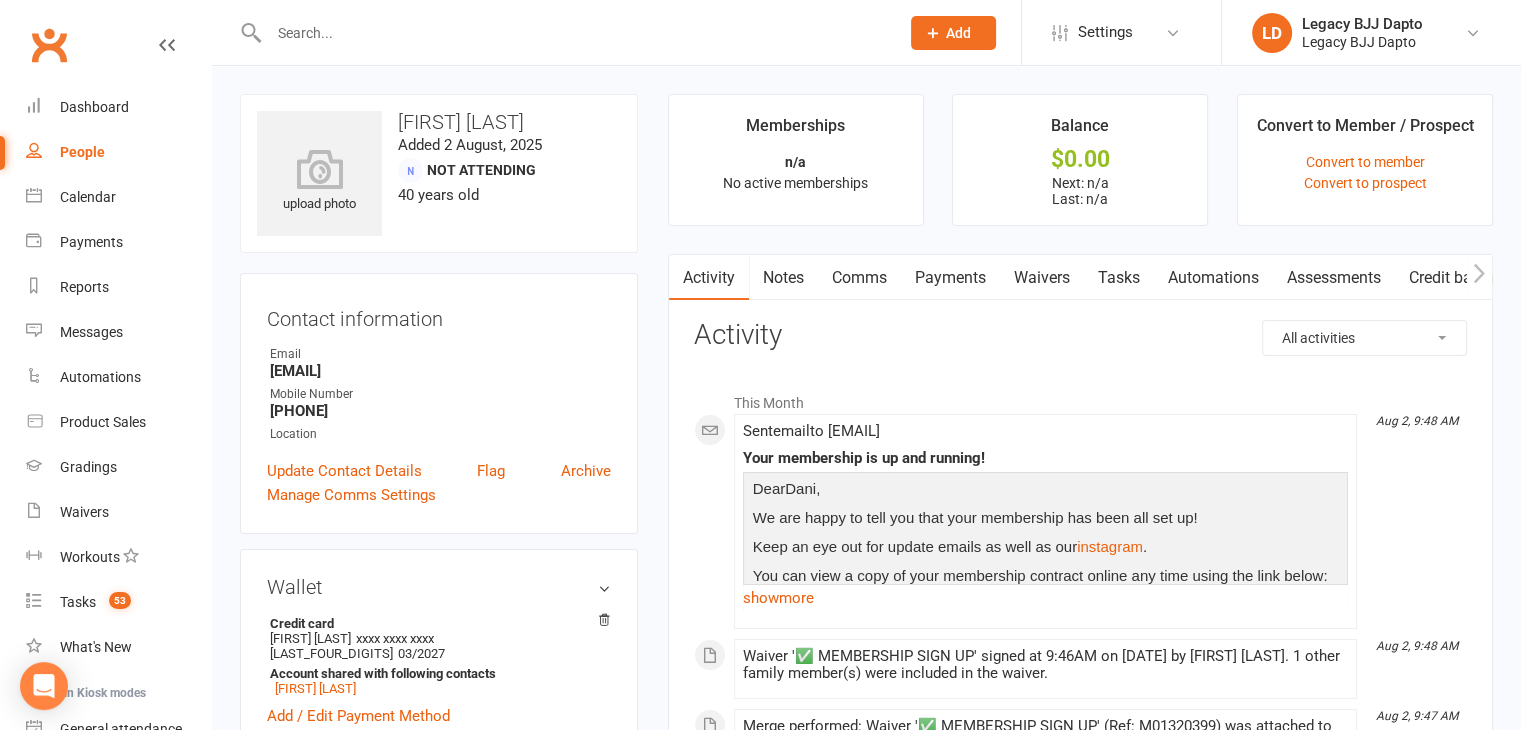 click at bounding box center (562, 32) 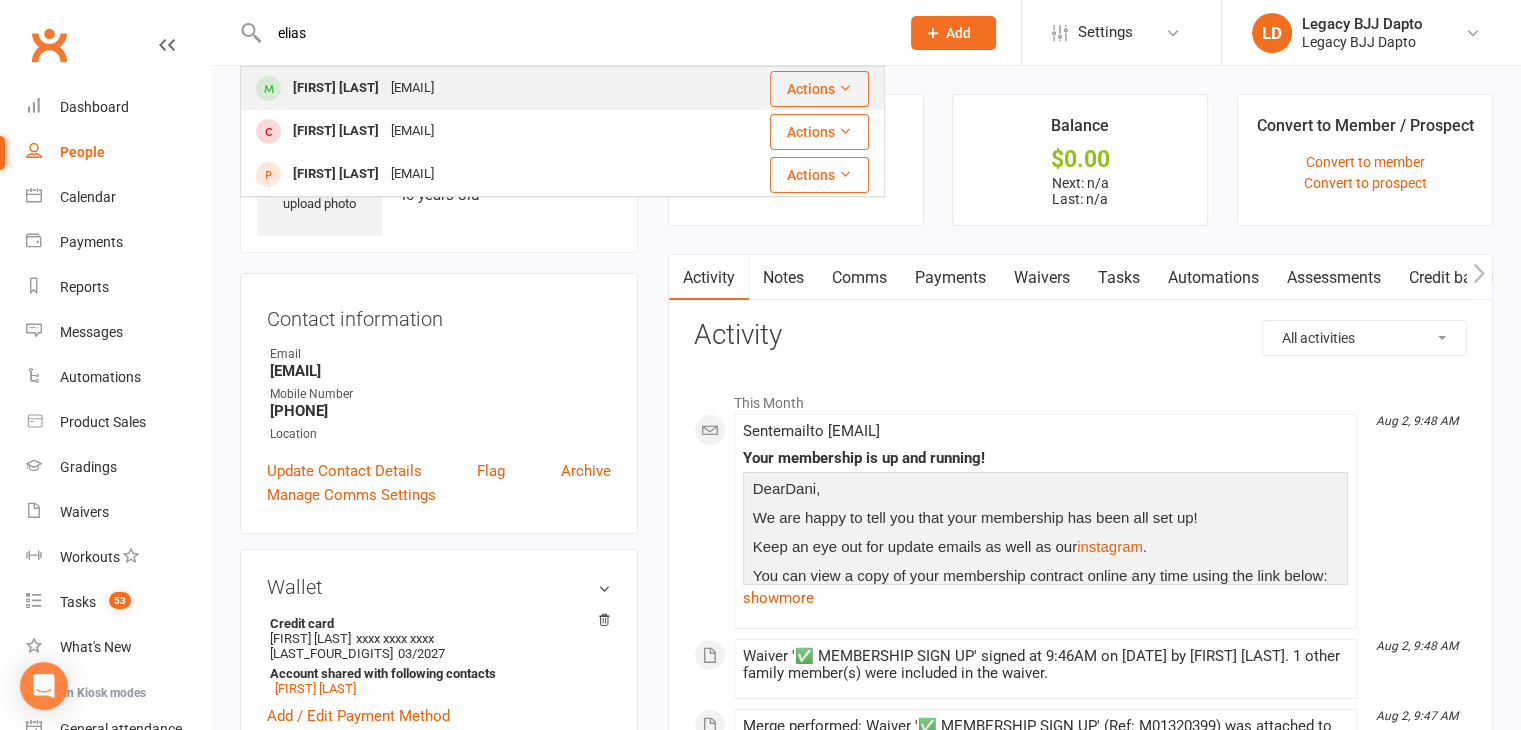 type on "elias" 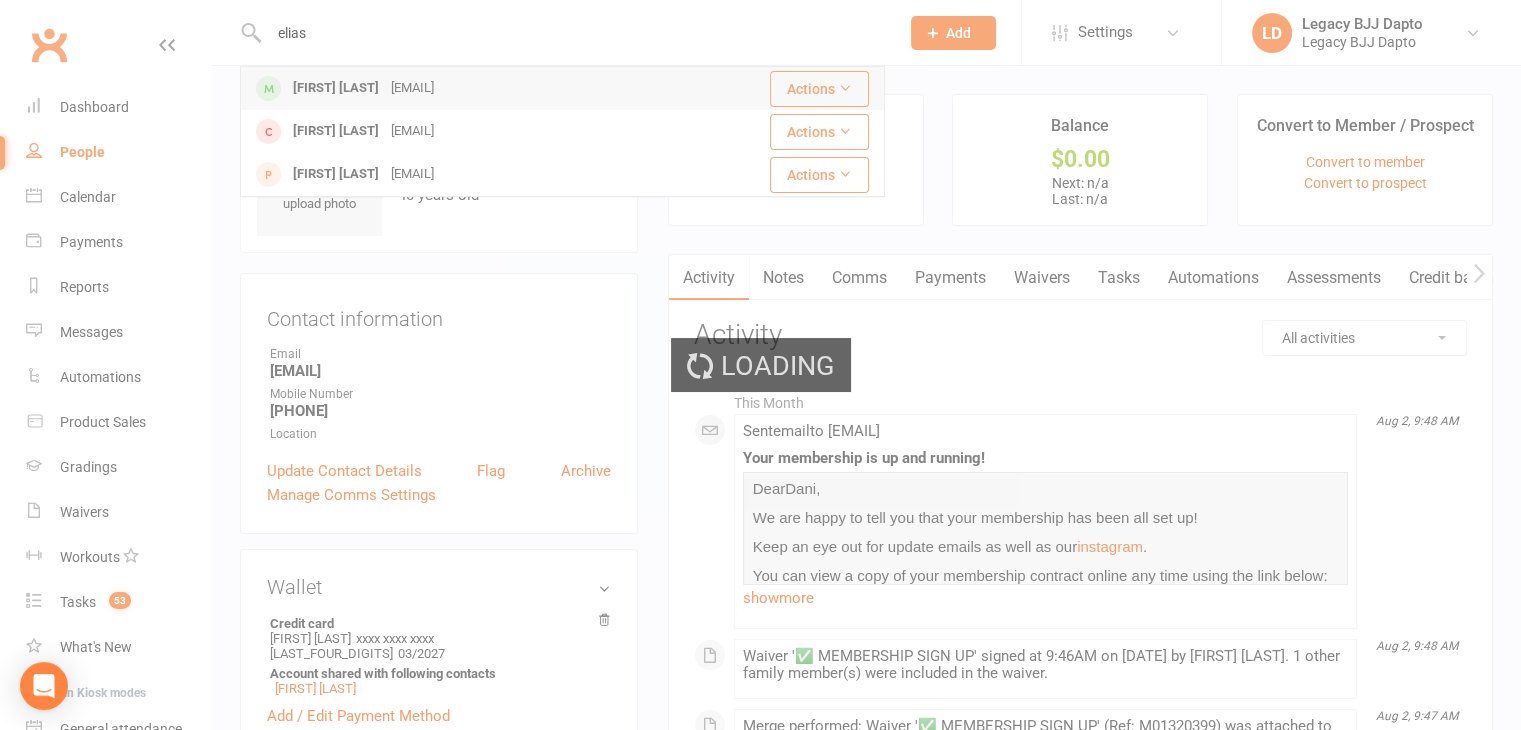 type 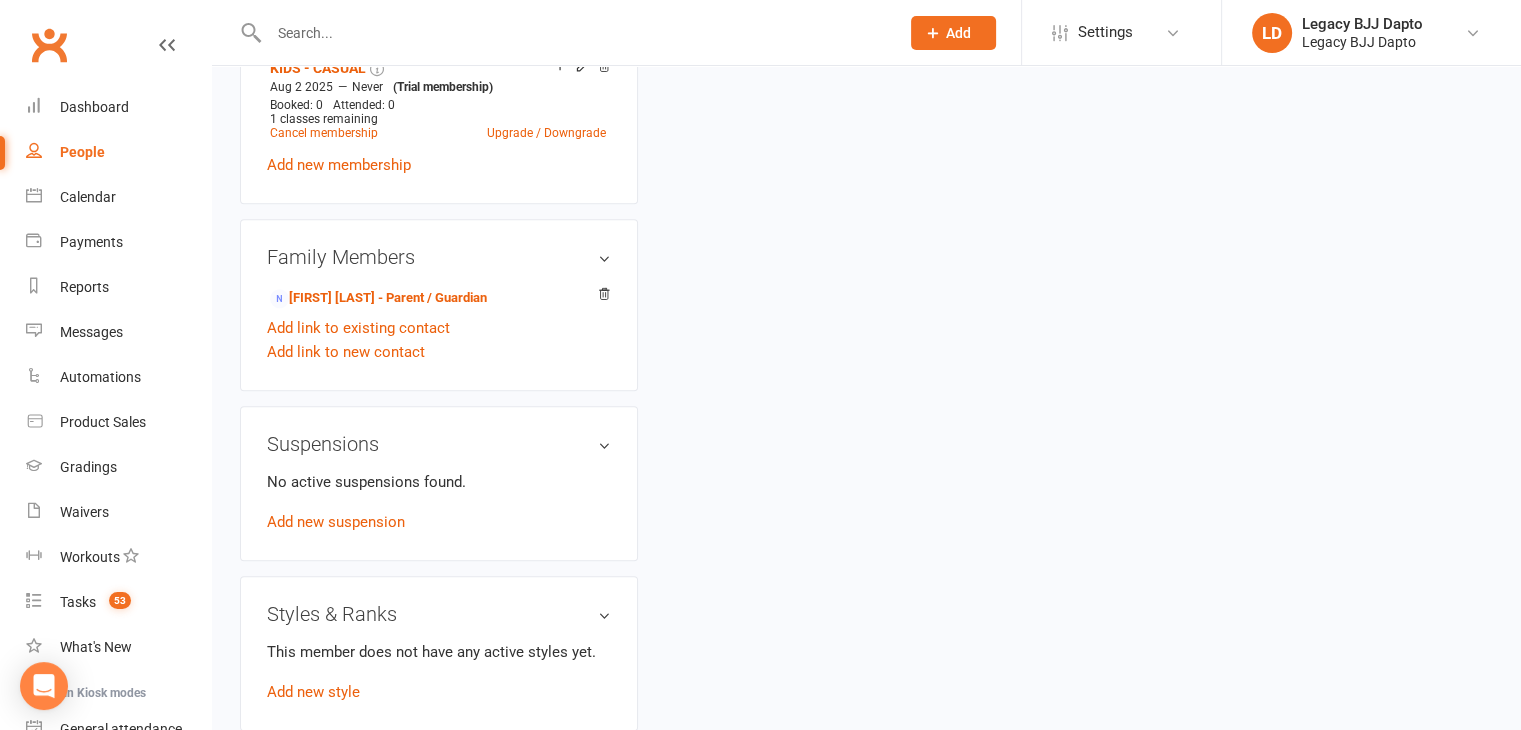 scroll, scrollTop: 980, scrollLeft: 0, axis: vertical 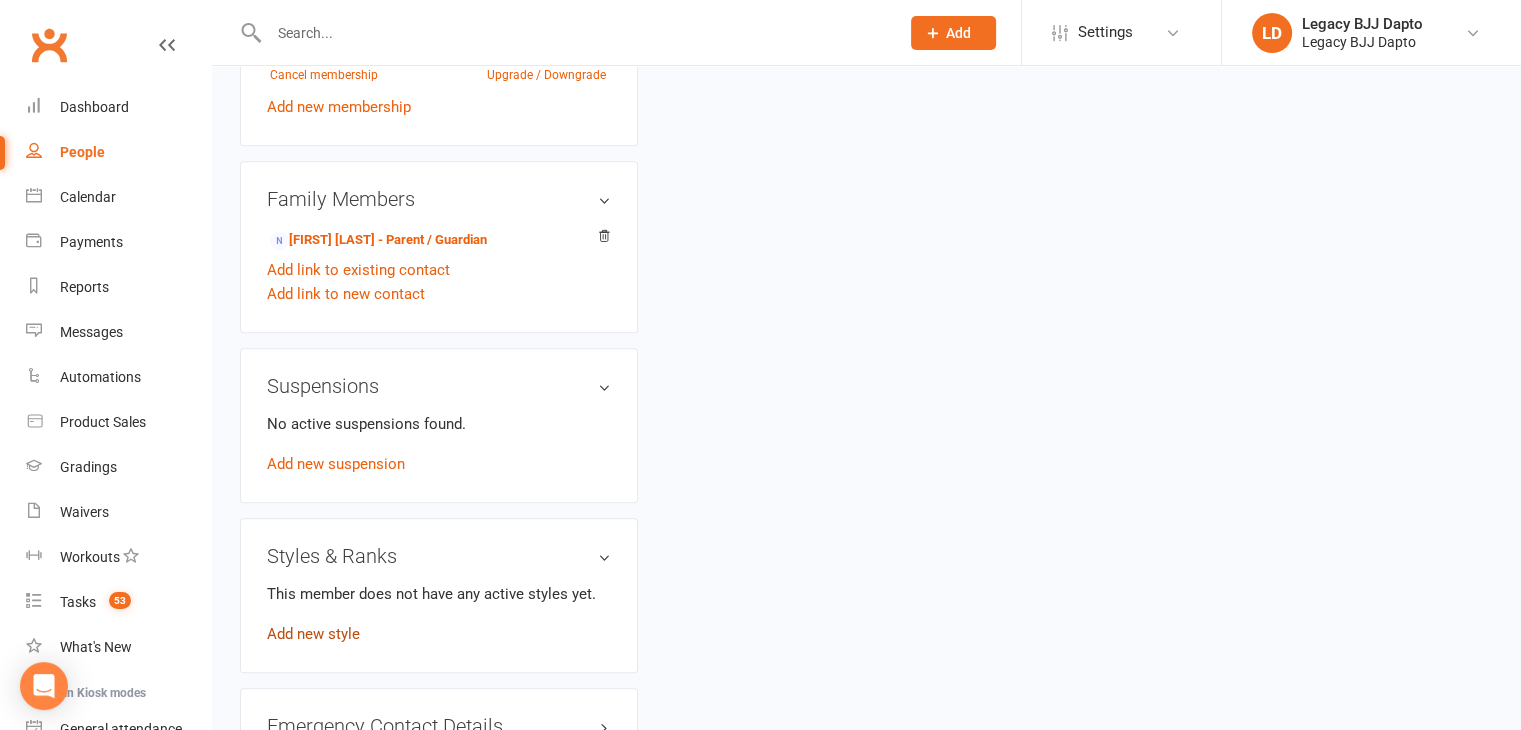 click on "Add new style" at bounding box center [313, 634] 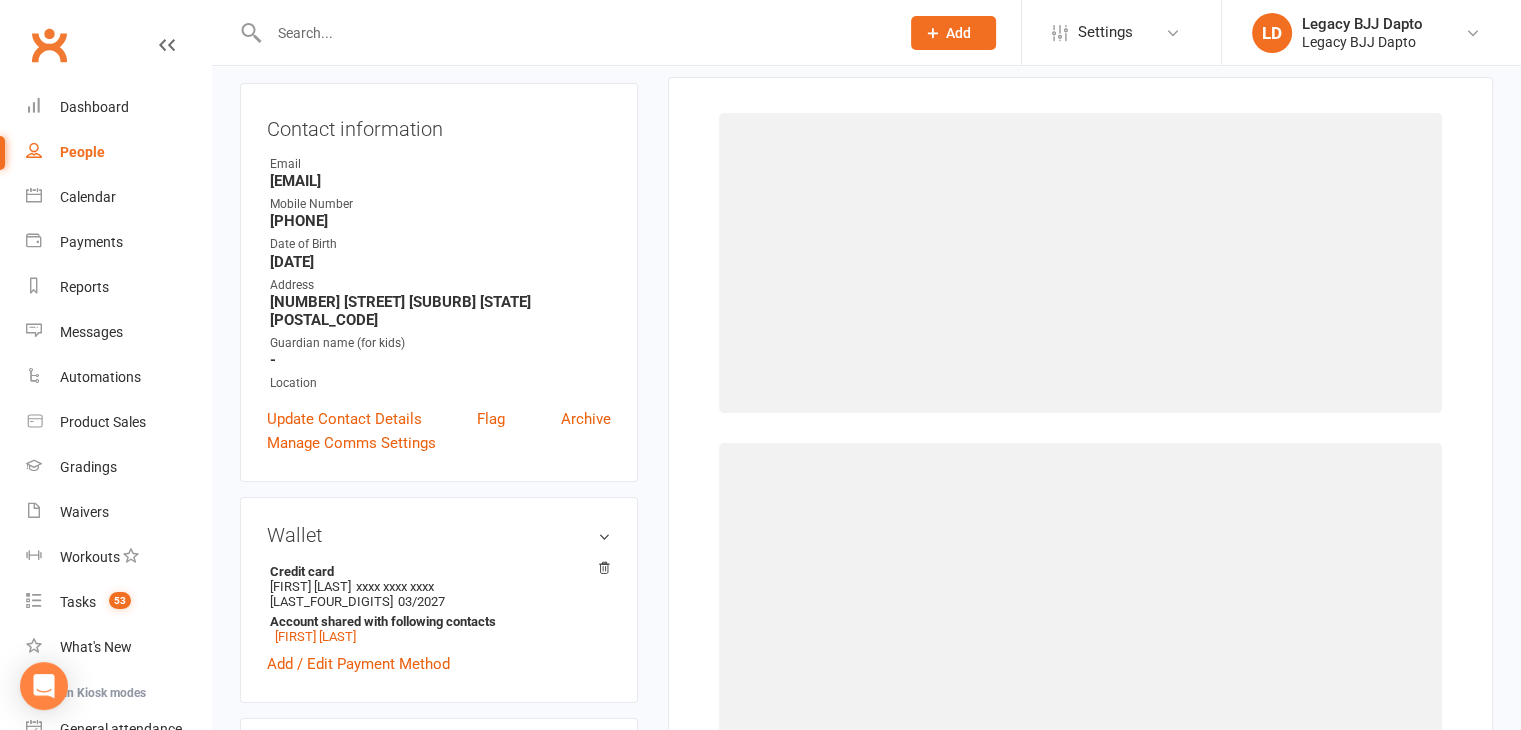 scroll, scrollTop: 171, scrollLeft: 0, axis: vertical 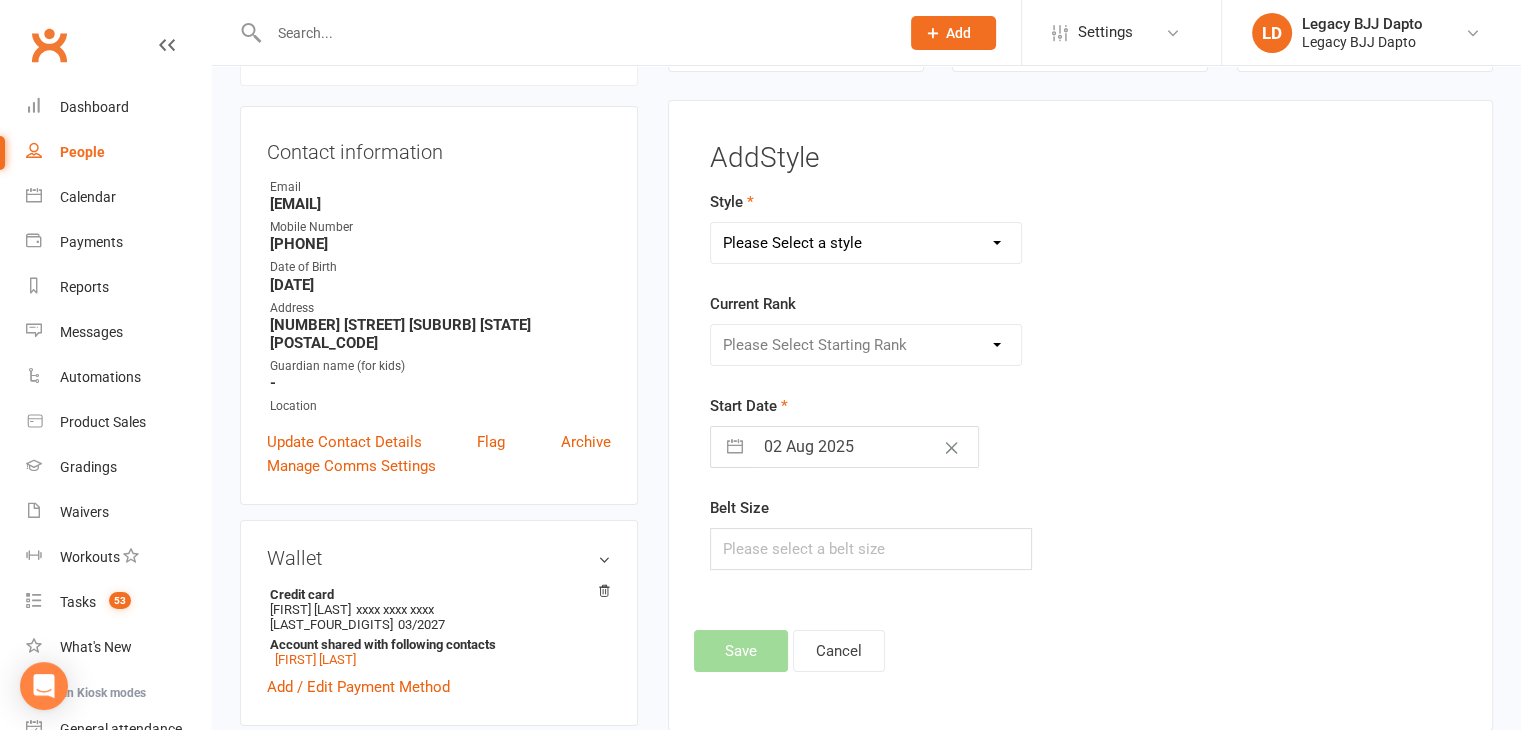 click on "Please Select a style Jiu Jitsu Kids Jiu Jitsu" at bounding box center (866, 243) 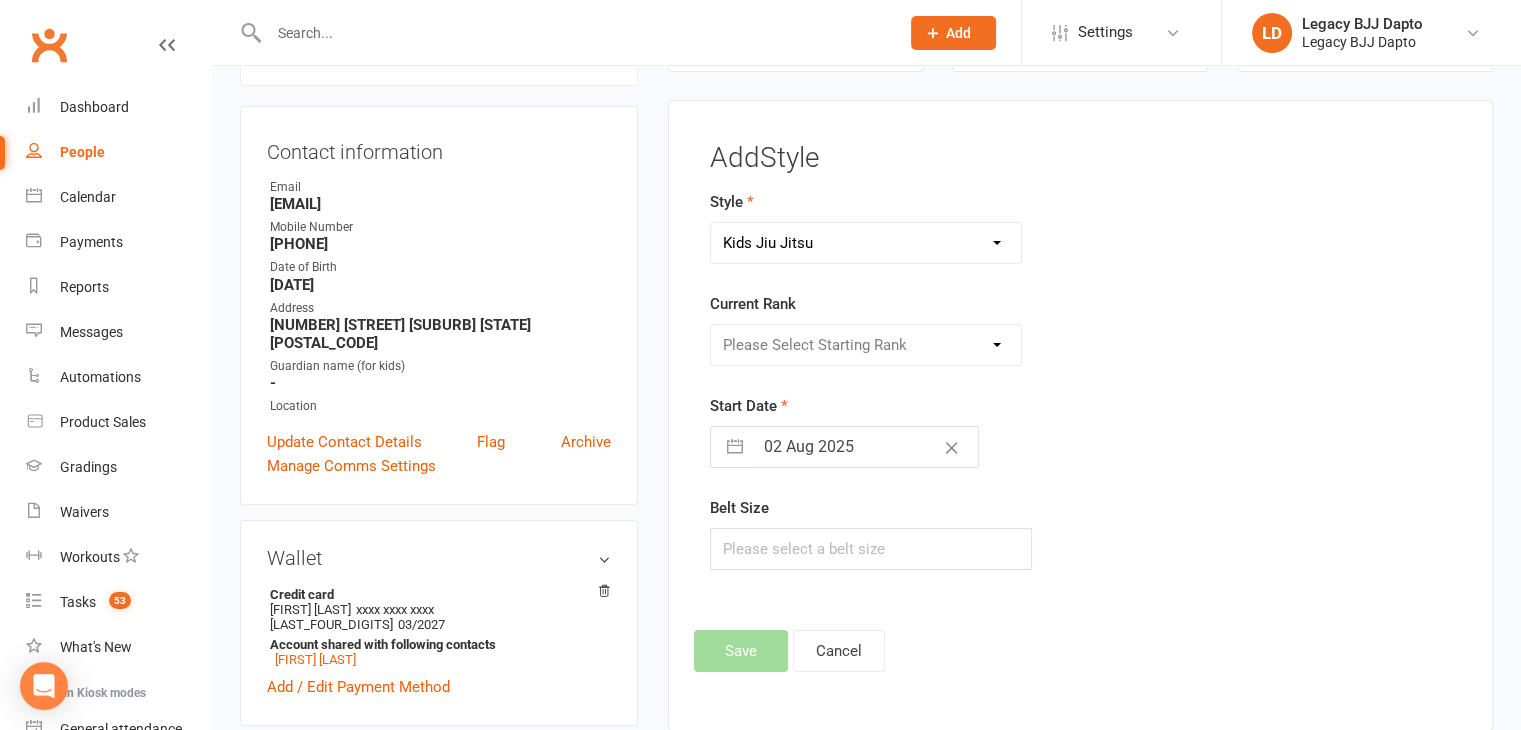 click on "Please Select a style Jiu Jitsu Kids Jiu Jitsu" at bounding box center [866, 243] 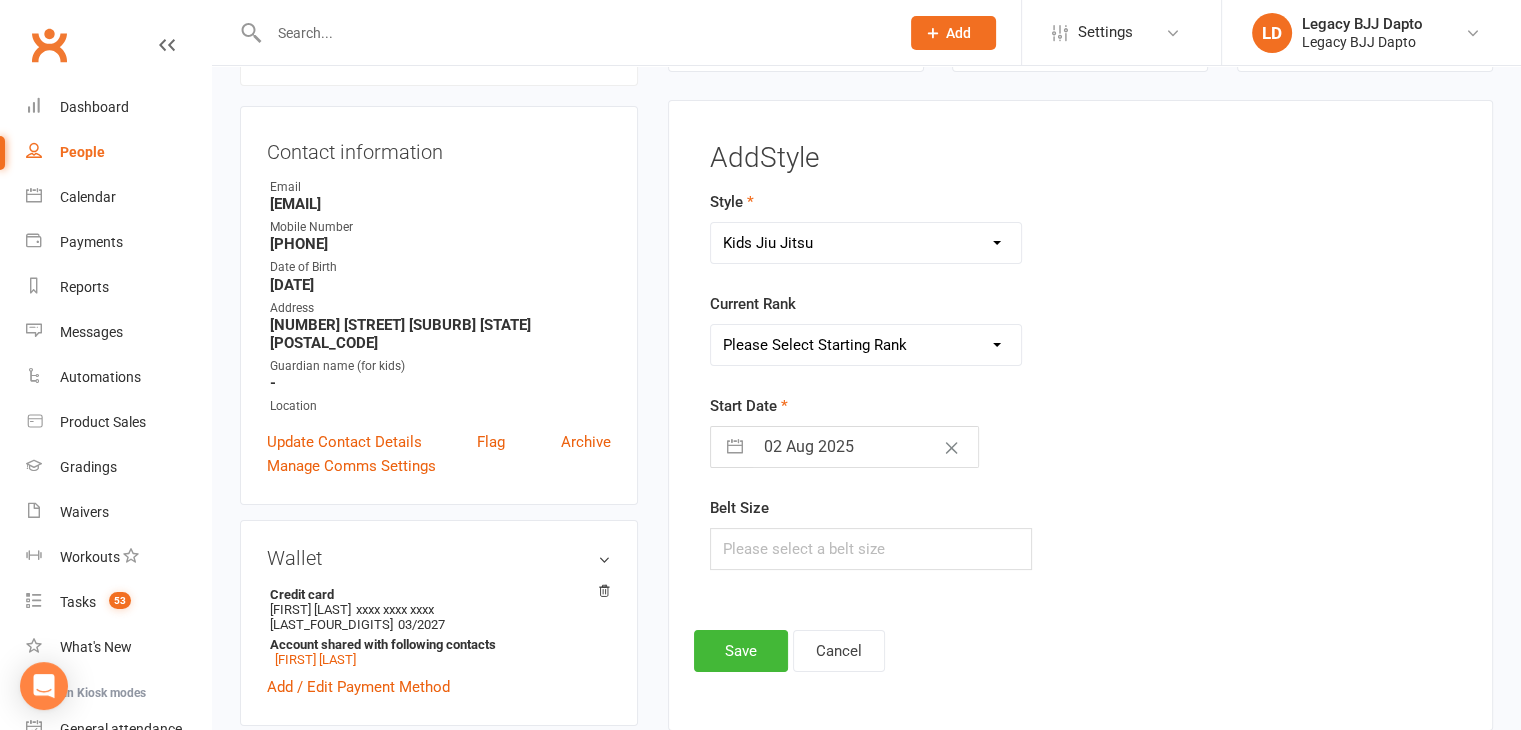 click on "Please Select Starting Rank White Belt White Belt - 1 Stripe White Belt - 2 Stripe White Belt - 3 Stripe White Belt - 4 Stripe Grey/White Belt Grey/White Belt - 1 Stripe Grey/White Belt - 2 Stripe Grey/White Belt 3 Stripe Grey/White Belt 4 Stripe Grey Belt Grey Belt 1 Stripe Grey Belt 2 Stripe Grey Belt 3 Stripe Grey Belt 4 Stripe Grey/Black Belt Grey/Black Belt 1 Stripe Grey/Black Belt 2 Stripe Grey/Black Belt 3 Stripe Grey/Black Belt 4 Stripe Yellow/White Belt Yellow/White Belt 1 Stripe Yellow/White Belt 2 Stripe Yellow/White Belt 3 Stripe Yellow/White Belt 4 Stripe Yellow Belt Yellow Belt 1 Stripe Yellow Belt 2 Stripe Yellow Belt 3 Stripe Yellow Belt 4 Stripe Yellow/Black Belt Yellow/Black Belt - 1 Stripe Yellow/Black Belt - 2 Stripe Yellow/Black Belt - 3 Stripe Yellow/Black Belt - 4 Stripe Orange White Belt Orange/White Belt - 1 Stripe Orange/White Belt - 2 Stripe Orange/White Belt - 3 Stripe Orange/White Belt - 4 Stripe Orangee Belt Orange Belt - 1 Stripe Orange Belt - 2 Stripe Orange Belt - 3 Stripe" at bounding box center [866, 345] 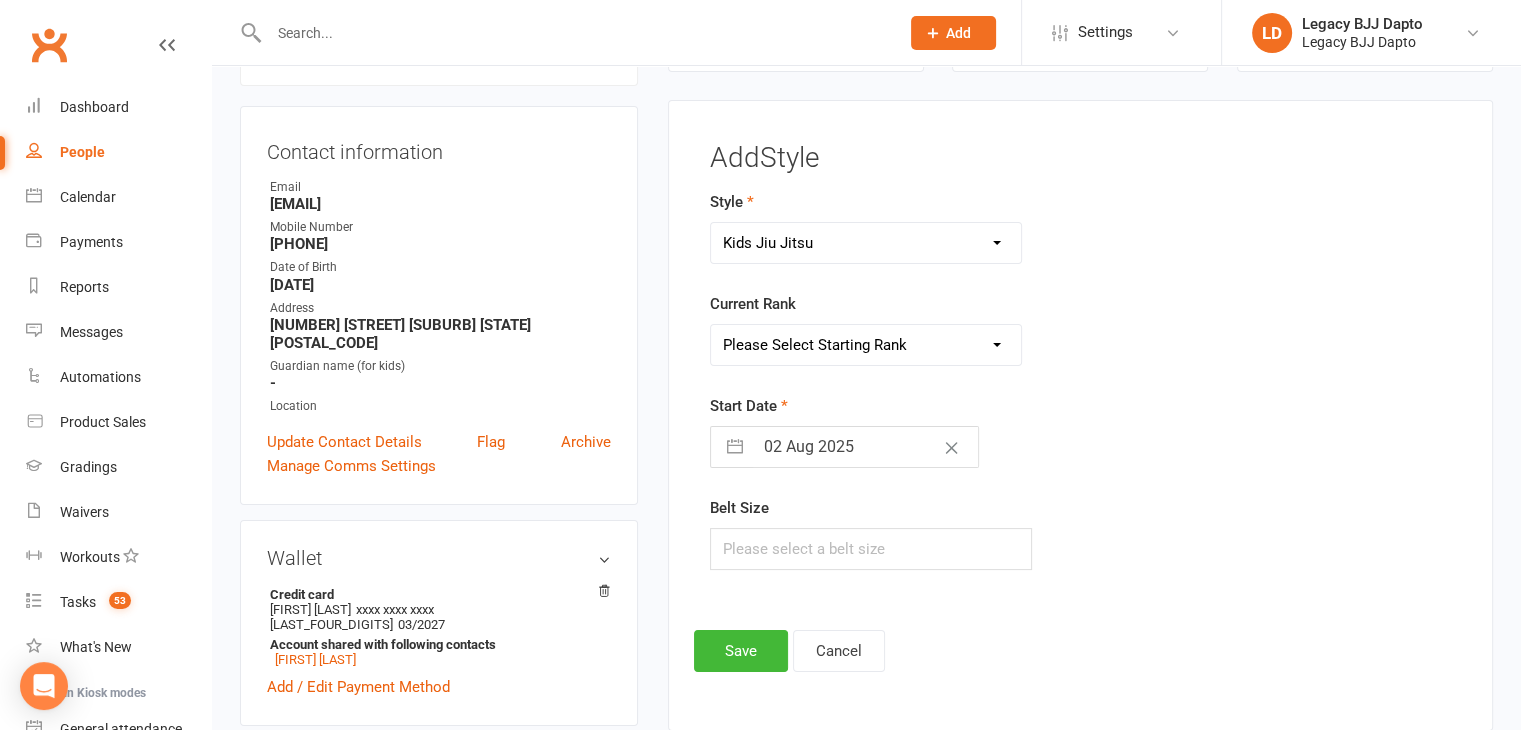 select on "36157" 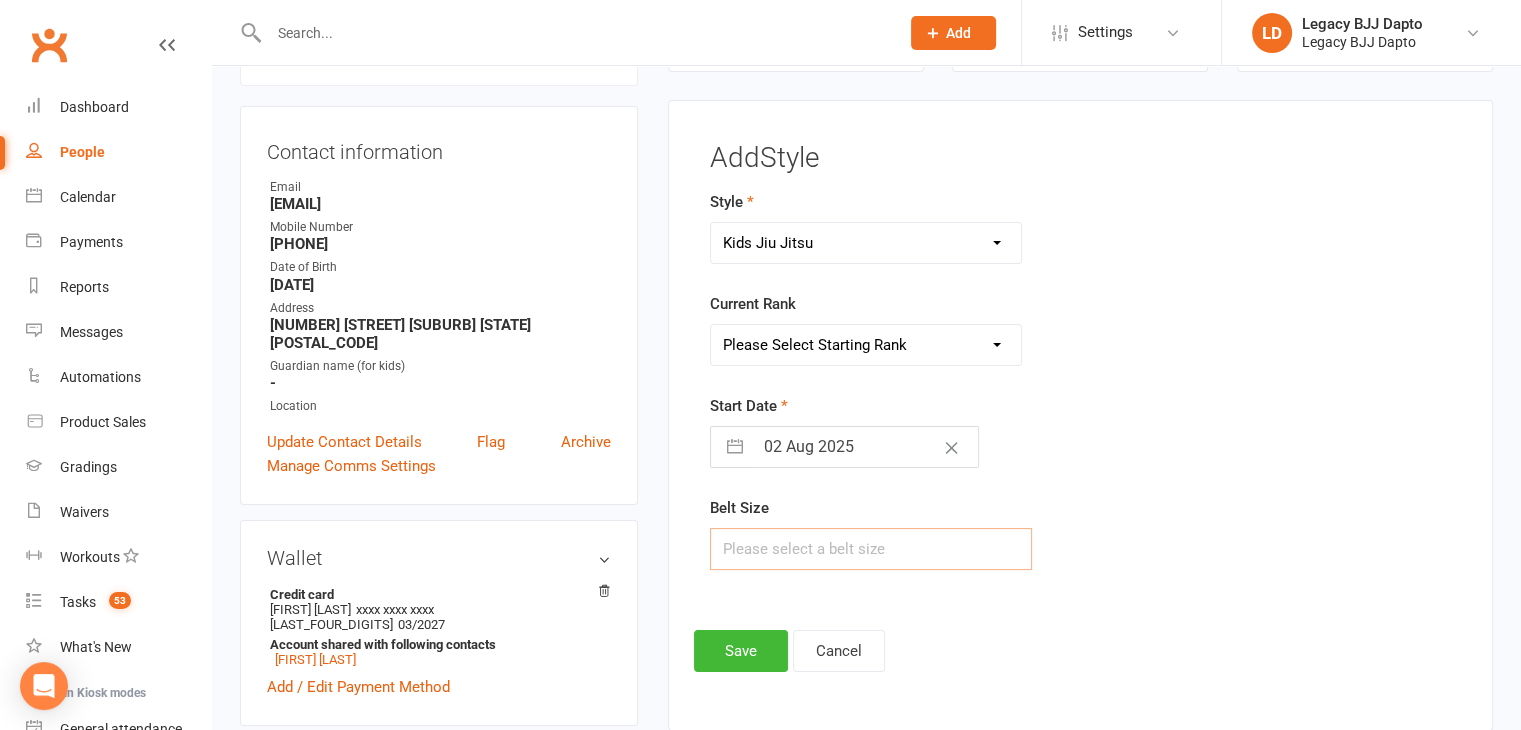 click at bounding box center [871, 549] 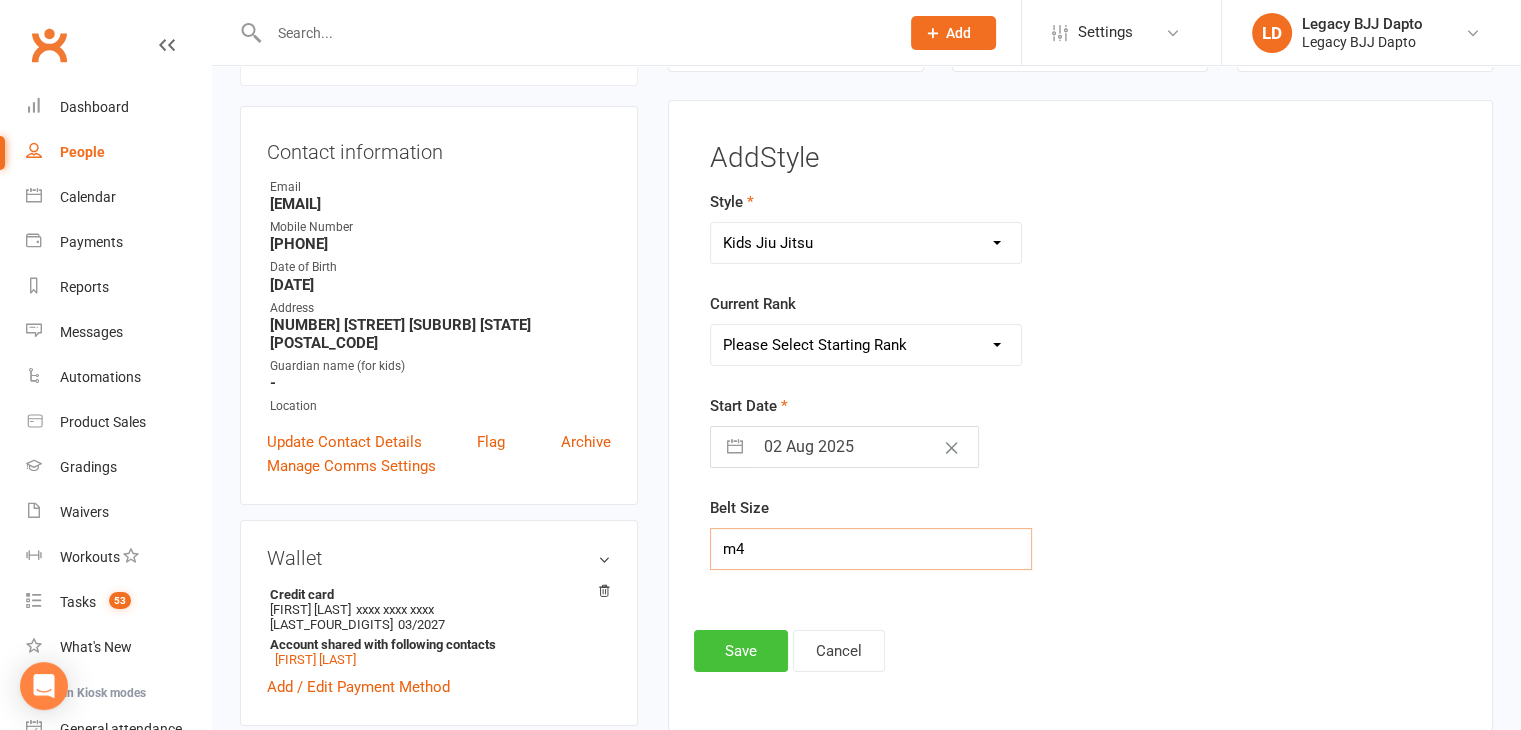 type on "m4" 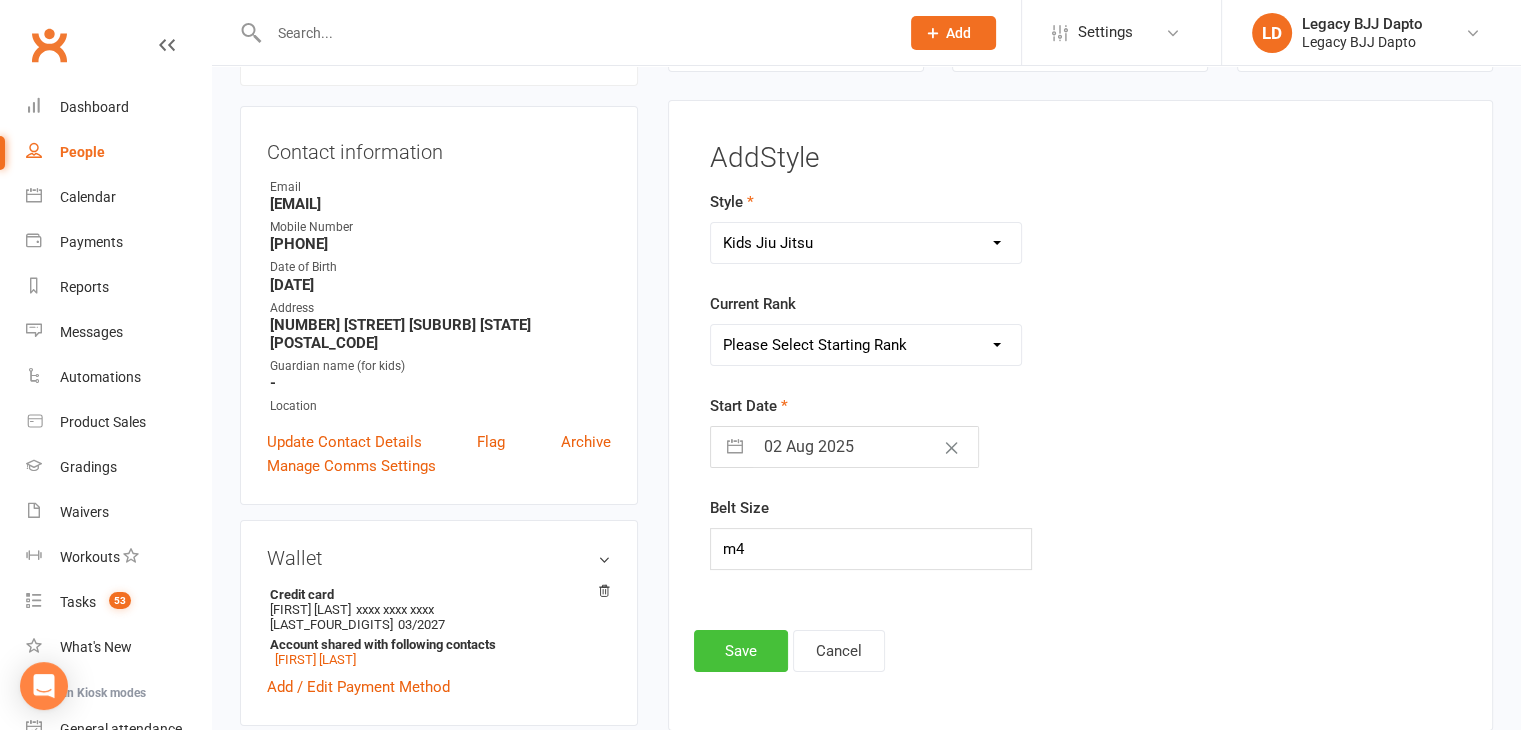 click on "Save" at bounding box center [741, 651] 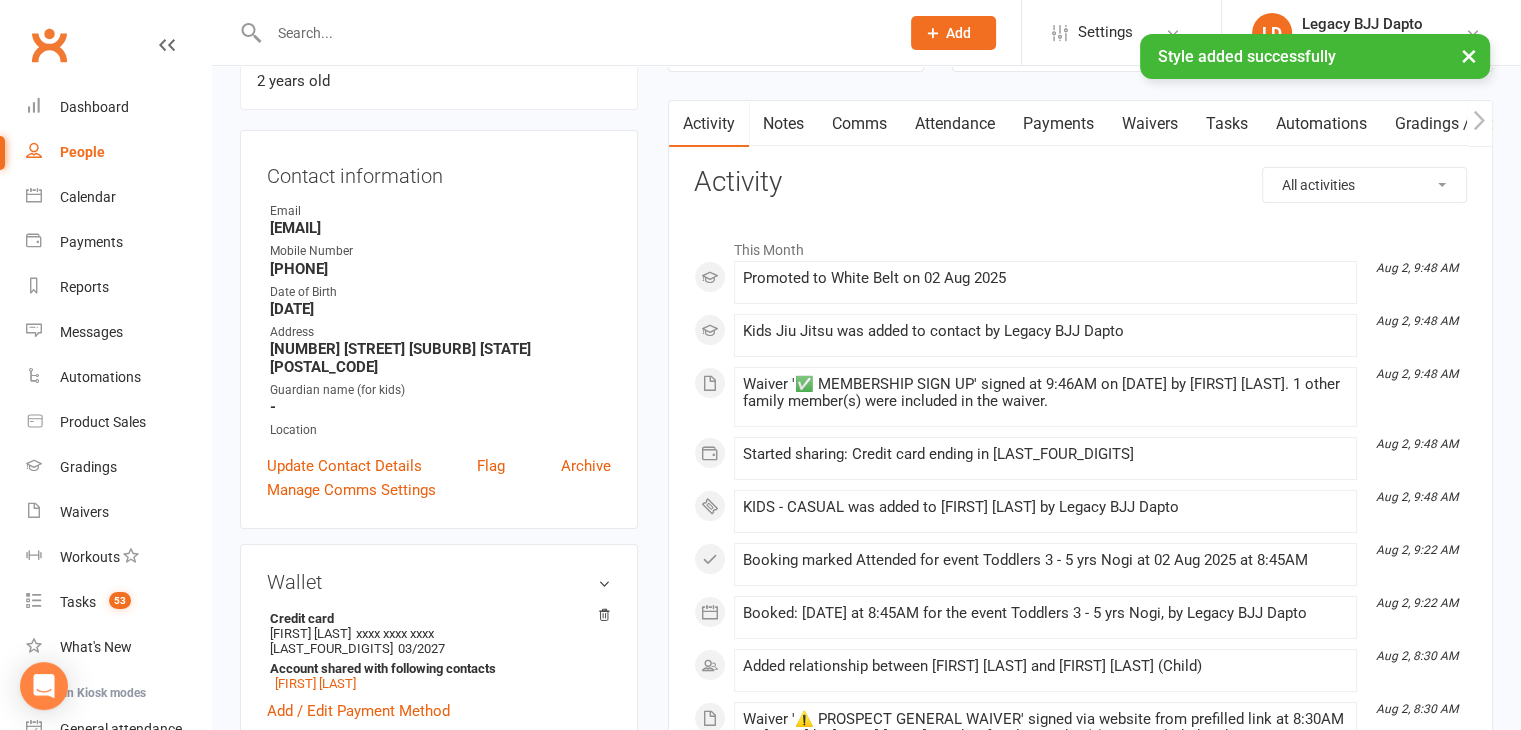 click on "Payments" at bounding box center (1058, 124) 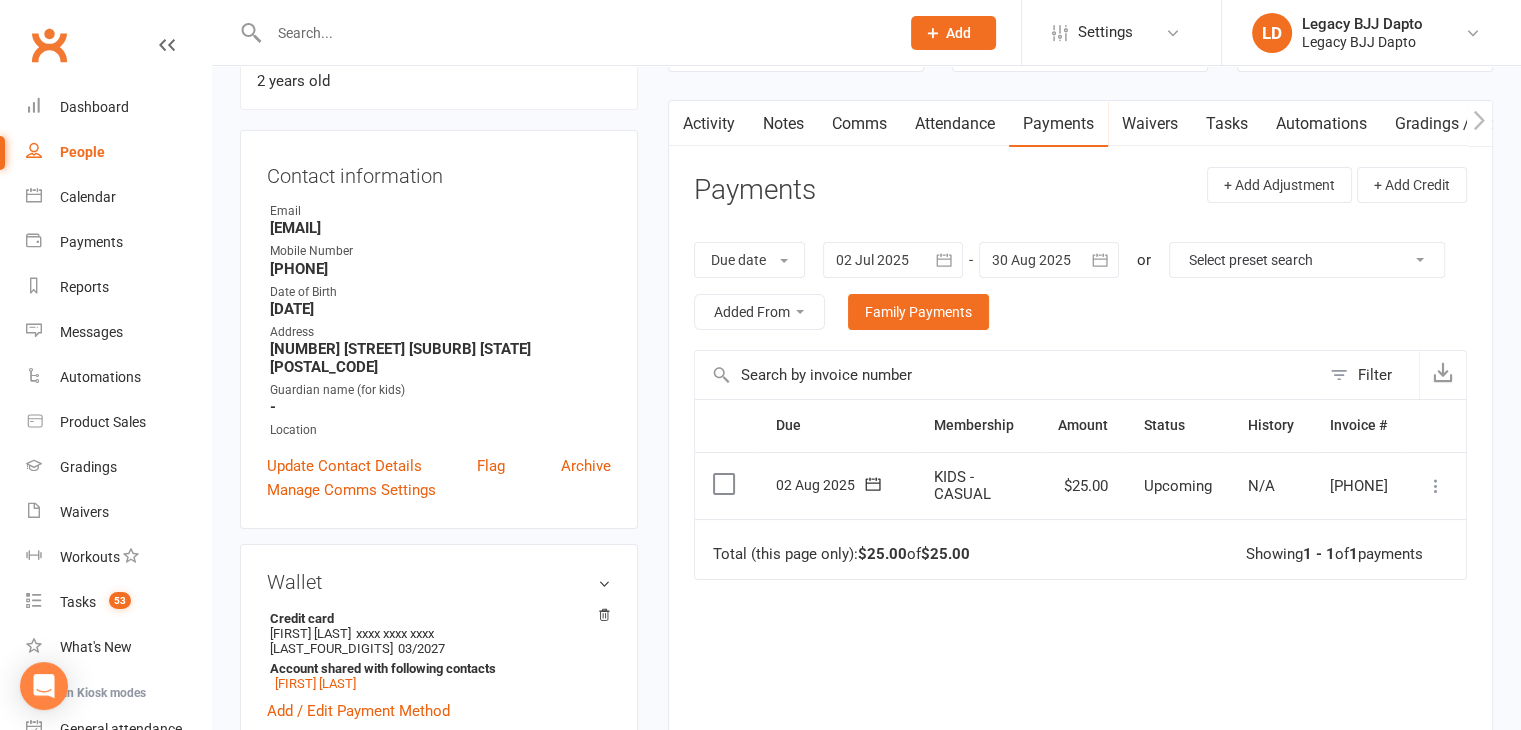 click at bounding box center [1436, 486] 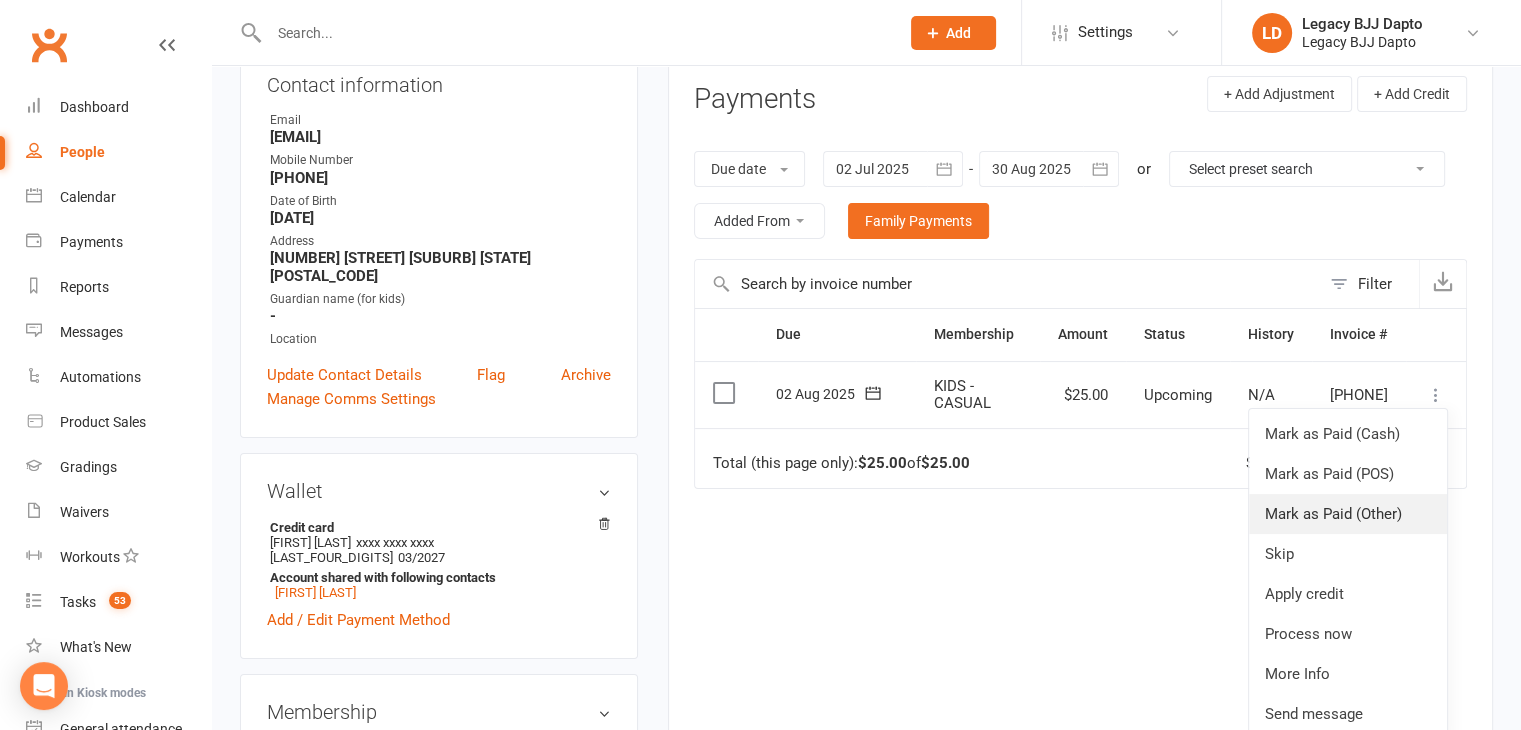 scroll, scrollTop: 263, scrollLeft: 0, axis: vertical 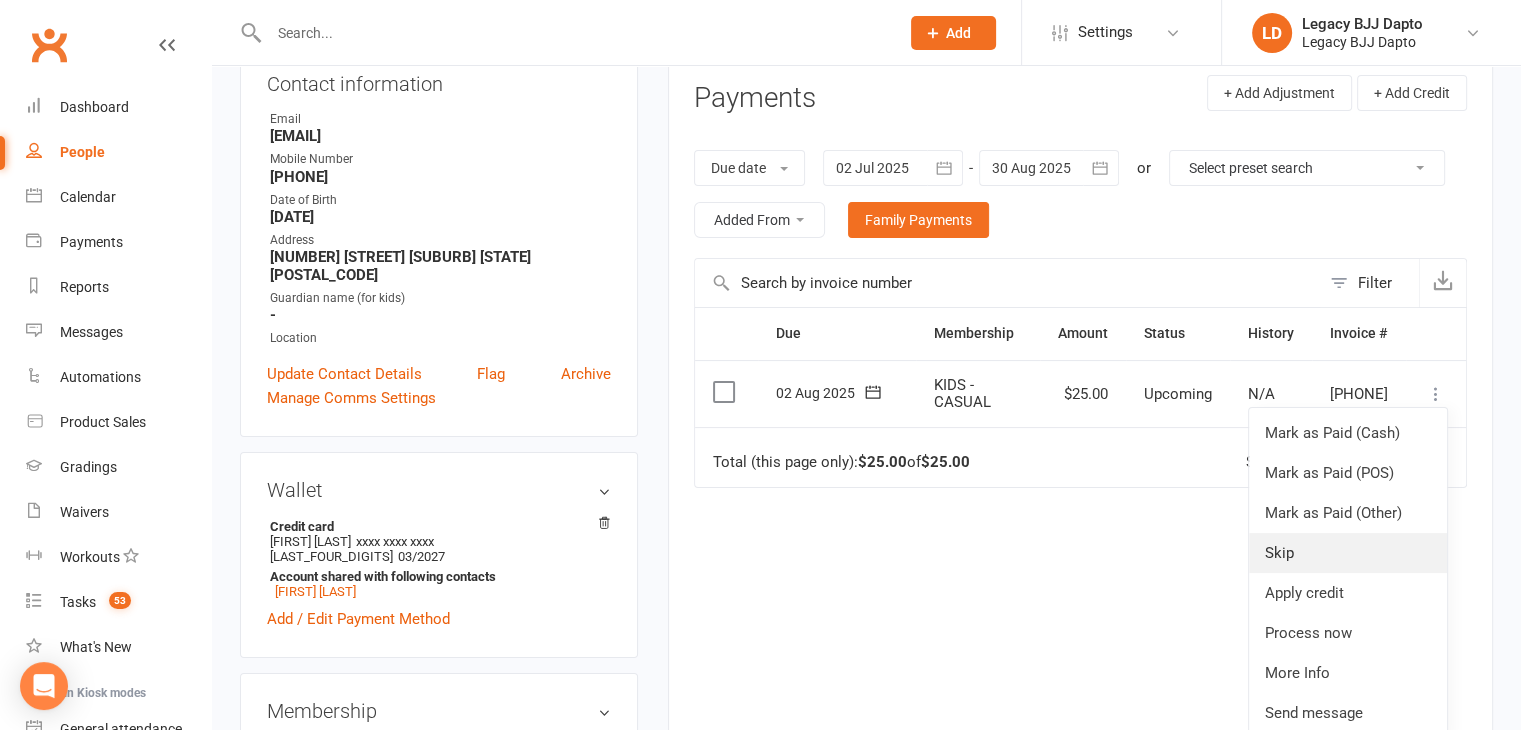 click on "Skip" at bounding box center [1348, 553] 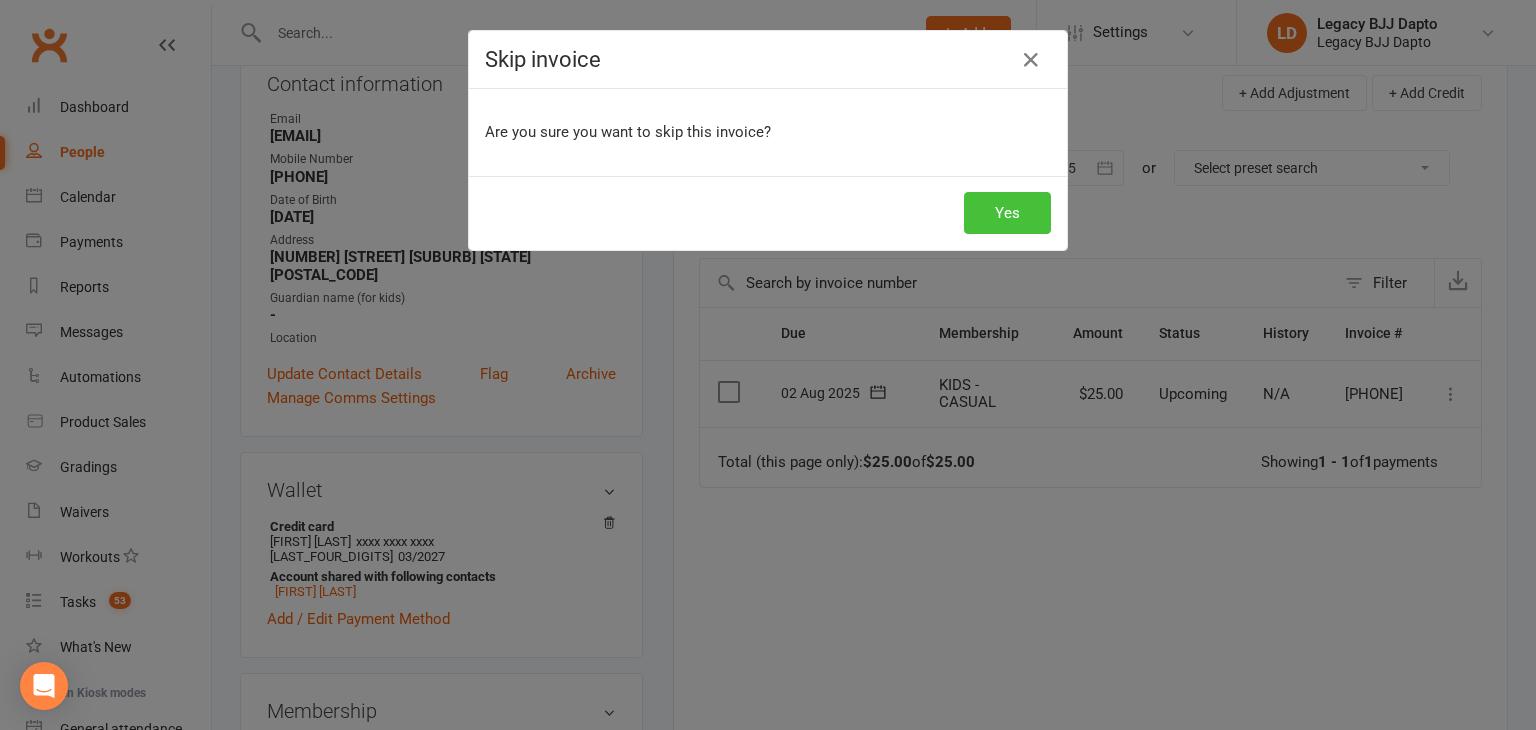 click on "Yes" at bounding box center [1007, 213] 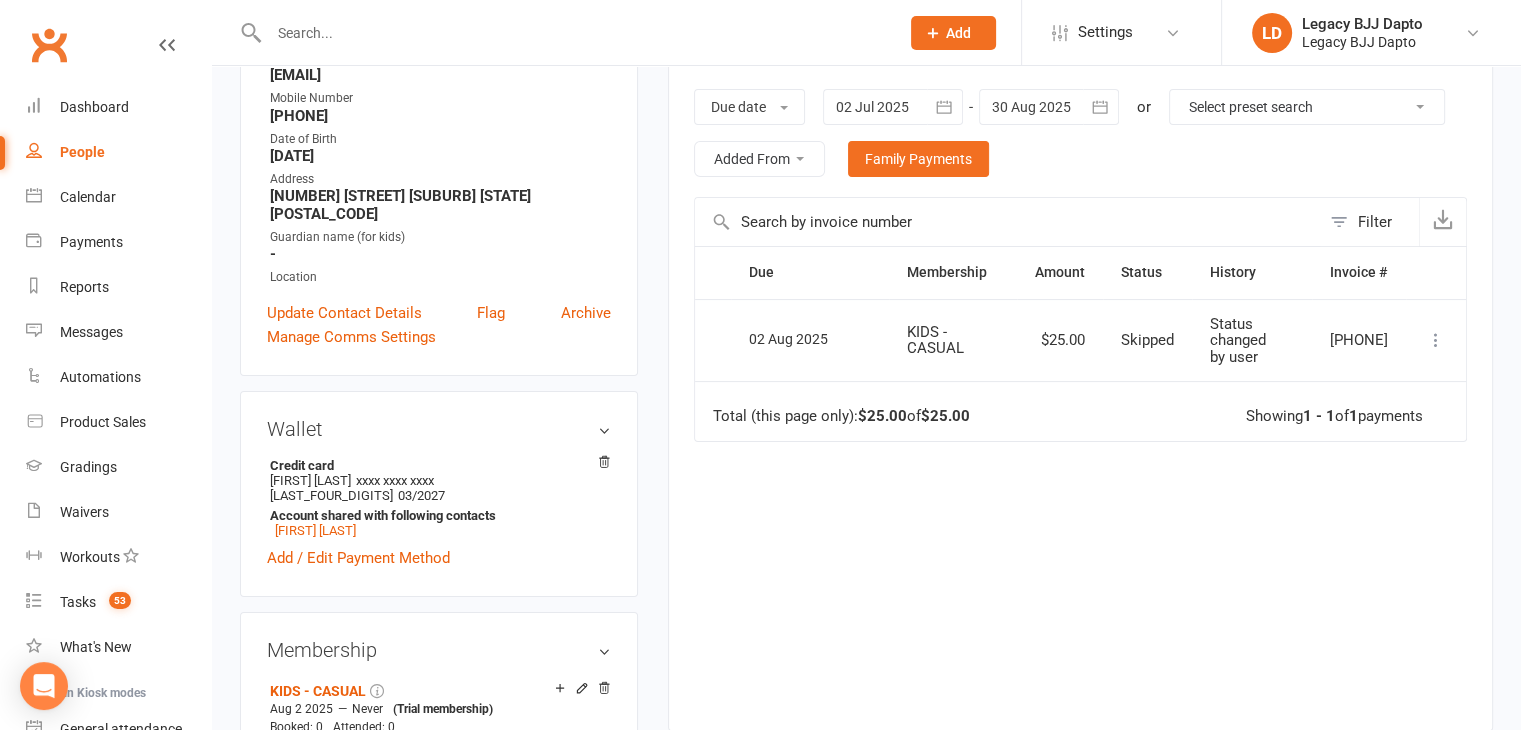 scroll, scrollTop: 0, scrollLeft: 0, axis: both 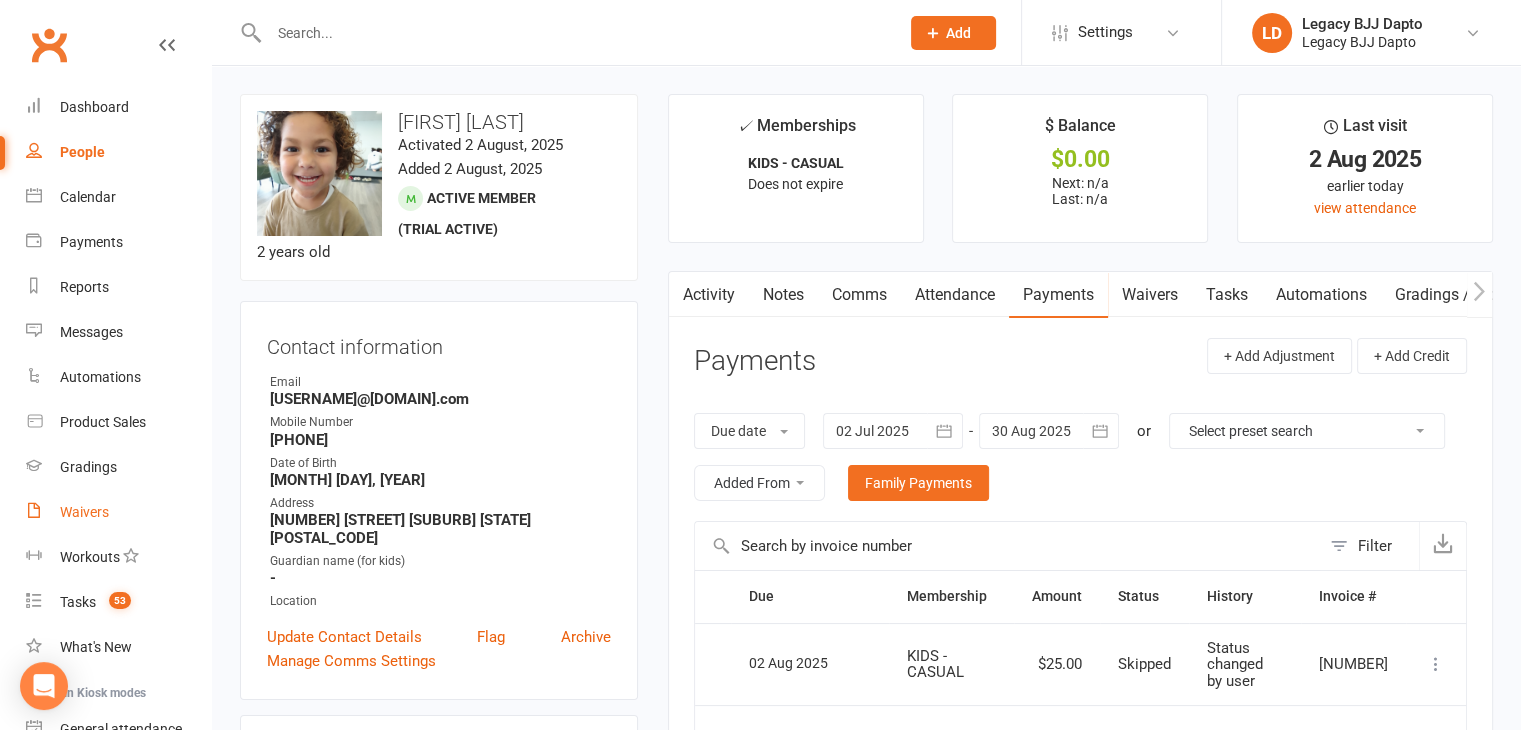 click on "Waivers" at bounding box center (118, 512) 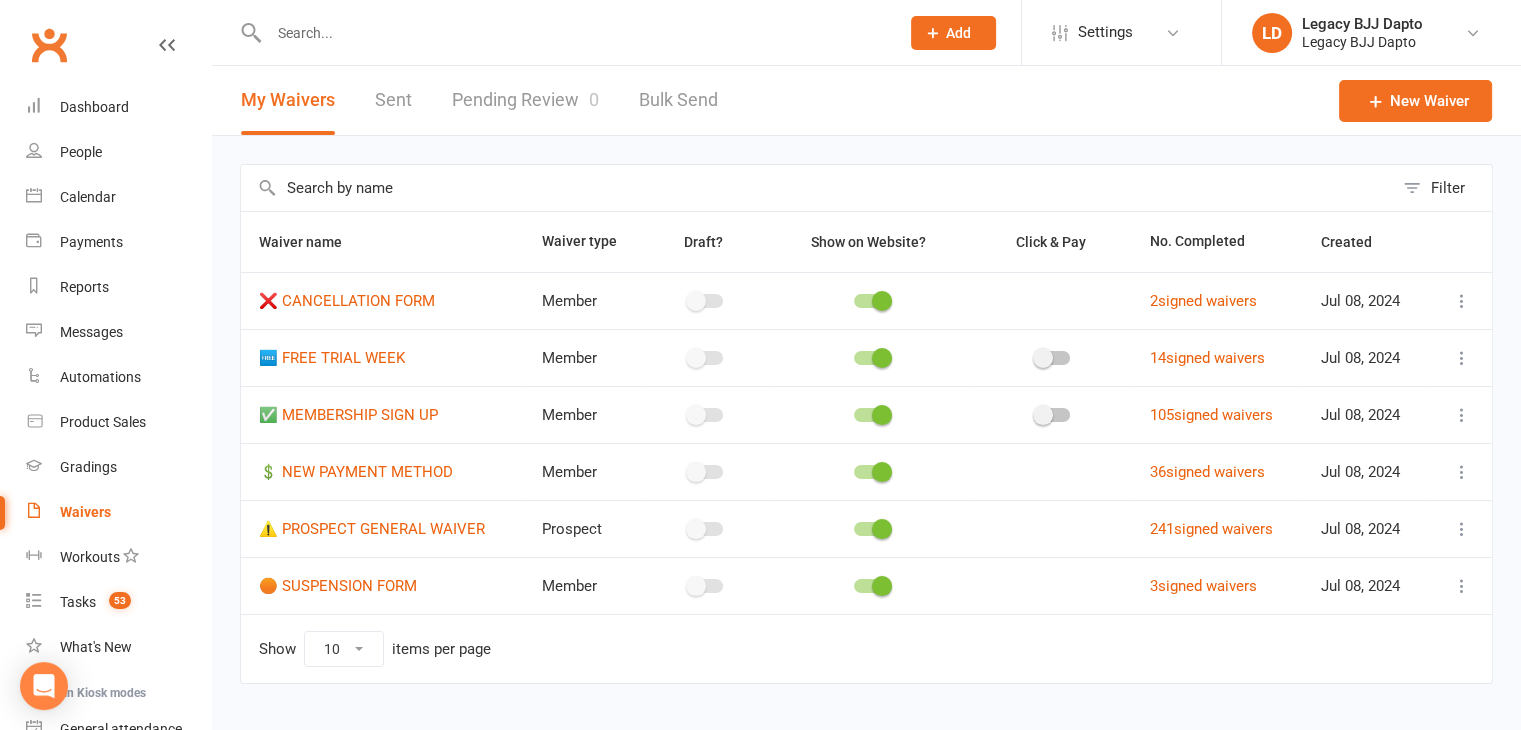 click on "Pending Review 0" at bounding box center [525, 100] 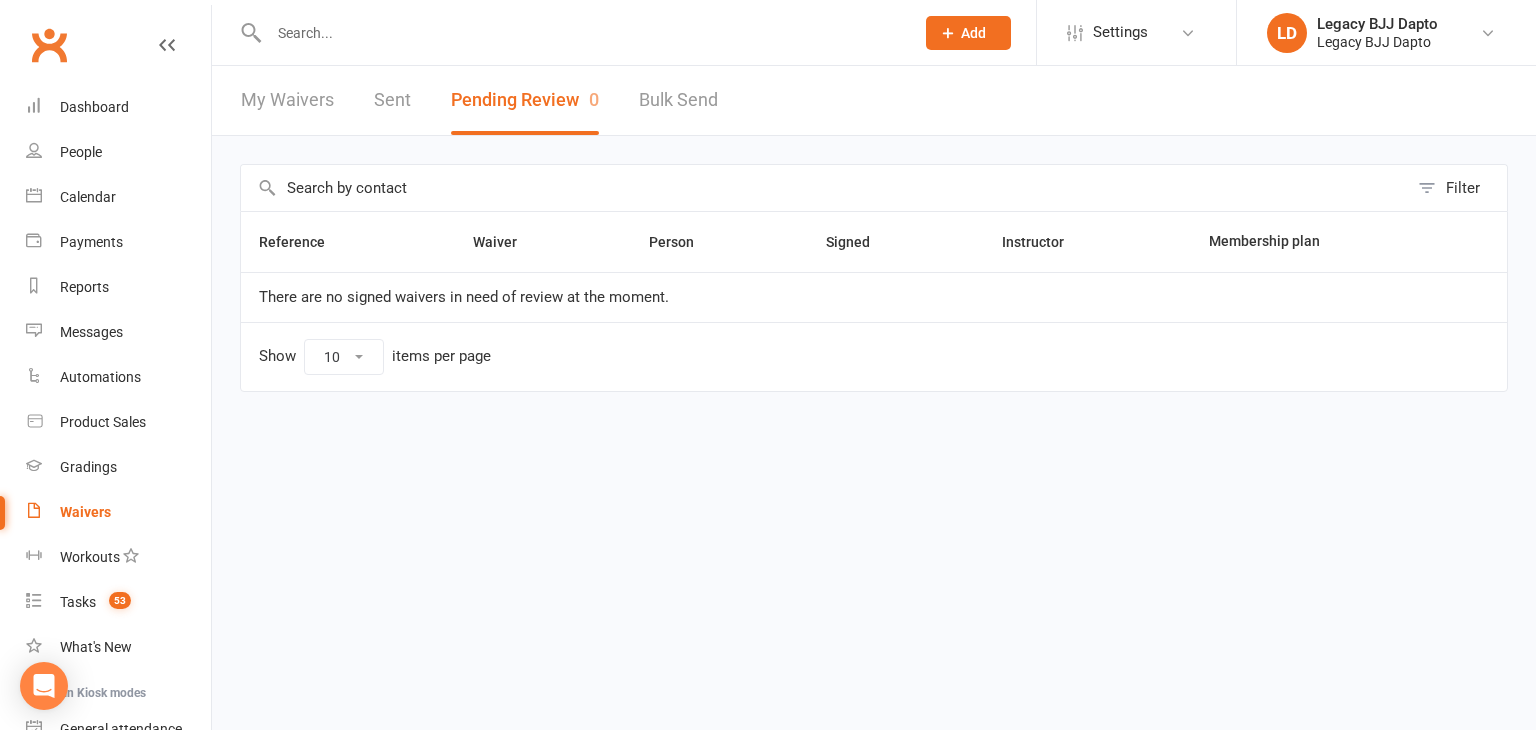 click at bounding box center [581, 33] 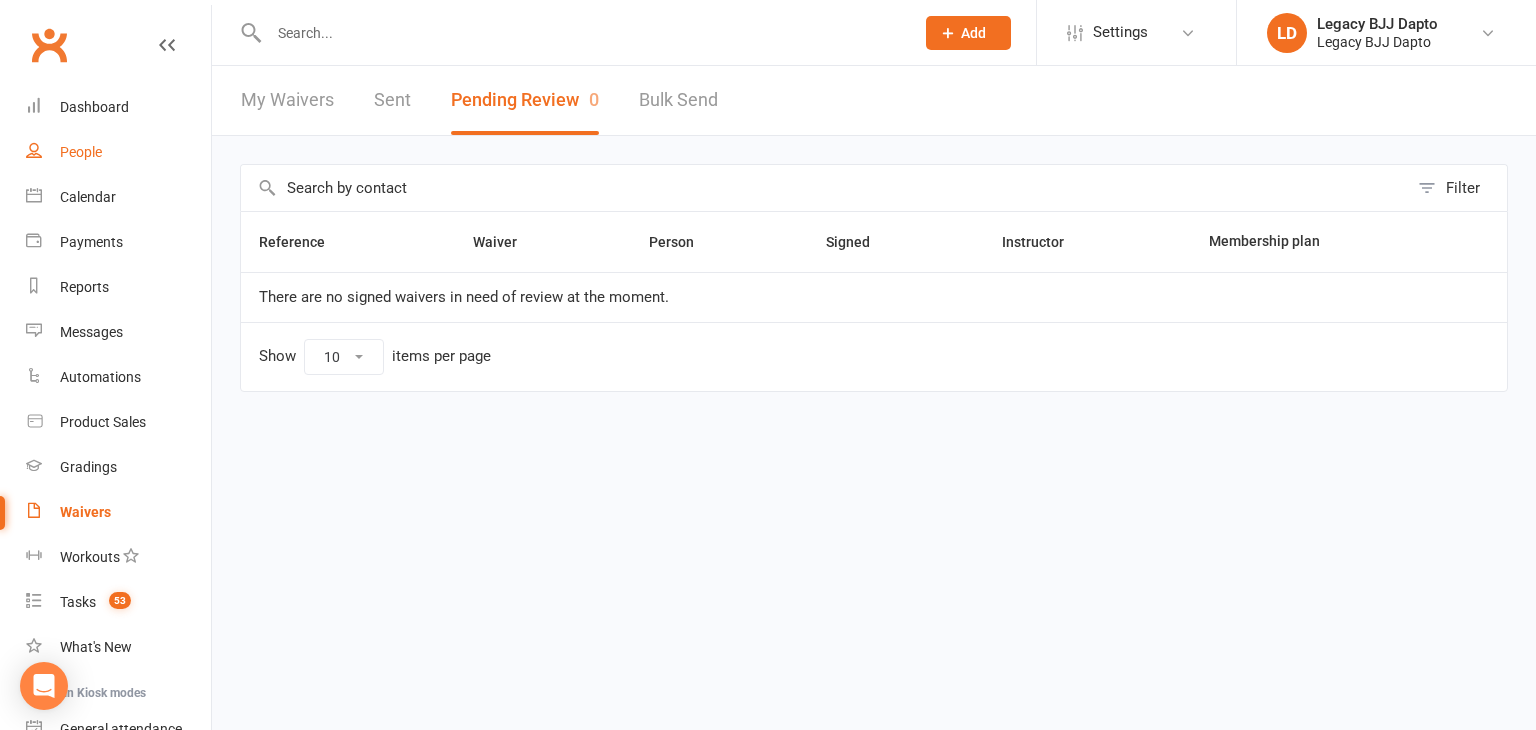 click on "People" at bounding box center [81, 152] 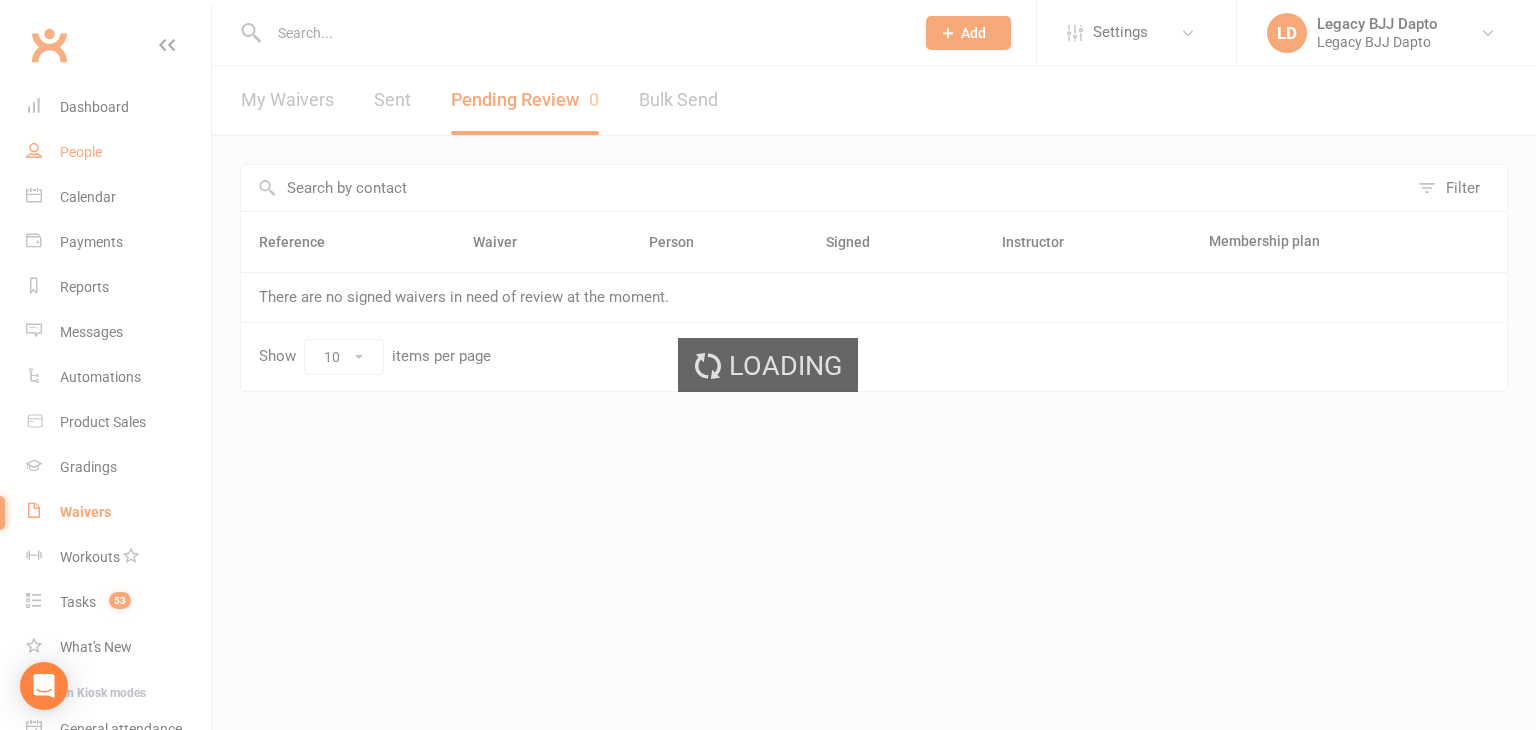 select on "100" 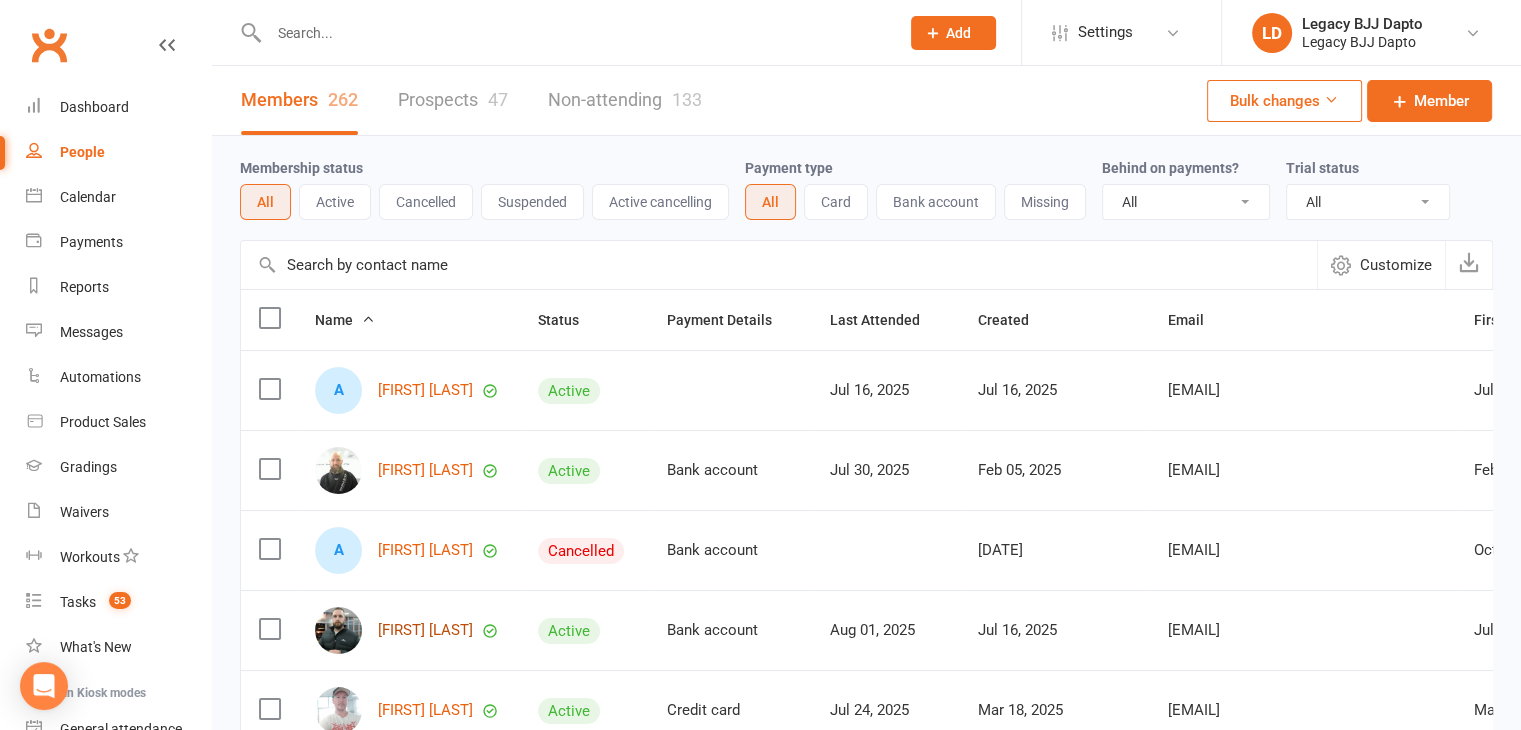 click on "[FIRST] [LAST]" at bounding box center [425, 630] 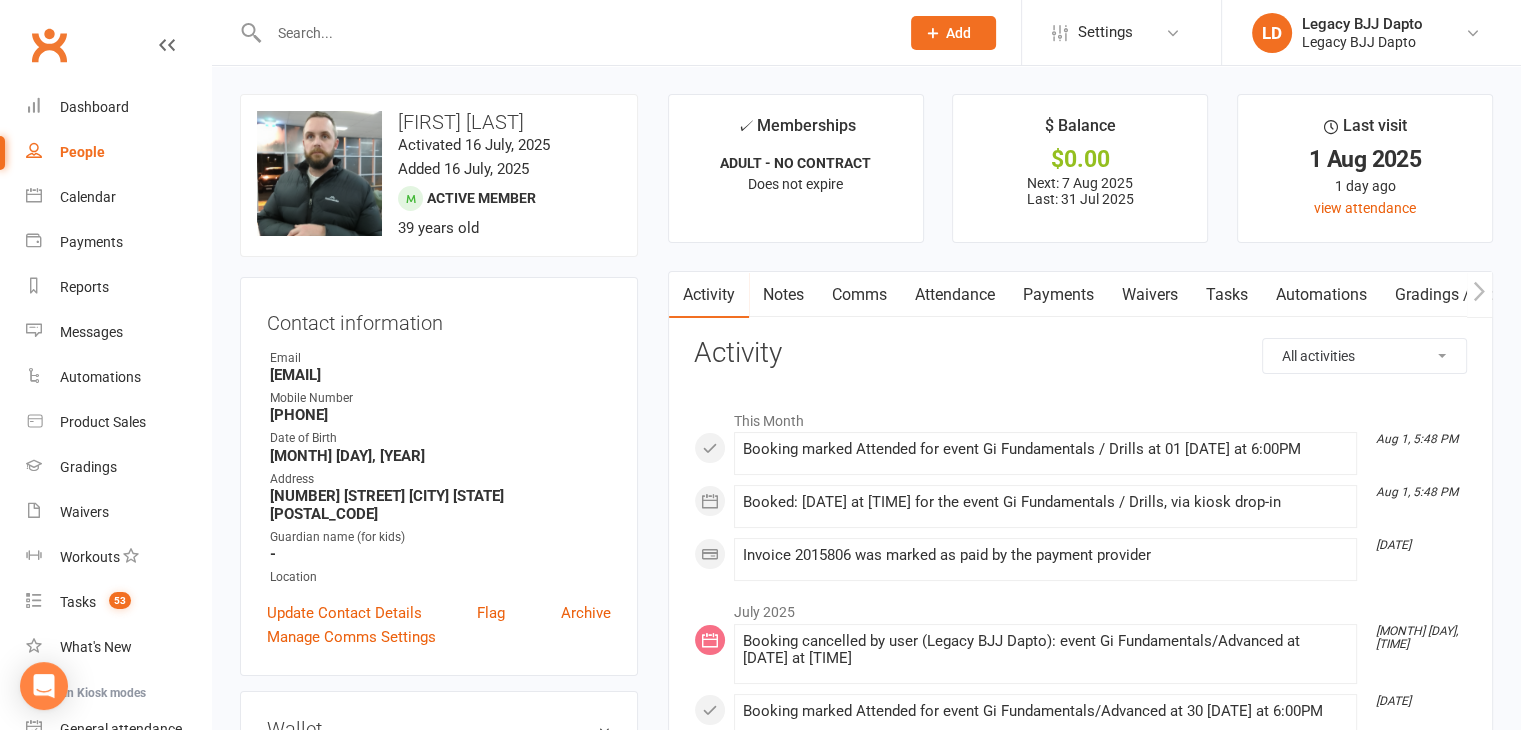 click on "Waivers" at bounding box center (1150, 295) 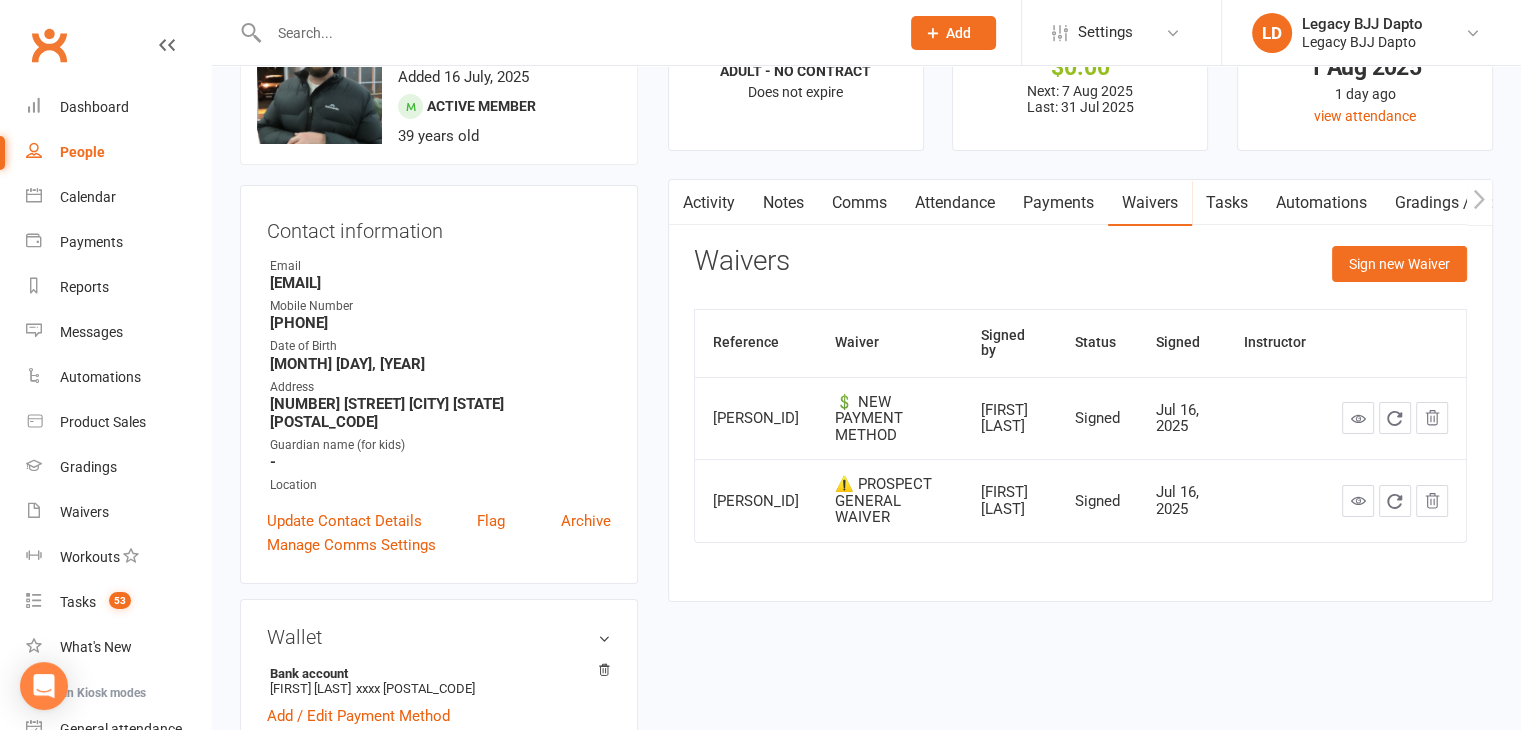 scroll, scrollTop: 94, scrollLeft: 0, axis: vertical 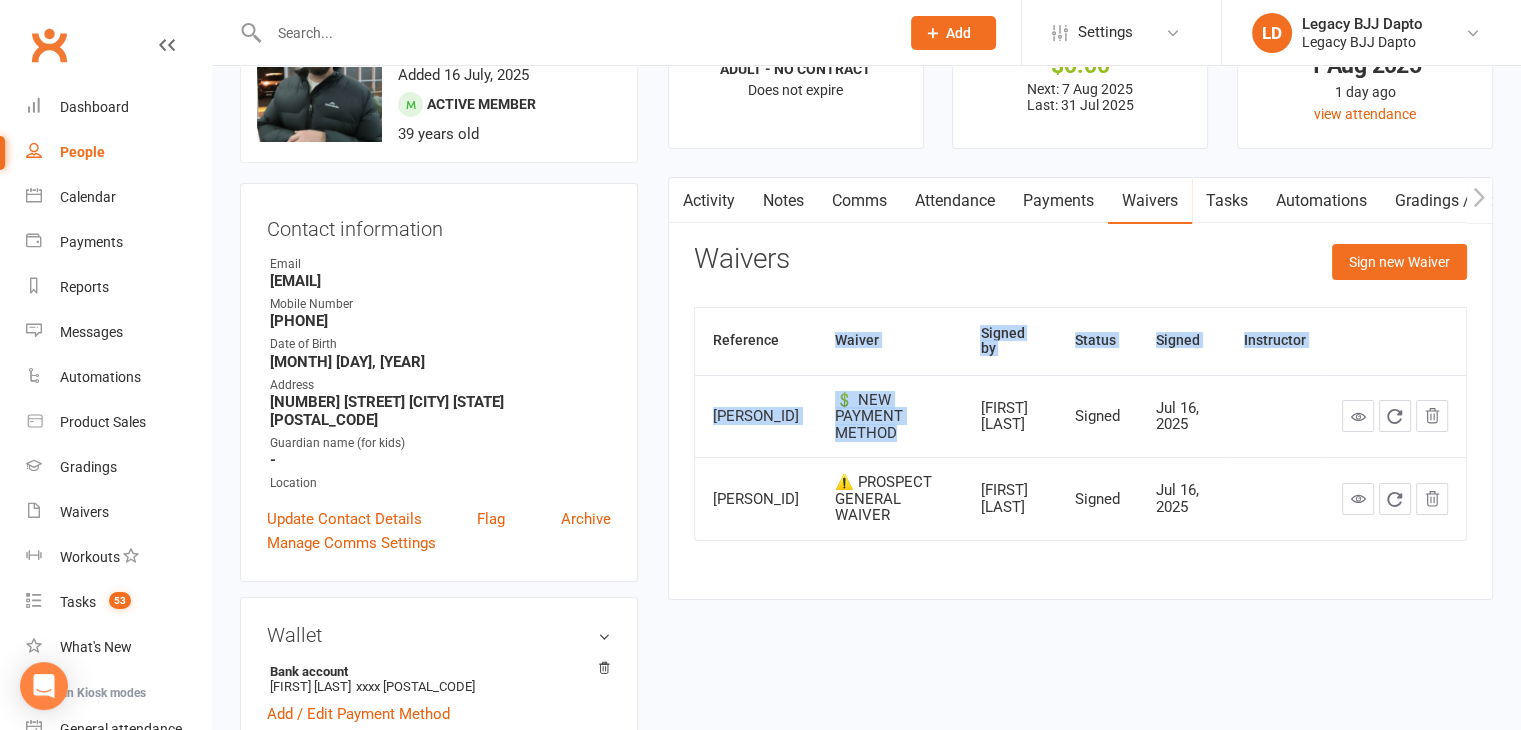drag, startPoint x: 893, startPoint y: 437, endPoint x: 775, endPoint y: 326, distance: 162.00308 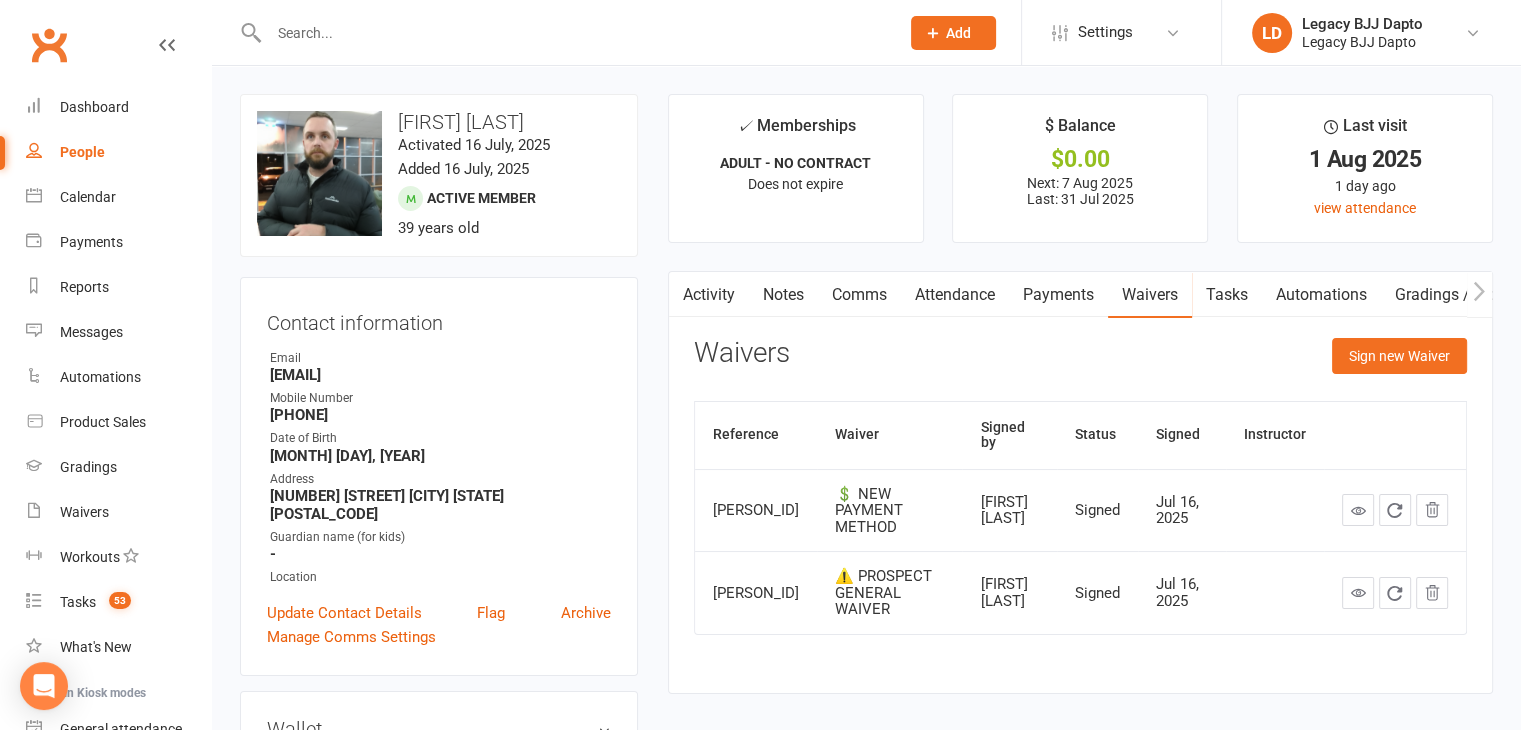 scroll, scrollTop: 0, scrollLeft: 0, axis: both 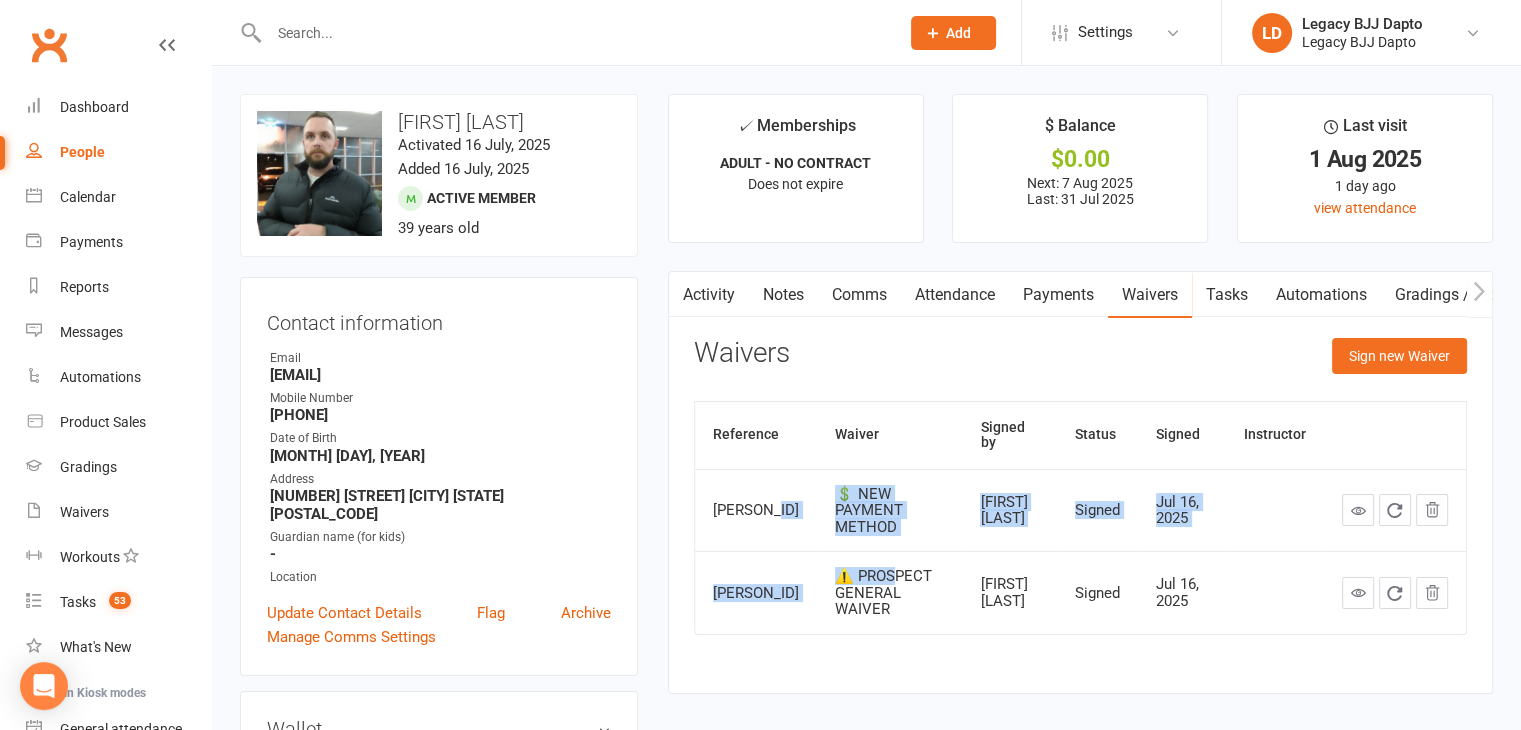 drag, startPoint x: 787, startPoint y: 508, endPoint x: 892, endPoint y: 560, distance: 117.170815 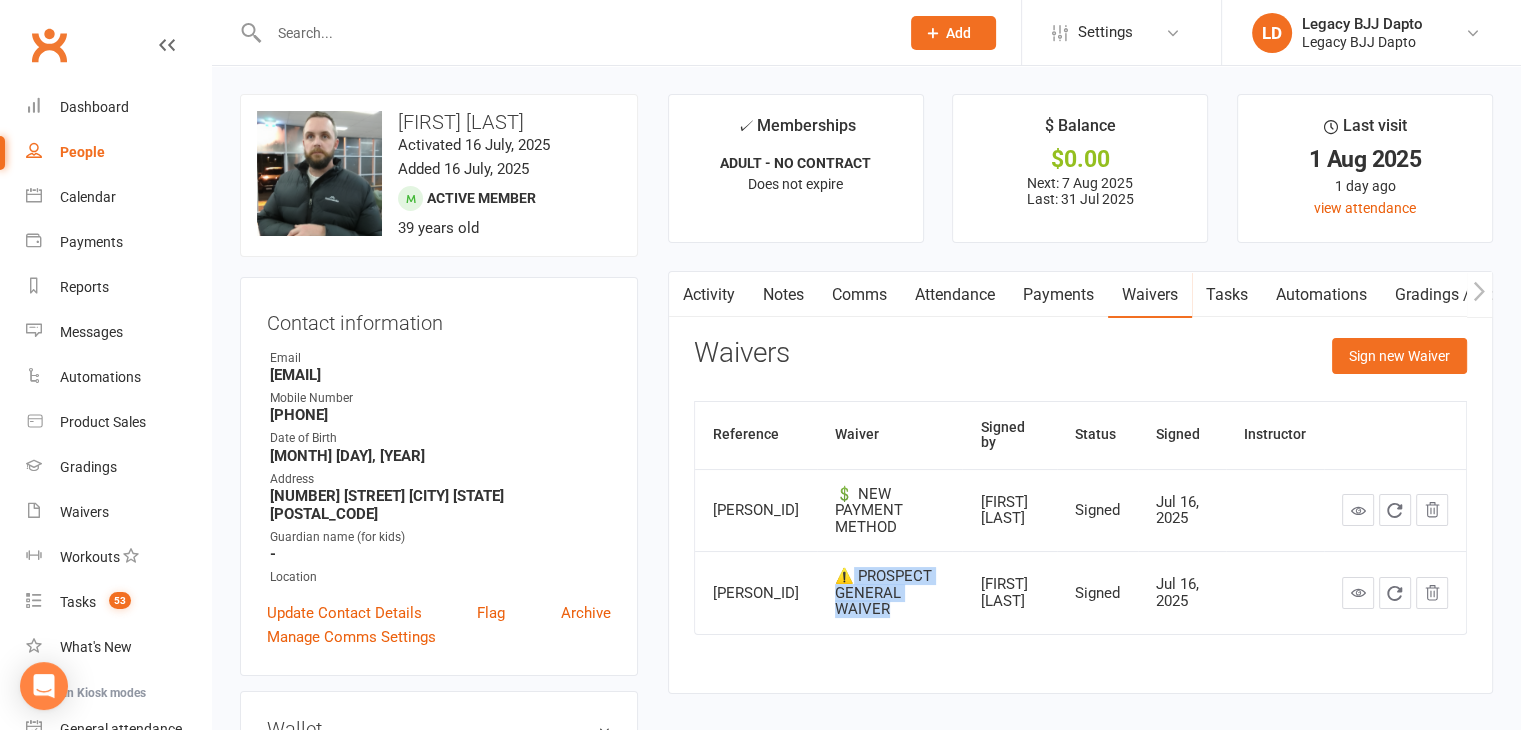 drag, startPoint x: 892, startPoint y: 605, endPoint x: 844, endPoint y: 581, distance: 53.66563 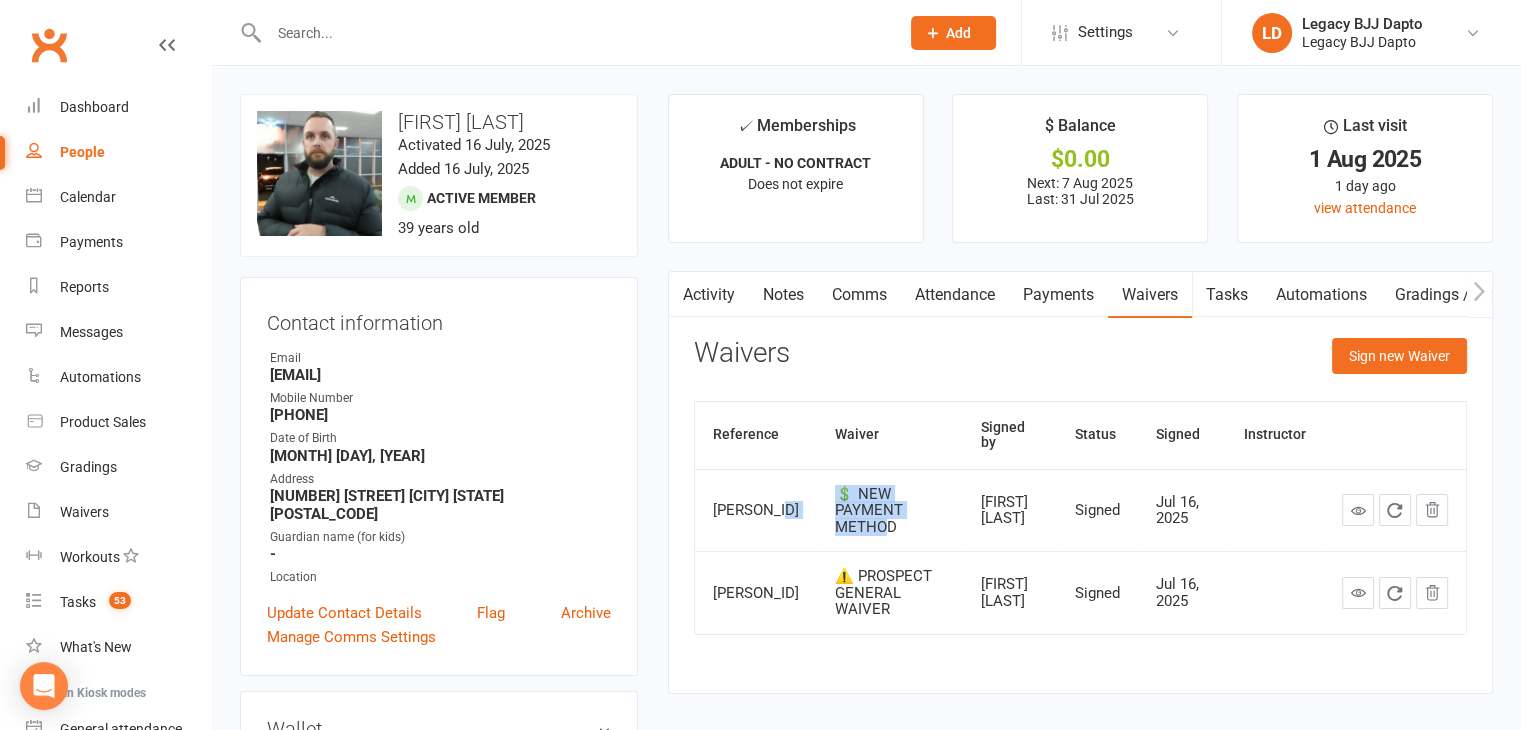drag, startPoint x: 882, startPoint y: 530, endPoint x: 798, endPoint y: 480, distance: 97.7548 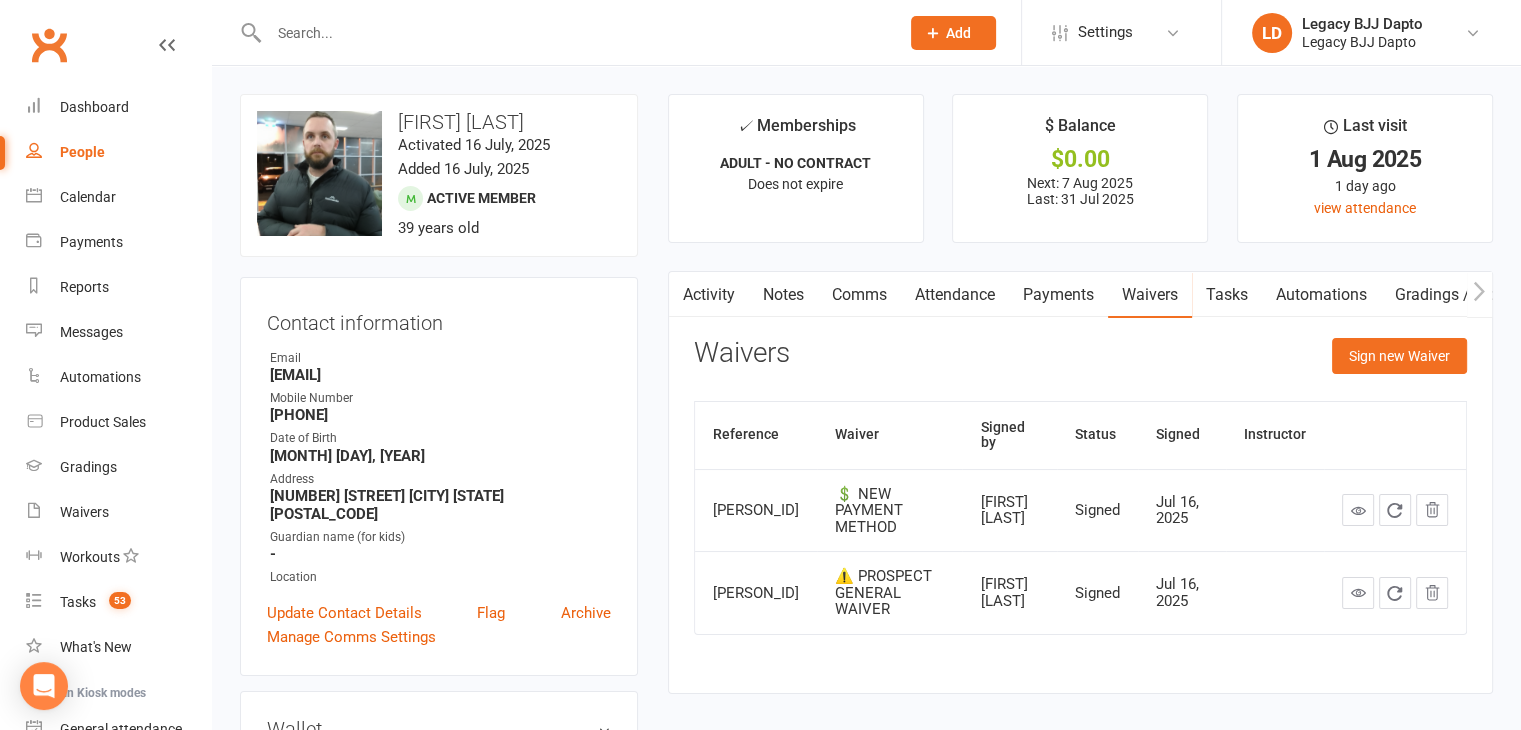 click on "People" at bounding box center [82, 152] 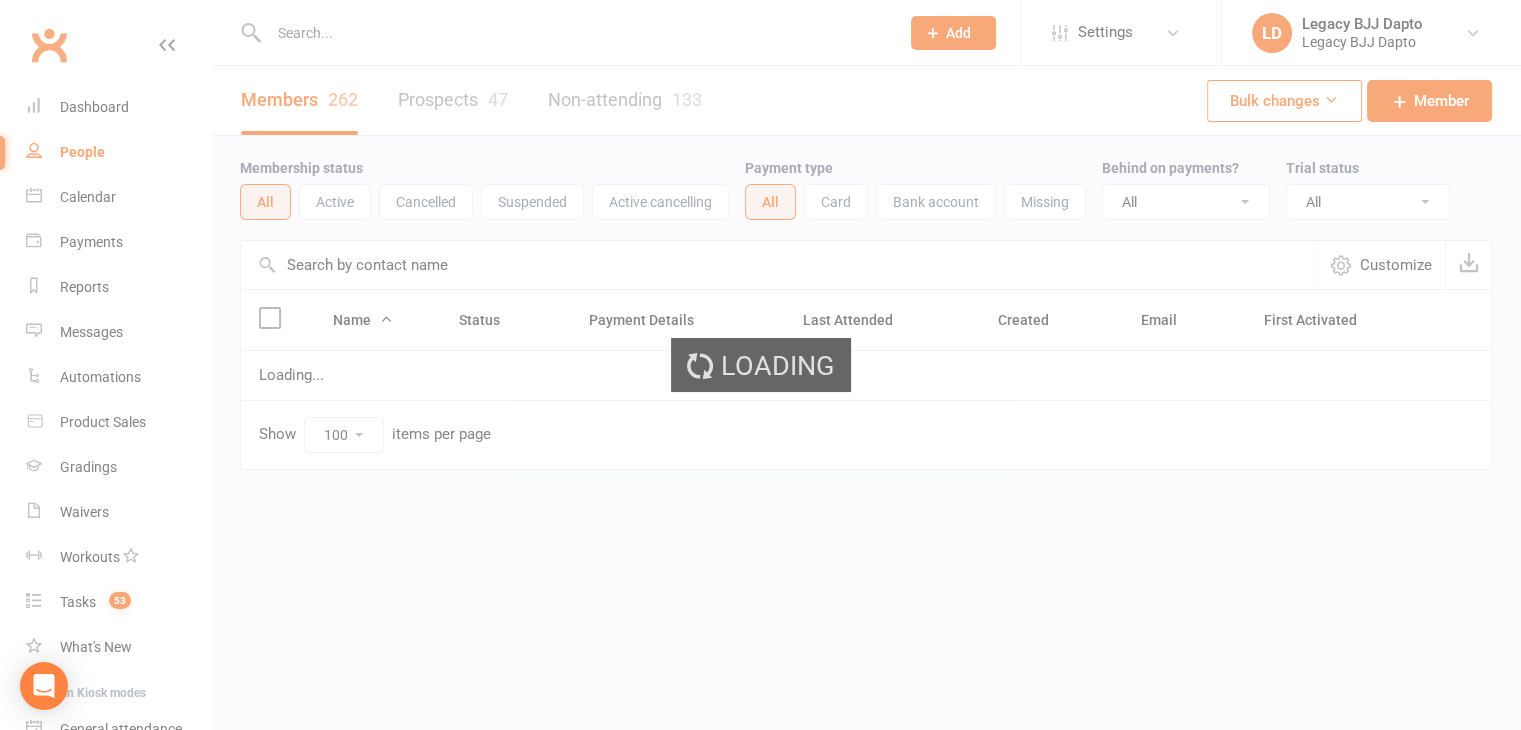 scroll, scrollTop: 0, scrollLeft: 0, axis: both 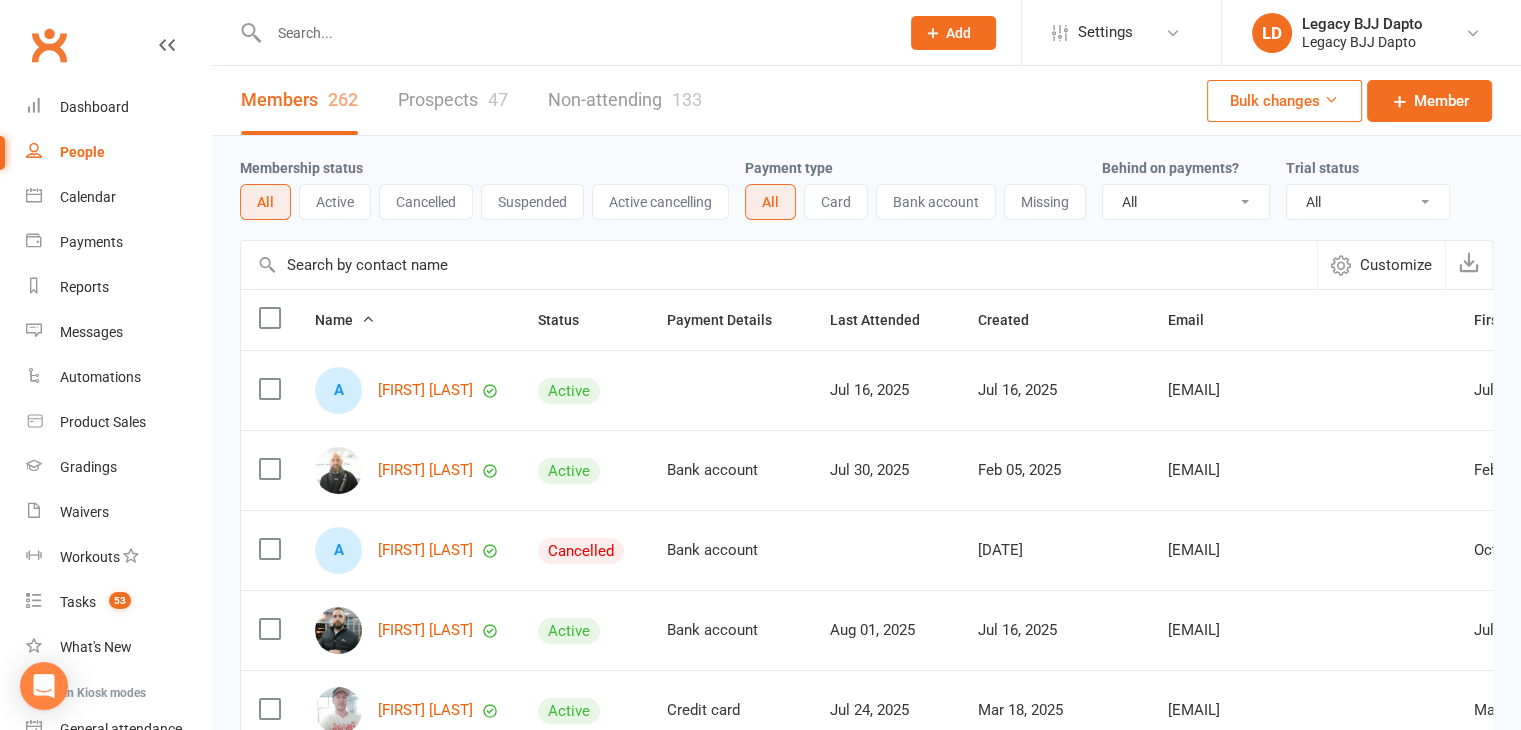 click on "Prospects 47" at bounding box center (453, 100) 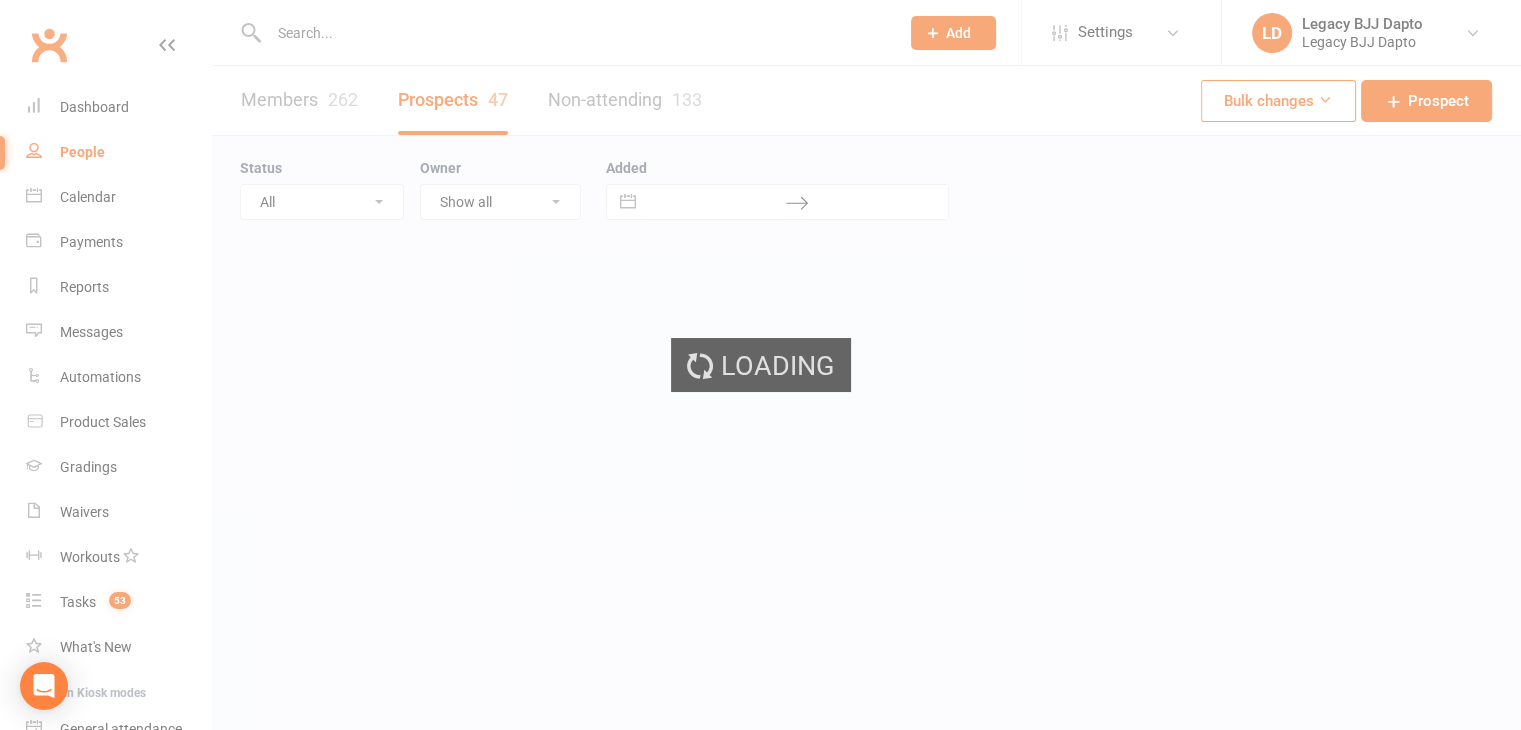 scroll, scrollTop: 0, scrollLeft: 0, axis: both 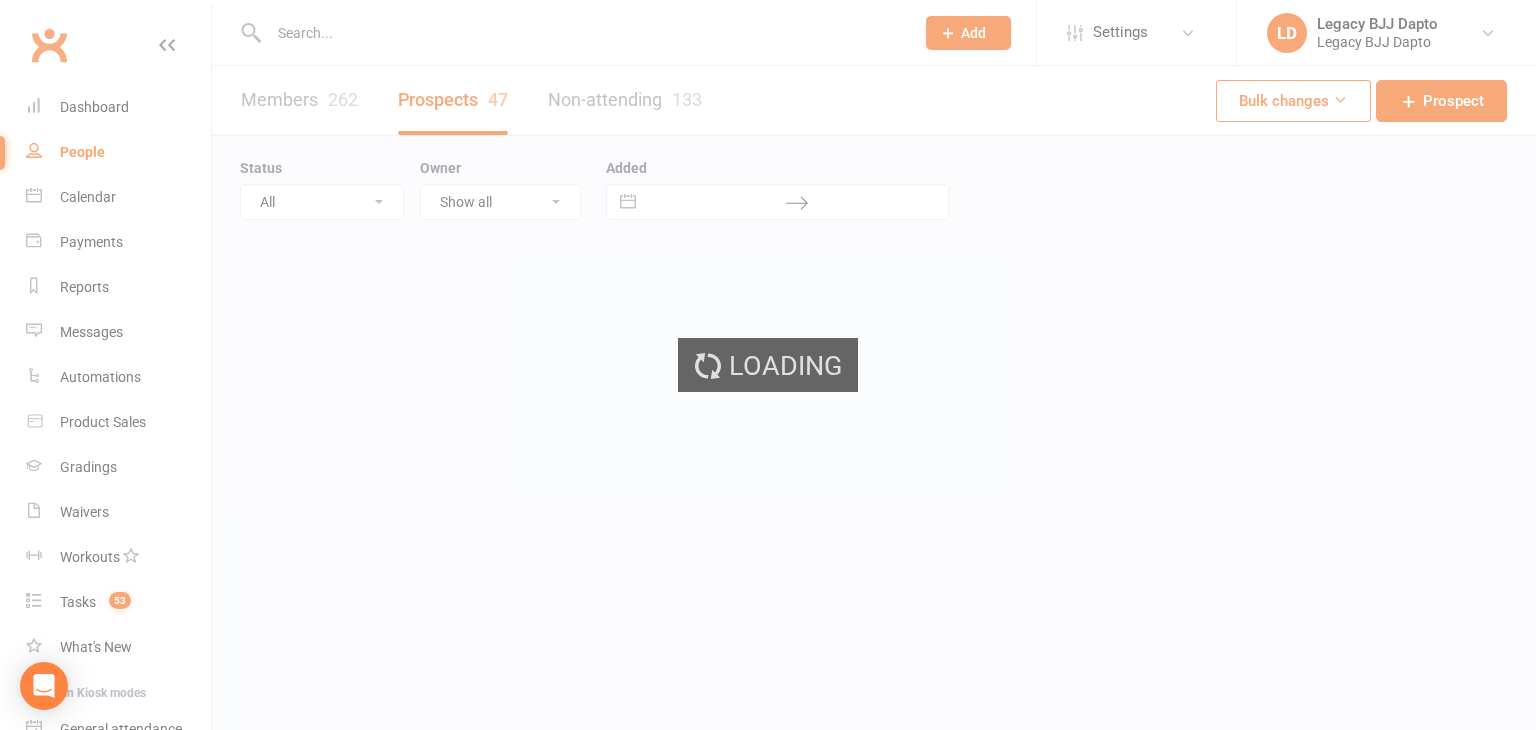 select on "100" 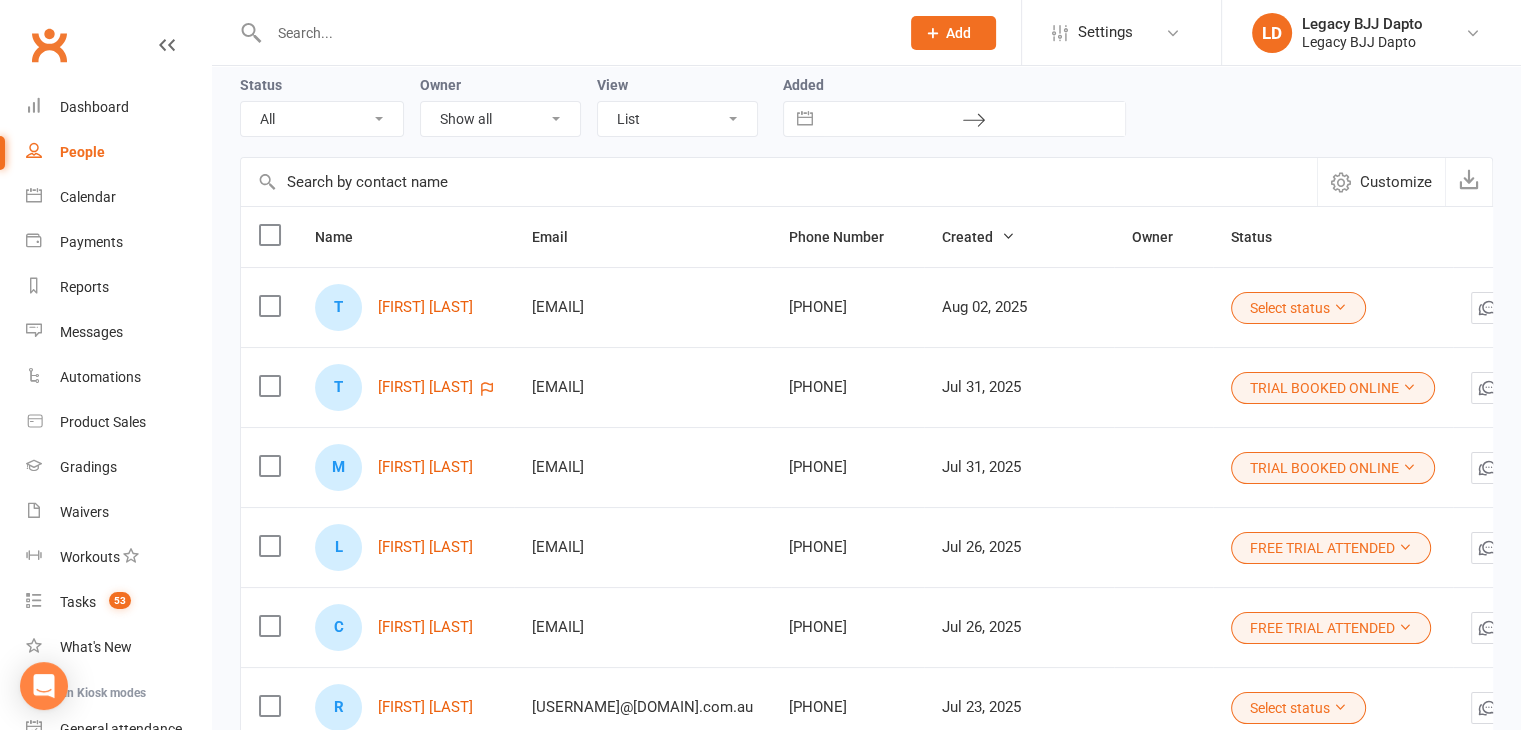 scroll, scrollTop: 84, scrollLeft: 0, axis: vertical 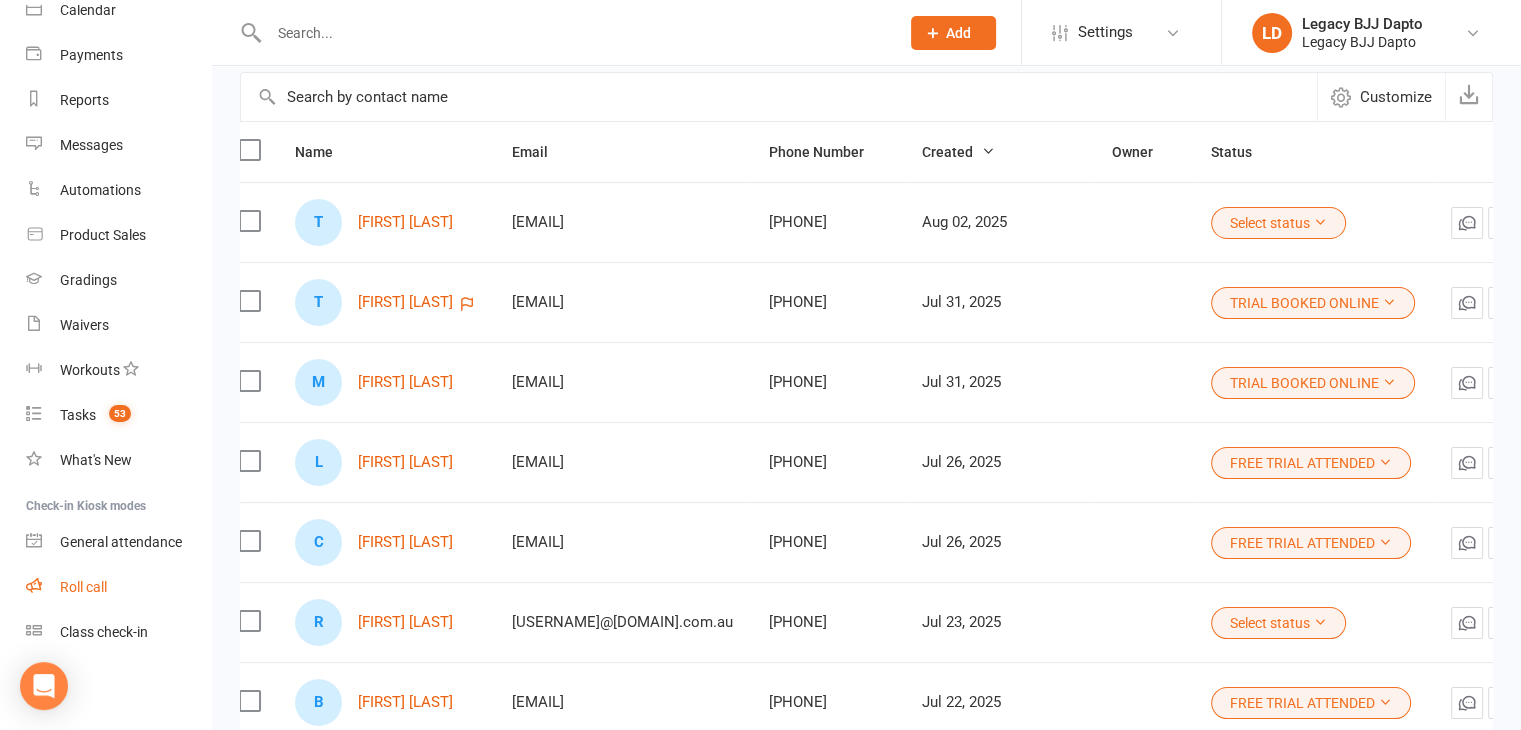 click on "Roll call" at bounding box center [83, 587] 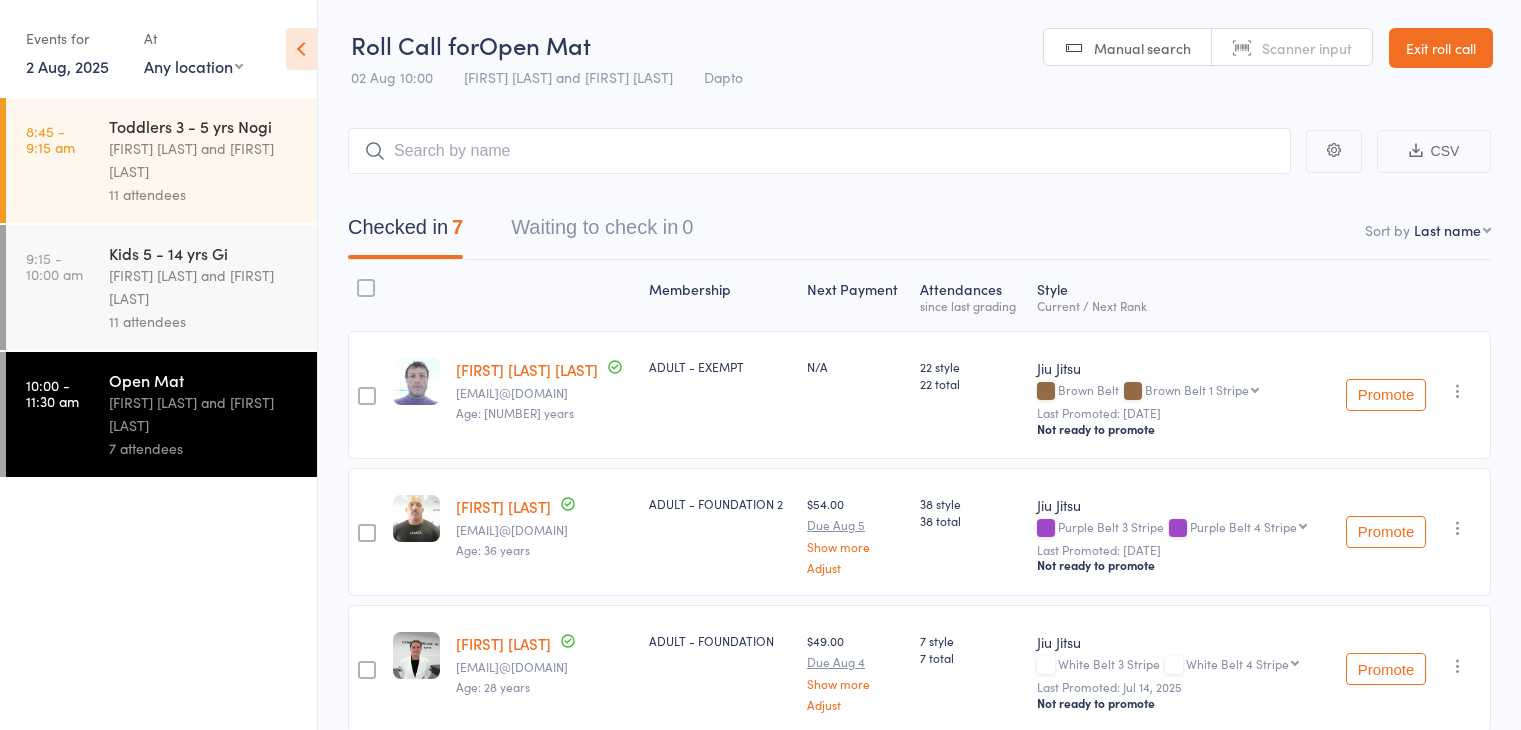 scroll, scrollTop: 0, scrollLeft: 0, axis: both 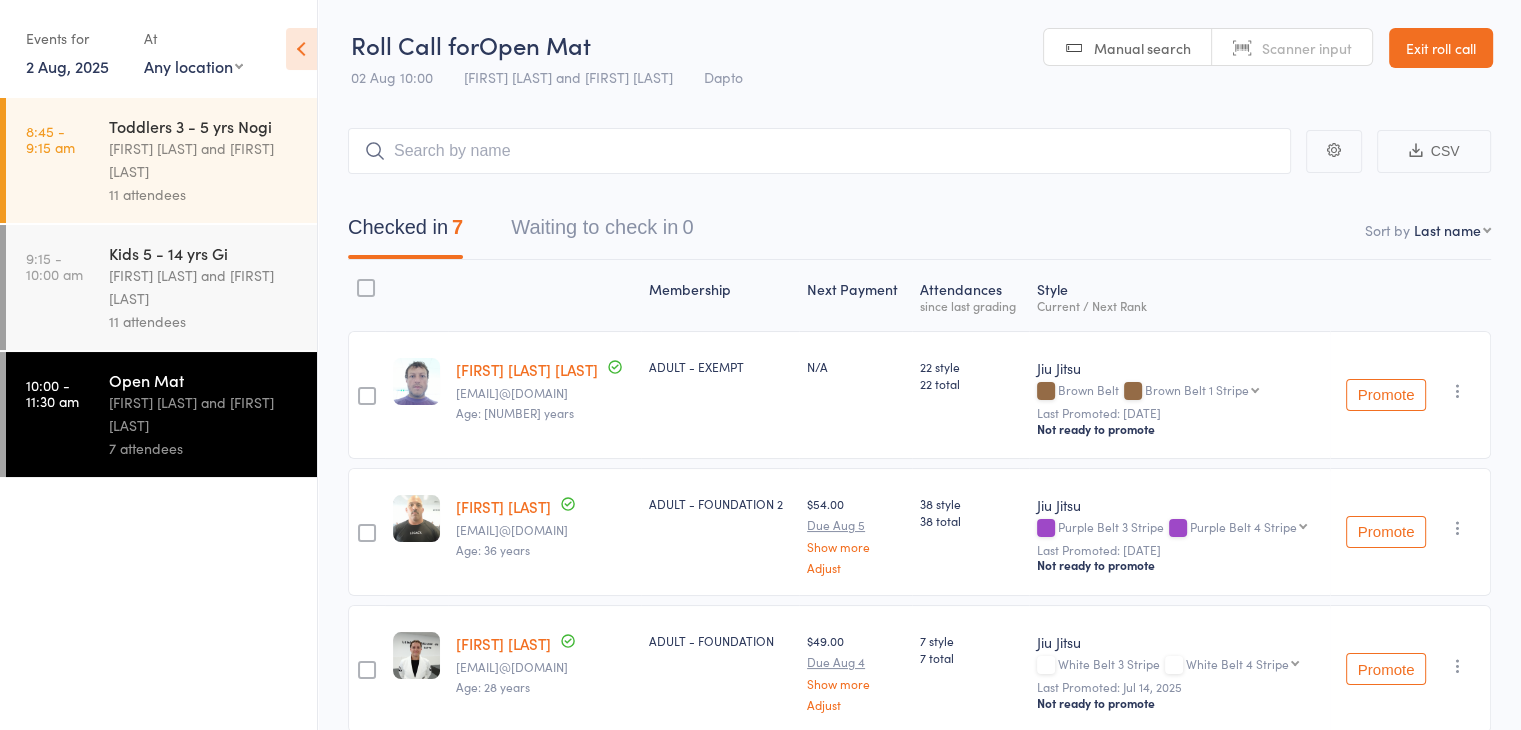 click on "Toddlers 3 - 5 yrs Nogi" at bounding box center [204, 126] 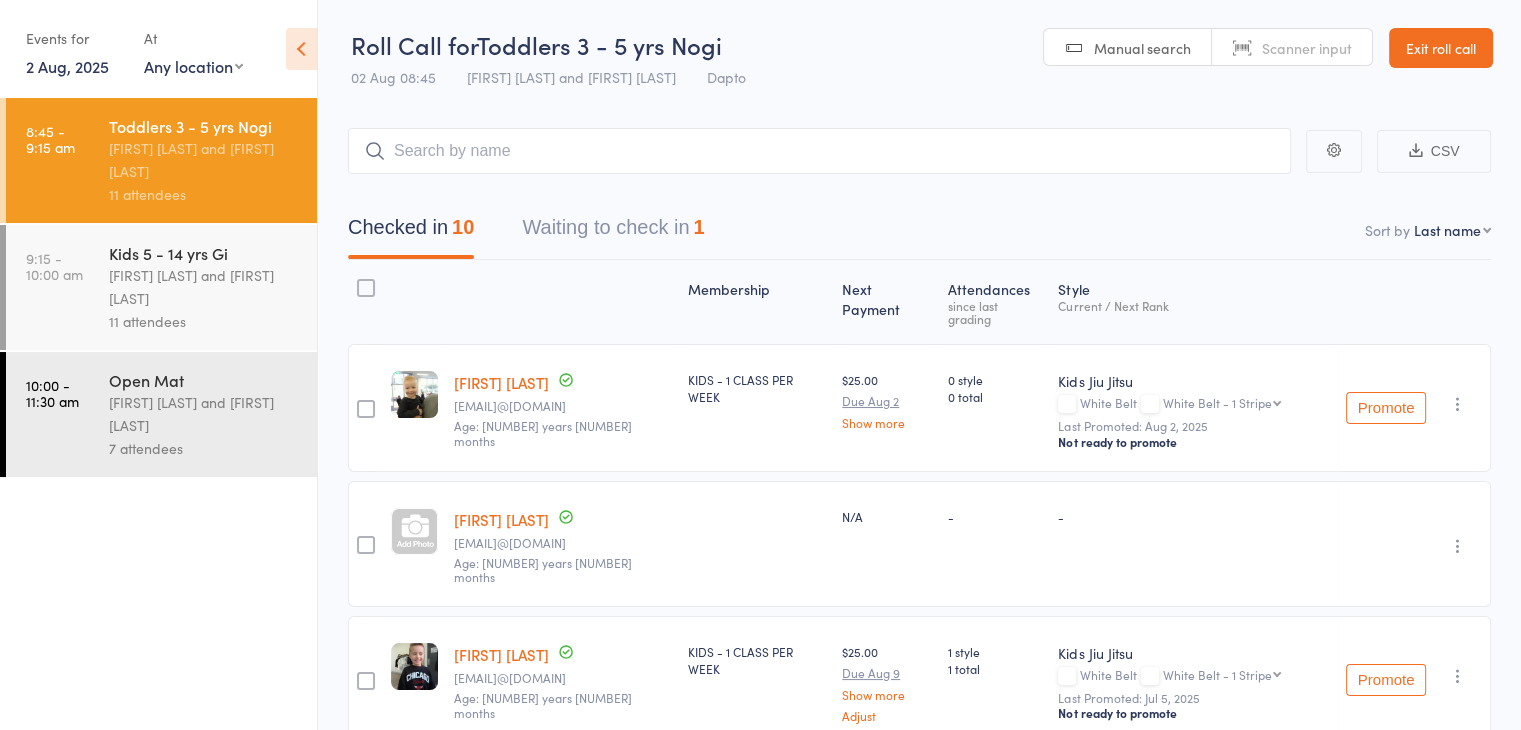 scroll, scrollTop: 55, scrollLeft: 0, axis: vertical 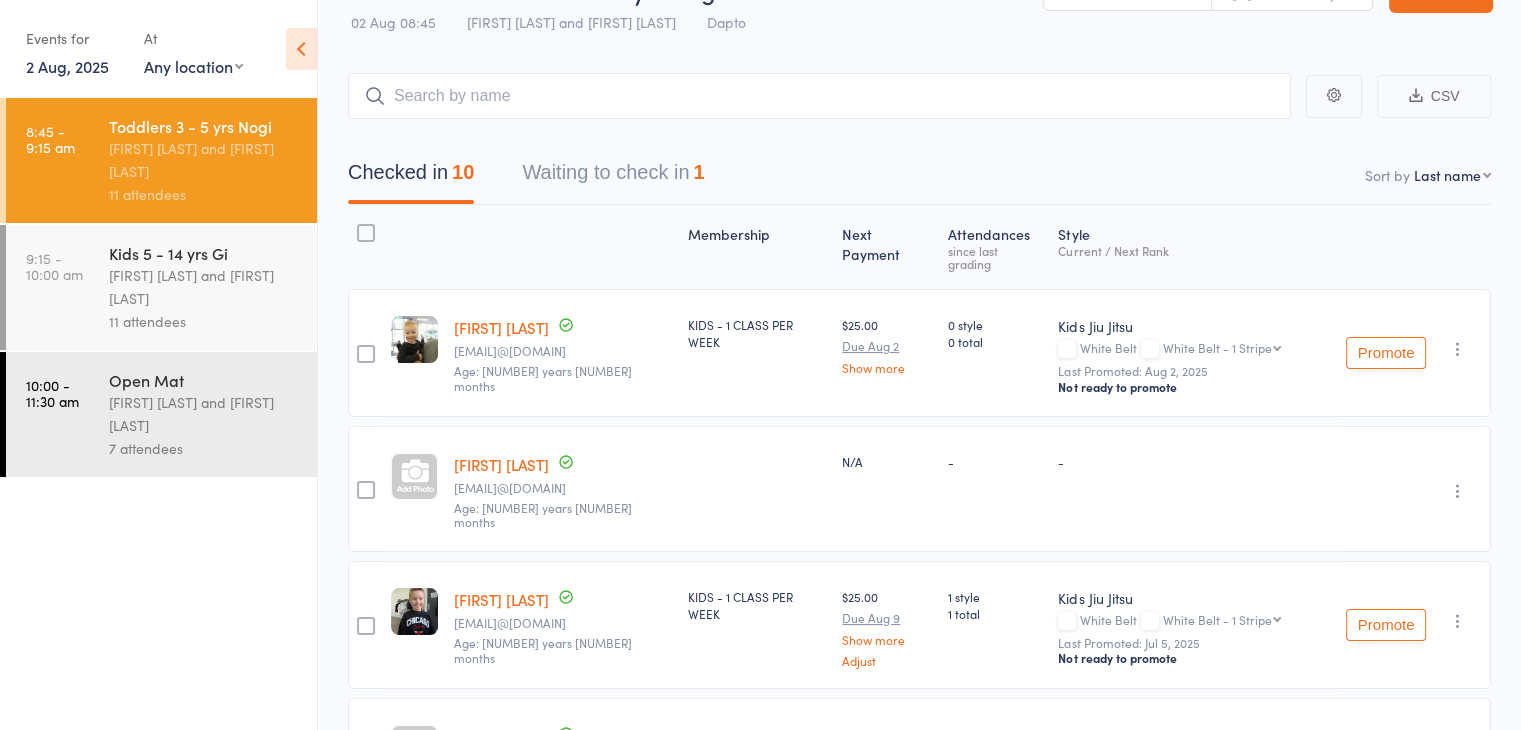 click on "[FIRST] [LAST]" at bounding box center [501, 464] 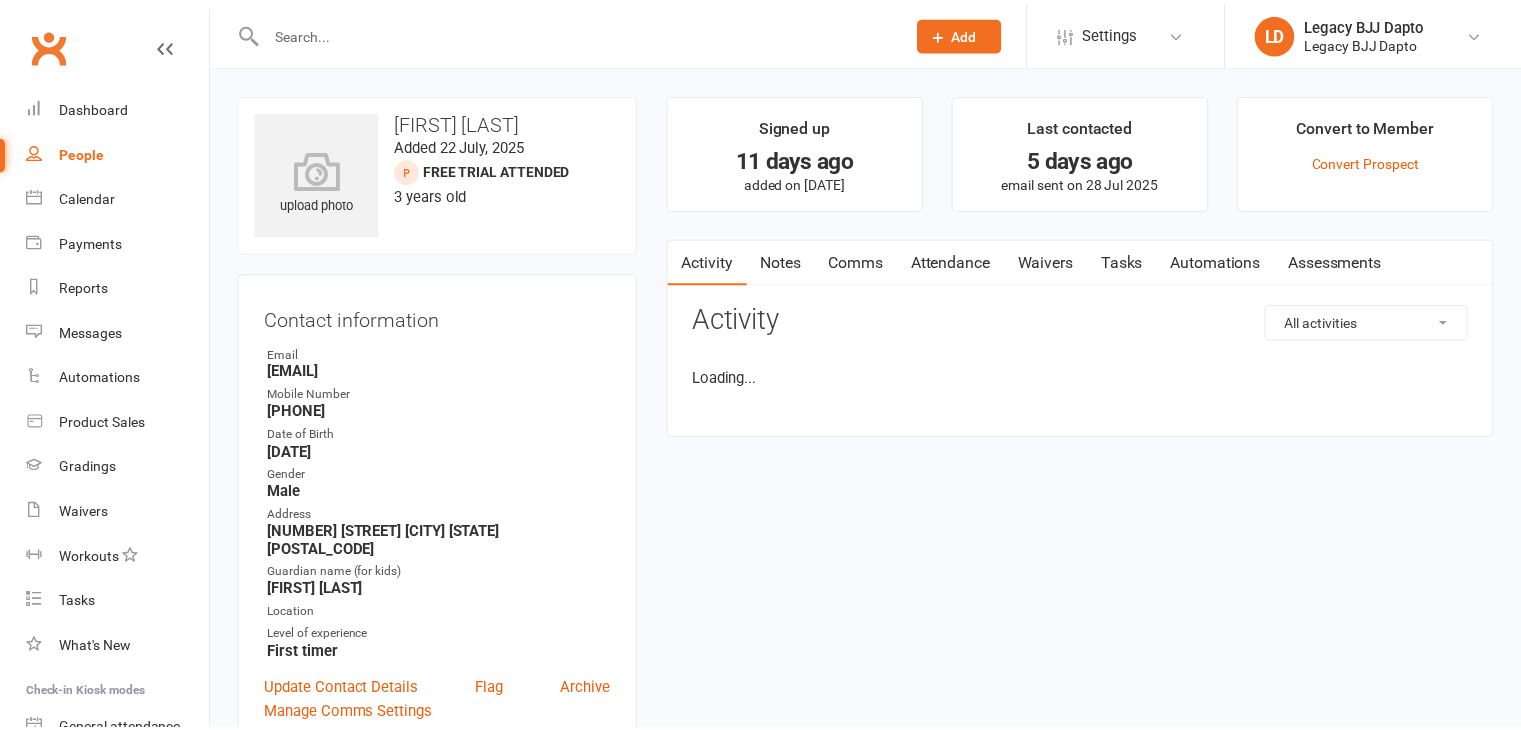 scroll, scrollTop: 0, scrollLeft: 0, axis: both 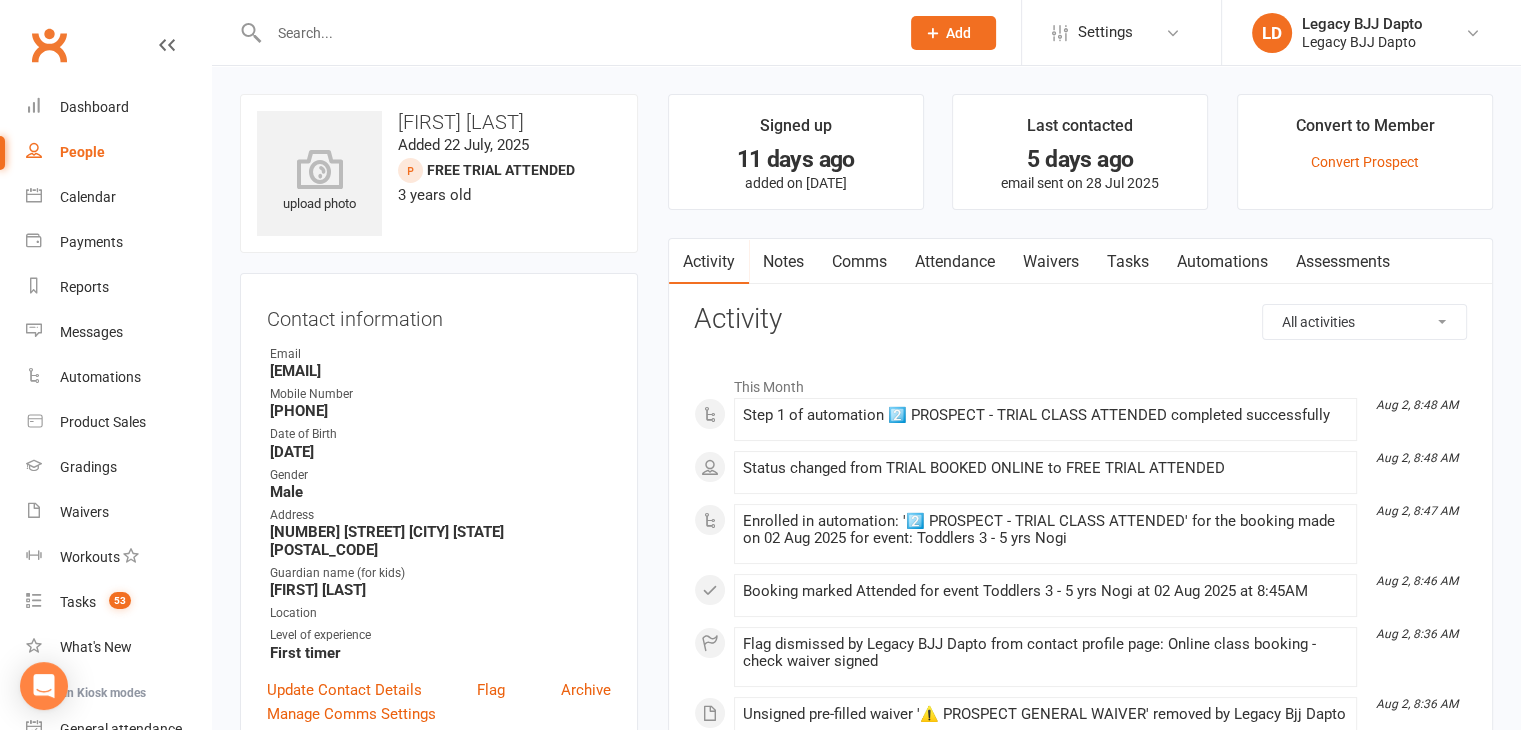 click on "Attendance" at bounding box center [955, 262] 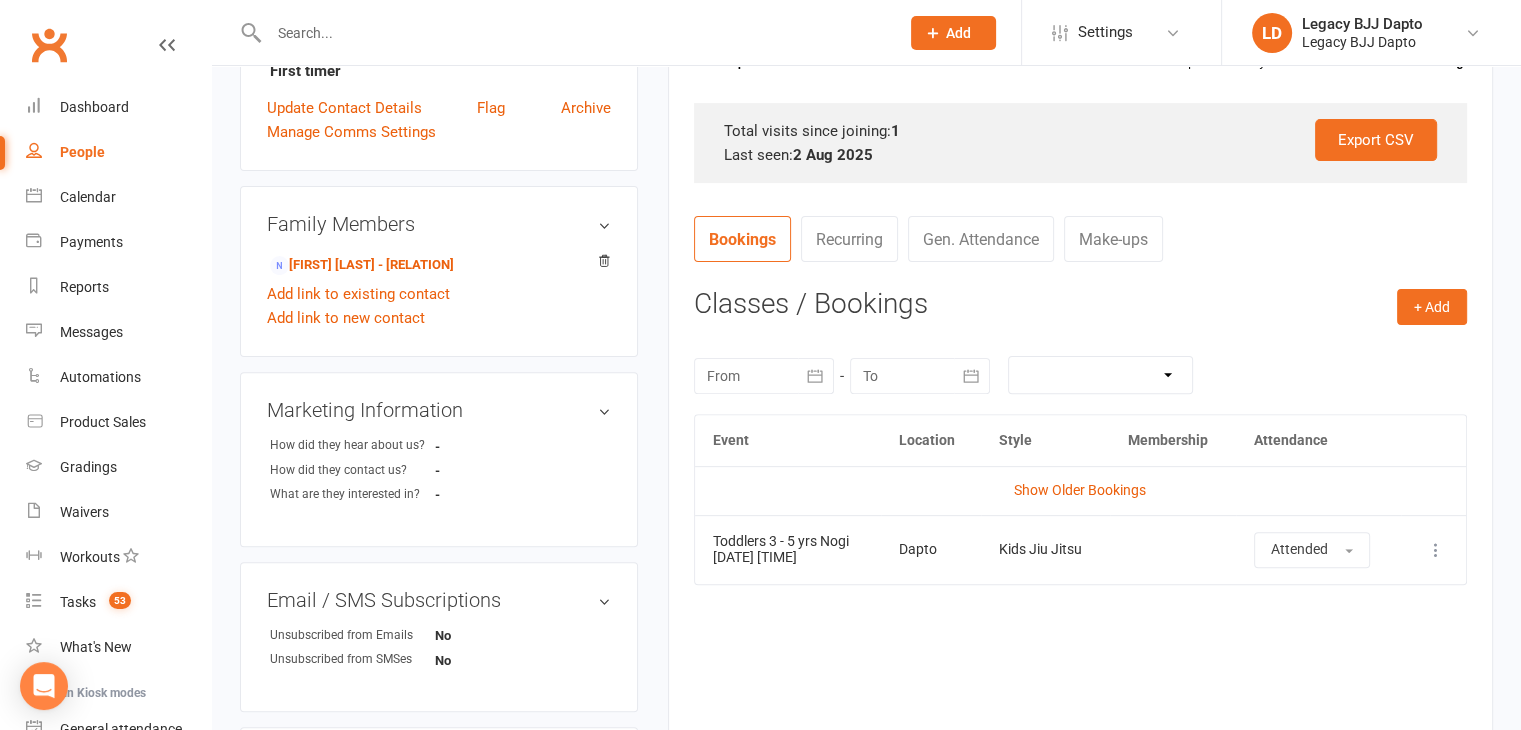 scroll, scrollTop: 583, scrollLeft: 0, axis: vertical 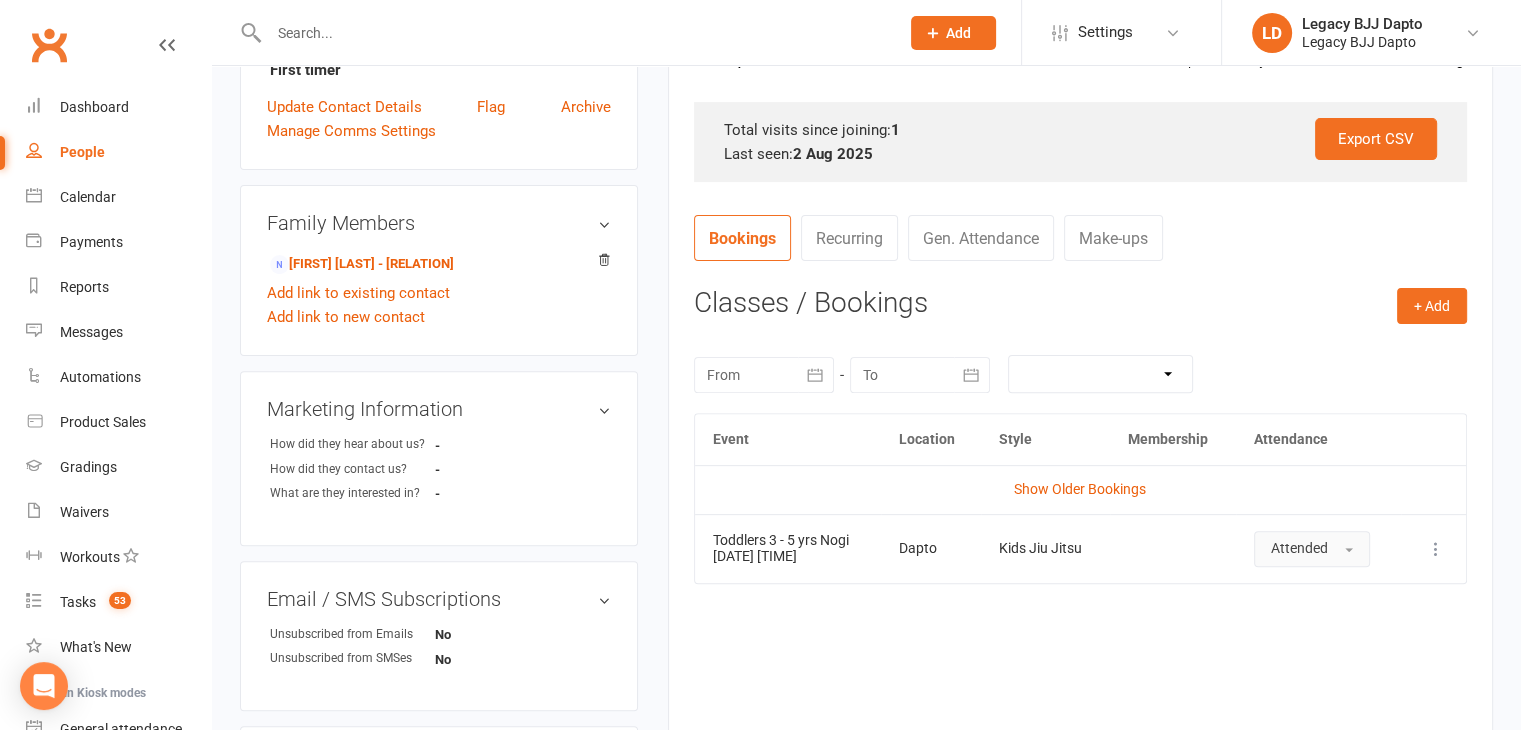 click on "Attended" at bounding box center (1299, 548) 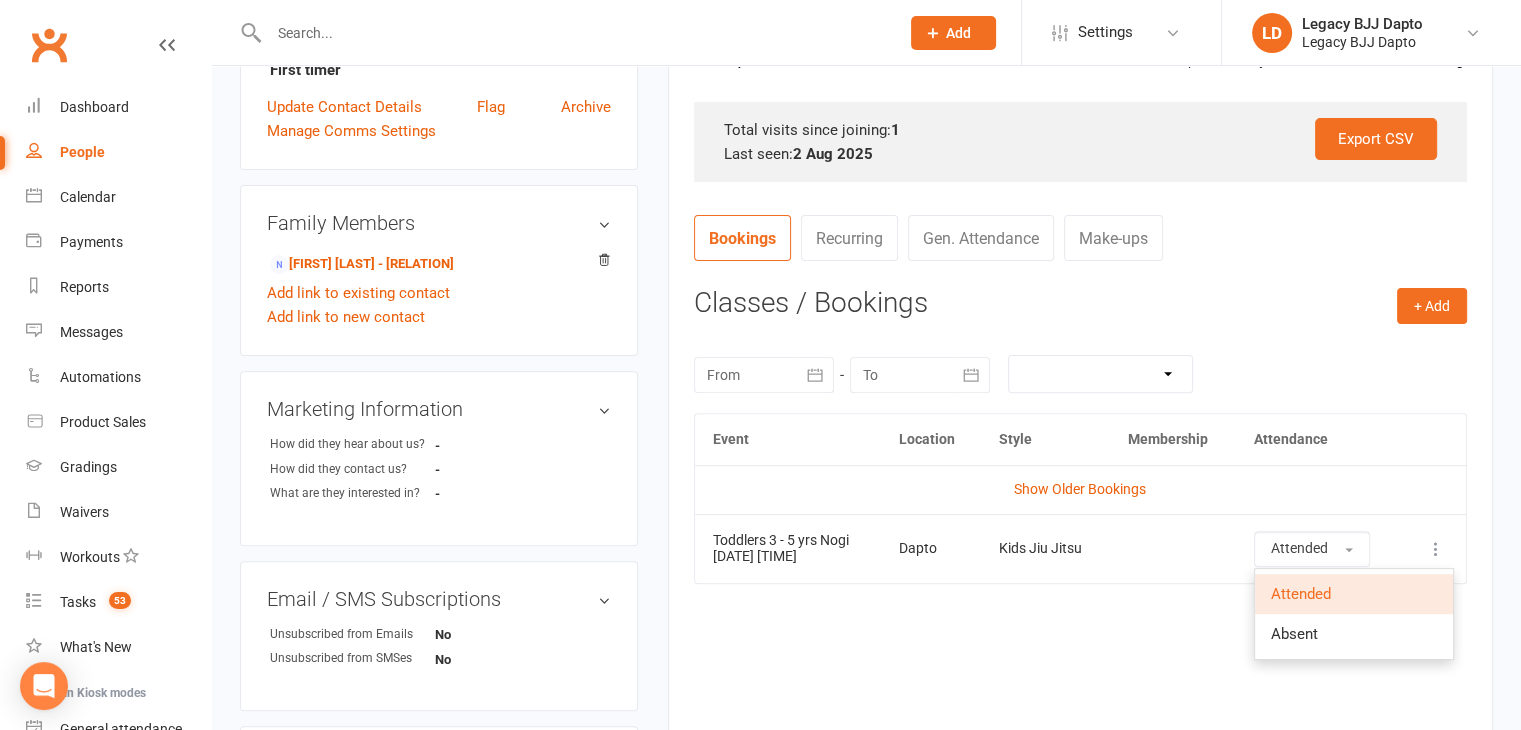 click on "Attended" at bounding box center (1301, 594) 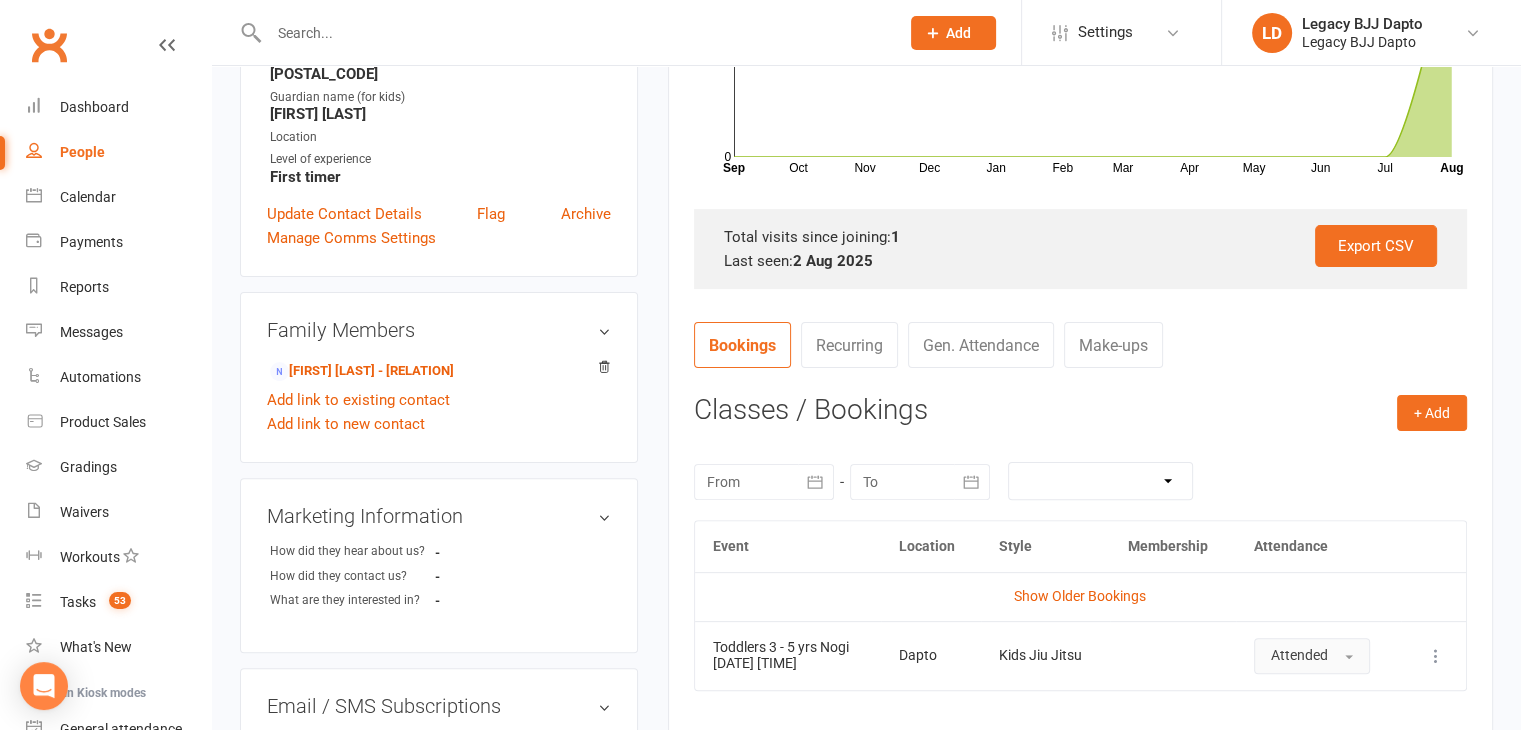 scroll, scrollTop: 0, scrollLeft: 0, axis: both 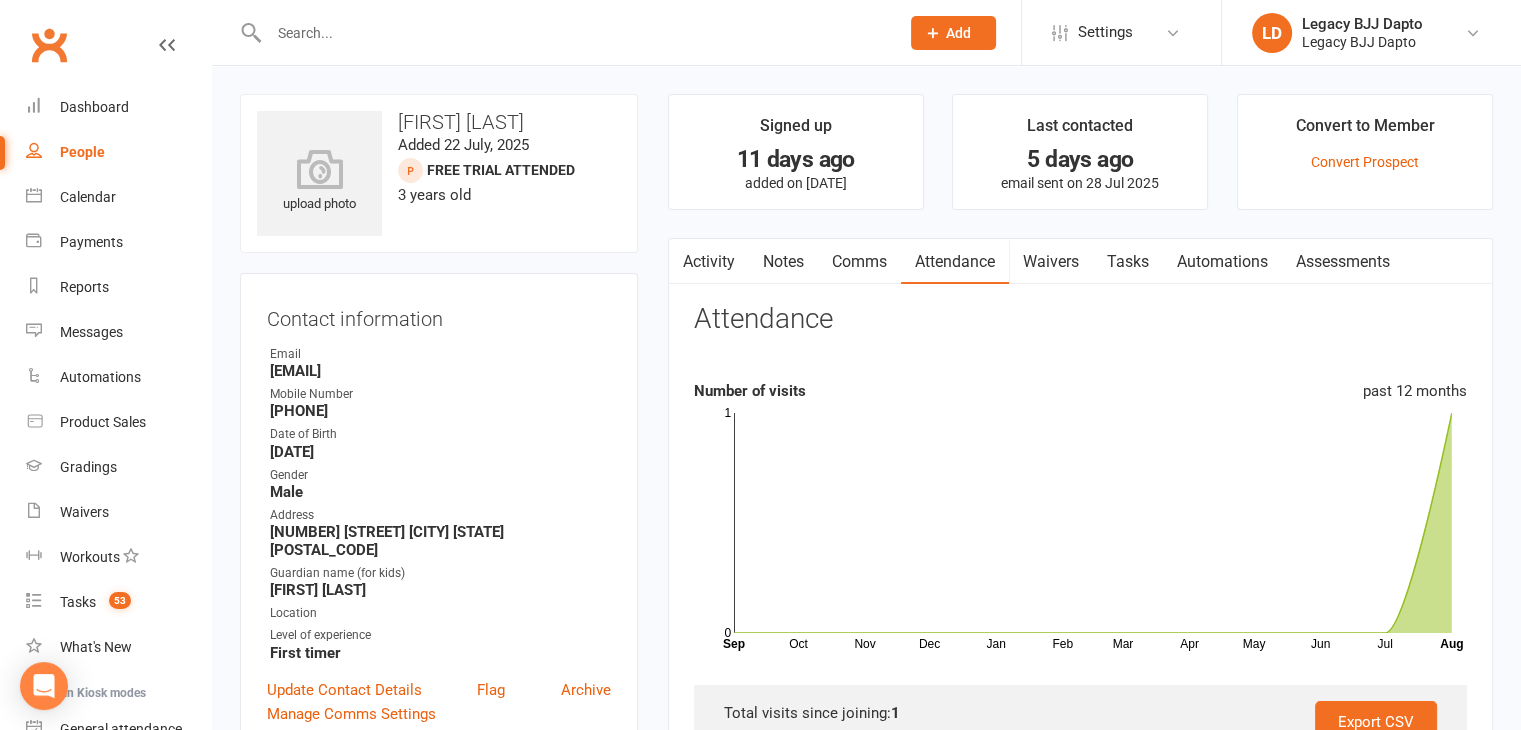 click on "People" at bounding box center (82, 152) 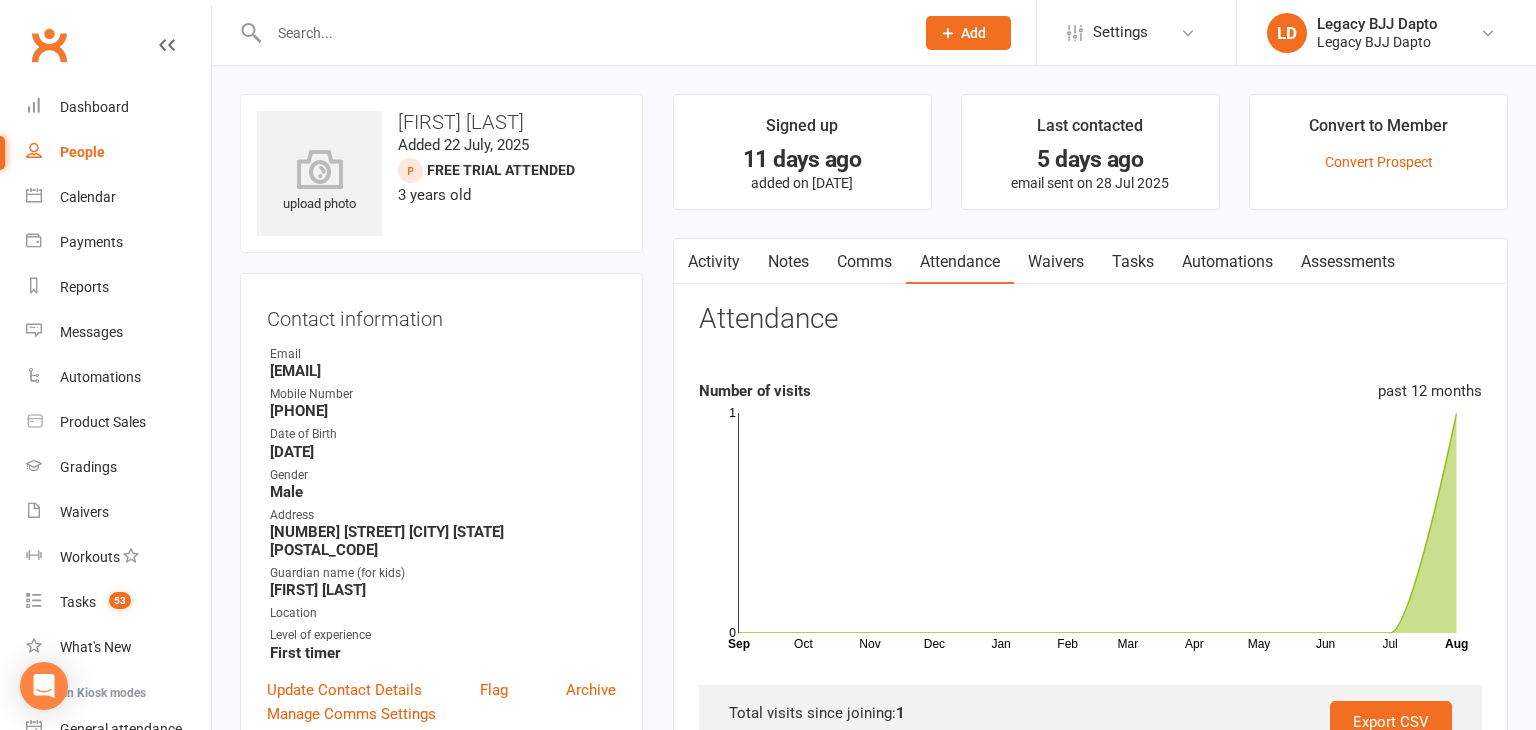 select on "100" 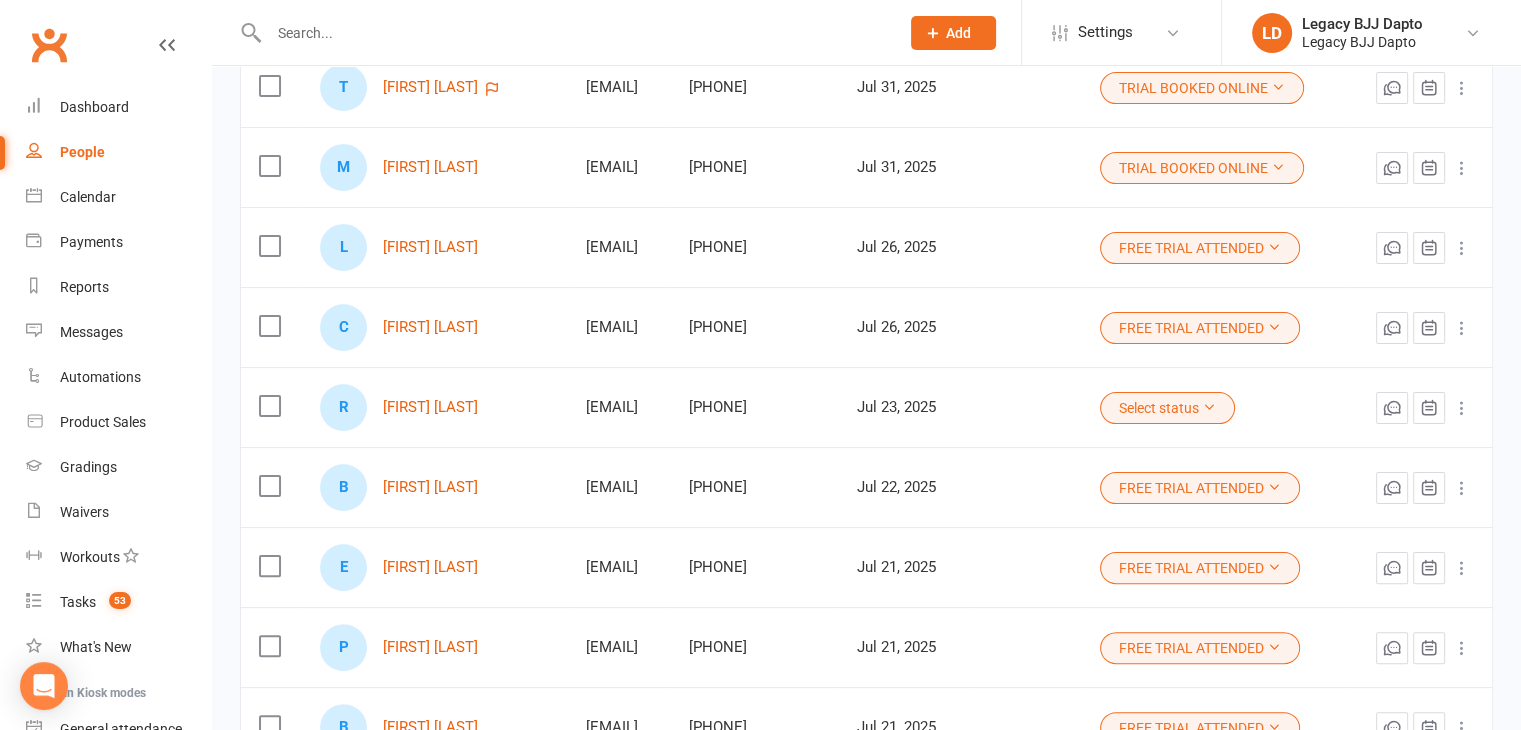 scroll, scrollTop: 390, scrollLeft: 0, axis: vertical 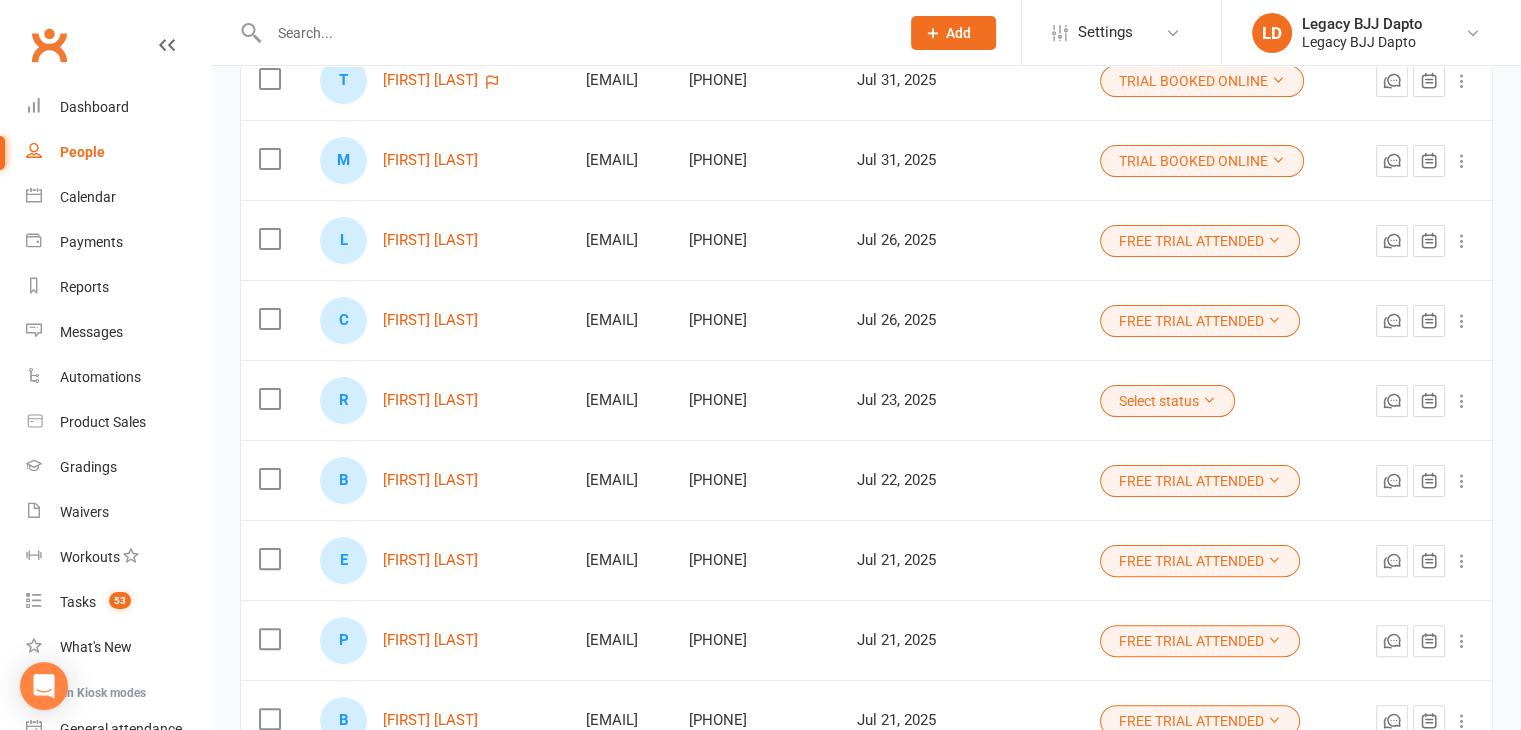 click on "Select status" at bounding box center [1167, 401] 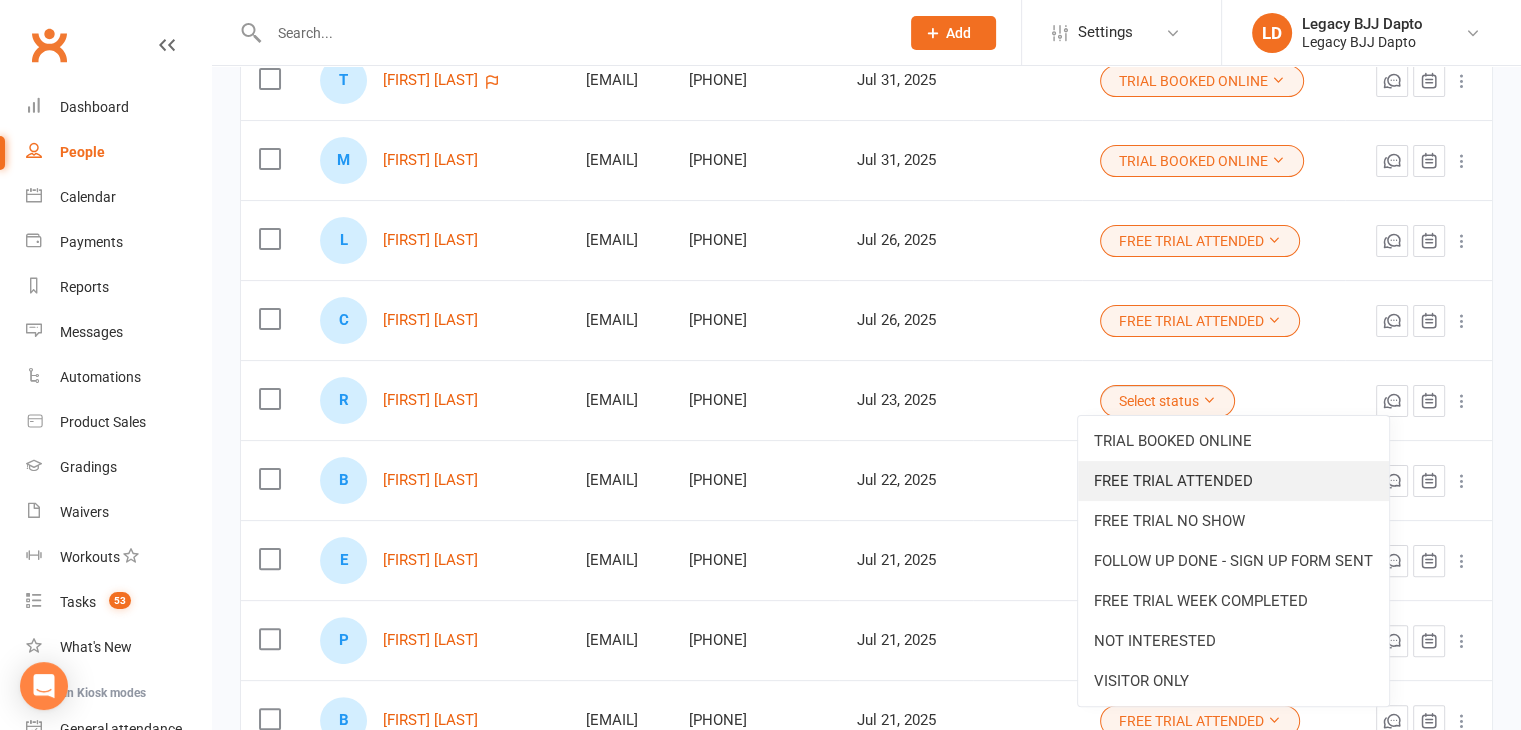 click on "FREE TRIAL ATTENDED" at bounding box center [1233, 481] 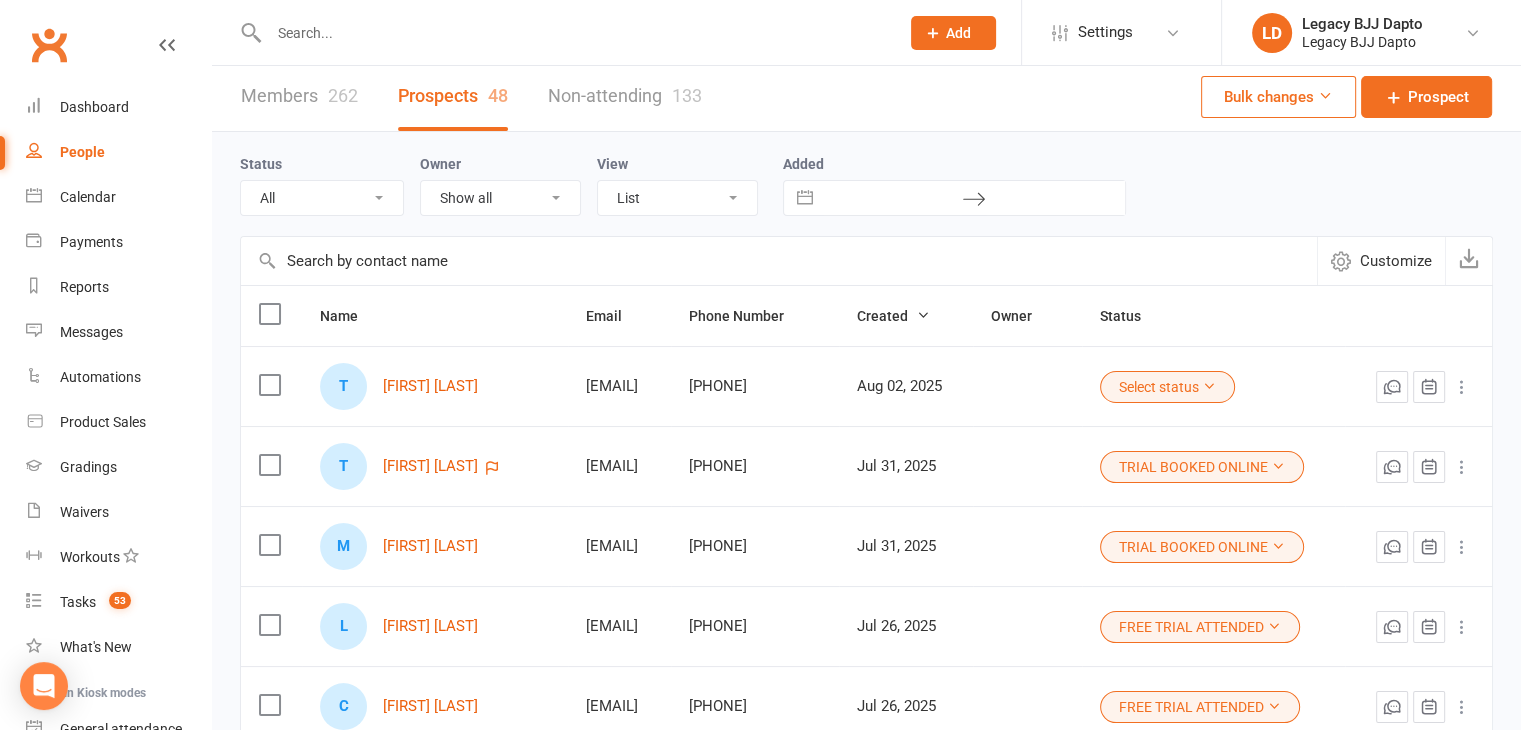 scroll, scrollTop: 0, scrollLeft: 0, axis: both 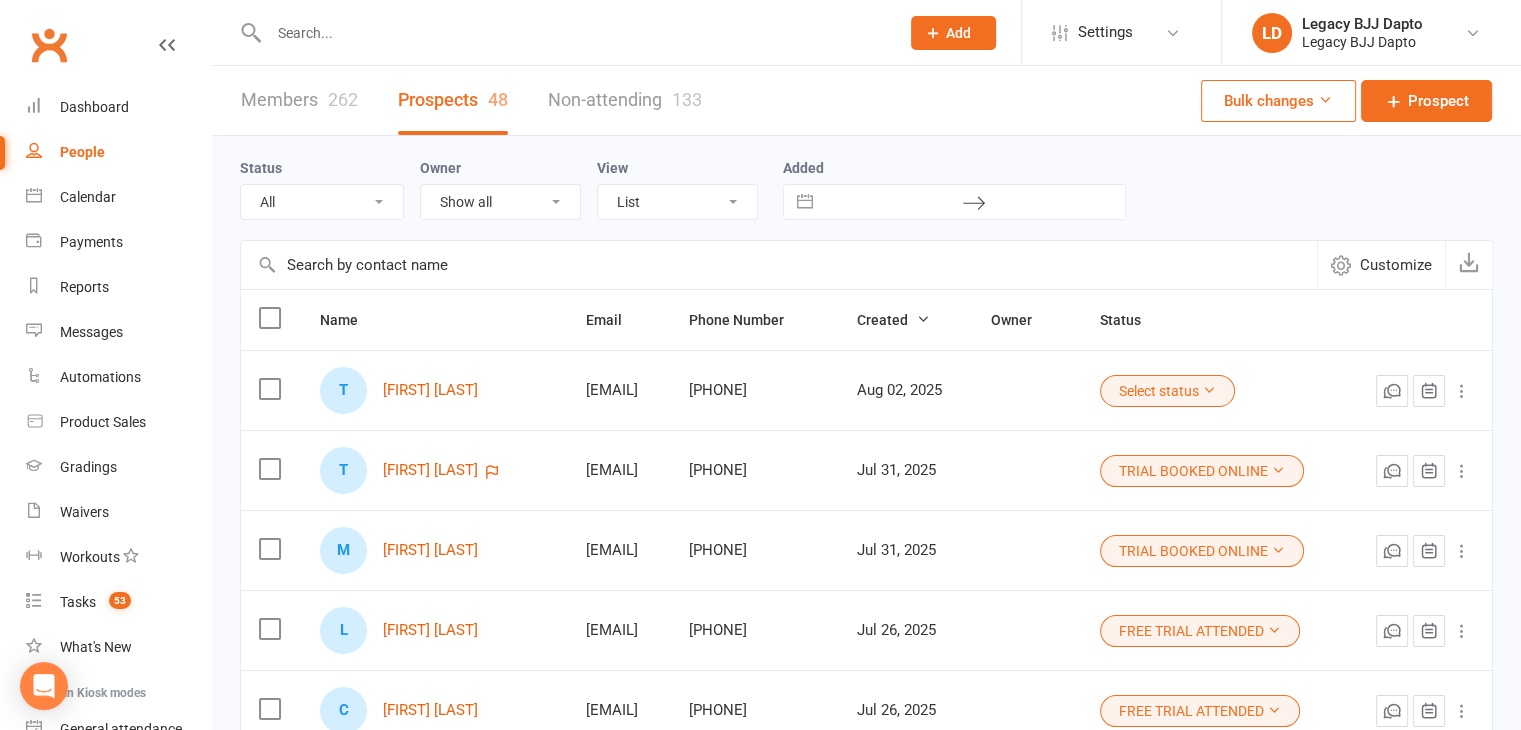 click on "Members 262" at bounding box center [299, 100] 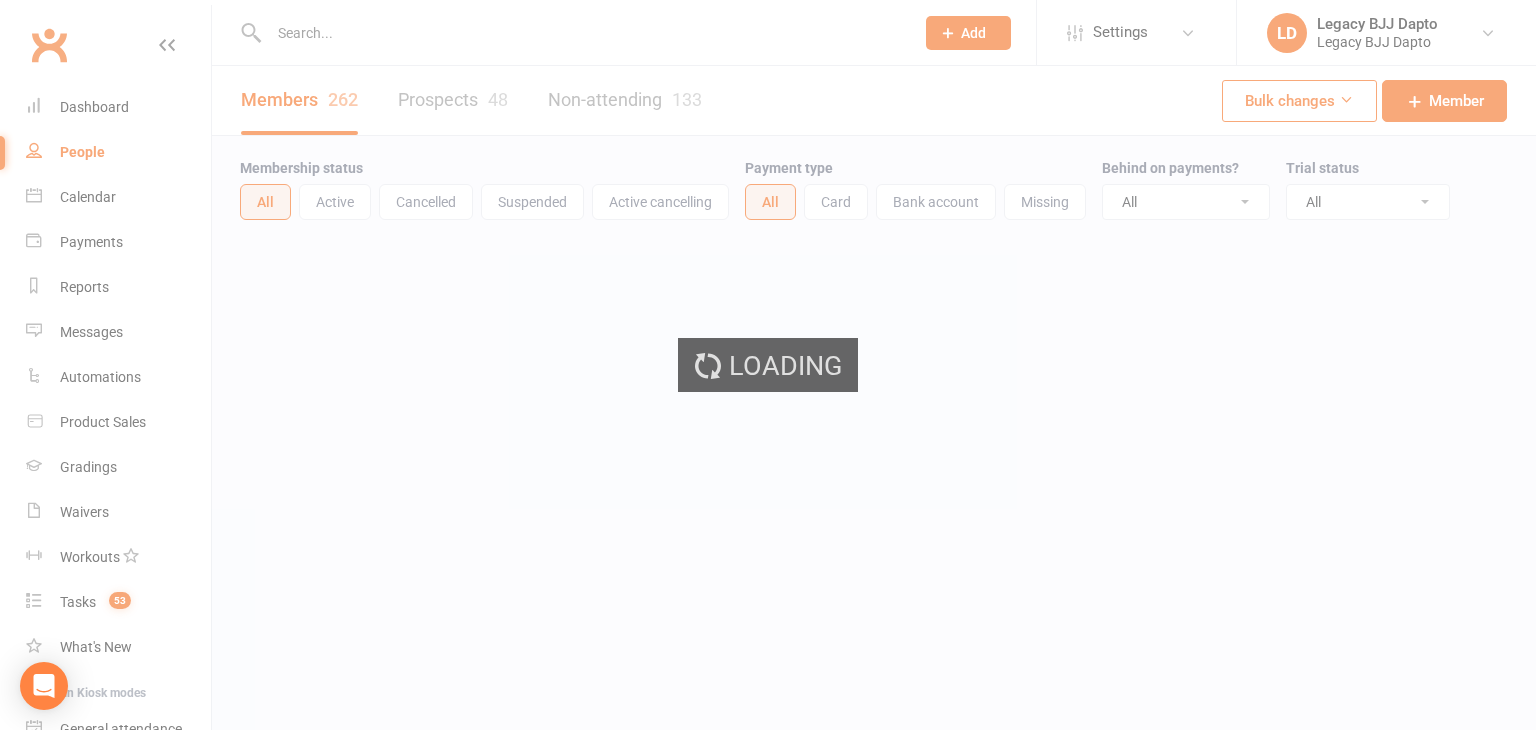 select on "100" 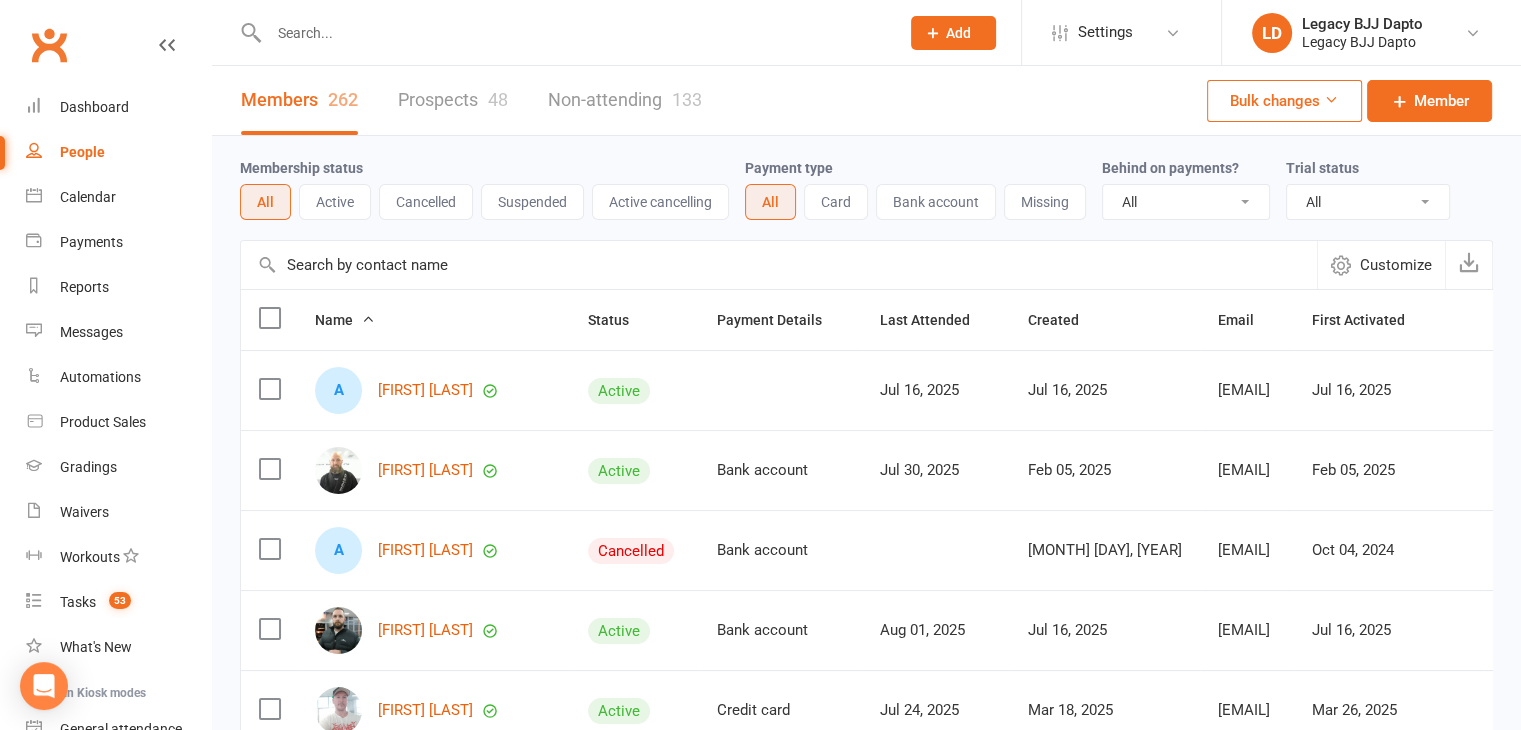 click on "Prospects 48" at bounding box center [453, 100] 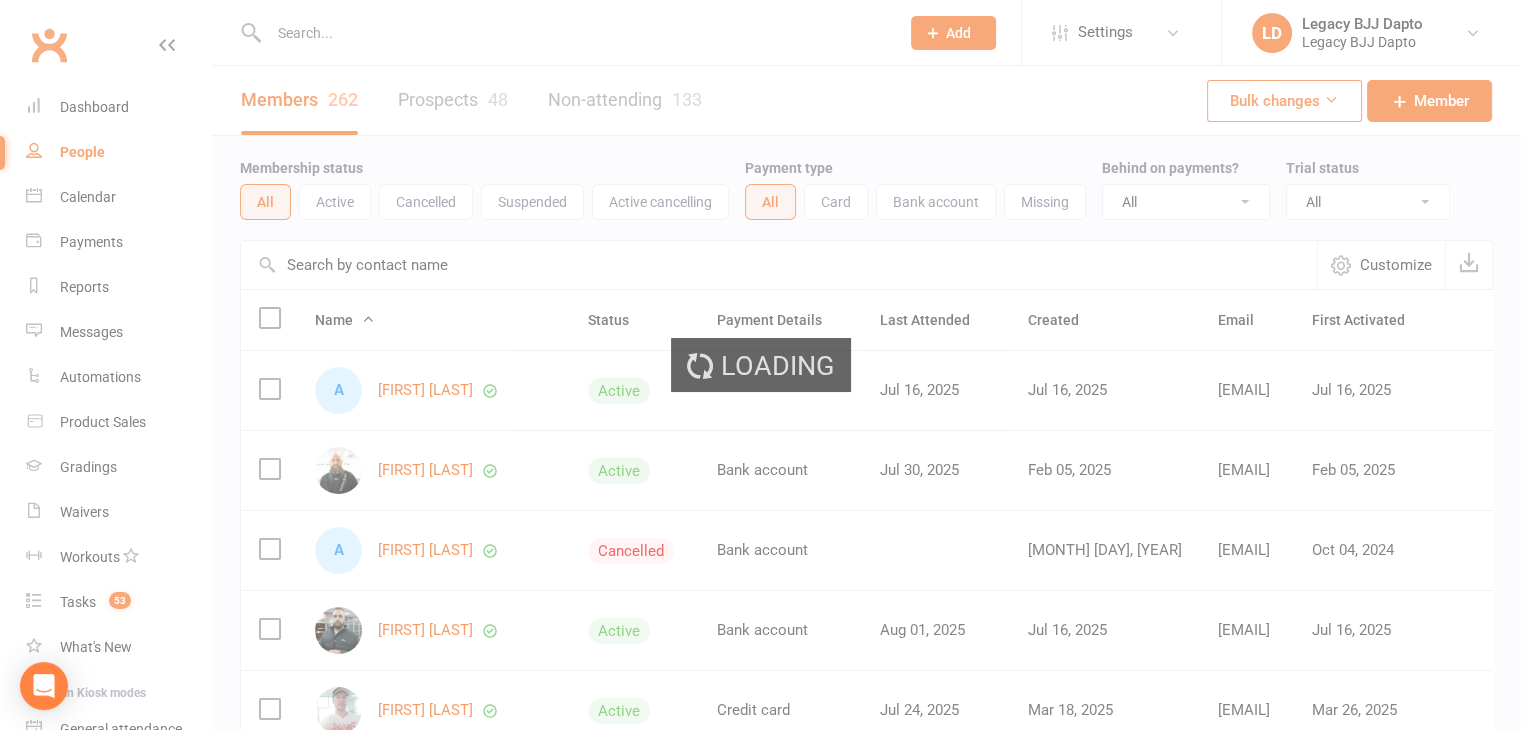 select on "100" 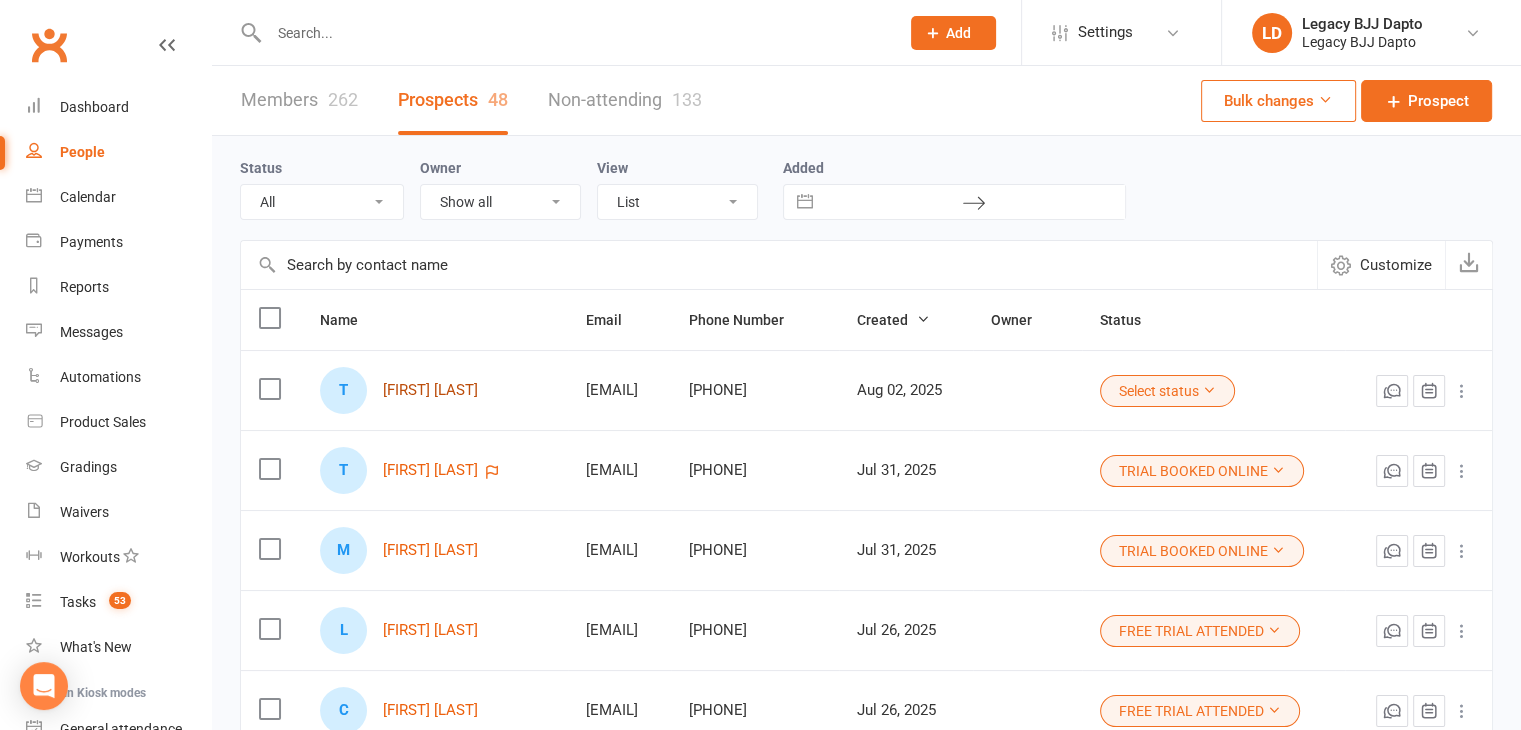 click on "Thomas Richards" at bounding box center (430, 390) 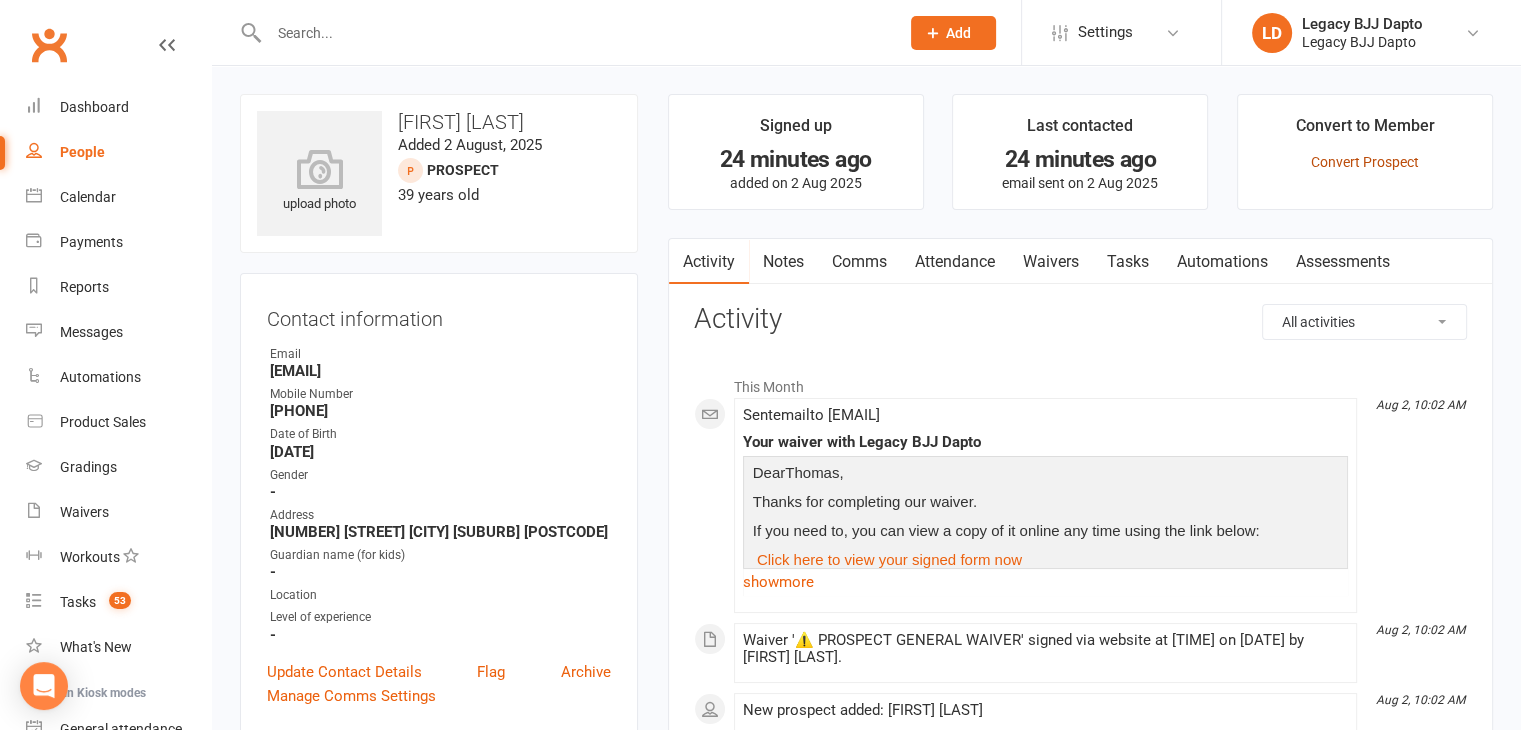 click on "Convert Prospect" at bounding box center [1365, 162] 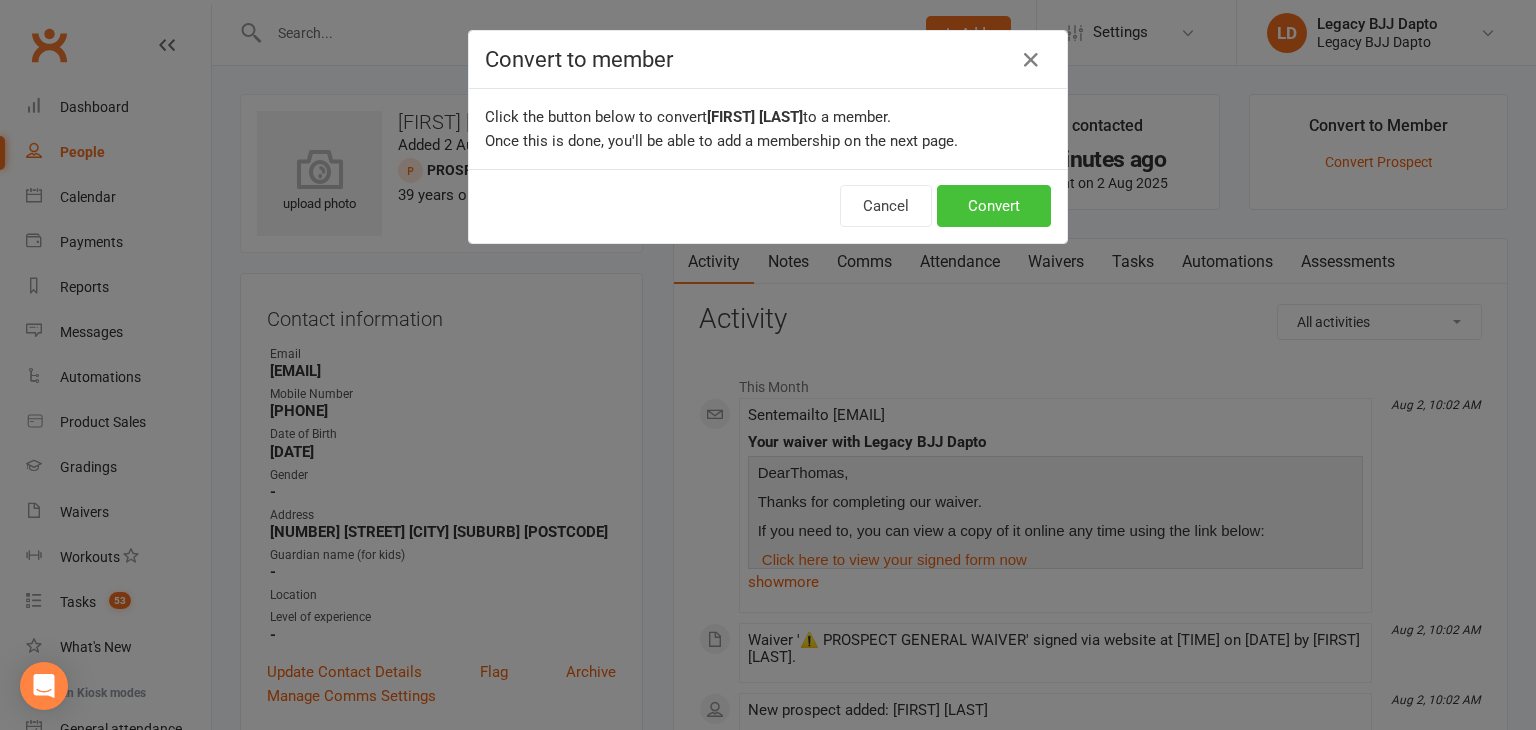 click on "Convert" at bounding box center (994, 206) 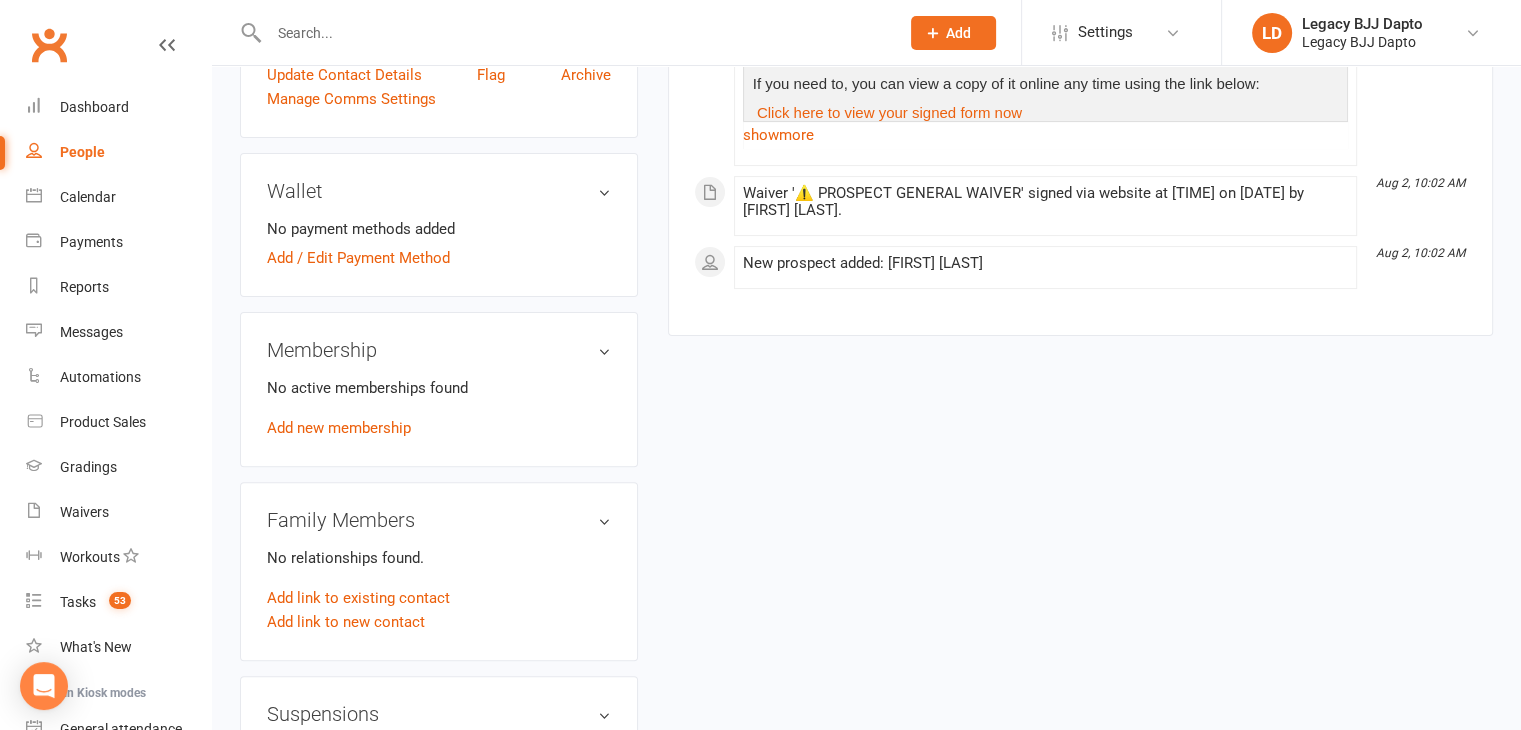 scroll, scrollTop: 519, scrollLeft: 0, axis: vertical 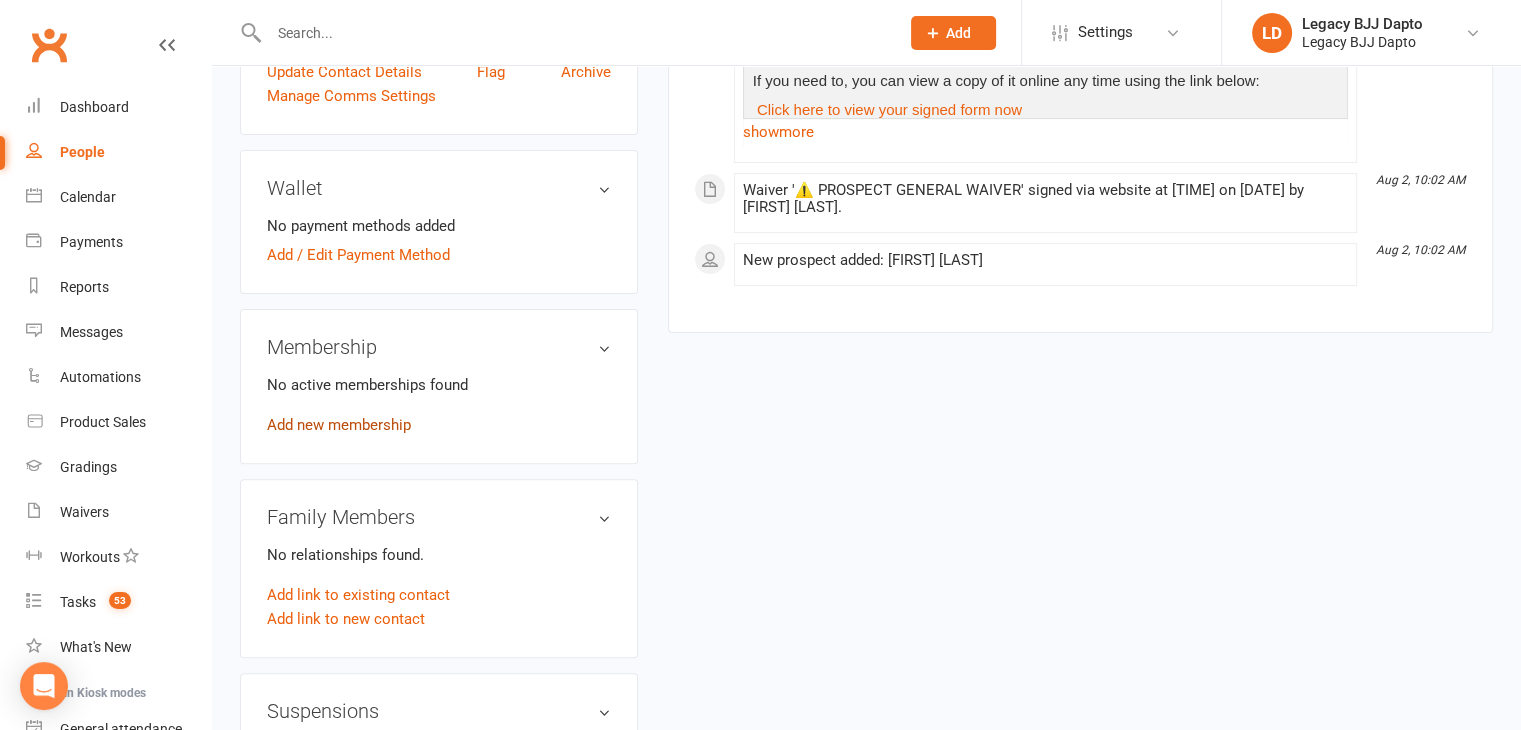 click on "Add new membership" at bounding box center (339, 425) 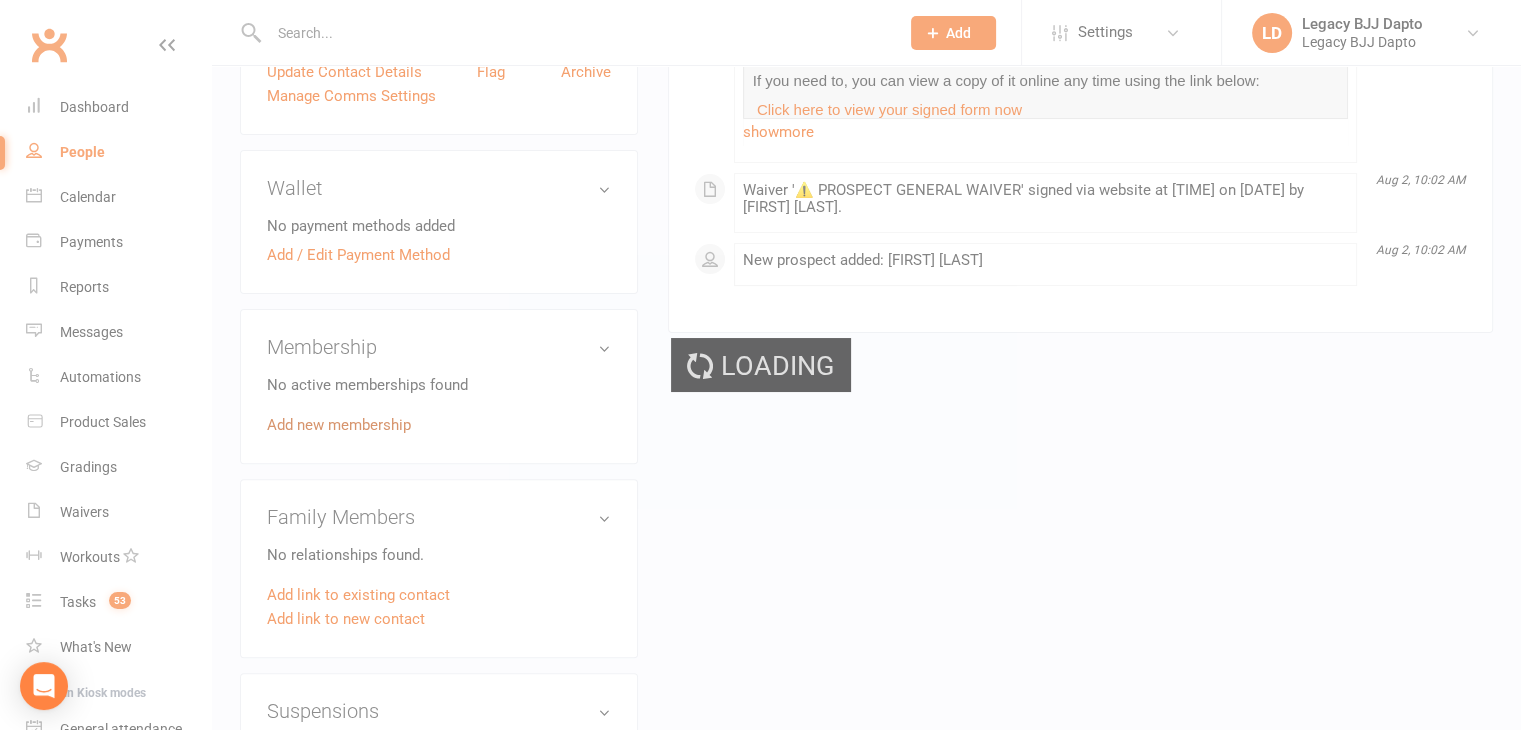 scroll, scrollTop: 0, scrollLeft: 0, axis: both 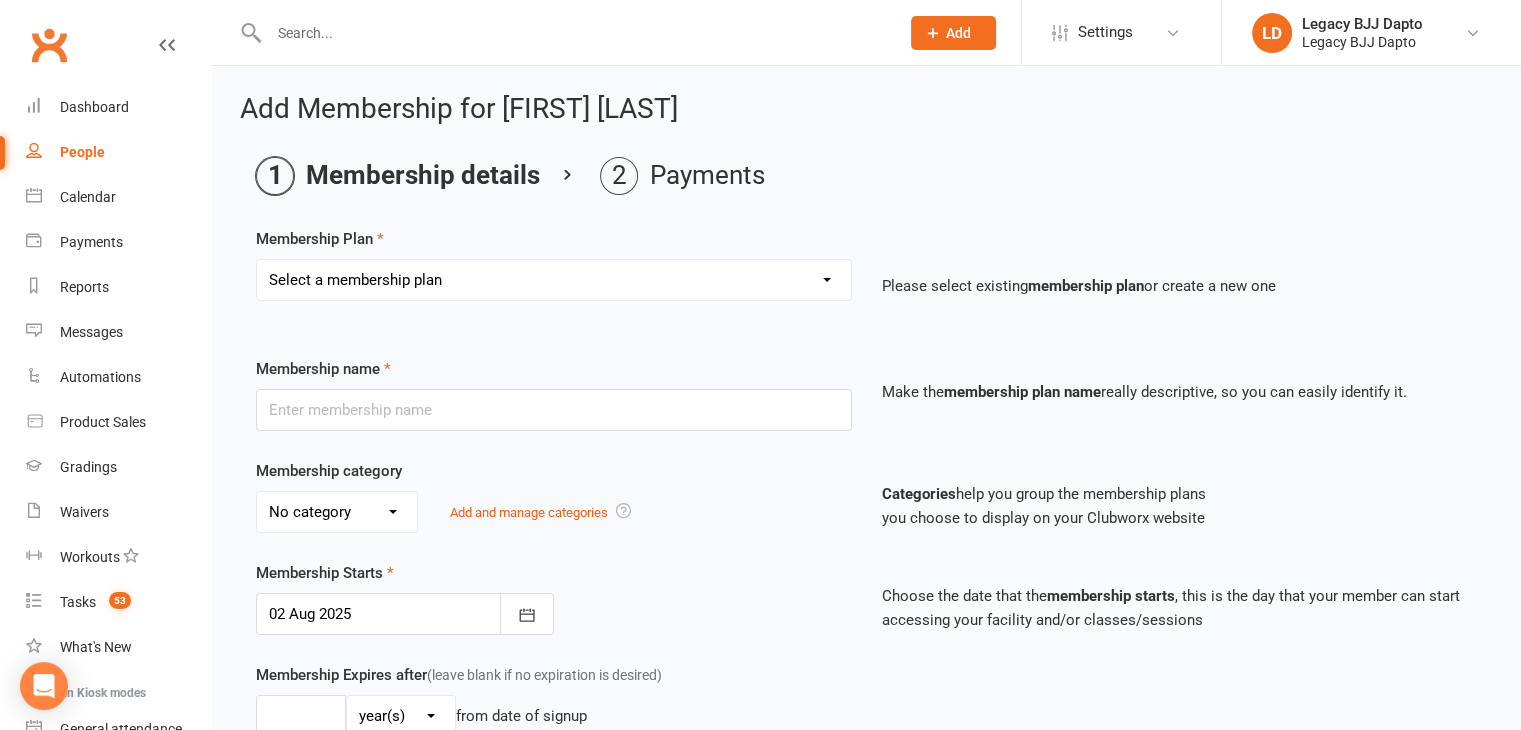 click on "Select a membership plan Create new Membership Plan ADULT - CASUAL ADULT - FOUNDATION 1 ADULT - 6 MONTHS ADULT - 9 MONTHS ADULT - NO CONTRACT STUDENT - NO CONTRACT KIDS - CASUAL KIDS - 1 CLASS PER WEEK KIDS - 2 CLASSES PER WEEK KIDS - UNLIMITED TRIAL - FREE TRIAL WEEK TRIAL - SECOND WEEK $25 PRIVATE CLASS PRIVATE CLASS - 10 PACK ADULT - OTHER LEGACY ADULT - EXEMPT KIDS - EXEMPT KIDS - FOUNDATION 1 ADULT - FOUNDATION 2 KIDS - FOUNDATION 2 KIDS - OTHER LEGACY ADULT - 1 CLASS PER WEEK" at bounding box center (554, 280) 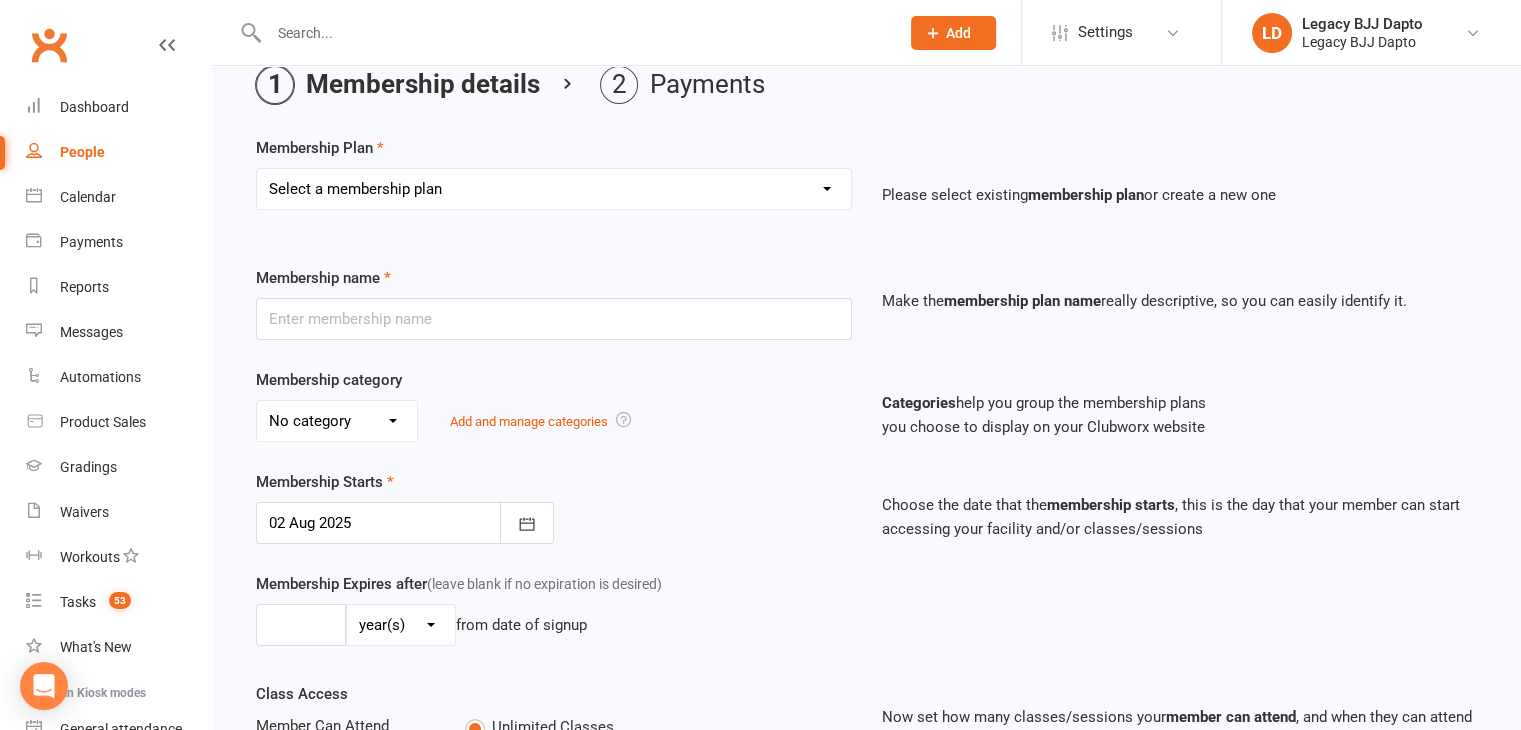 scroll, scrollTop: 92, scrollLeft: 0, axis: vertical 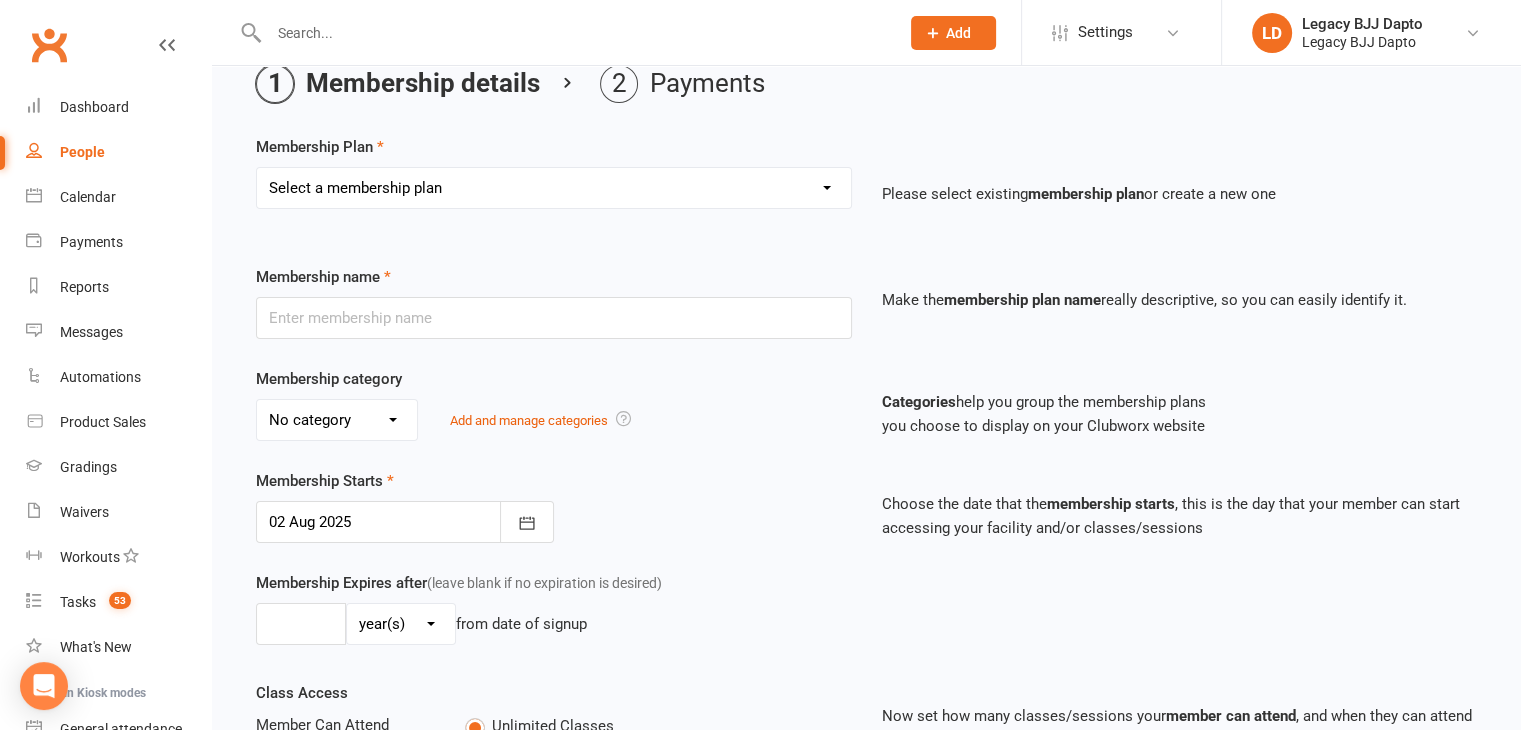 click on "Select a membership plan Create new Membership Plan ADULT - CASUAL ADULT - FOUNDATION 1 ADULT - 6 MONTHS ADULT - 9 MONTHS ADULT - NO CONTRACT STUDENT - NO CONTRACT KIDS - CASUAL KIDS - 1 CLASS PER WEEK KIDS - 2 CLASSES PER WEEK KIDS - UNLIMITED TRIAL - FREE TRIAL WEEK TRIAL - SECOND WEEK $25 PRIVATE CLASS PRIVATE CLASS - 10 PACK ADULT - OTHER LEGACY ADULT - EXEMPT KIDS - EXEMPT KIDS - FOUNDATION 1 ADULT - FOUNDATION 2 KIDS - FOUNDATION 2 KIDS - OTHER LEGACY ADULT - 1 CLASS PER WEEK" at bounding box center (554, 188) 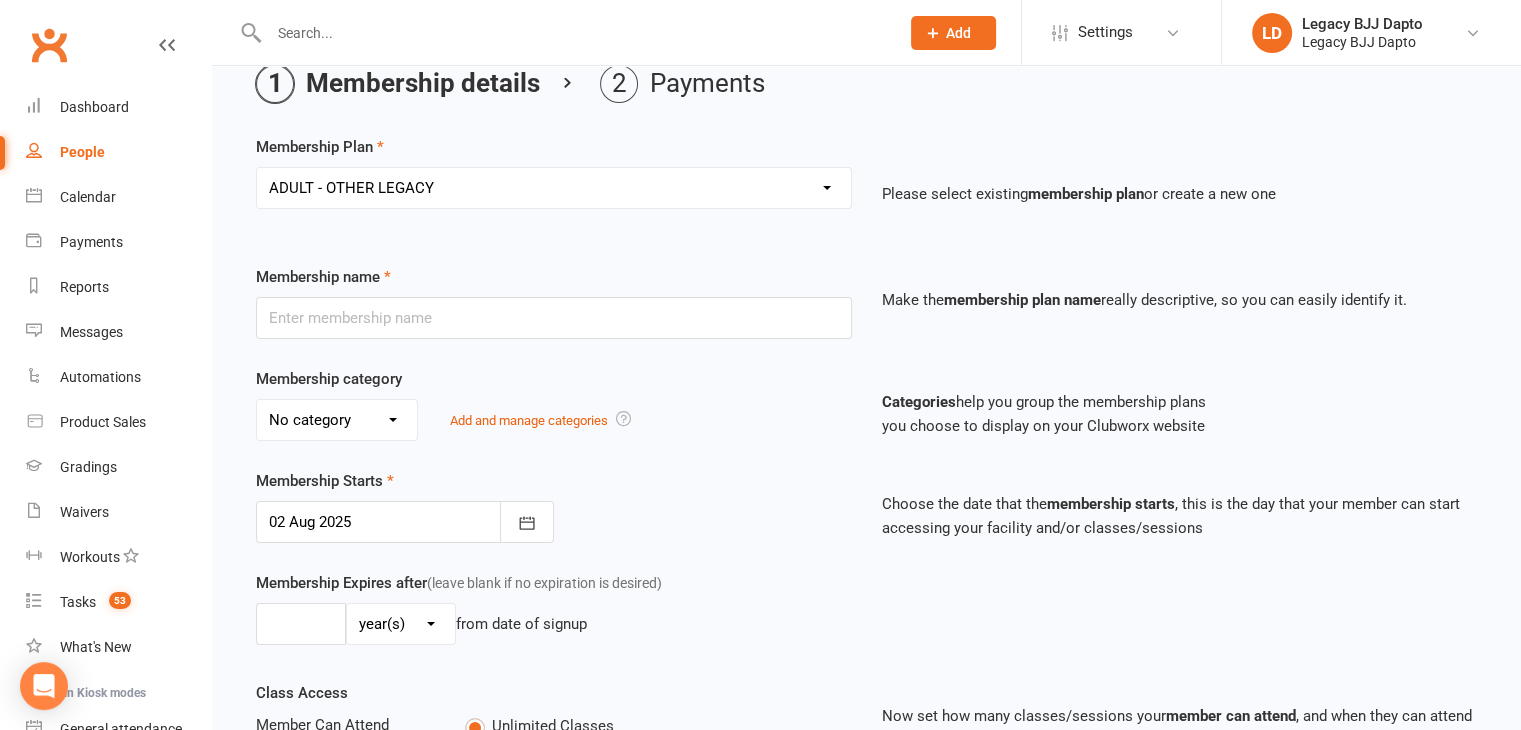click on "Select a membership plan Create new Membership Plan ADULT - CASUAL ADULT - FOUNDATION 1 ADULT - 6 MONTHS ADULT - 9 MONTHS ADULT - NO CONTRACT STUDENT - NO CONTRACT KIDS - CASUAL KIDS - 1 CLASS PER WEEK KIDS - 2 CLASSES PER WEEK KIDS - UNLIMITED TRIAL - FREE TRIAL WEEK TRIAL - SECOND WEEK $25 PRIVATE CLASS PRIVATE CLASS - 10 PACK ADULT - OTHER LEGACY ADULT - EXEMPT KIDS - EXEMPT KIDS - FOUNDATION 1 ADULT - FOUNDATION 2 KIDS - FOUNDATION 2 KIDS - OTHER LEGACY ADULT - 1 CLASS PER WEEK" at bounding box center [554, 188] 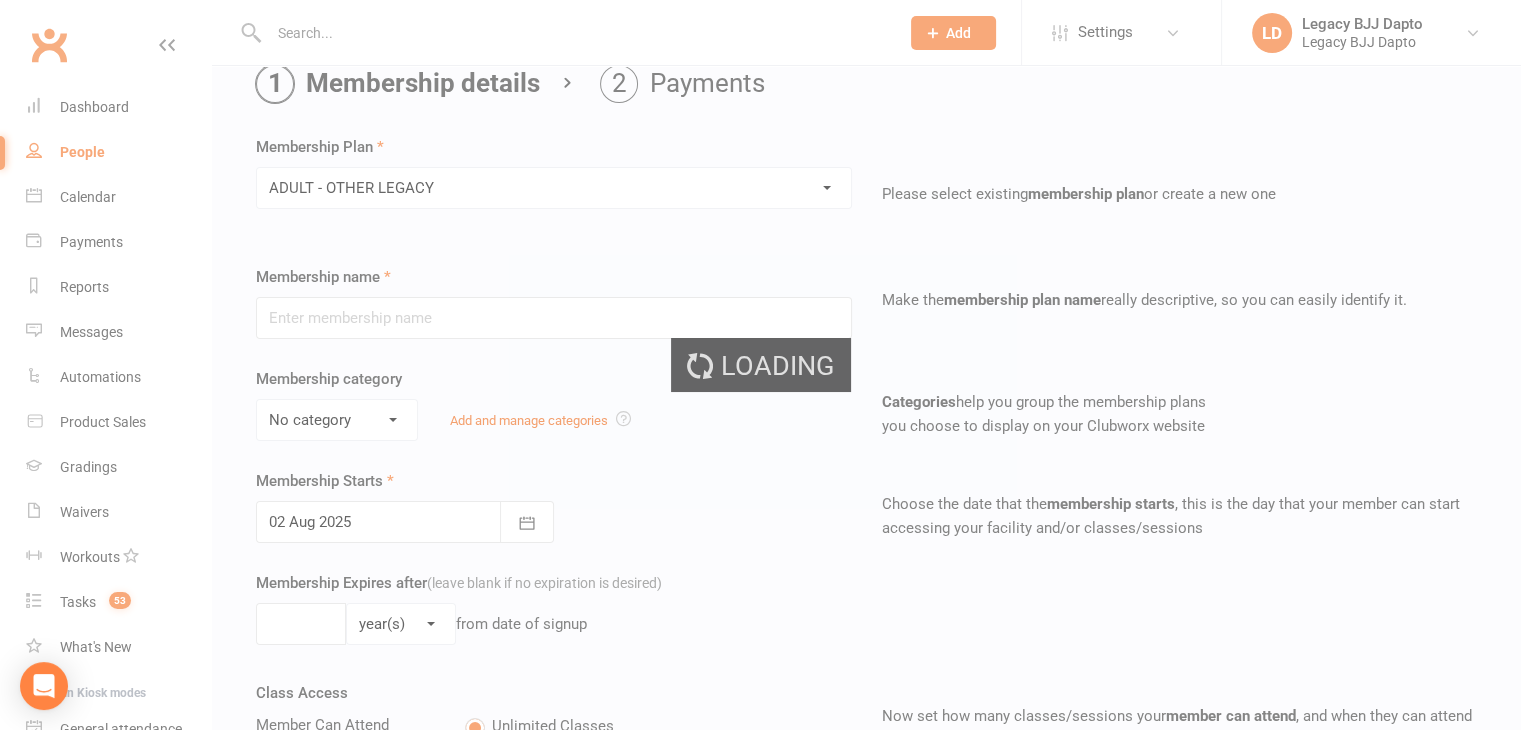 type on "ADULT - OTHER LEGACY" 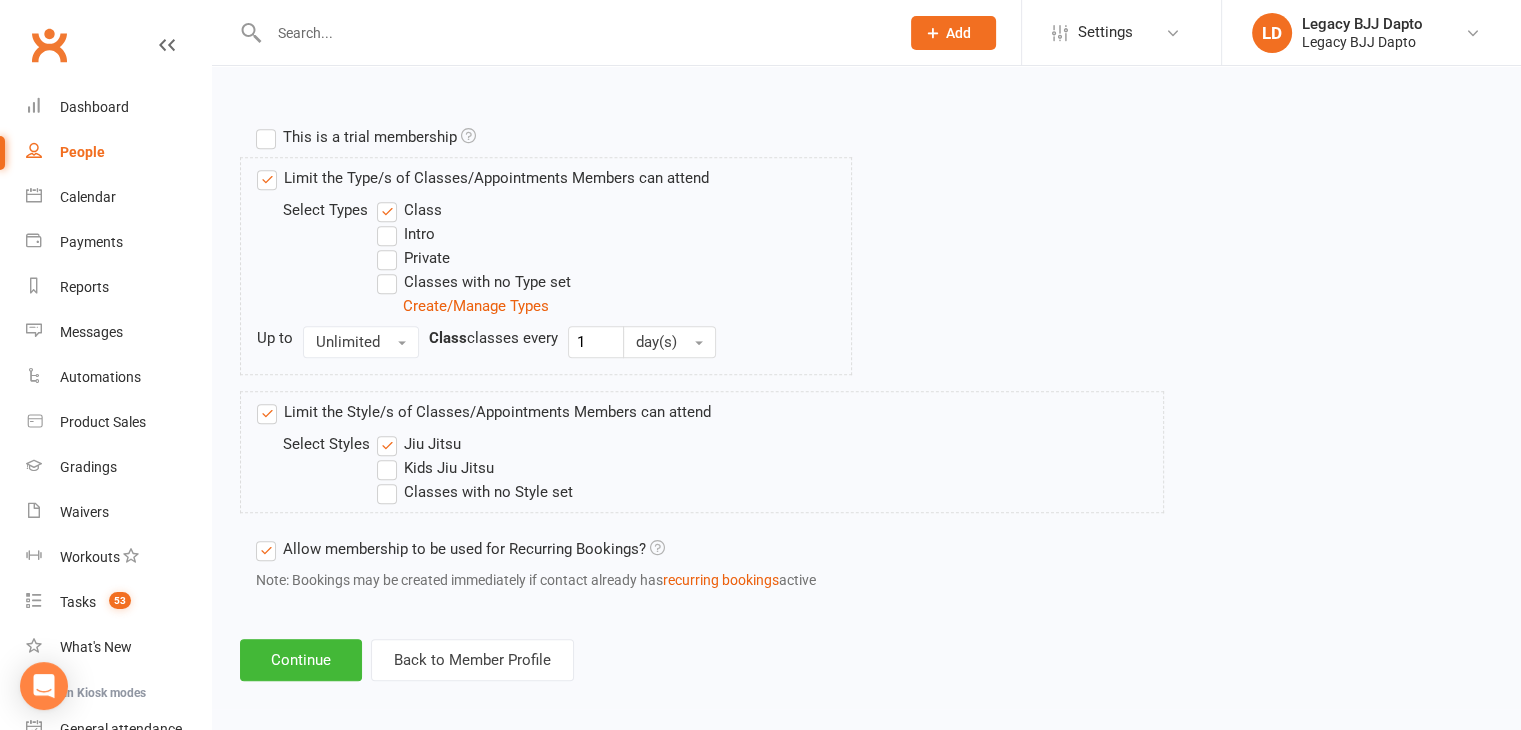 scroll, scrollTop: 946, scrollLeft: 0, axis: vertical 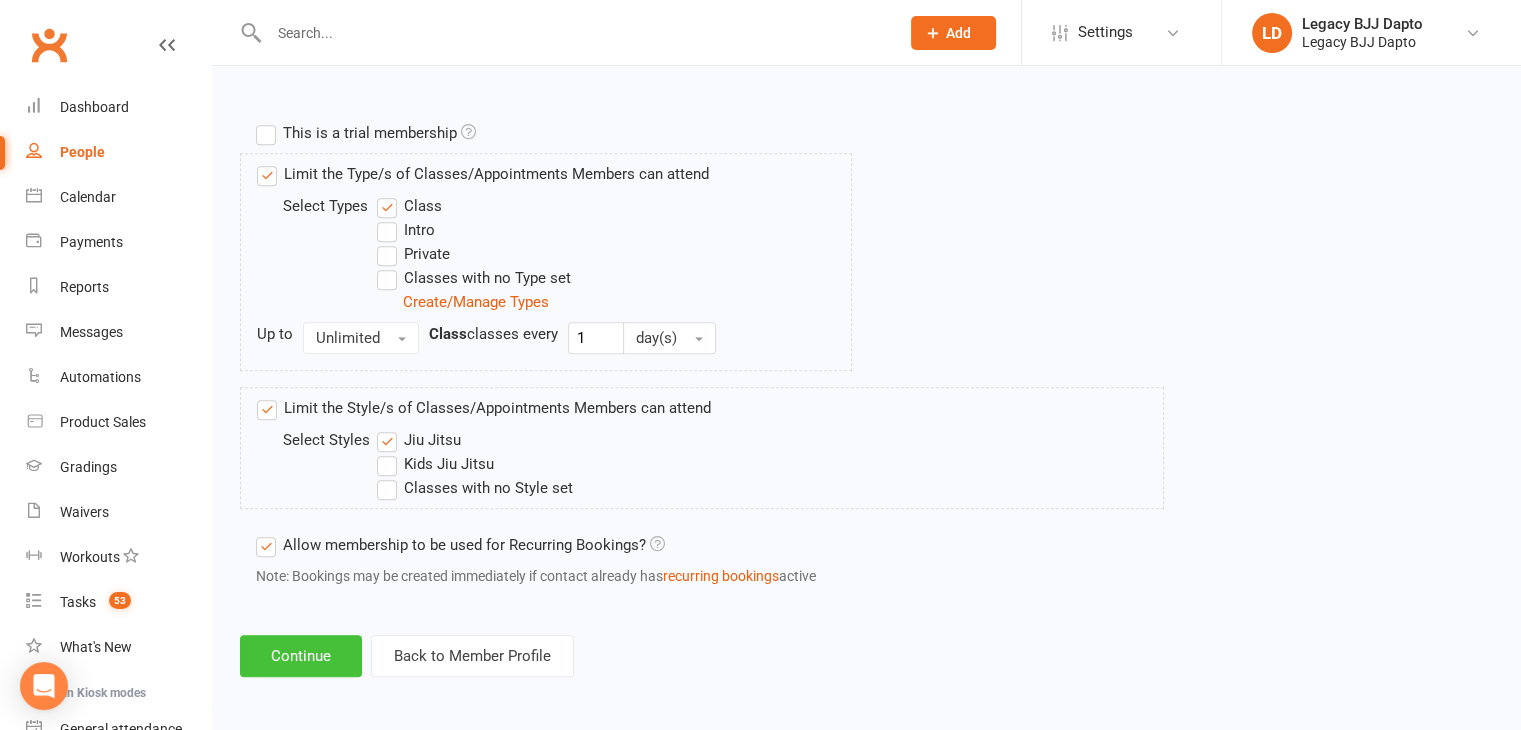 click on "Continue" at bounding box center [301, 656] 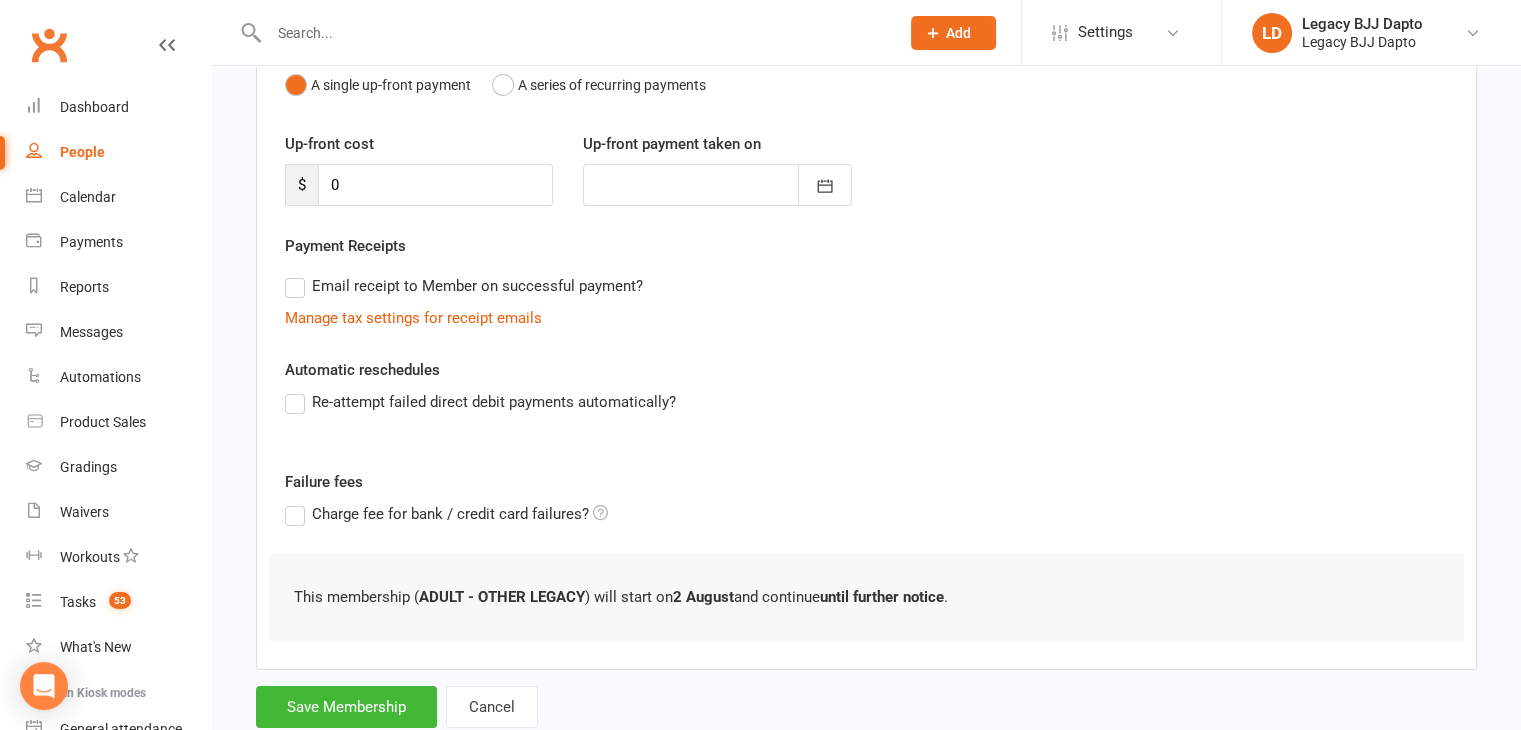 scroll, scrollTop: 278, scrollLeft: 0, axis: vertical 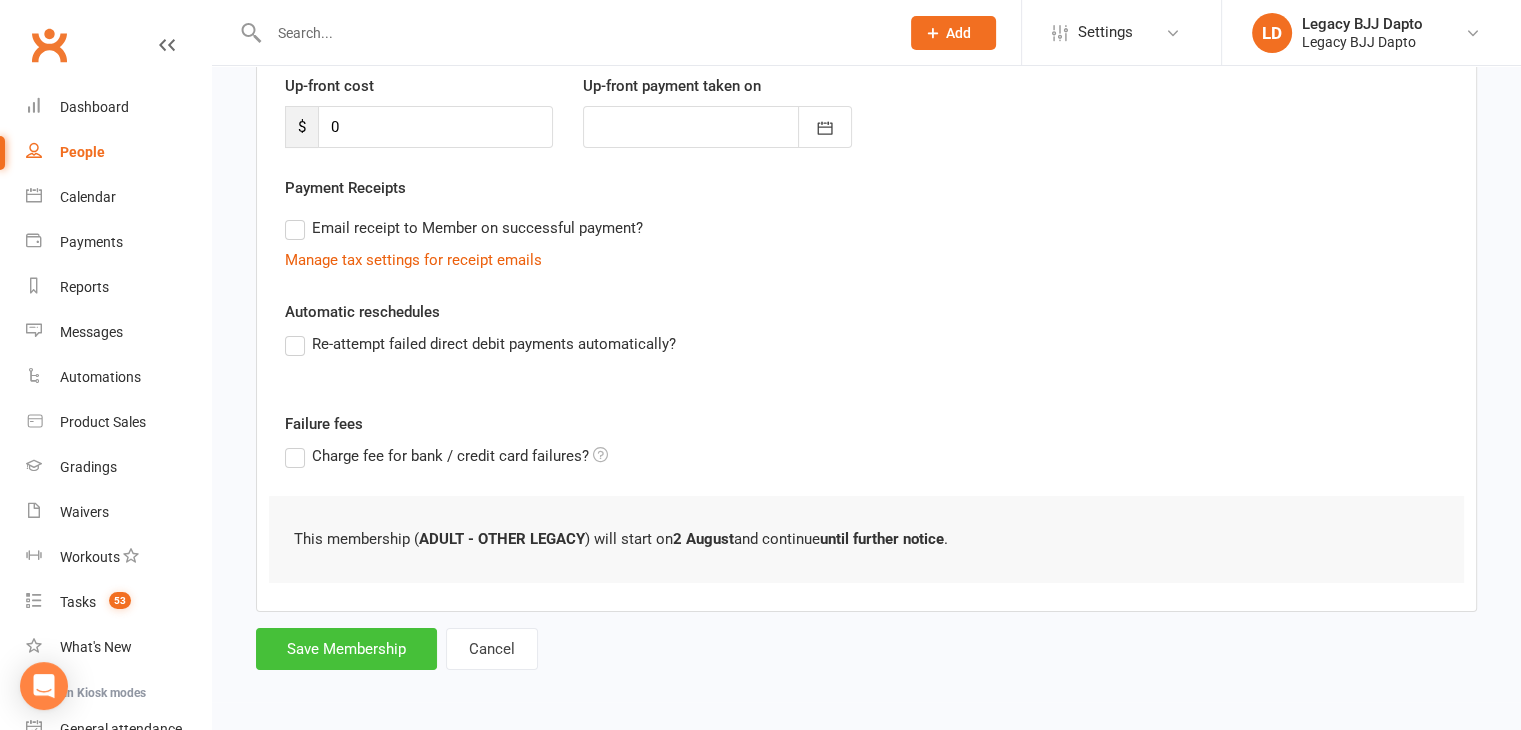 click on "Save Membership" at bounding box center [346, 649] 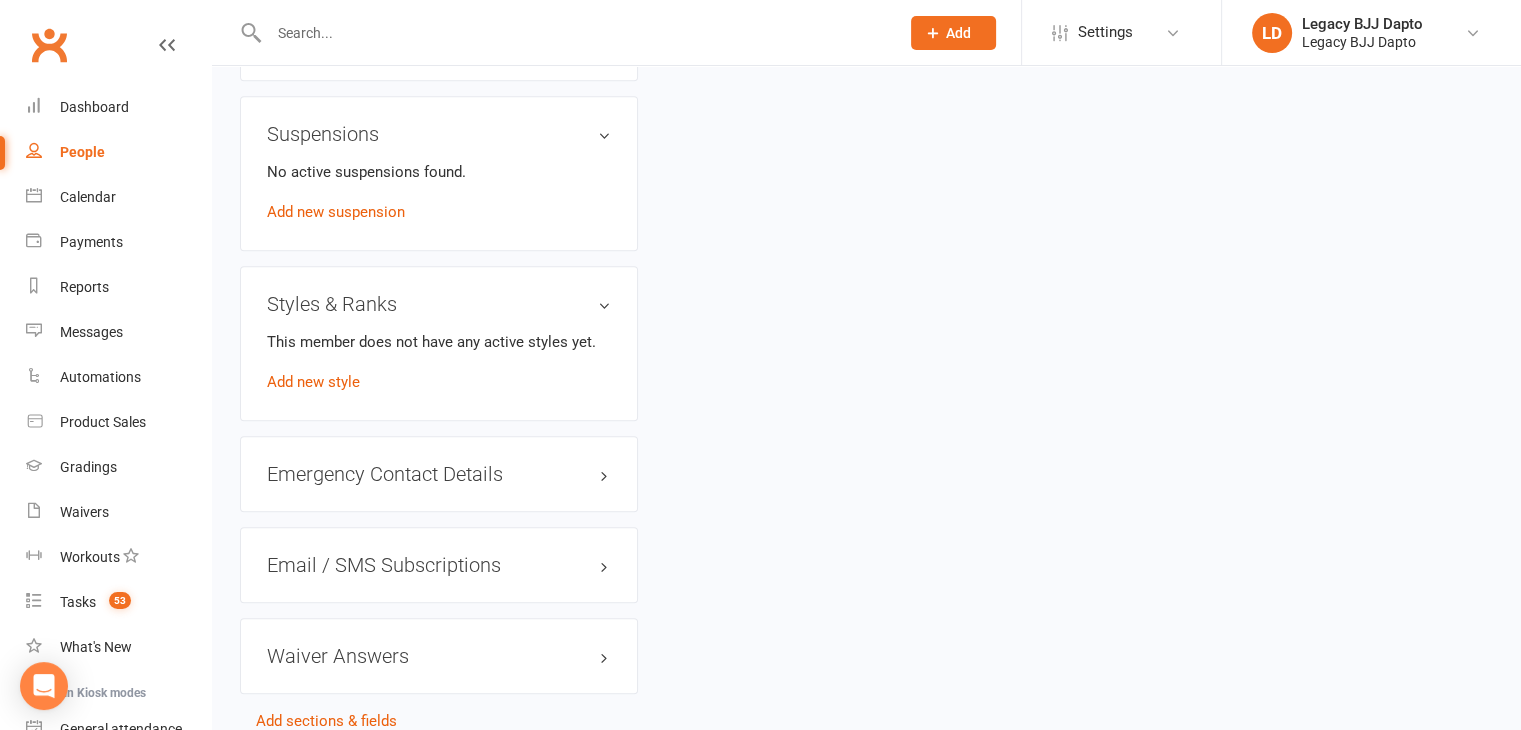 scroll, scrollTop: 1159, scrollLeft: 0, axis: vertical 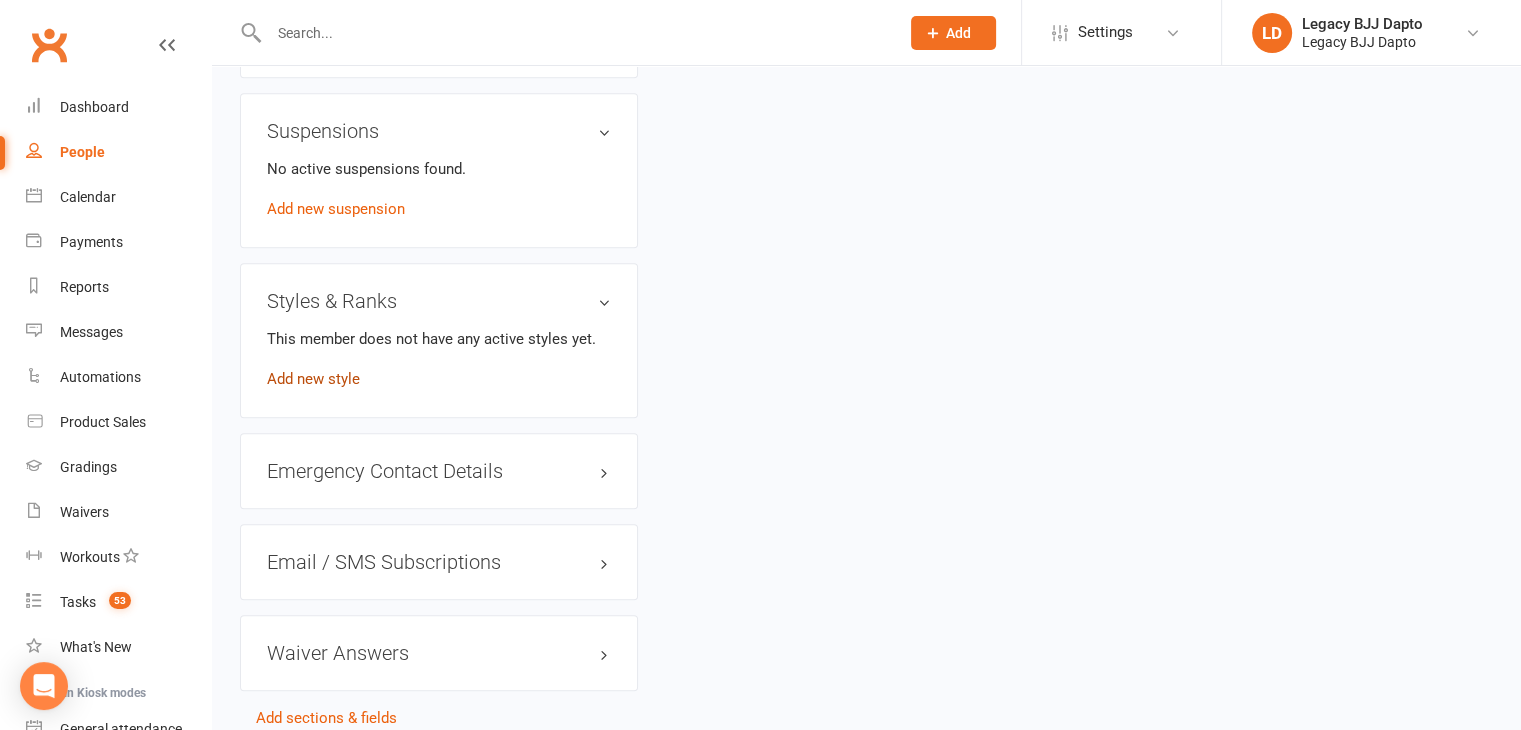 click on "Add new style" at bounding box center [313, 379] 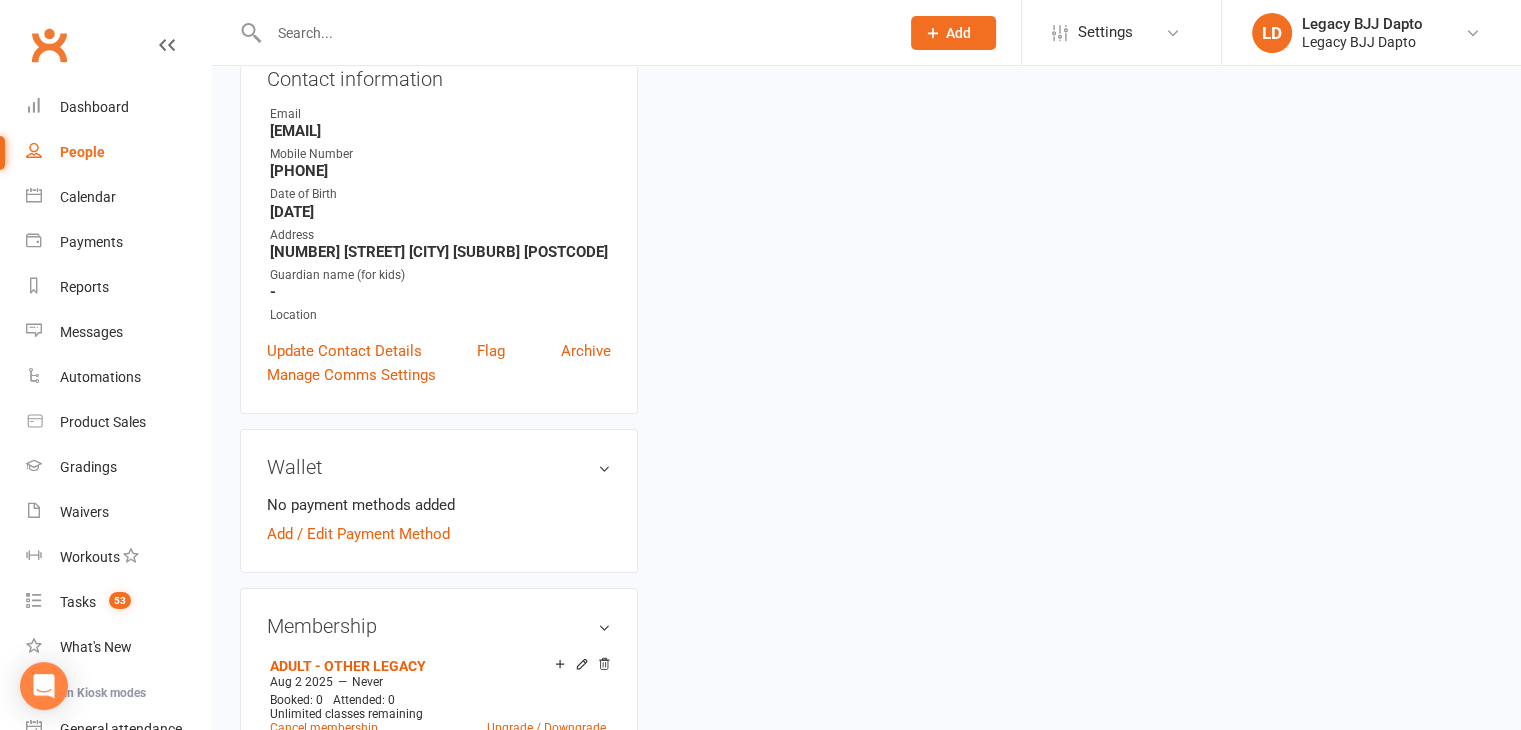 scroll, scrollTop: 152, scrollLeft: 0, axis: vertical 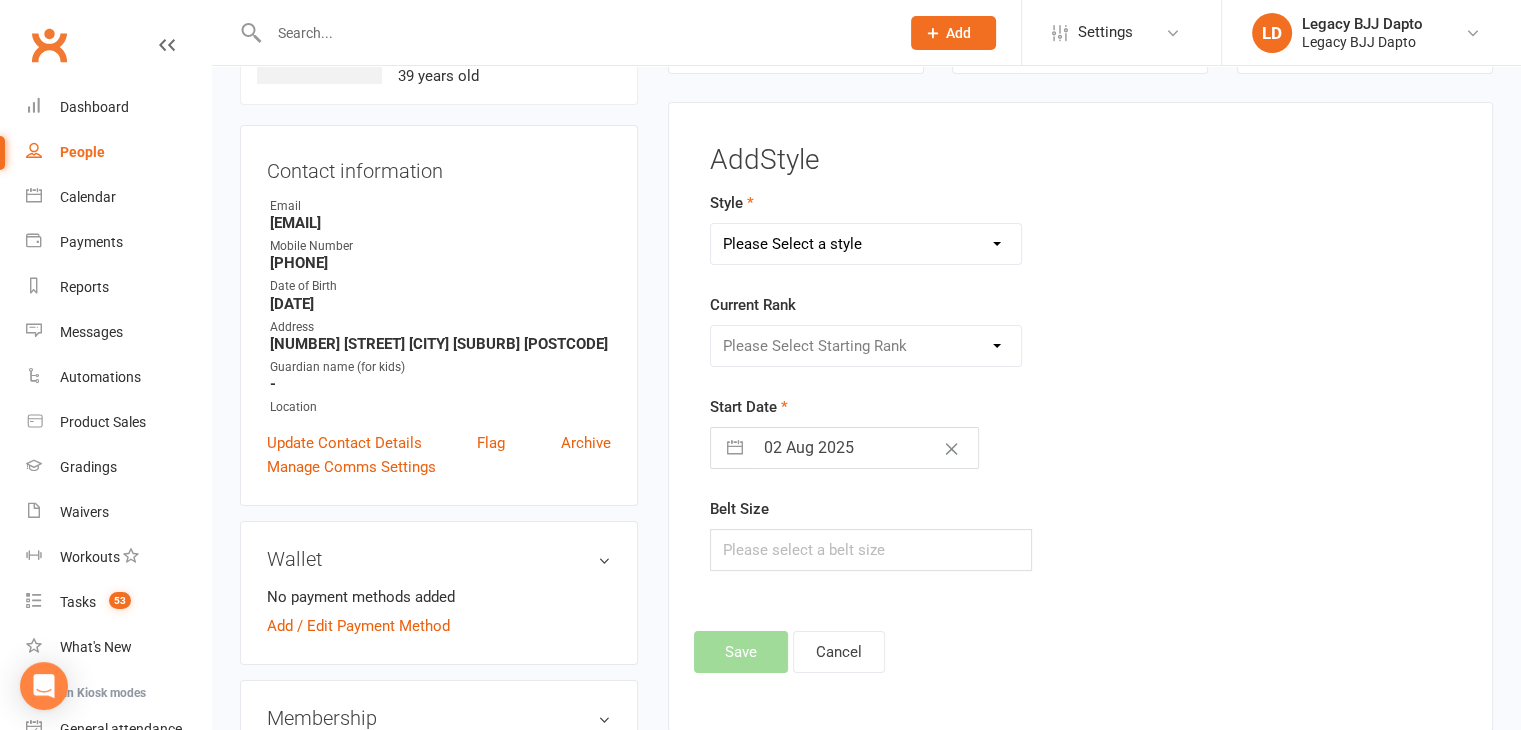click on "Please Select a style Jiu Jitsu Kids Jiu Jitsu" at bounding box center [866, 244] 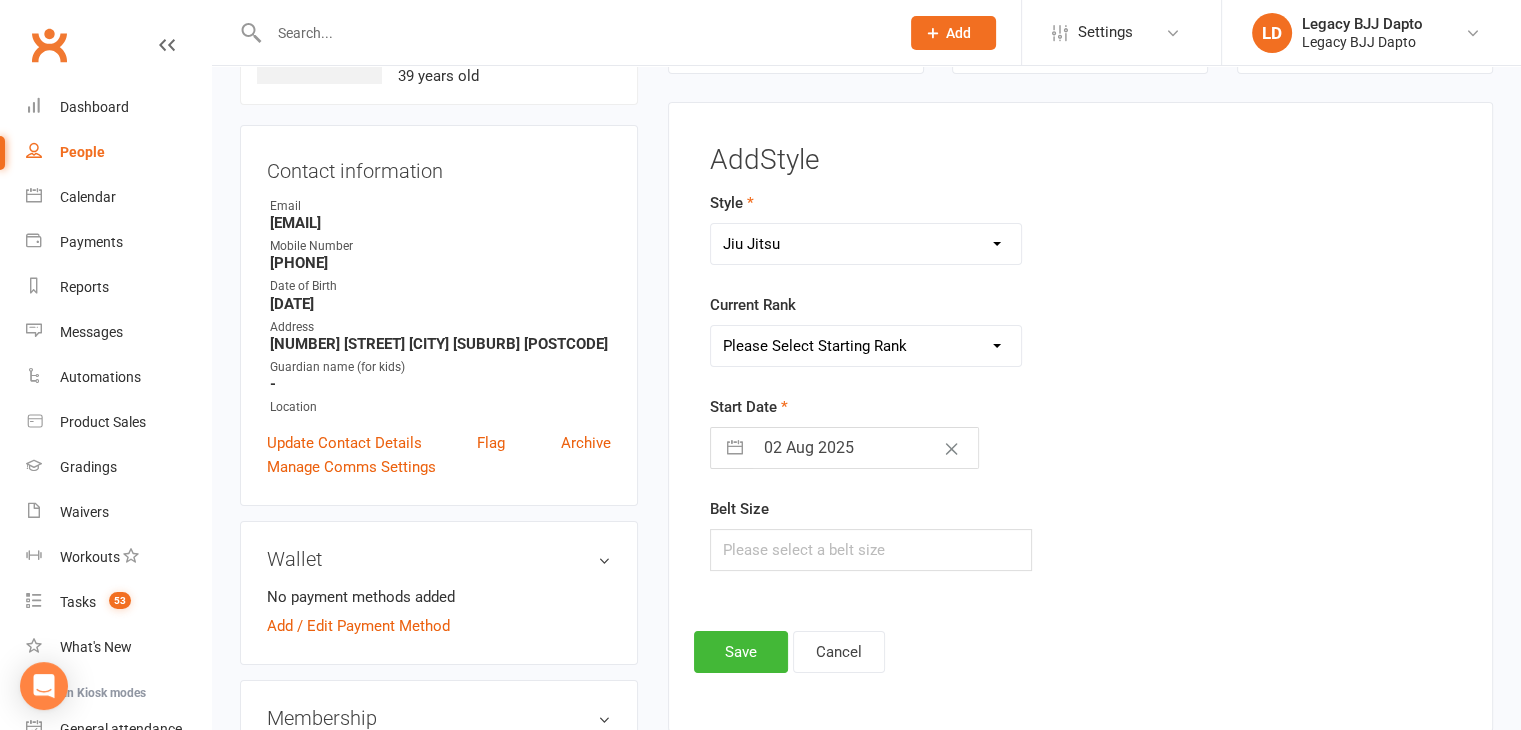 click on "Please Select Starting Rank White Belt White Belt 1 Stripe White Belt 2 Stripe White Belt 3 Stripe White Belt 4 Stripe Blue Belt Blue Belt 1 Stripe Blue Belt 2 Stripe Blue Belt 3 Stripe Blue Belt 4 Stripe Purple Belt Purple Belt 1 Stripe Purple Belt 2 Stripe Purple Belt 3 Stripe Purple Belt 4 Stripe Brown Belt Brown Belt 1 Stripe Brown Belt 2 Stripe Brown Belt 3 Stripe Brown Belt 4 Stripe Black Belt Black Belt 1st degree Black Belt 2nd degree Black Belt 3rd degree Black Belt 4th degree Black Belt 5th degree Black Belt 6th degree Coral Red/Black 7th degree Coral Red/White 8th degree" at bounding box center [866, 346] 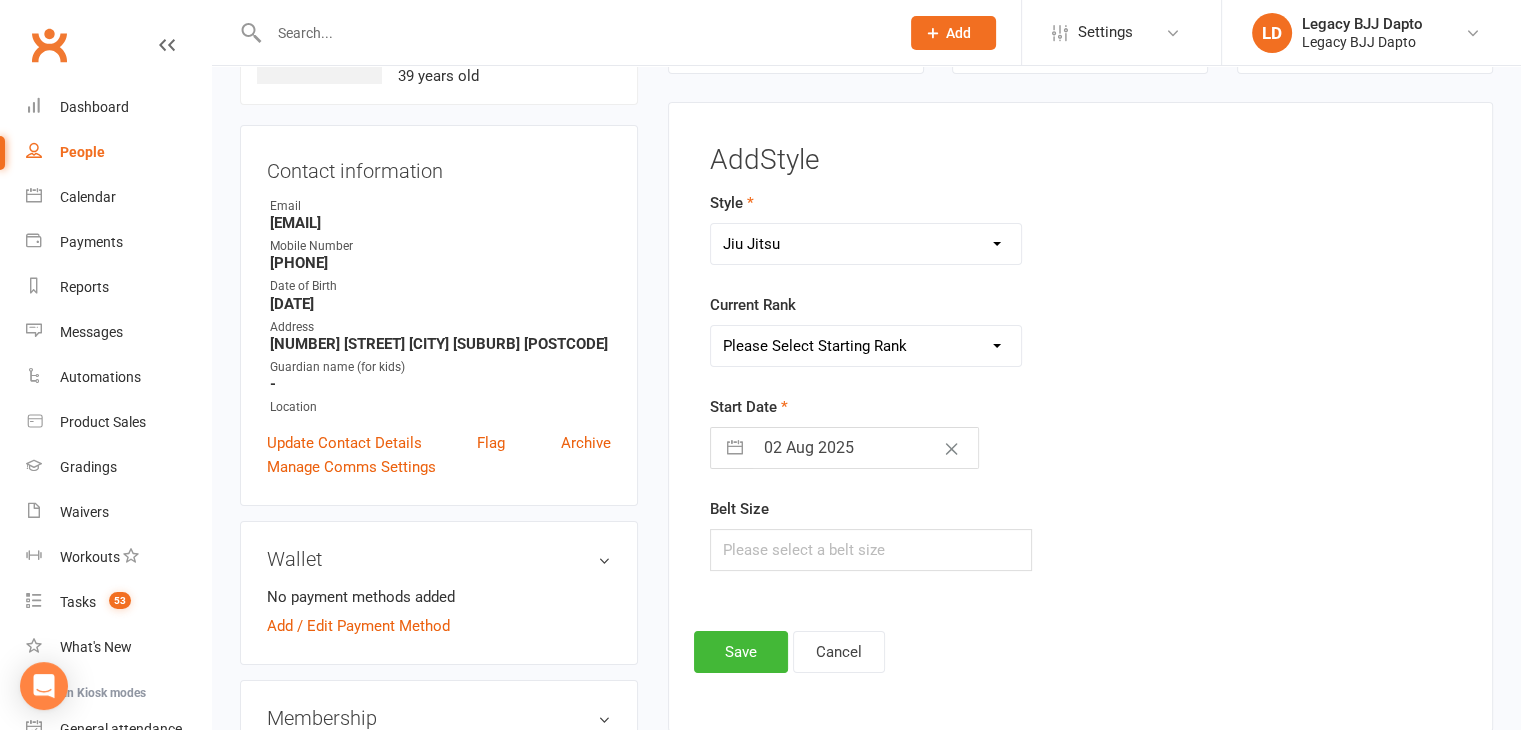 select on "36135" 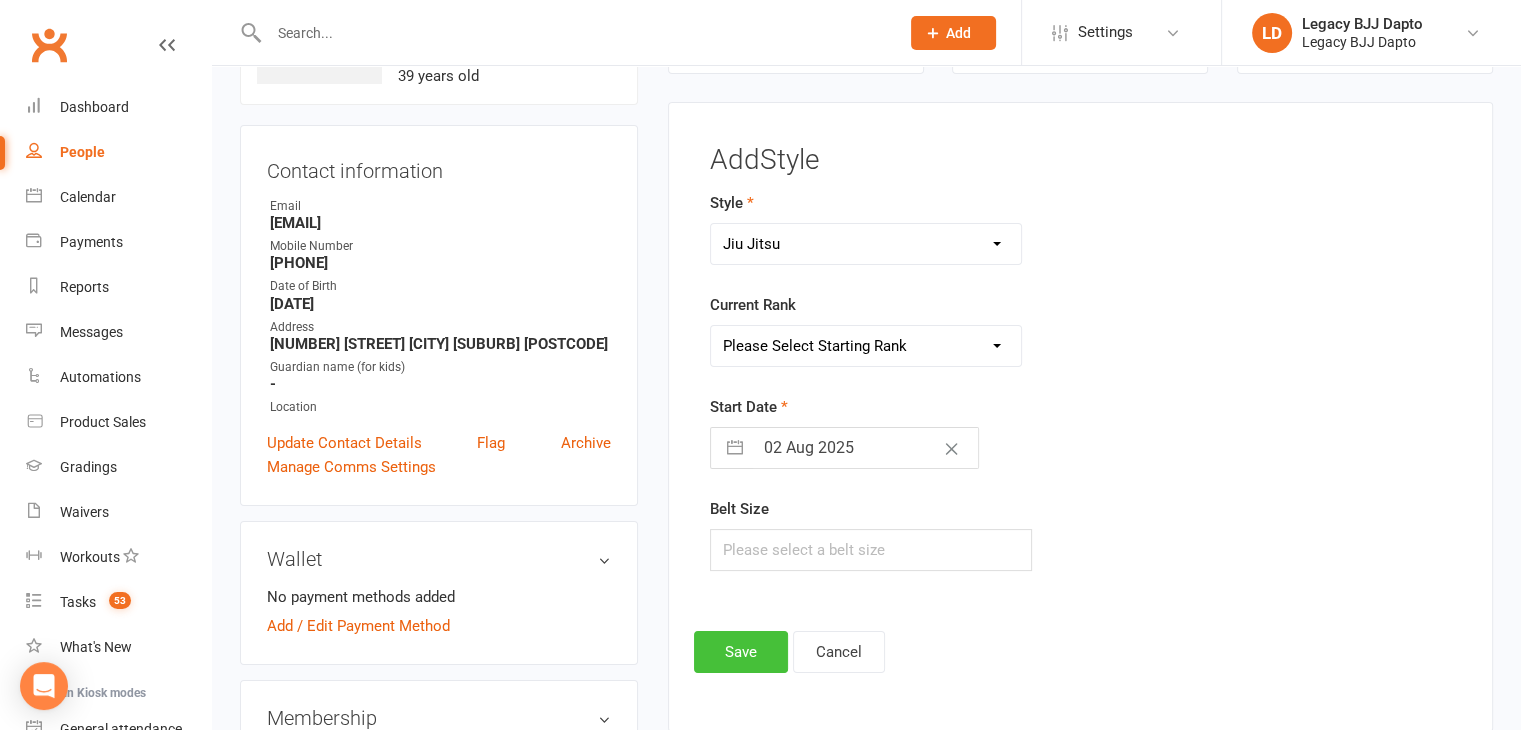 click on "Save" at bounding box center [741, 652] 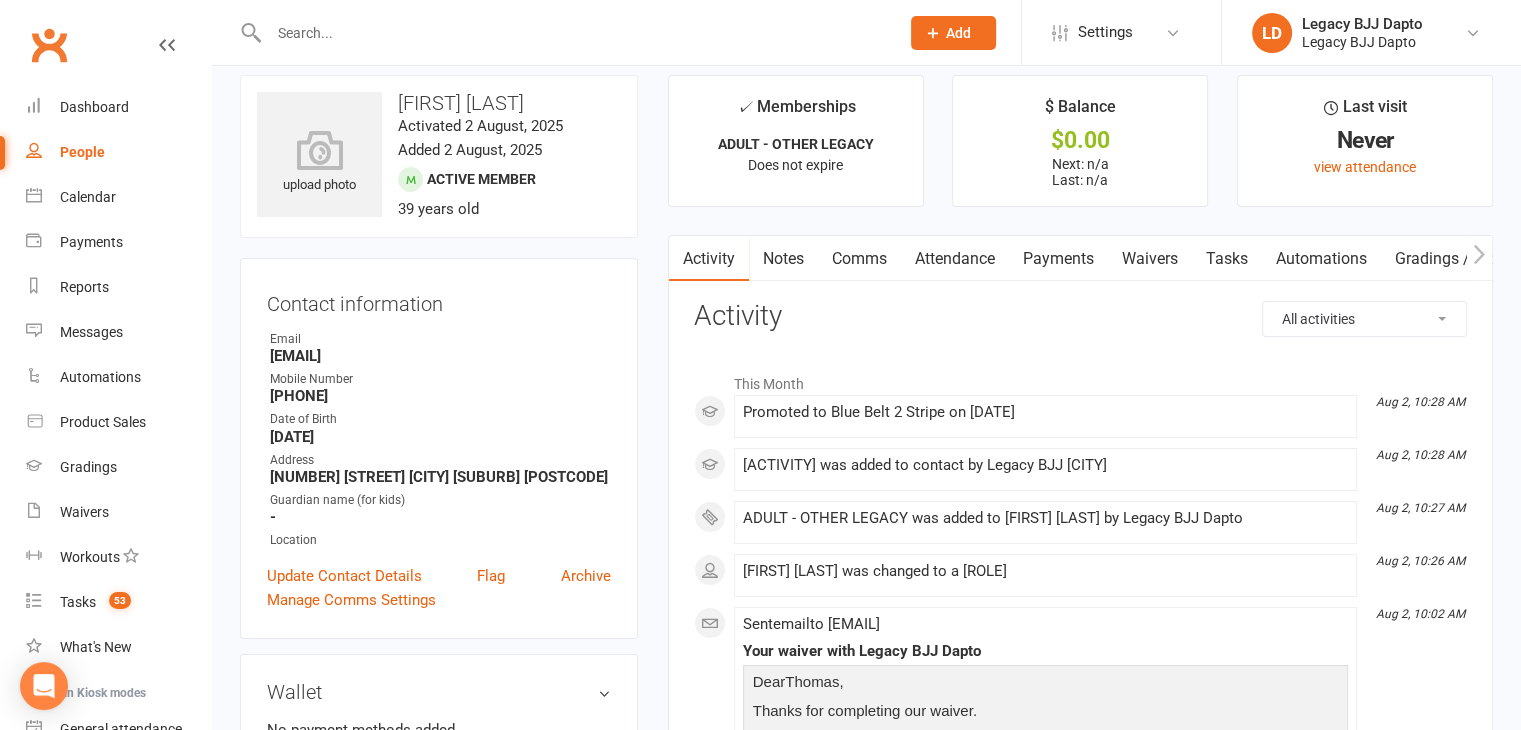 scroll, scrollTop: 0, scrollLeft: 0, axis: both 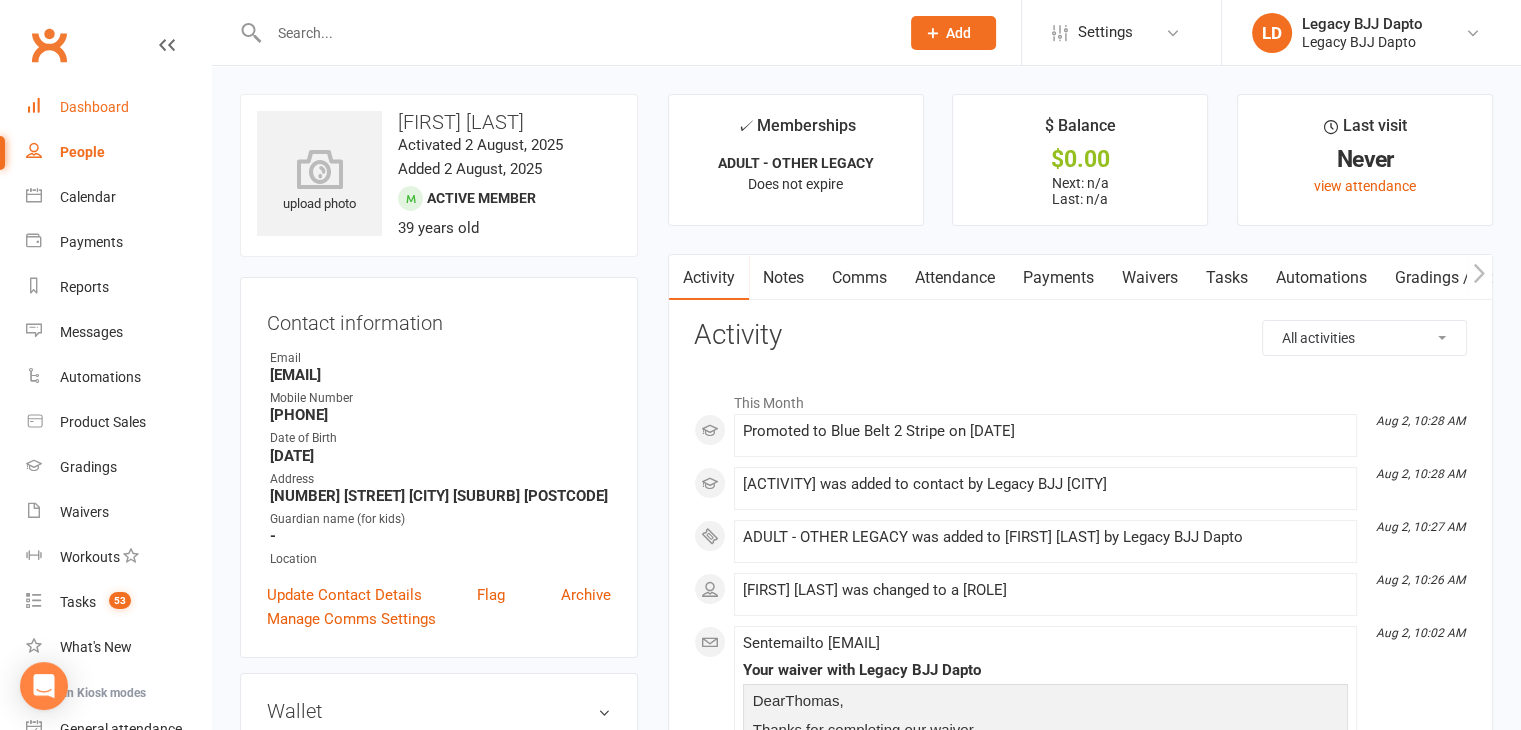 click on "Dashboard" at bounding box center [94, 107] 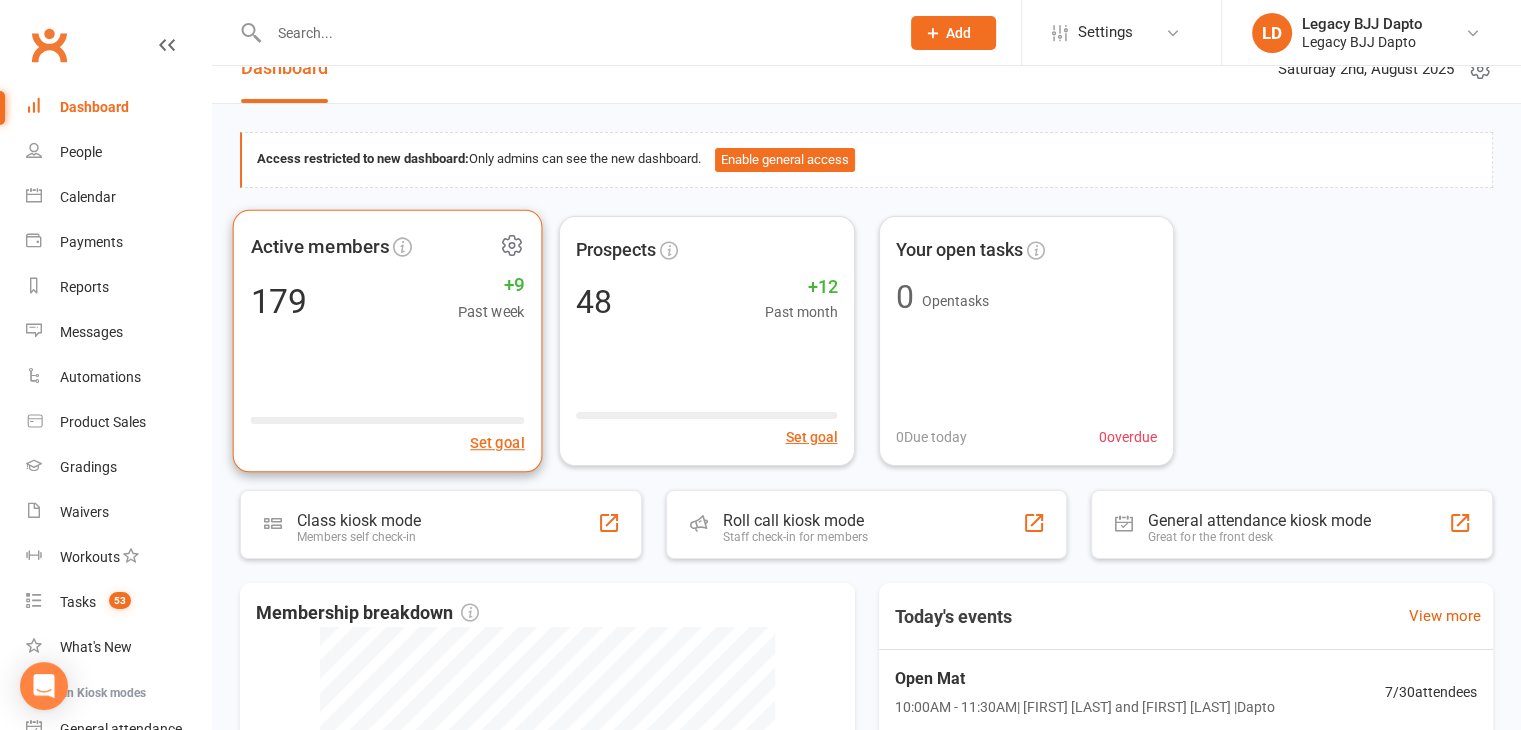scroll, scrollTop: 0, scrollLeft: 0, axis: both 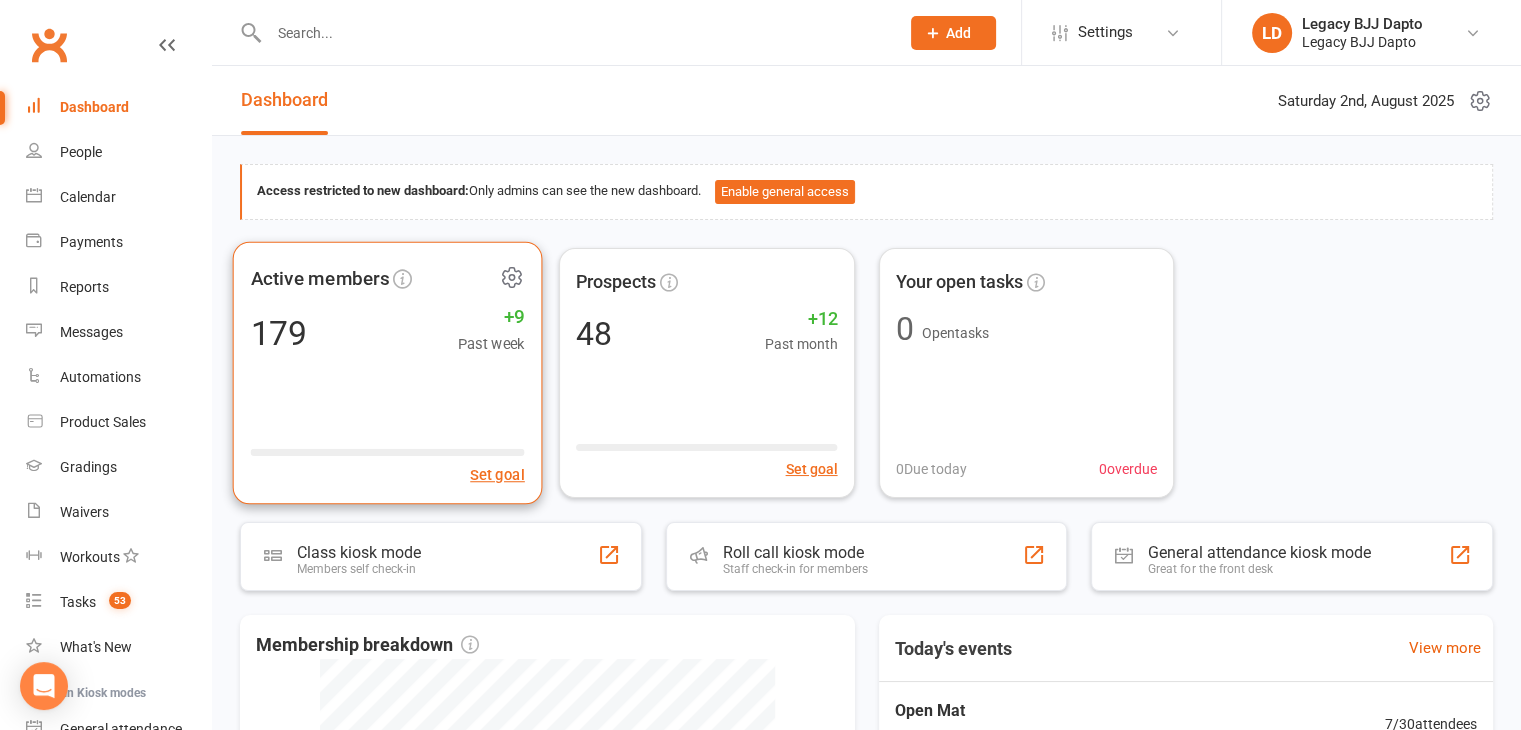 click on "Active members   179 +9 Past week Set goal" at bounding box center (388, 372) 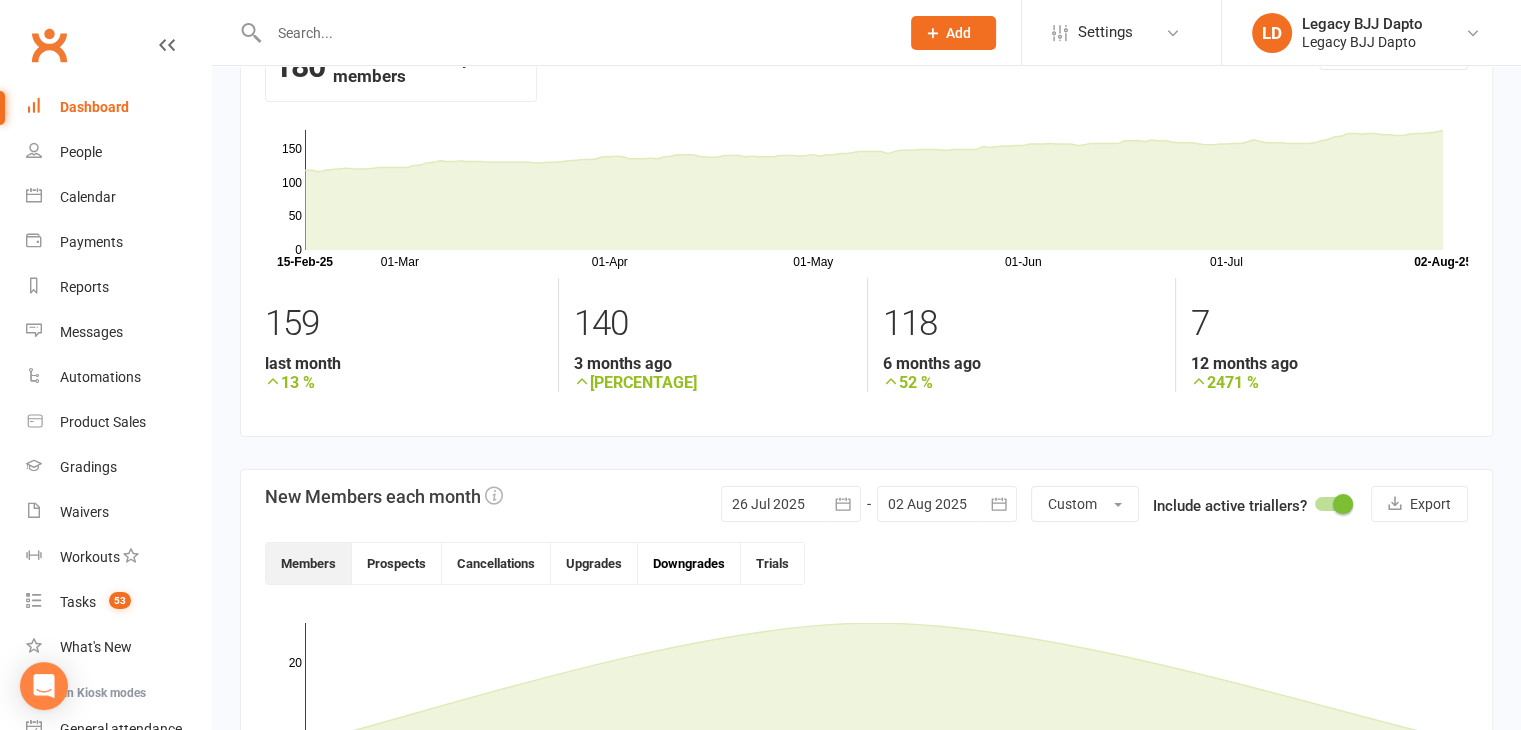 scroll, scrollTop: 0, scrollLeft: 0, axis: both 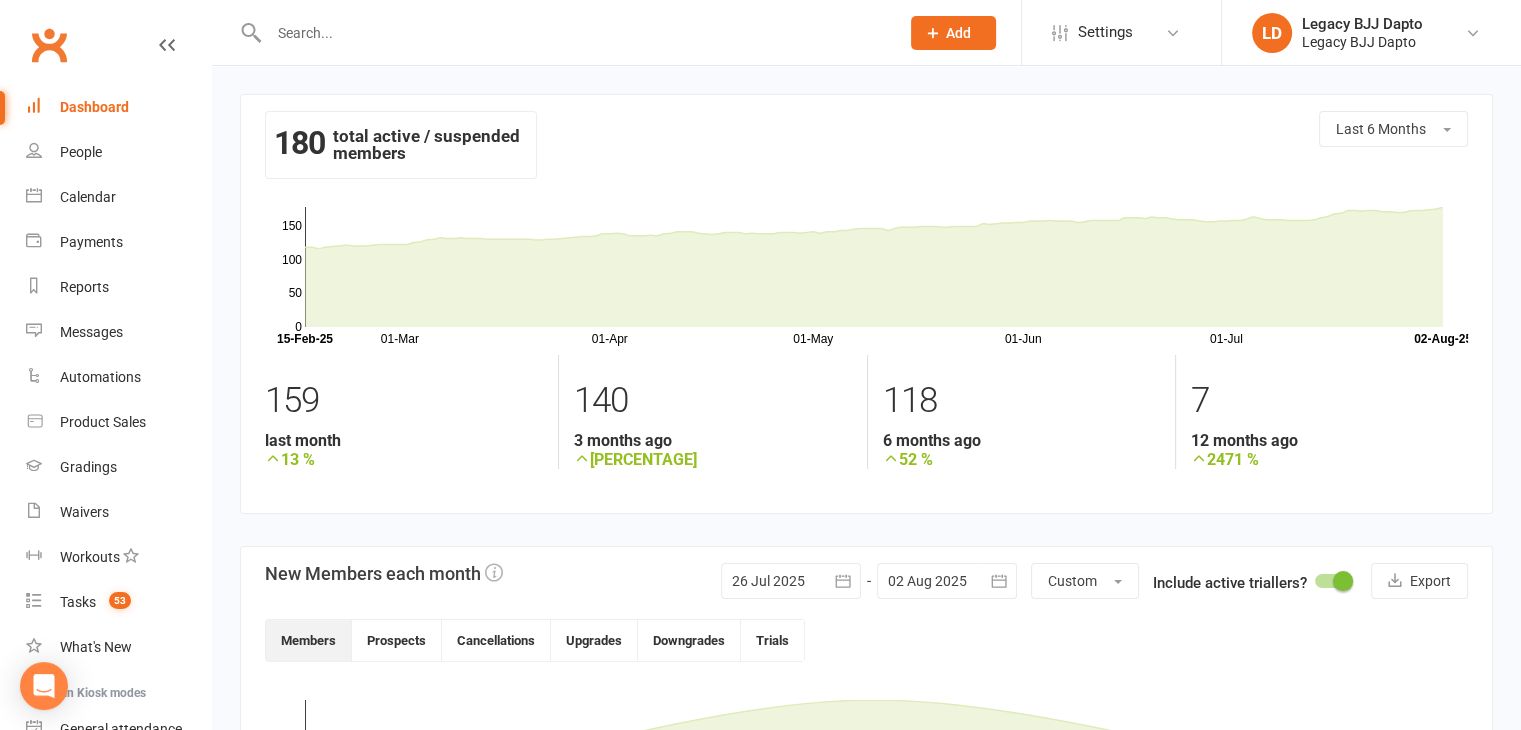 click on "Dashboard" at bounding box center (94, 107) 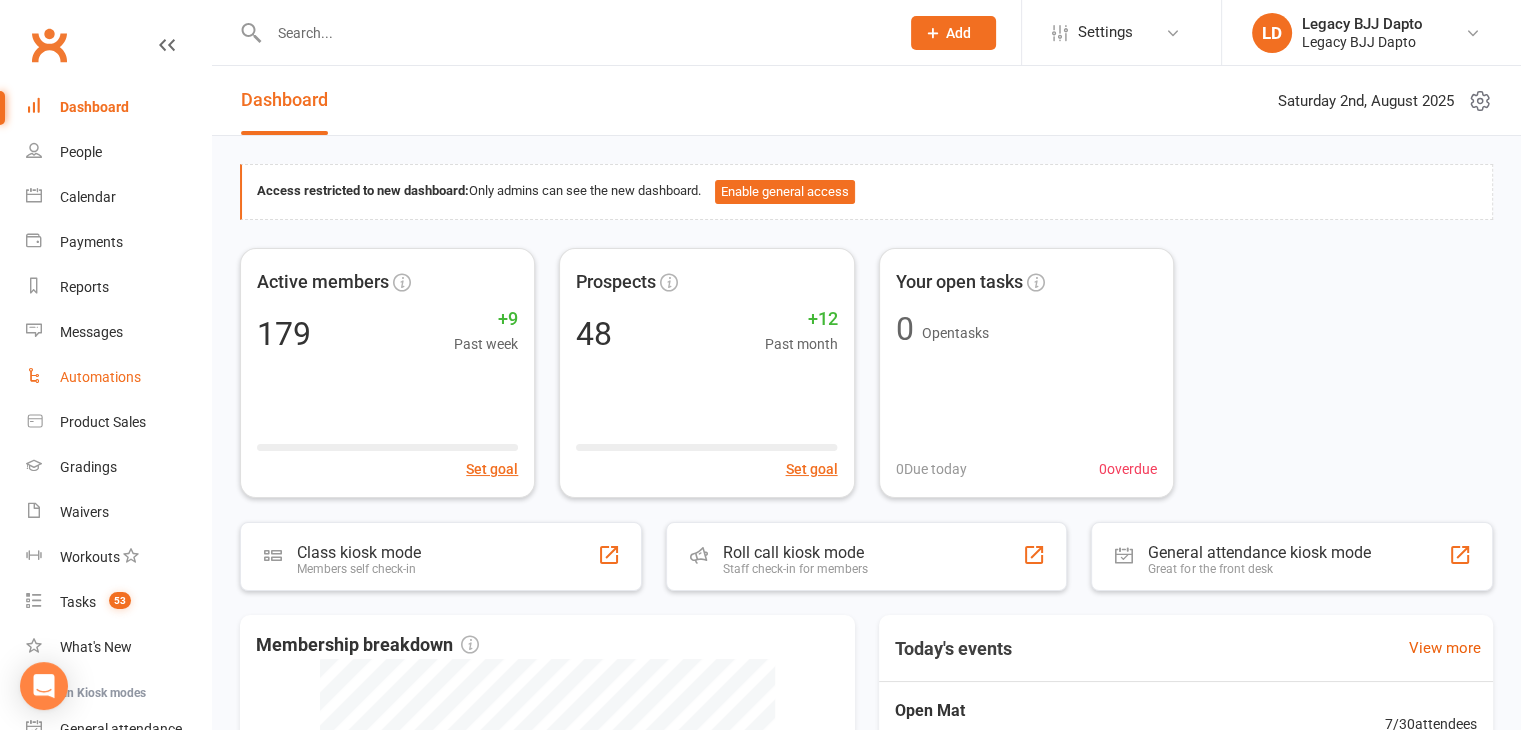 scroll, scrollTop: 187, scrollLeft: 0, axis: vertical 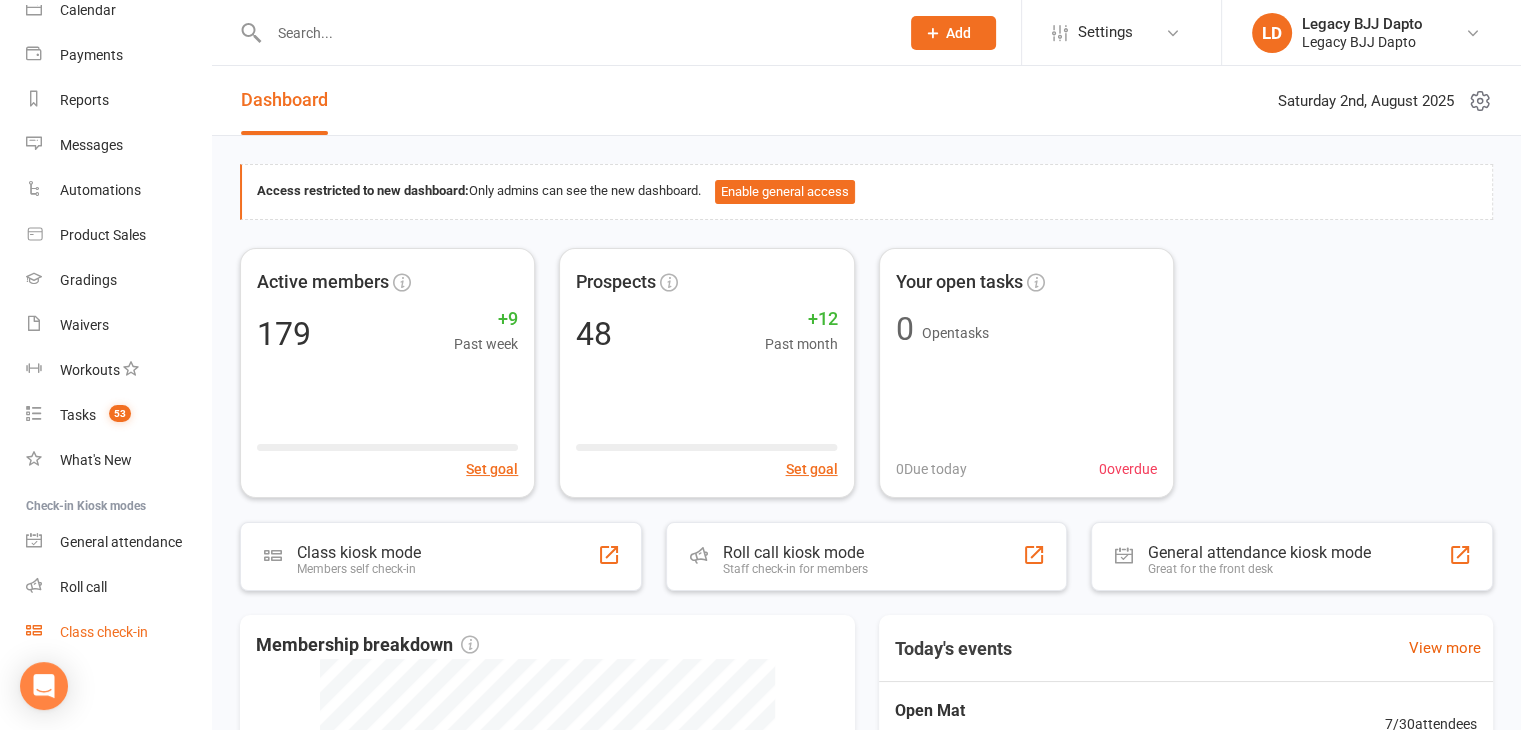 click on "Class check-in" at bounding box center (104, 632) 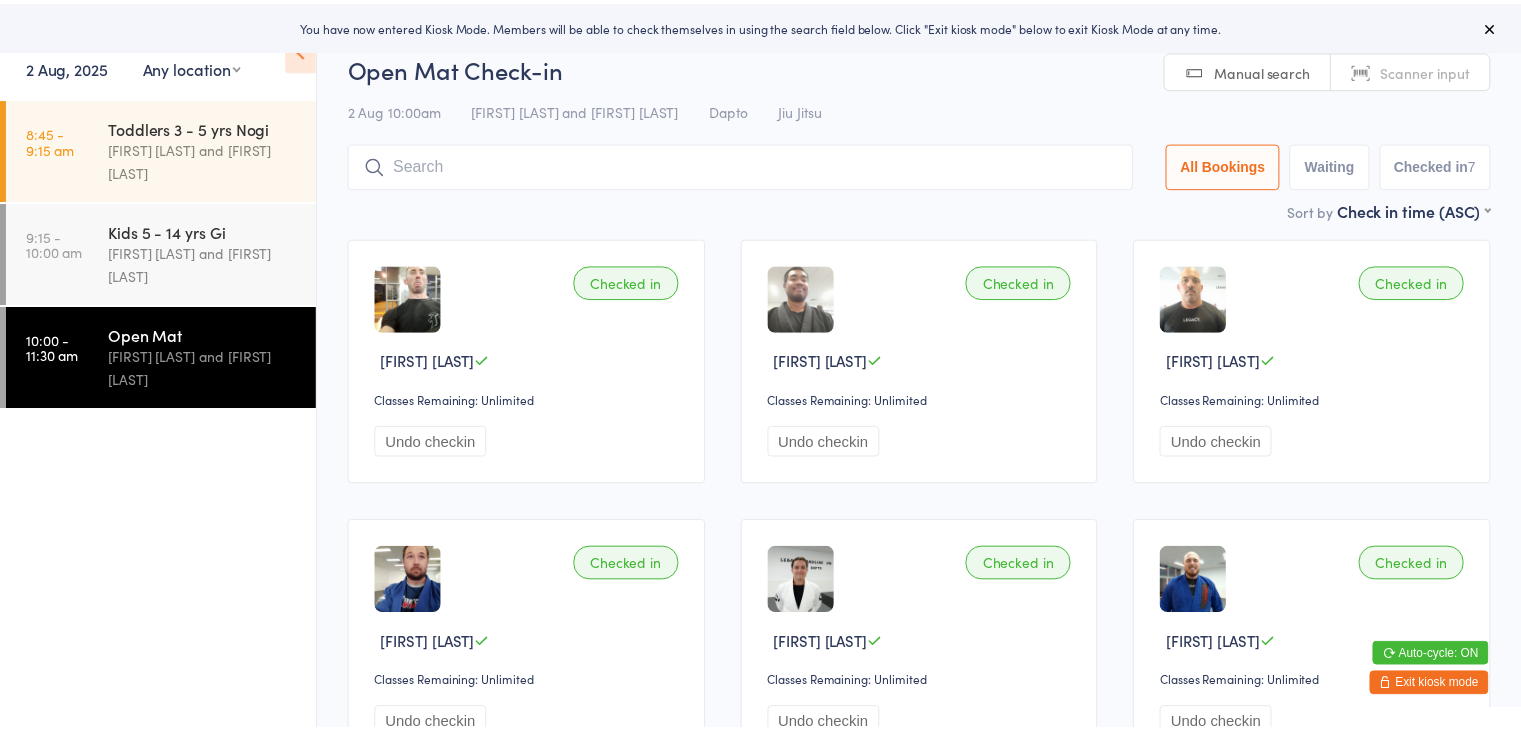 scroll, scrollTop: 0, scrollLeft: 0, axis: both 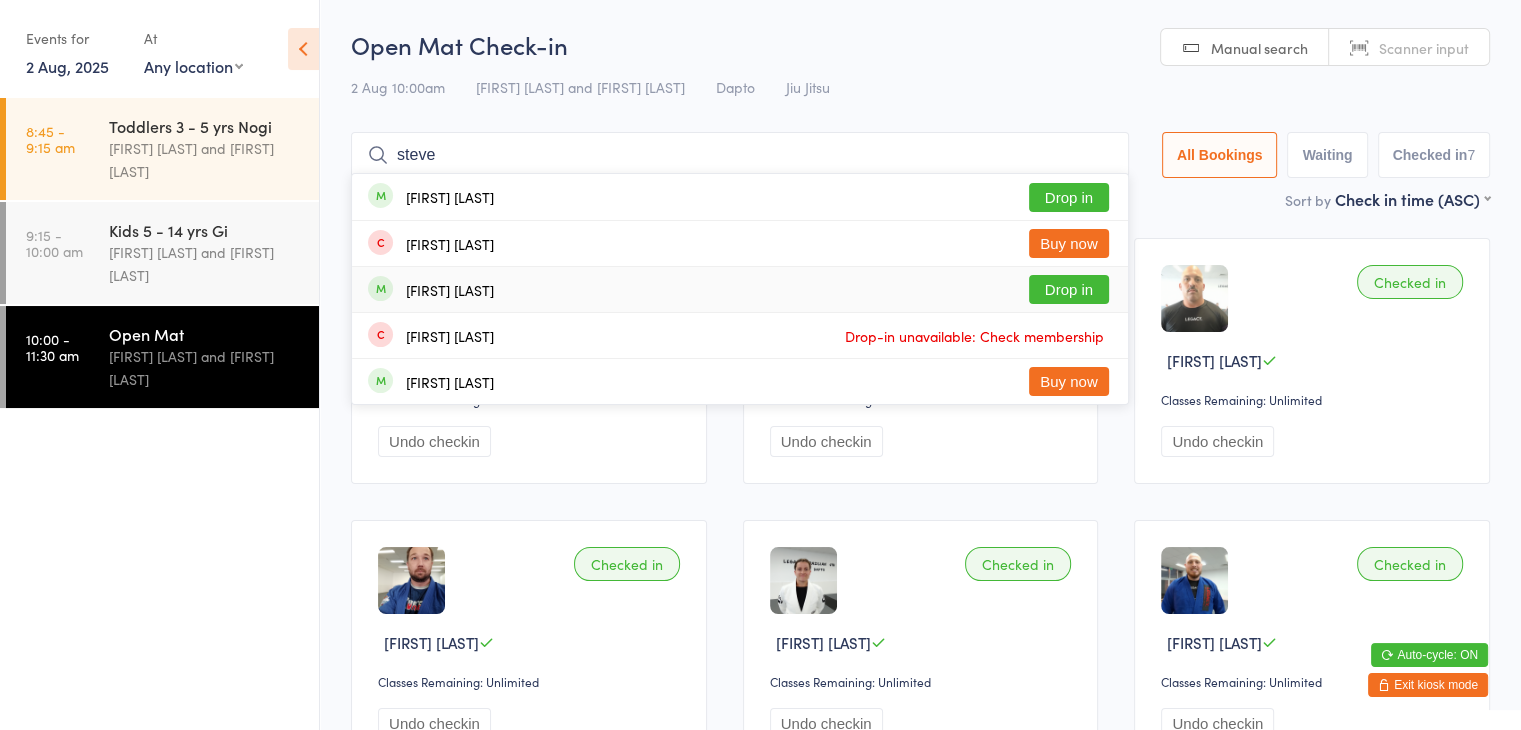 type on "steve" 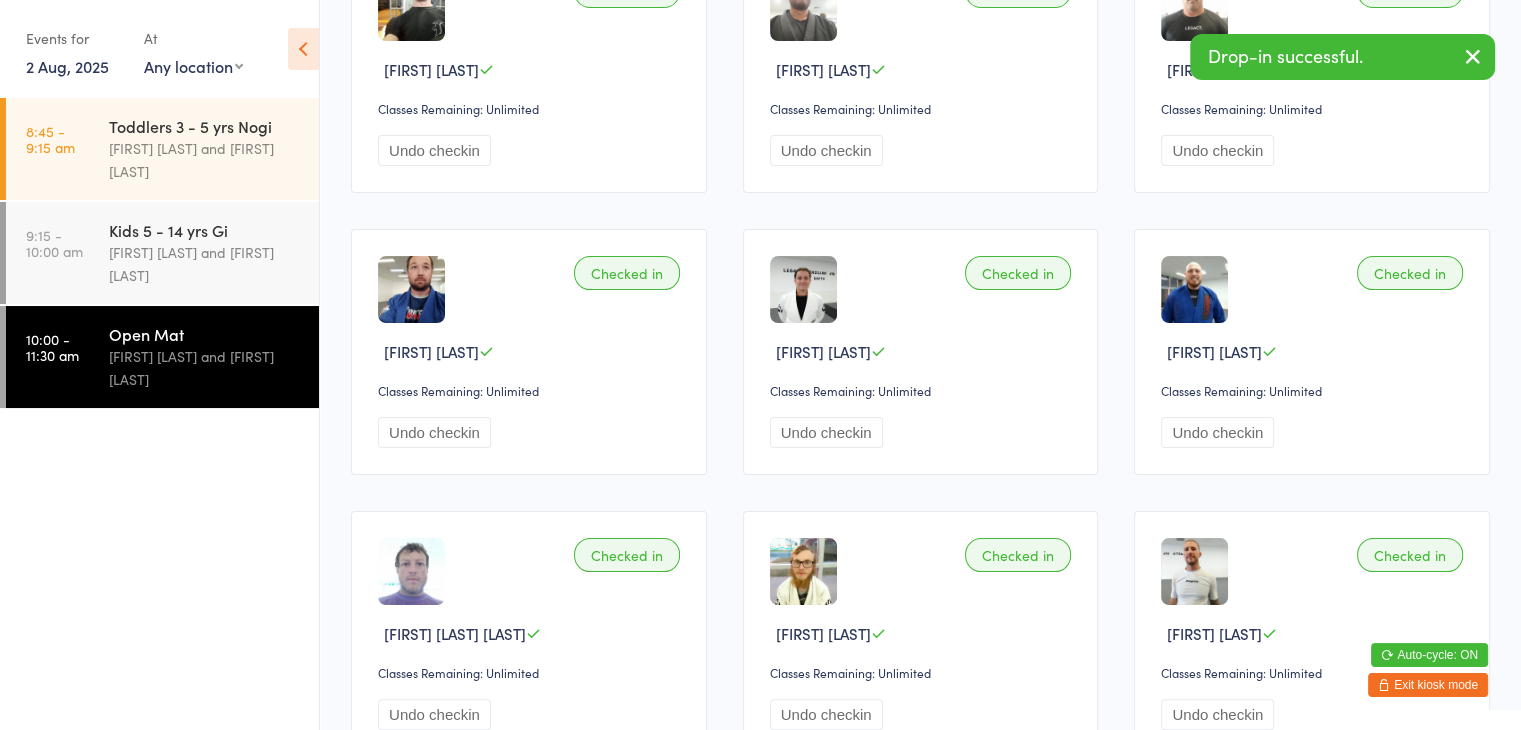 scroll, scrollTop: 384, scrollLeft: 0, axis: vertical 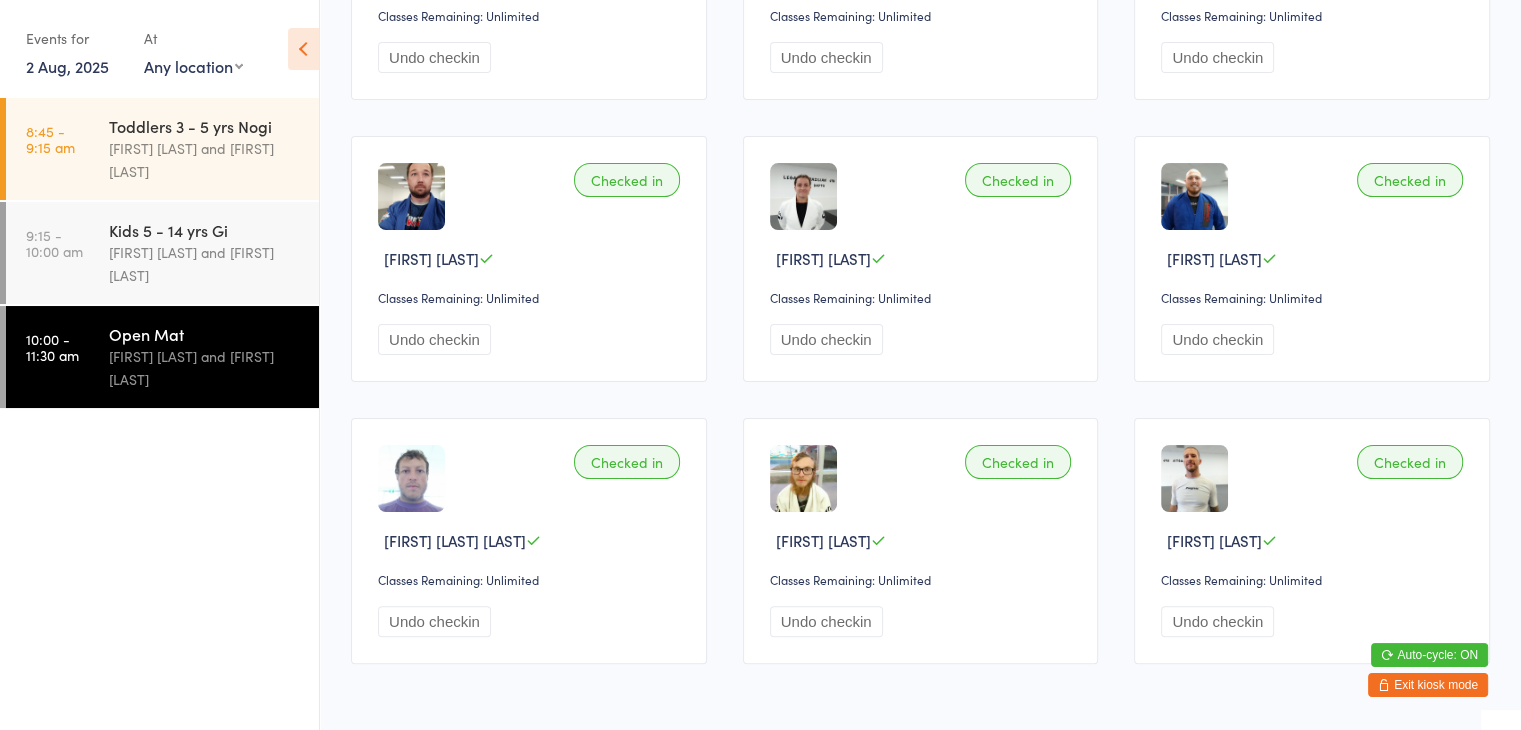 click on "Undo checkin" at bounding box center (1217, 621) 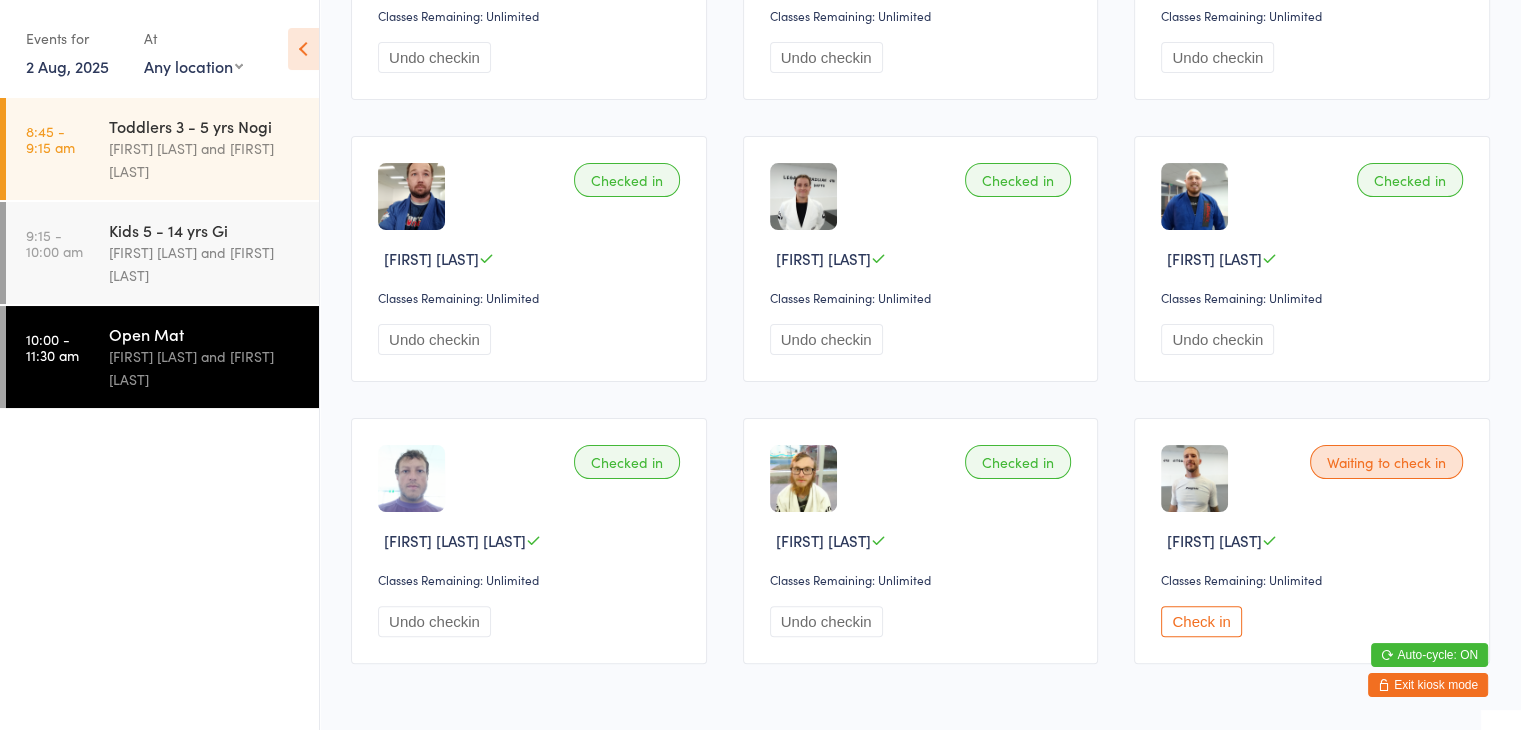 click on "Check in" at bounding box center [1315, 621] 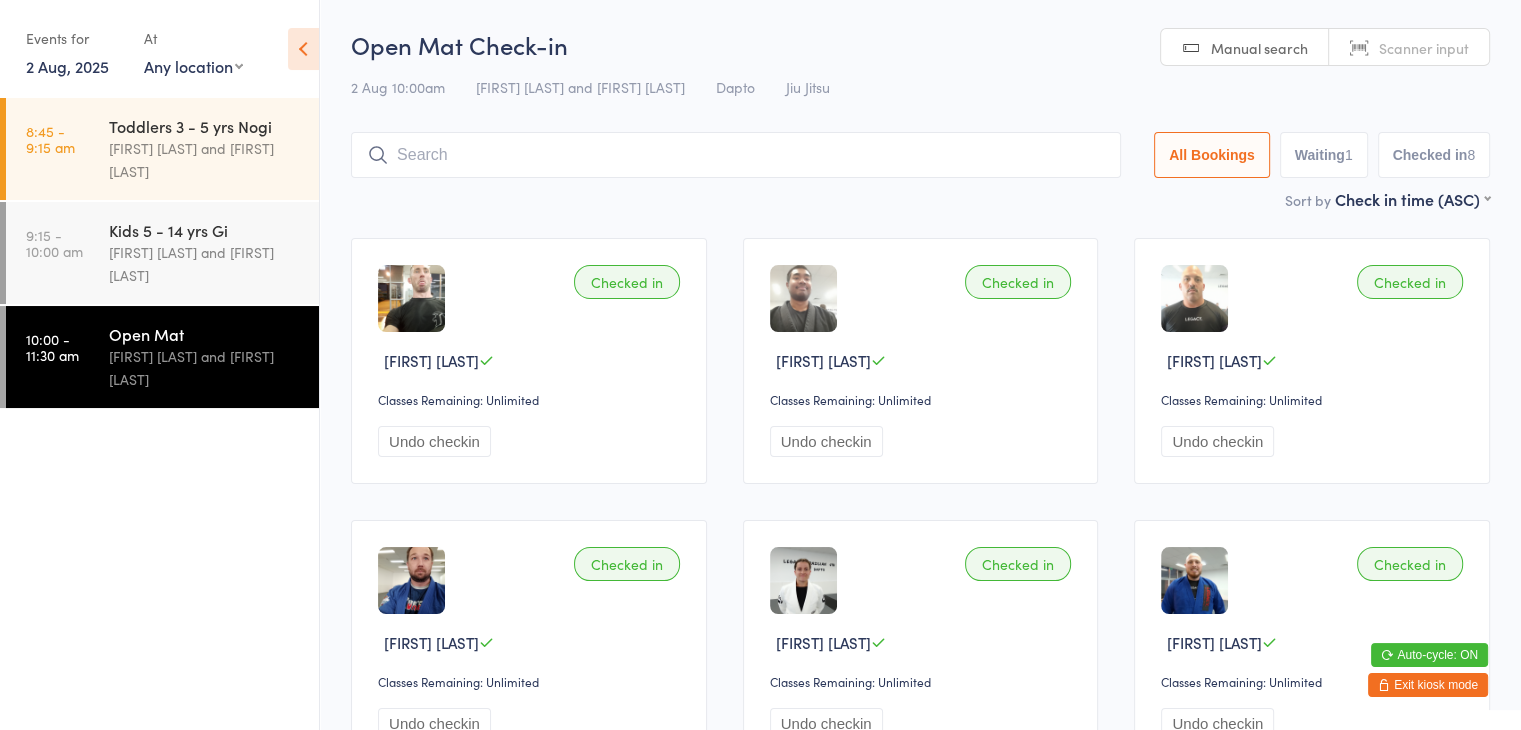 click at bounding box center [736, 155] 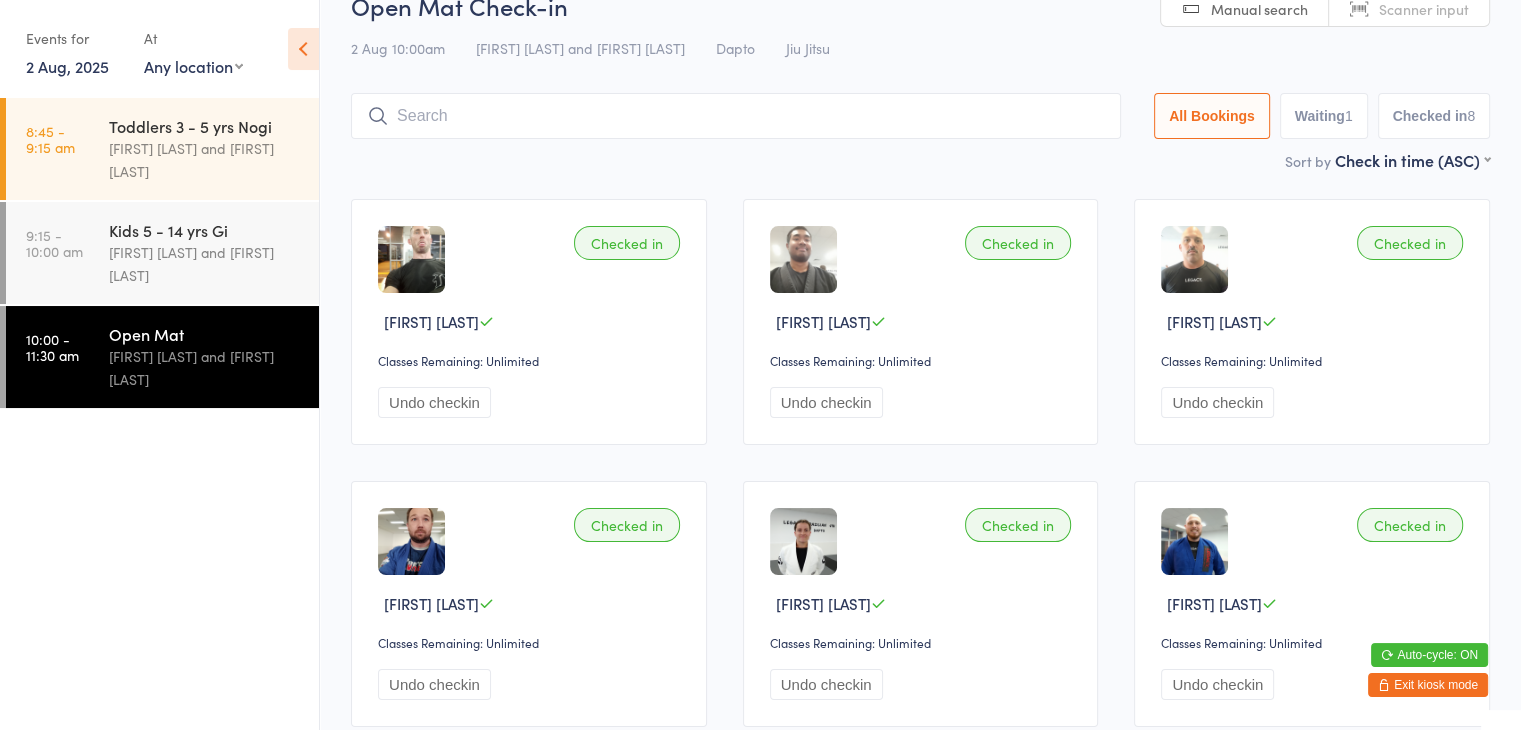scroll, scrollTop: 104, scrollLeft: 0, axis: vertical 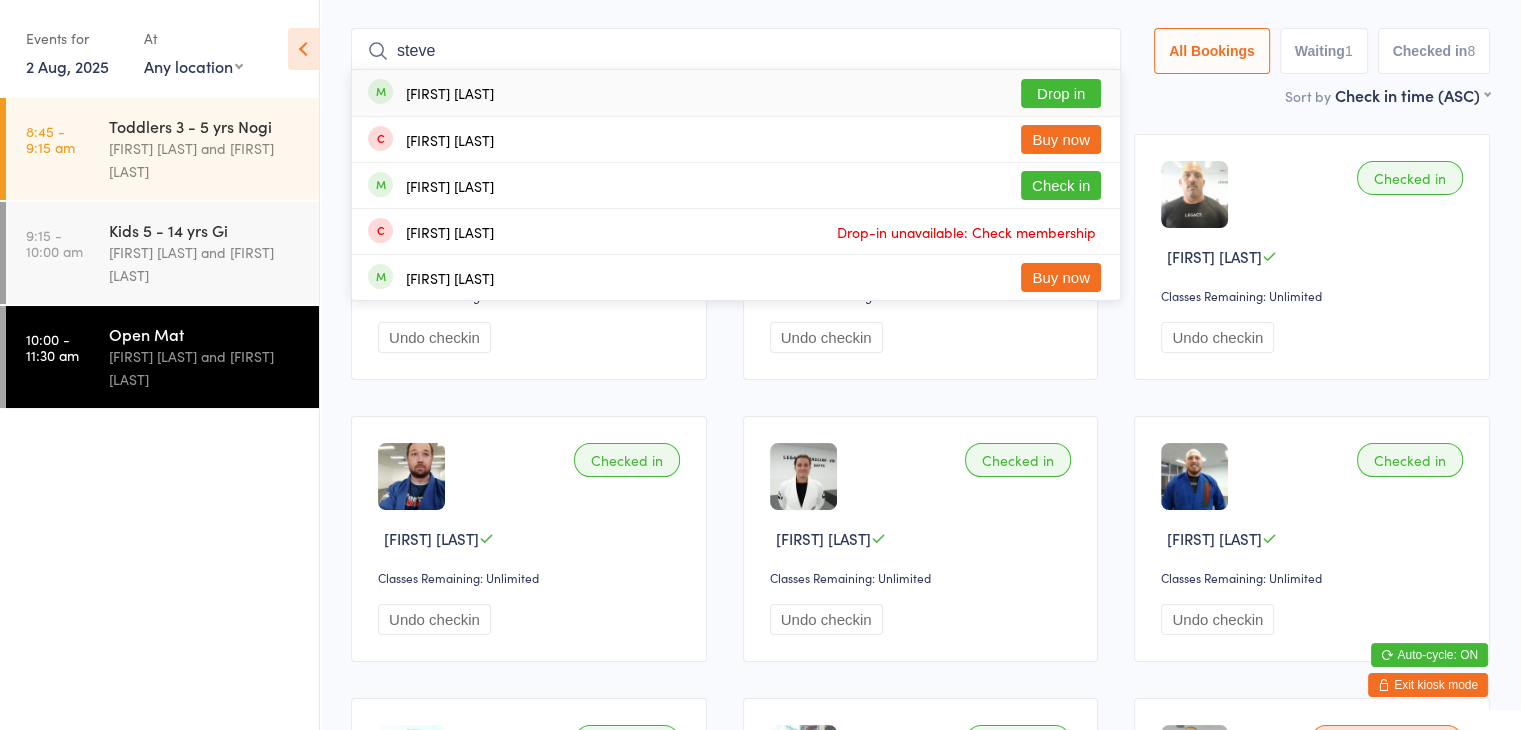 type on "steve" 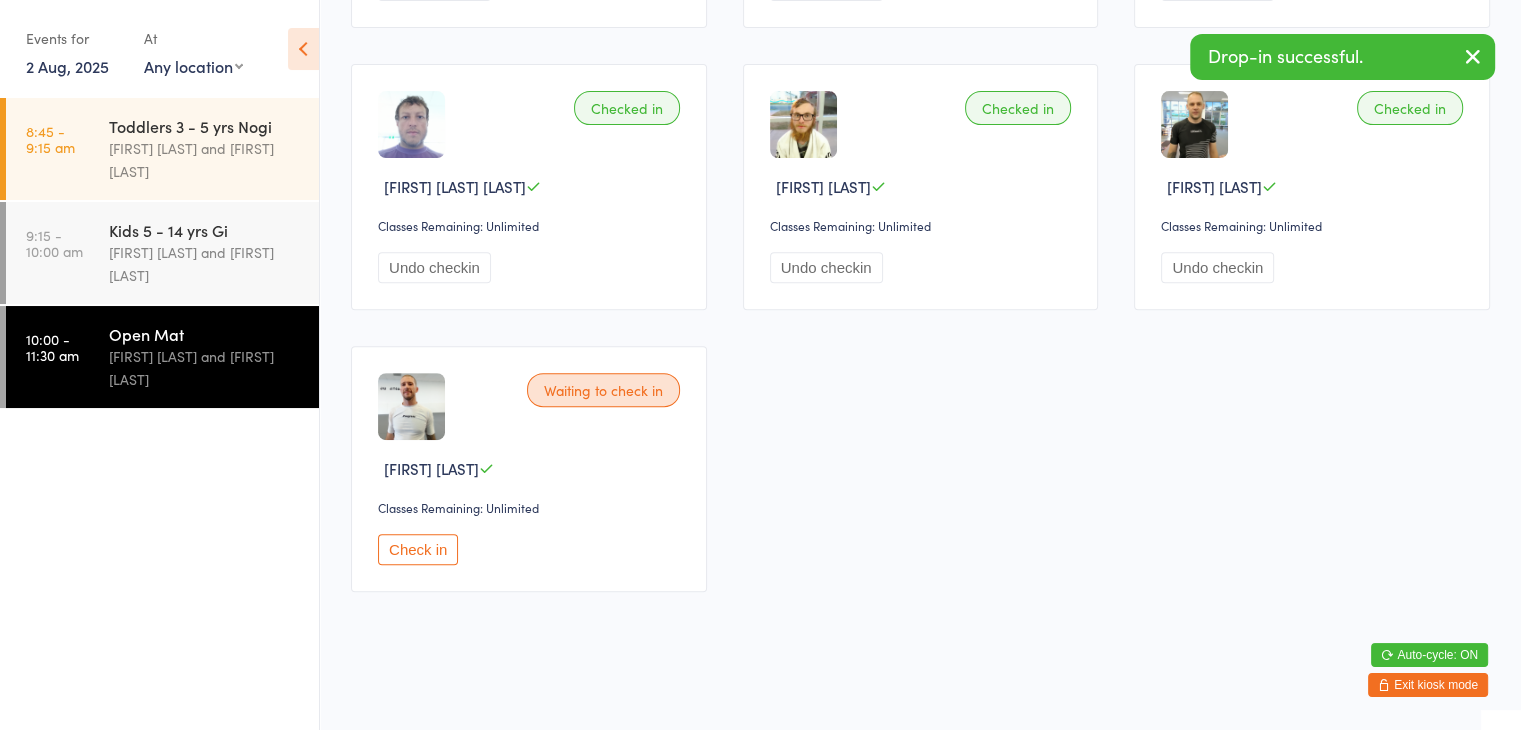 scroll, scrollTop: 0, scrollLeft: 0, axis: both 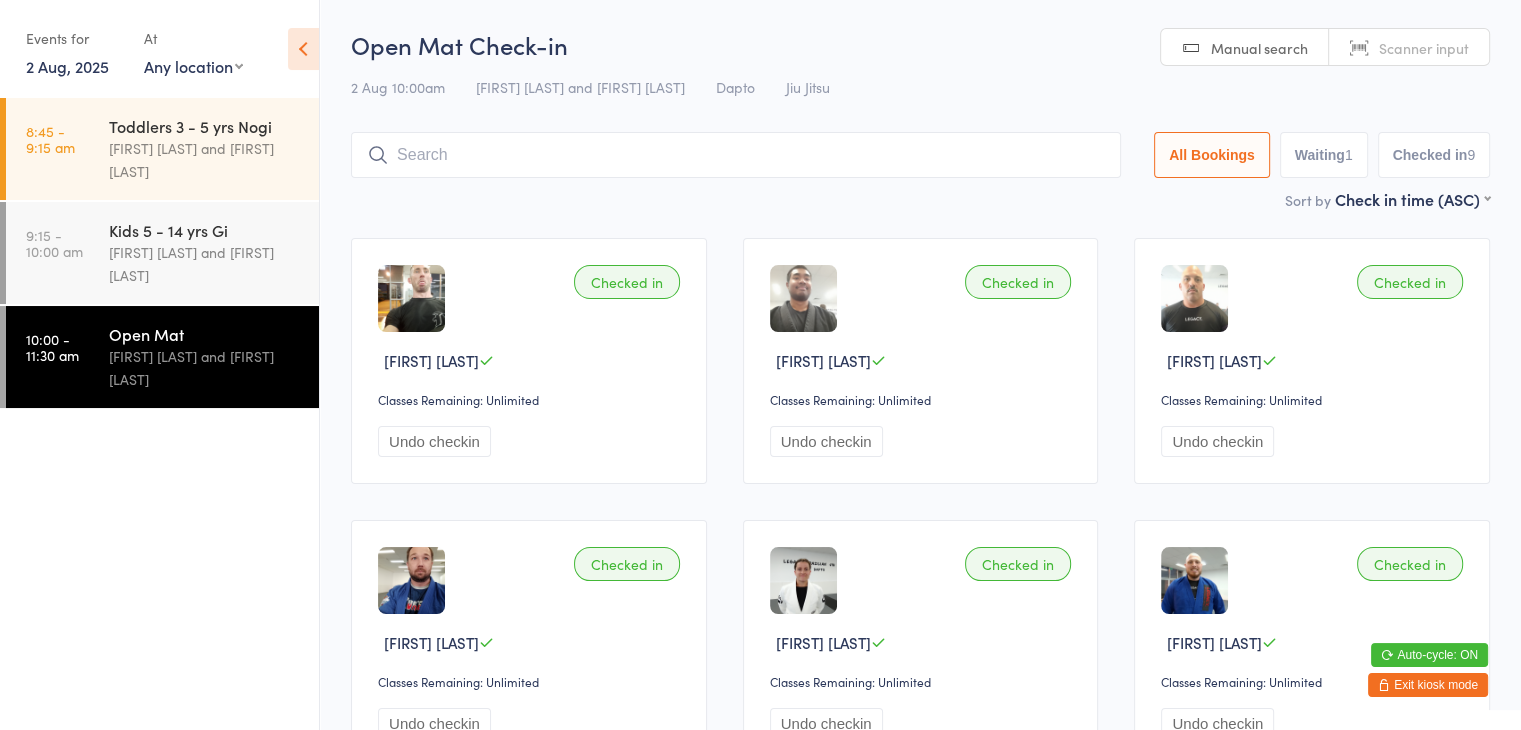 click at bounding box center (303, 49) 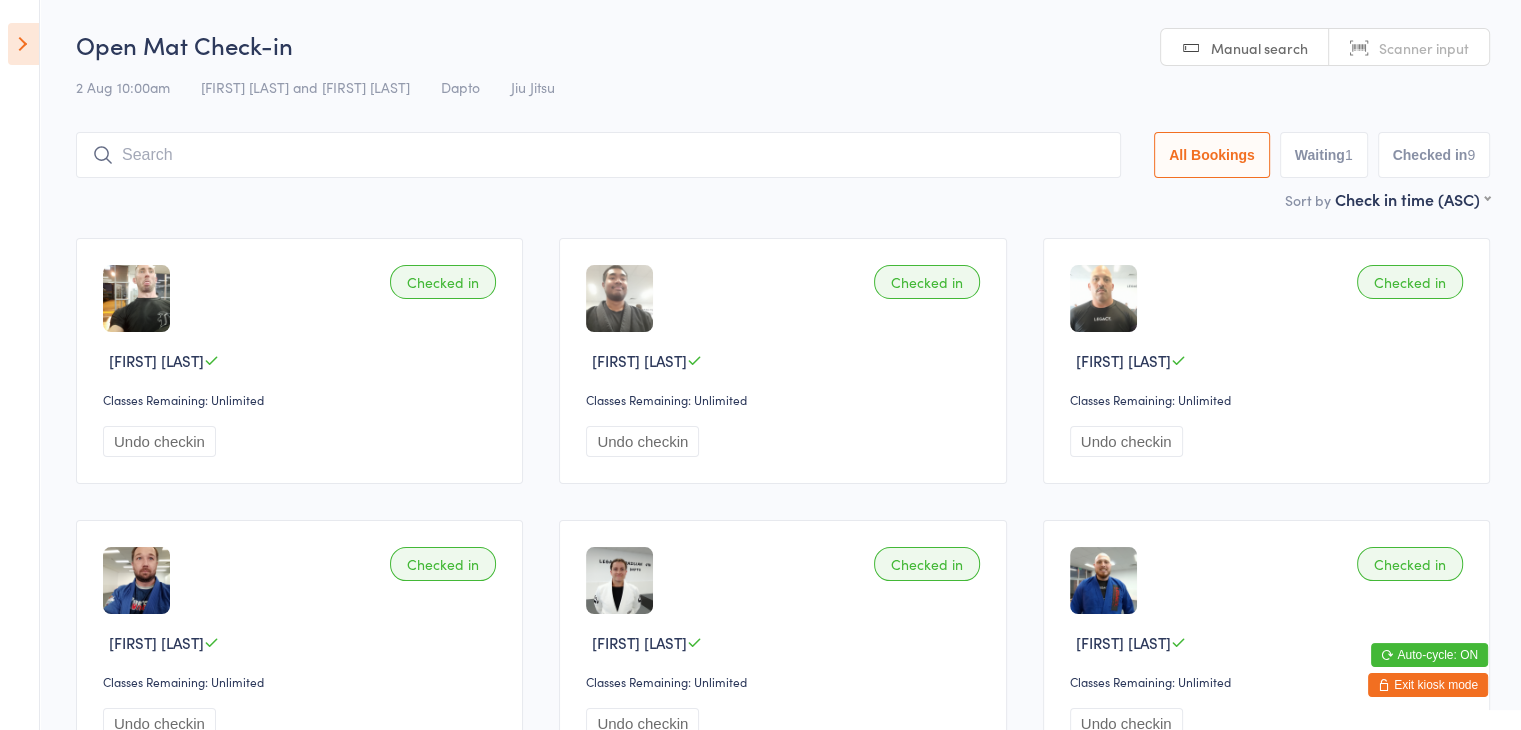 click on "Exit kiosk mode" at bounding box center (1428, 685) 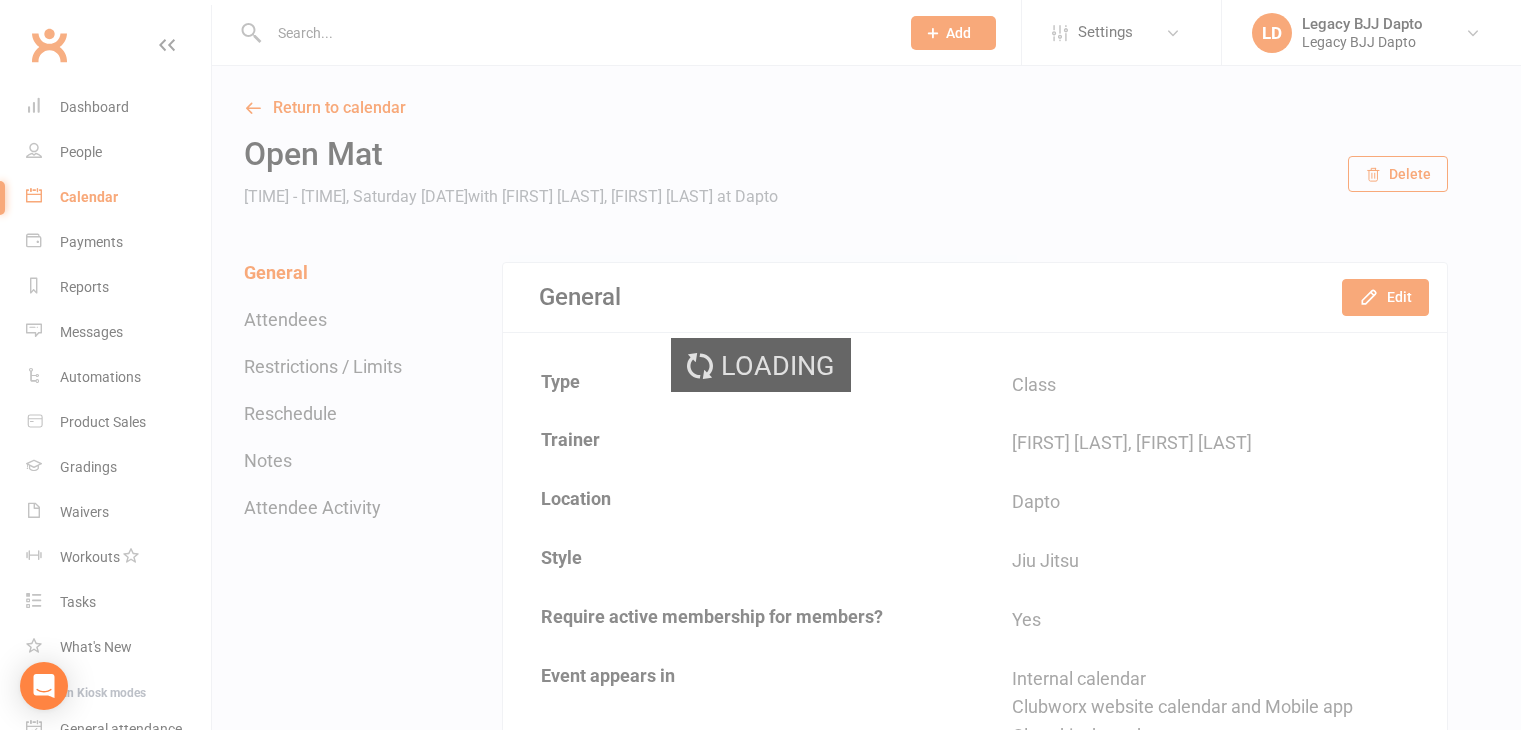 scroll, scrollTop: 0, scrollLeft: 0, axis: both 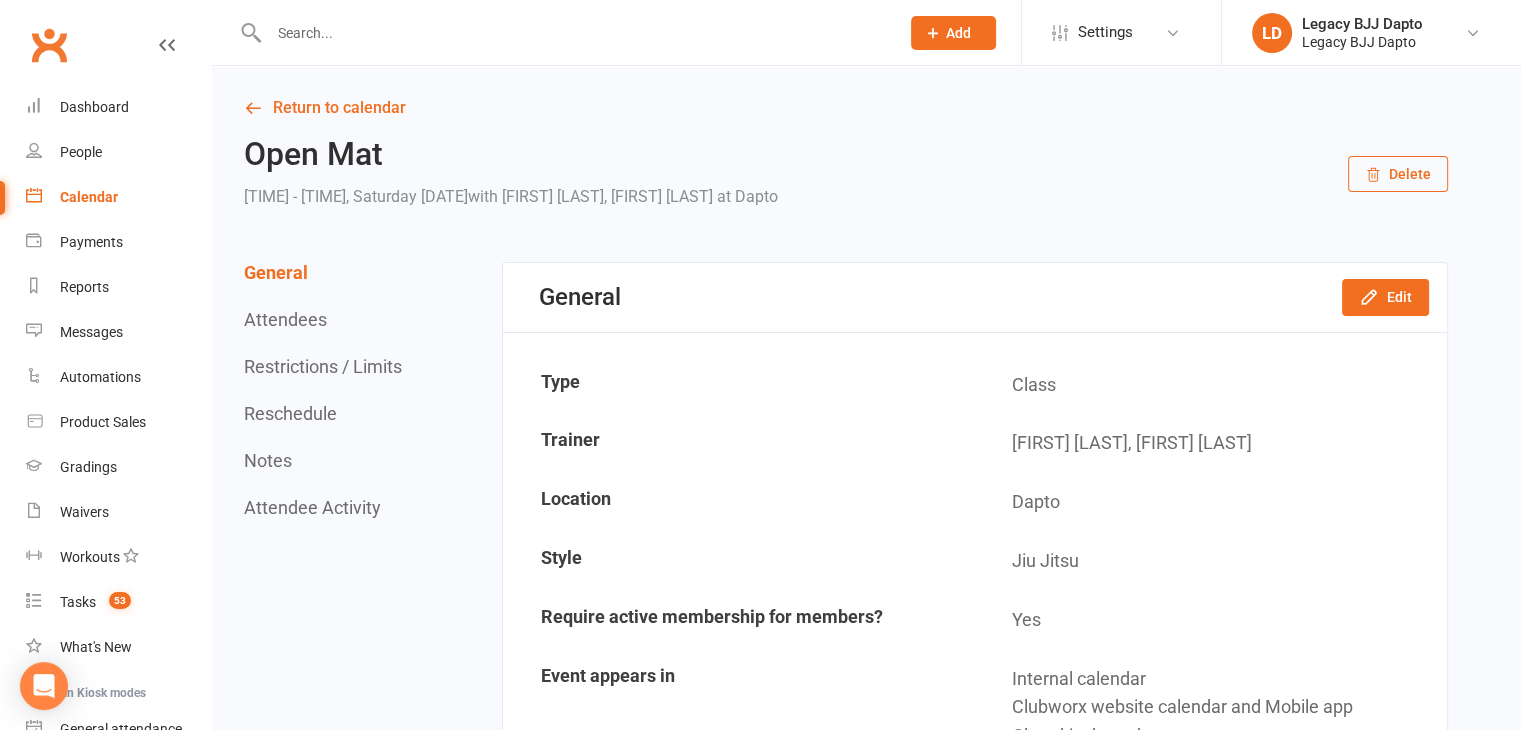 click at bounding box center (574, 33) 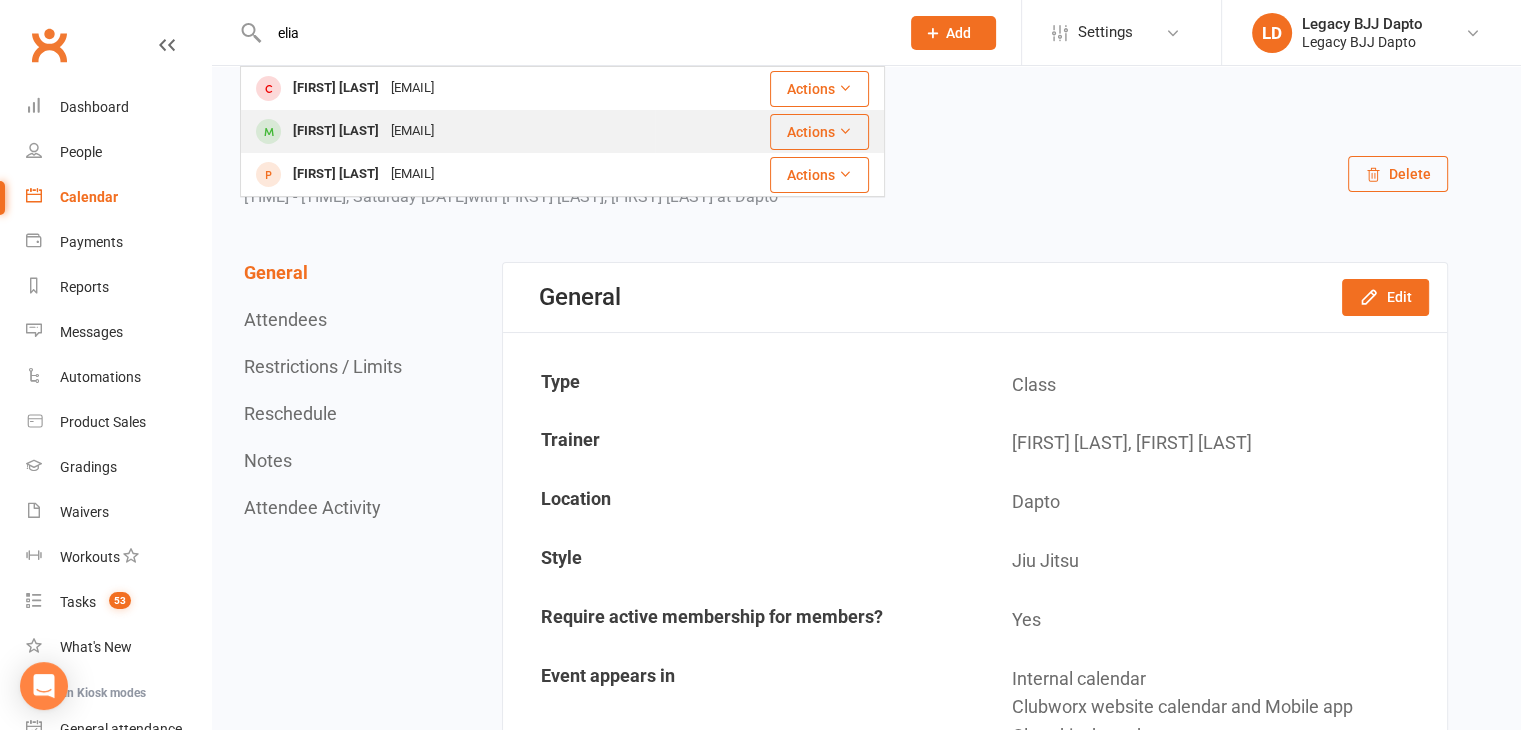 type on "elia" 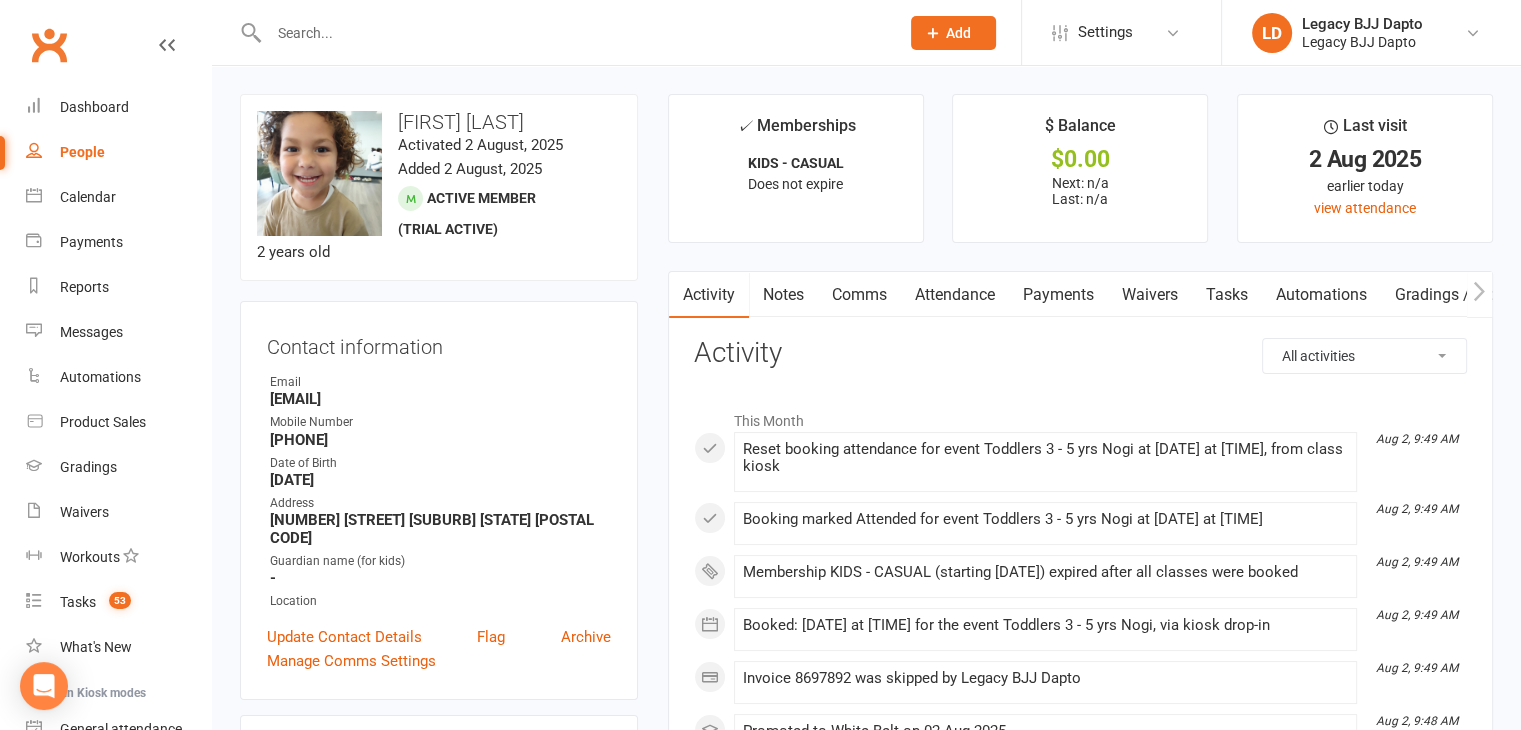 click on "Notes" at bounding box center (783, 295) 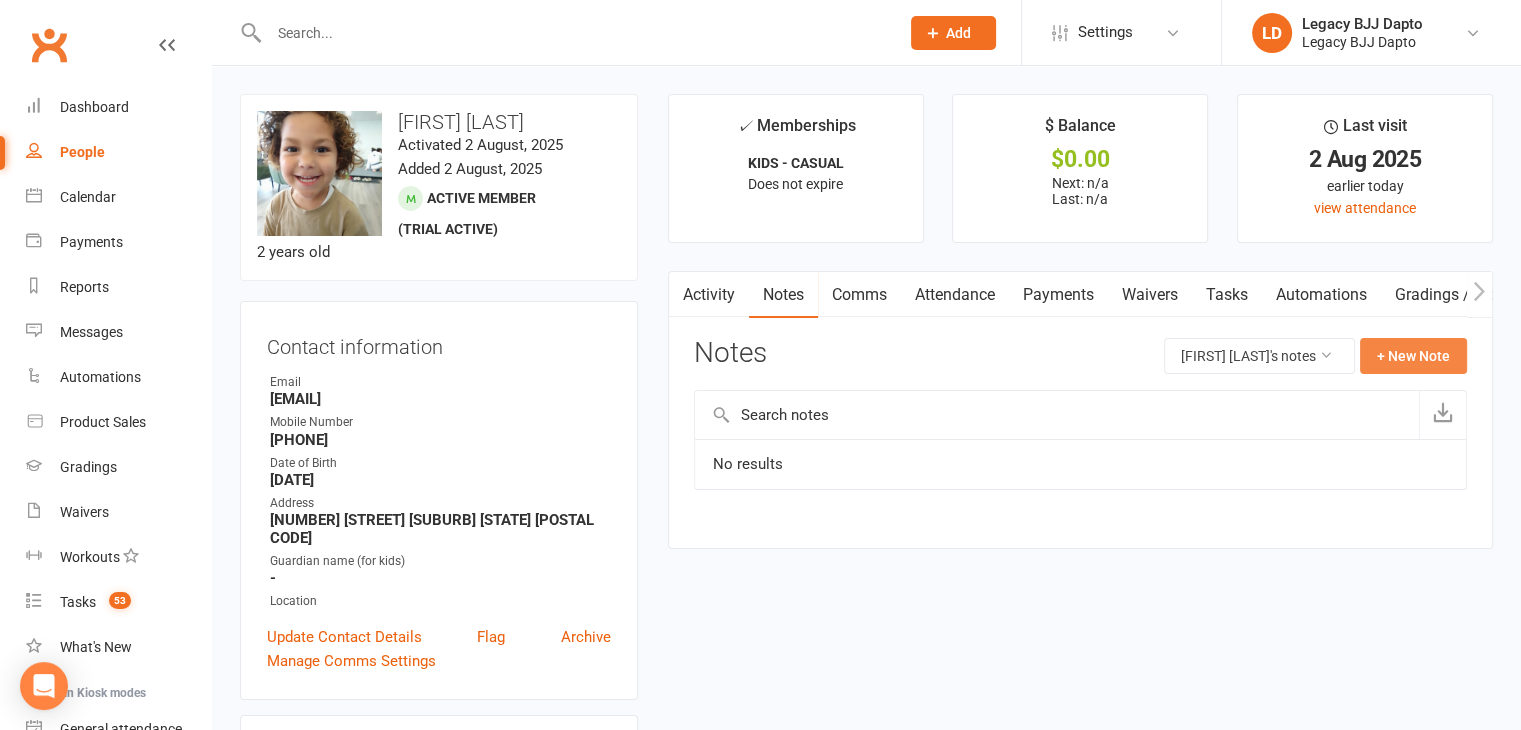 click on "+ New Note" at bounding box center (1413, 356) 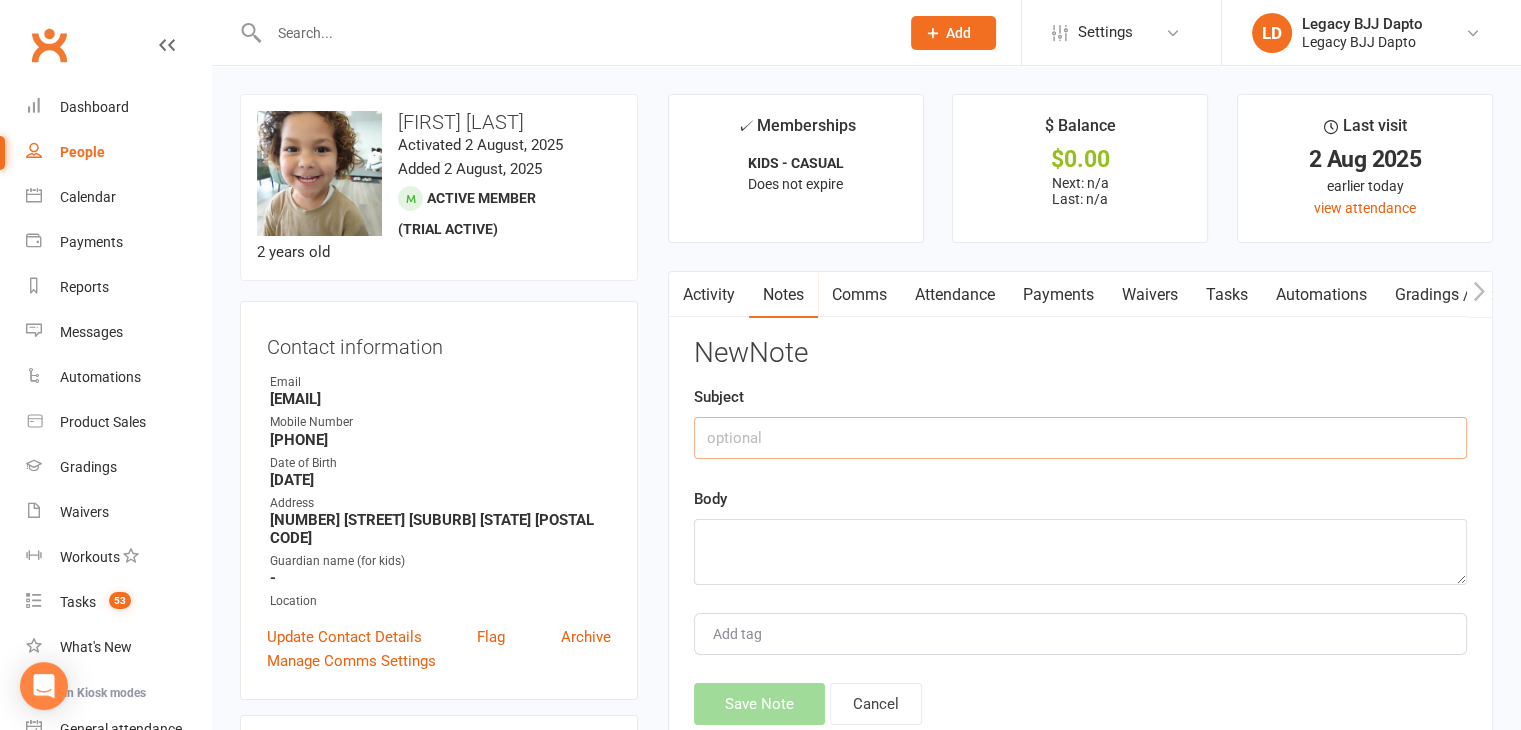 click at bounding box center [1080, 438] 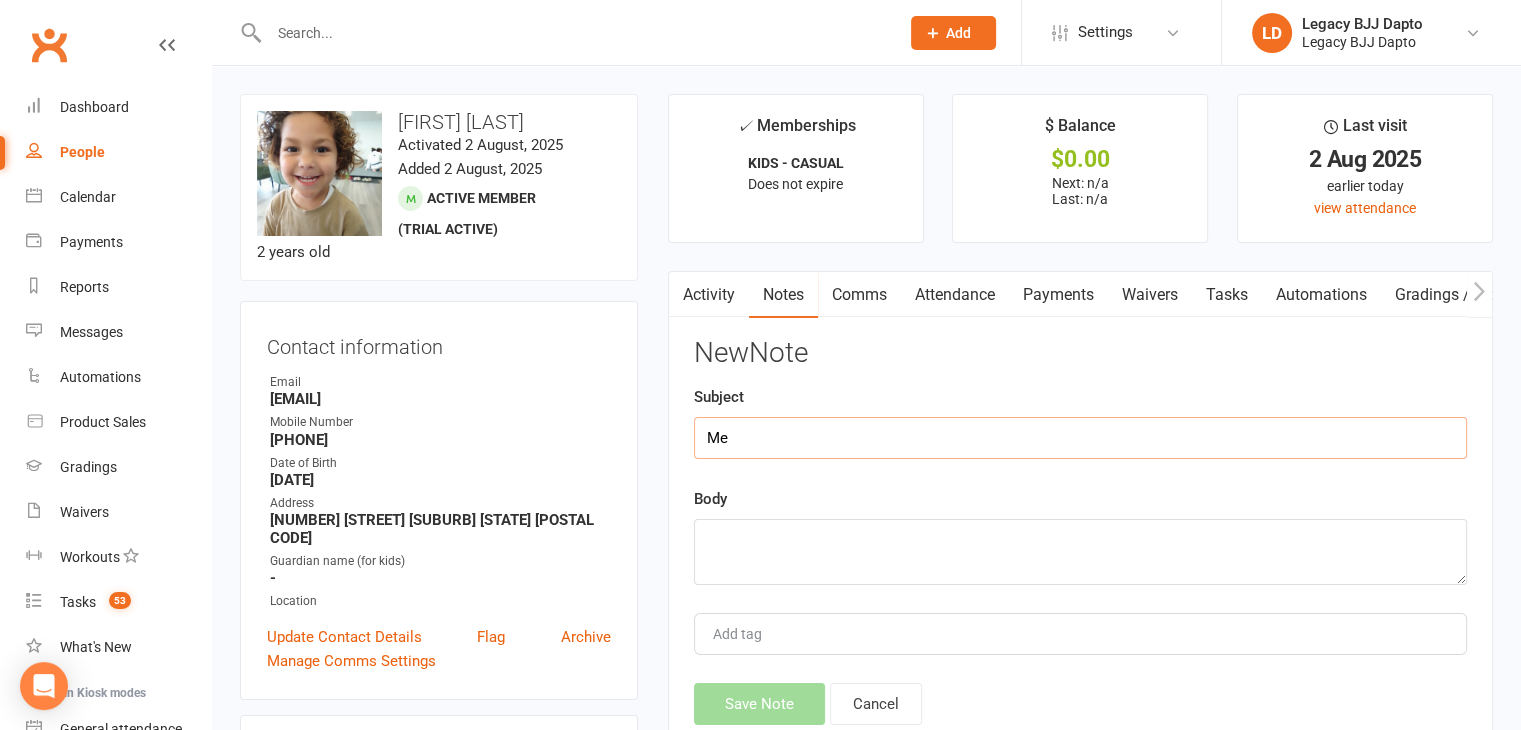 type on "M" 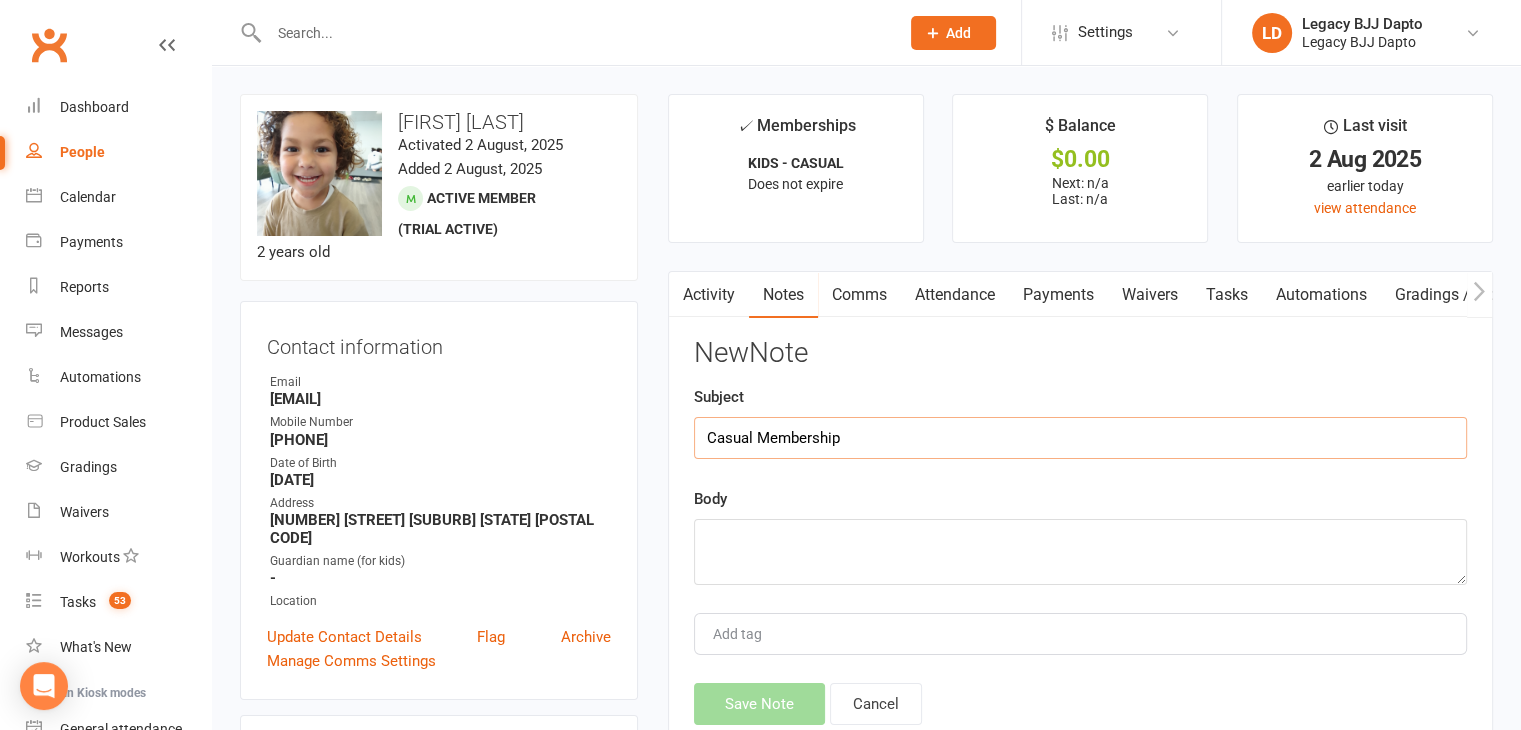 type on "Casual Membership" 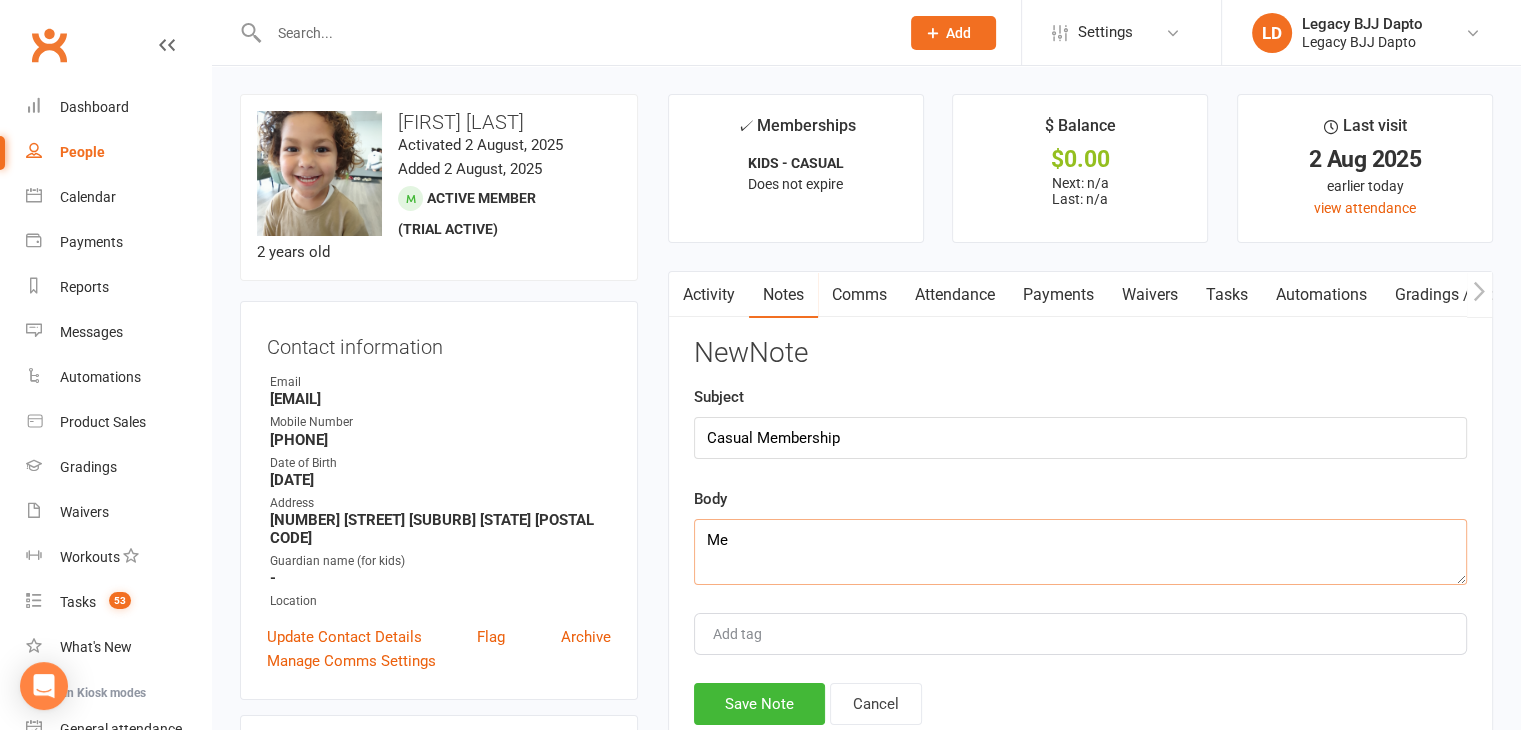 type on "M" 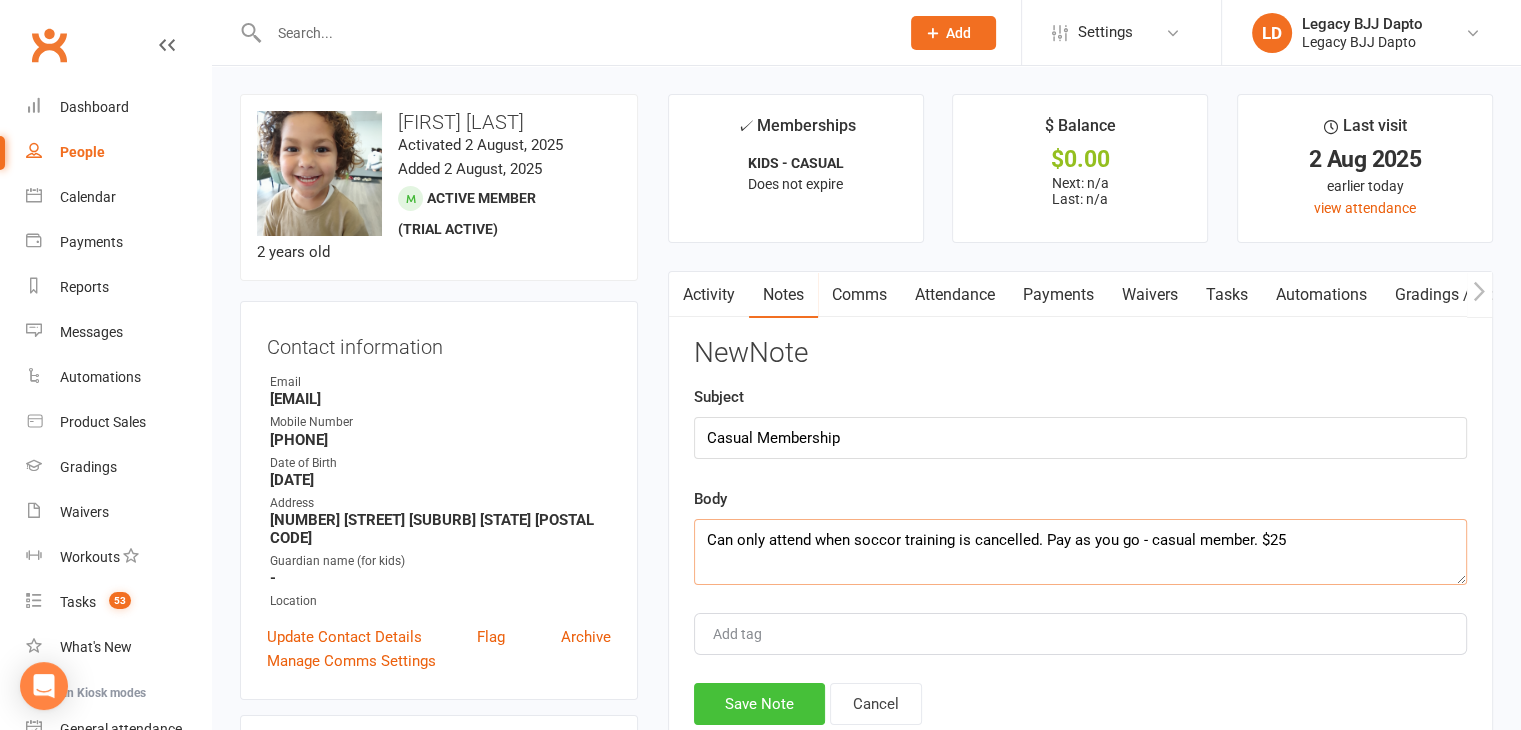 type on "Can only attend when soccor training is cancelled. Pay as you go - casual member. $25" 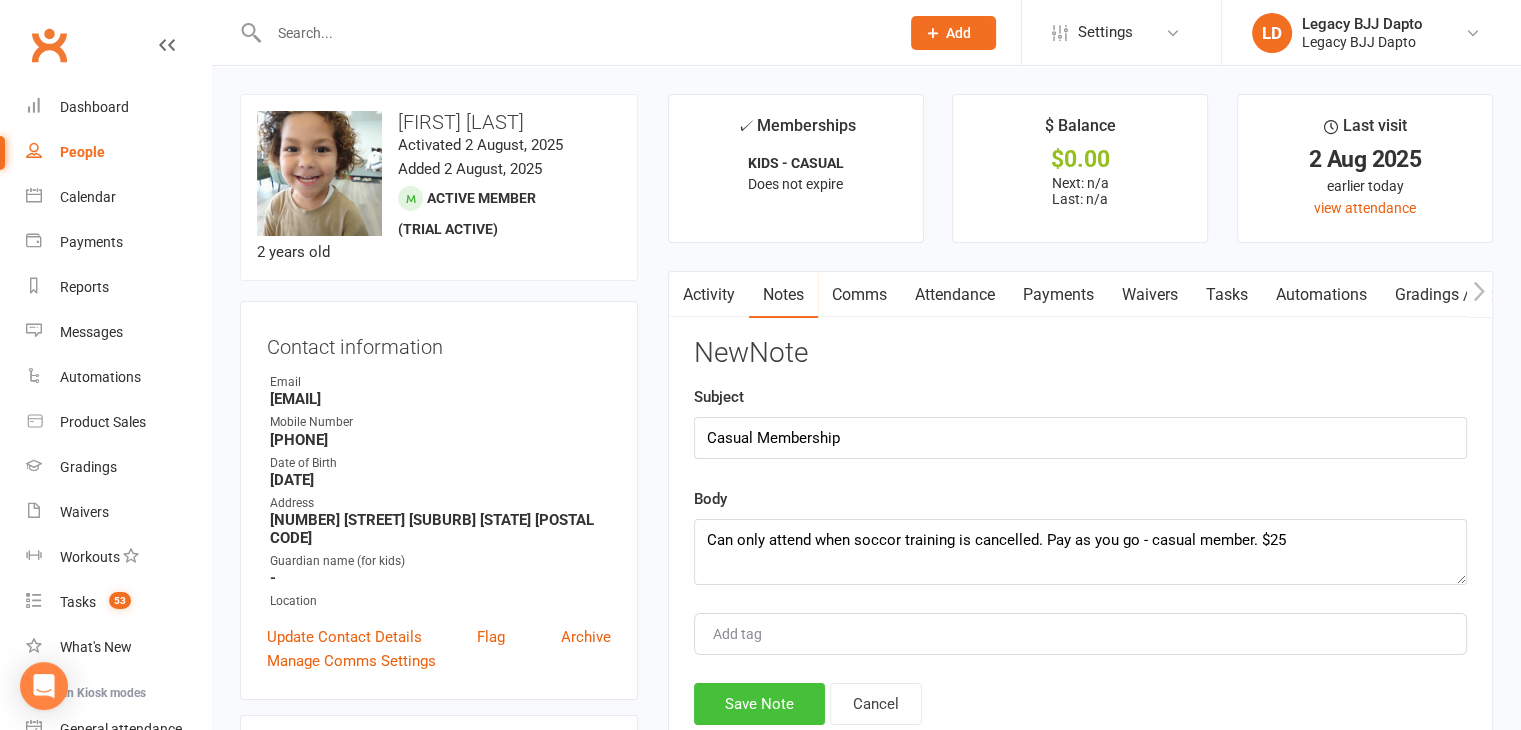 click on "Save Note" at bounding box center [759, 704] 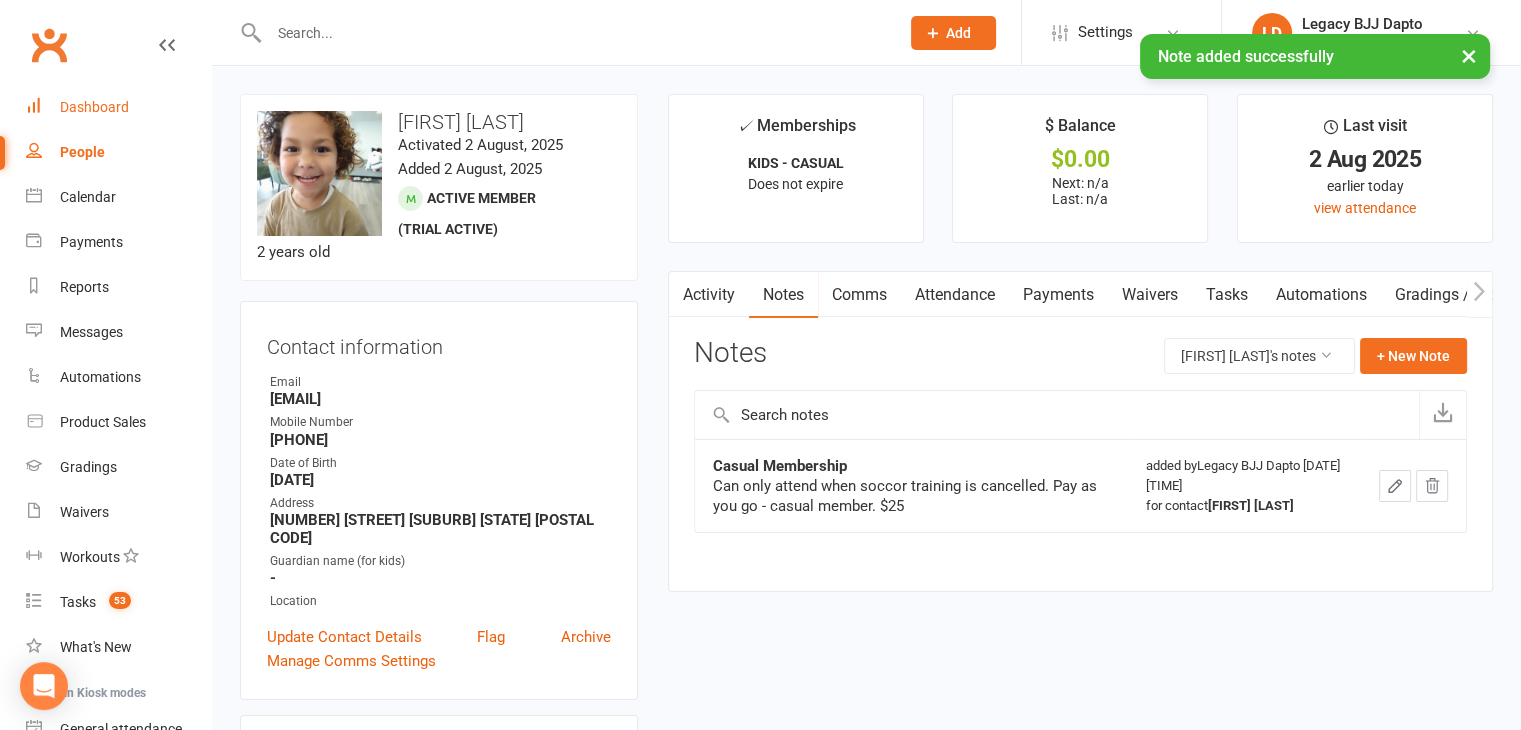click on "Dashboard" at bounding box center (118, 107) 